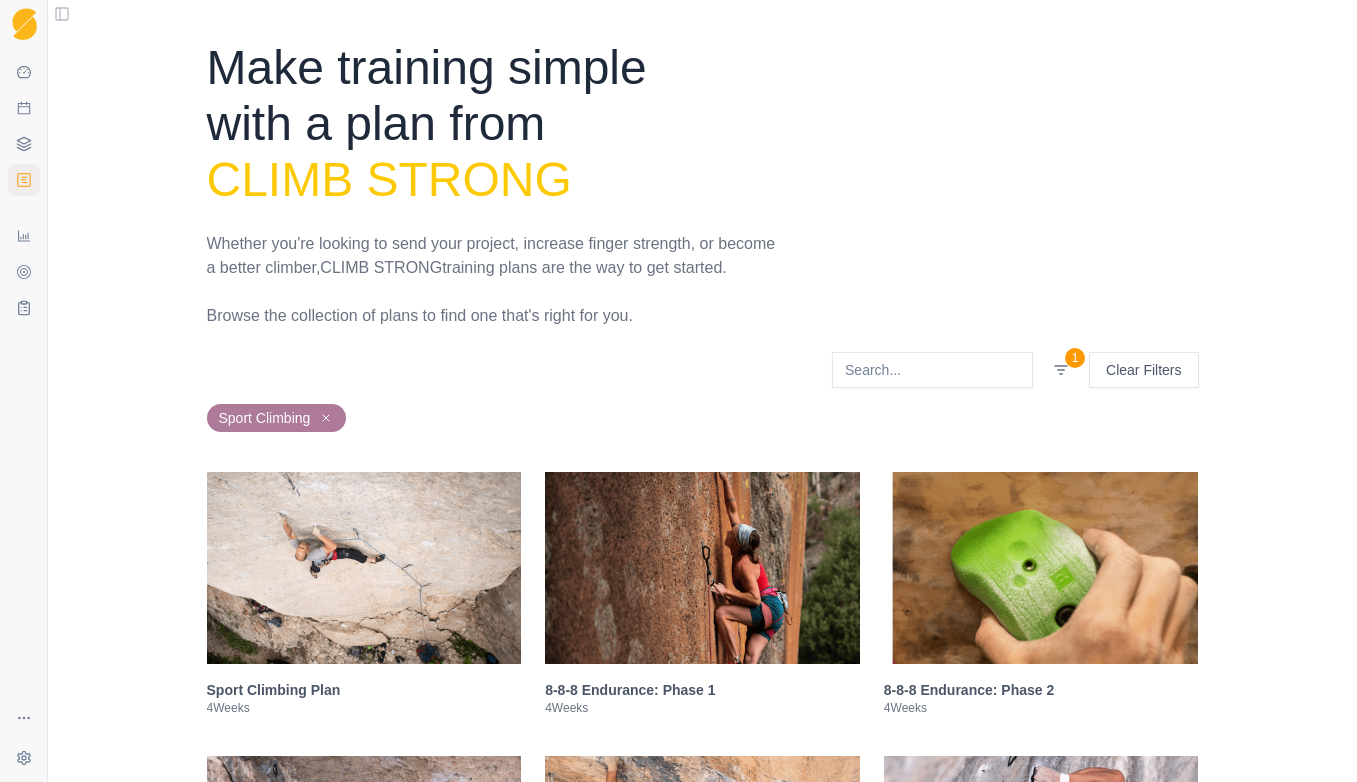 scroll, scrollTop: 0, scrollLeft: 0, axis: both 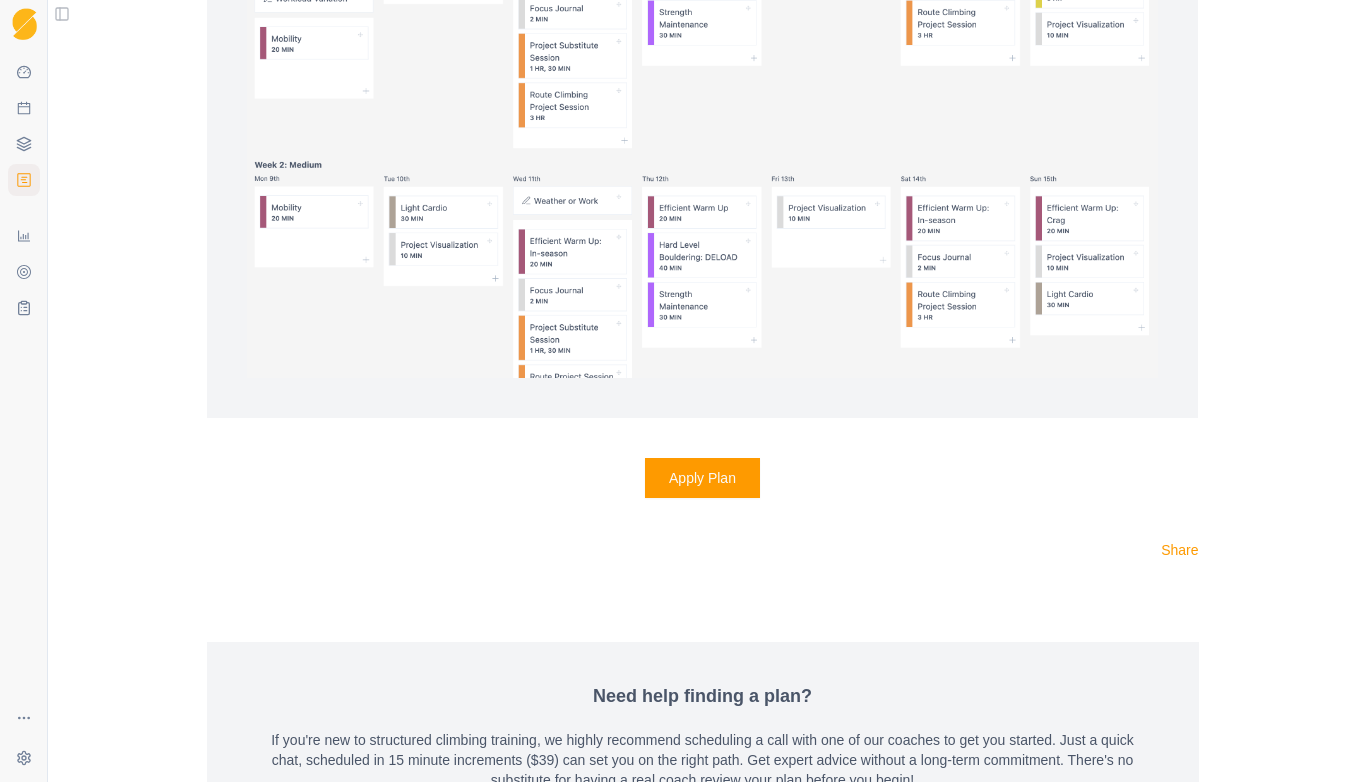 click on "Apply Plan" at bounding box center [702, 478] 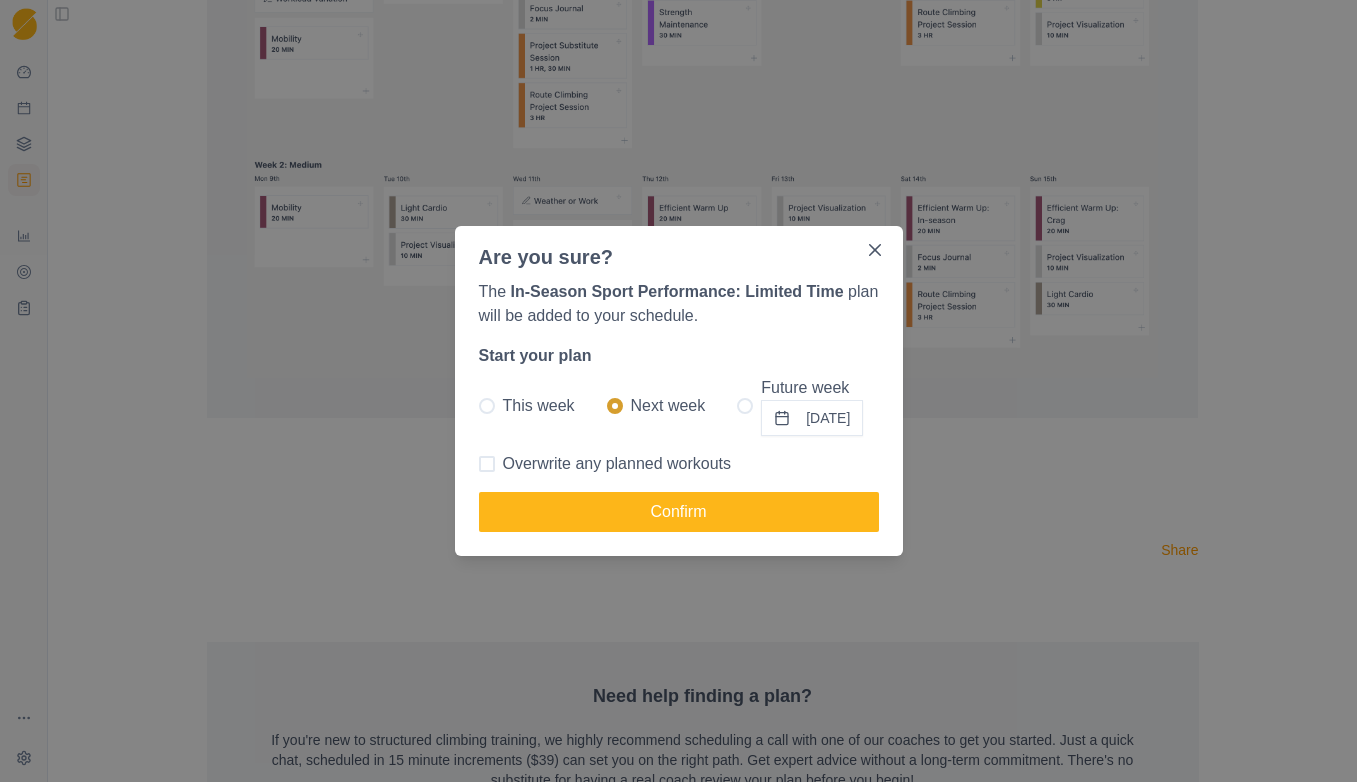 click at bounding box center (487, 406) 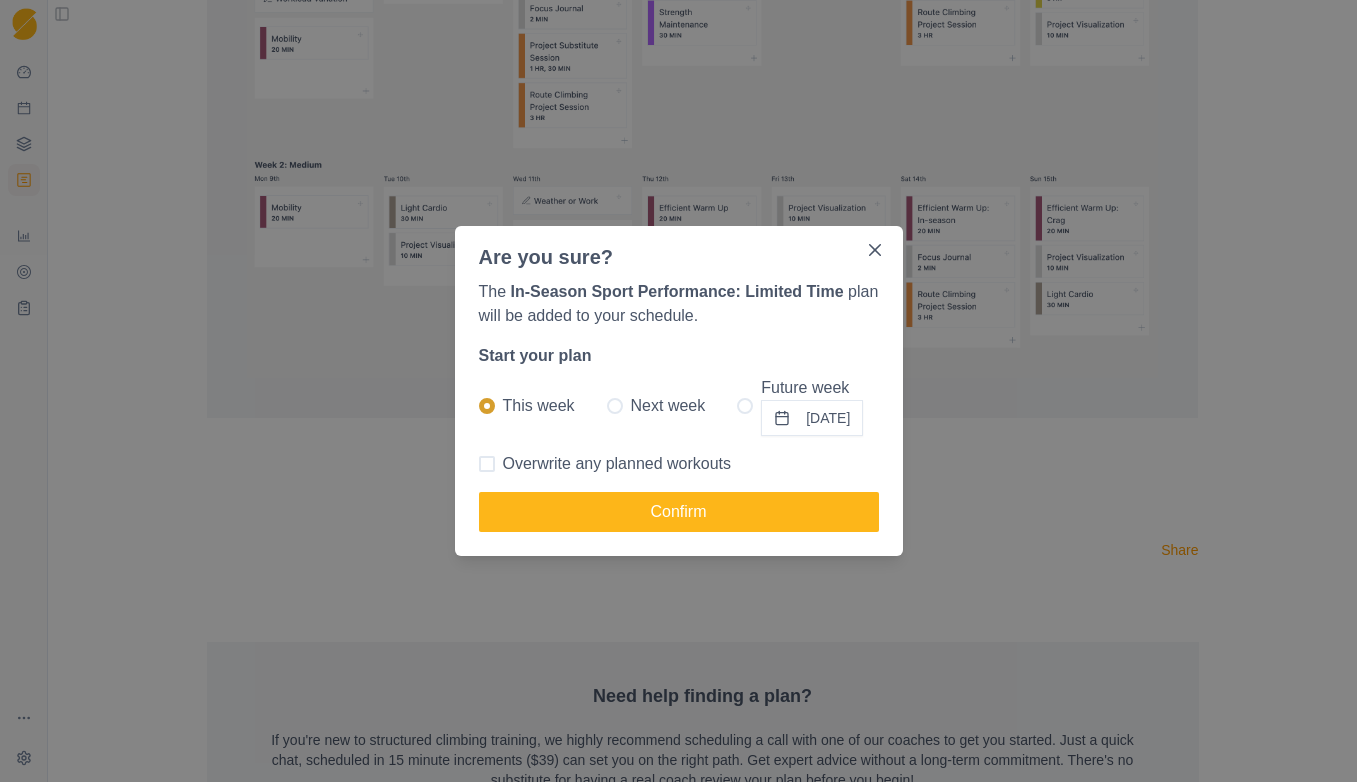 click on "This week" at bounding box center [527, 406] 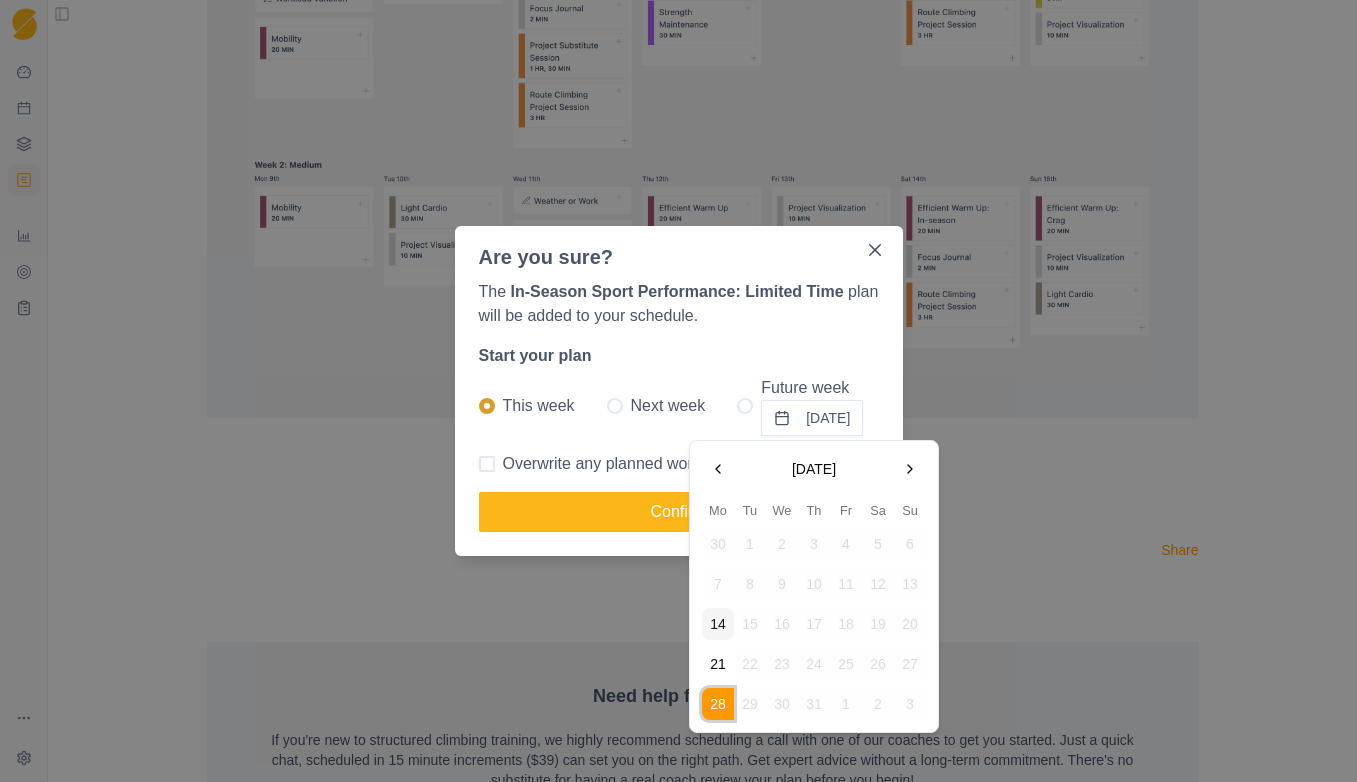 click on "This week" at bounding box center (539, 406) 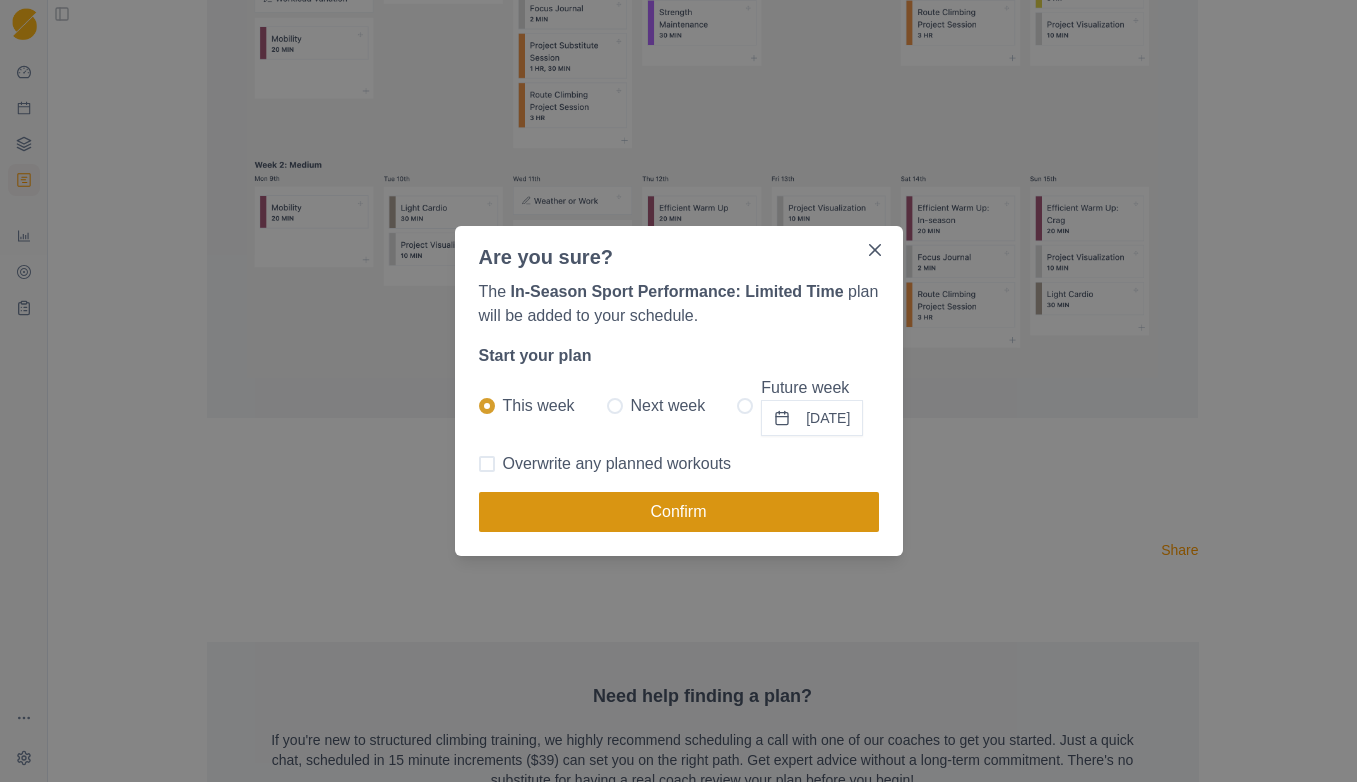 click on "Confirm" at bounding box center (679, 512) 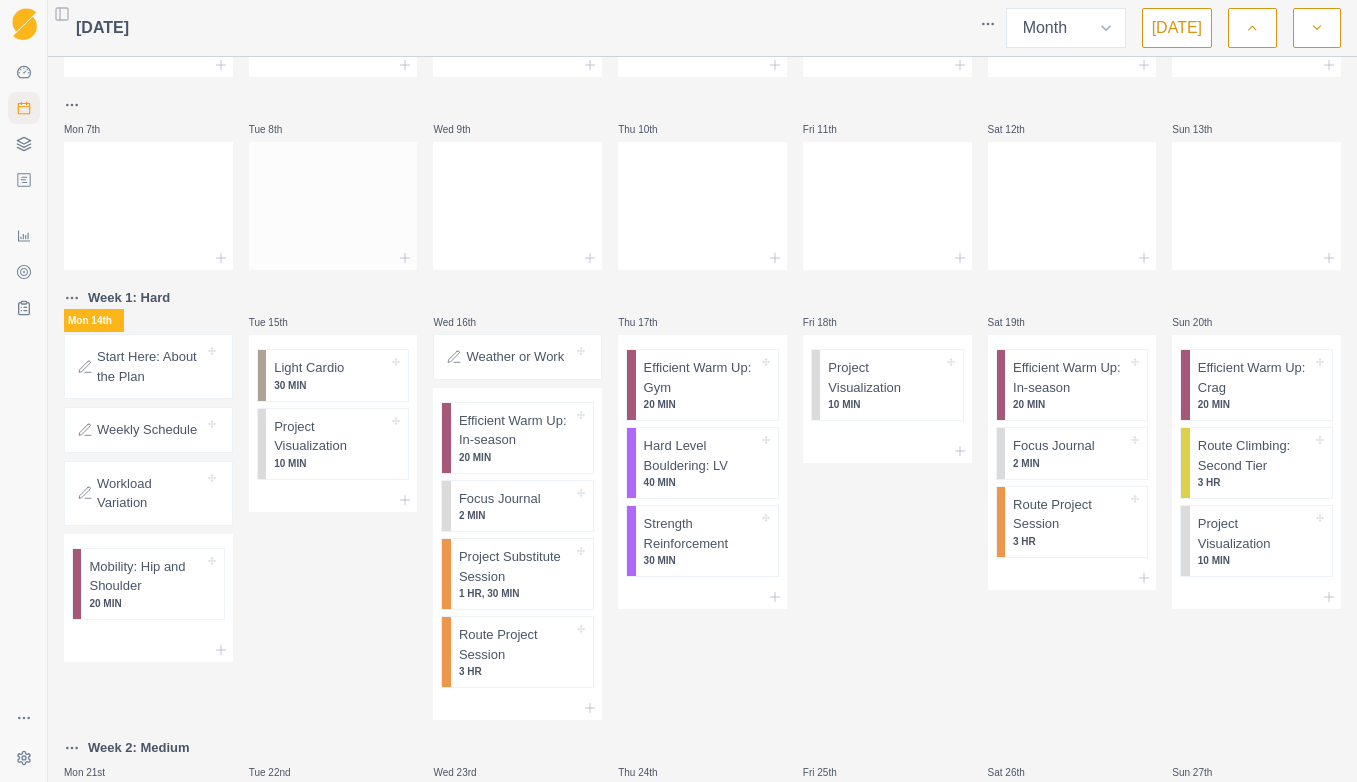 scroll, scrollTop: 200, scrollLeft: 0, axis: vertical 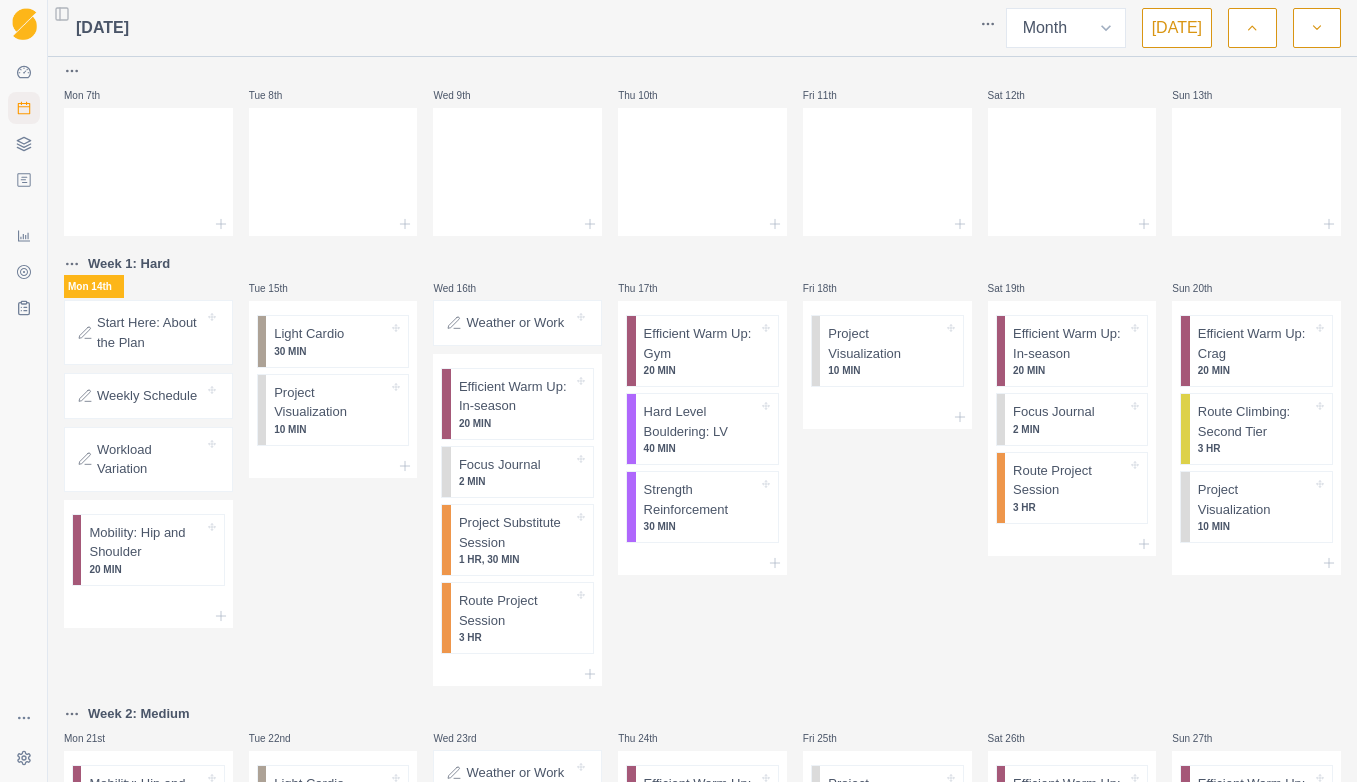 click on "Mon 14th" at bounding box center [94, 286] 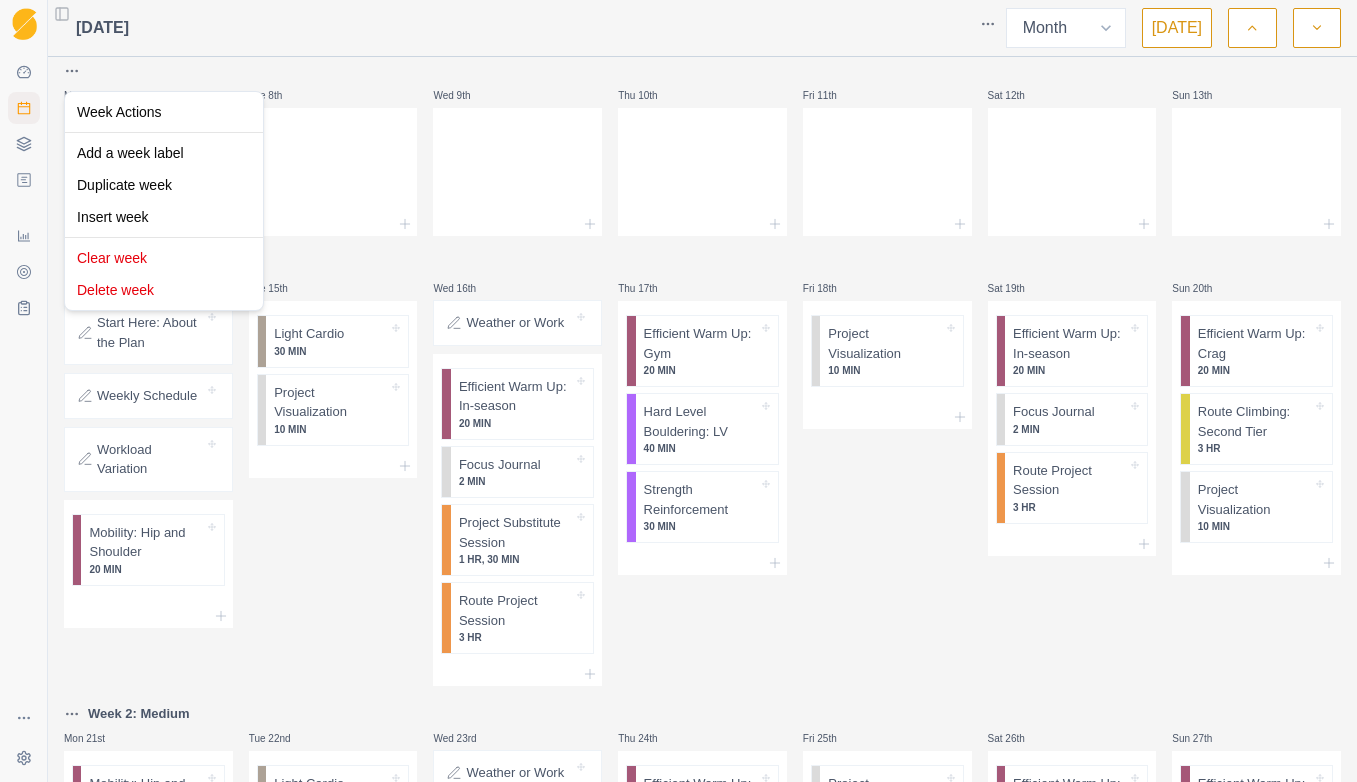 click on "Sequence Dashboard Planner Workouts Plans Performance Metrics Goals Tests Settings Toggle Sidebar [DATE] Week Month [DATE] Mon 30th Tue 1st Wed 2nd Thu 3rd Fri 4th Sat 5th Sun 6th Mon 7th Tue 8th Wed 9th Thu 10th Fri 11th Sat 12th Sun 13th Week 1: Hard Mon 14th Start Here: About the Plan Weekly Schedule Workload Variation Mobility: Hip and Shoulder 20 MIN Tue 15th Light Cardio 30 MIN Project Visualization 10 MIN Wed 16th Weather or Work Efficient Warm Up: In-season 20 MIN Focus Journal 2 MIN Project Substitute Session 1 HR, 30 MIN Route Project Session 3 HR Thu 17th Efficient Warm Up: Gym 20 MIN Hard Level Bouldering: LV 40 MIN Strength Reinforcement 30 MIN Fri 18th Project Visualization 10 MIN Sat 19th Efficient Warm Up: In-season 20 MIN Focus Journal 2 MIN Route Project Session 3 HR Sun 20th Efficient Warm Up: Crag 20 MIN Route Climbing: Second Tier 3 HR Project Visualization 10 MIN Week 2: Medium Mon 21st Mobility: Hip and Shoulder 20 MIN Tue 22nd Light Cardio 30 MIN Project Visualization" at bounding box center (678, 391) 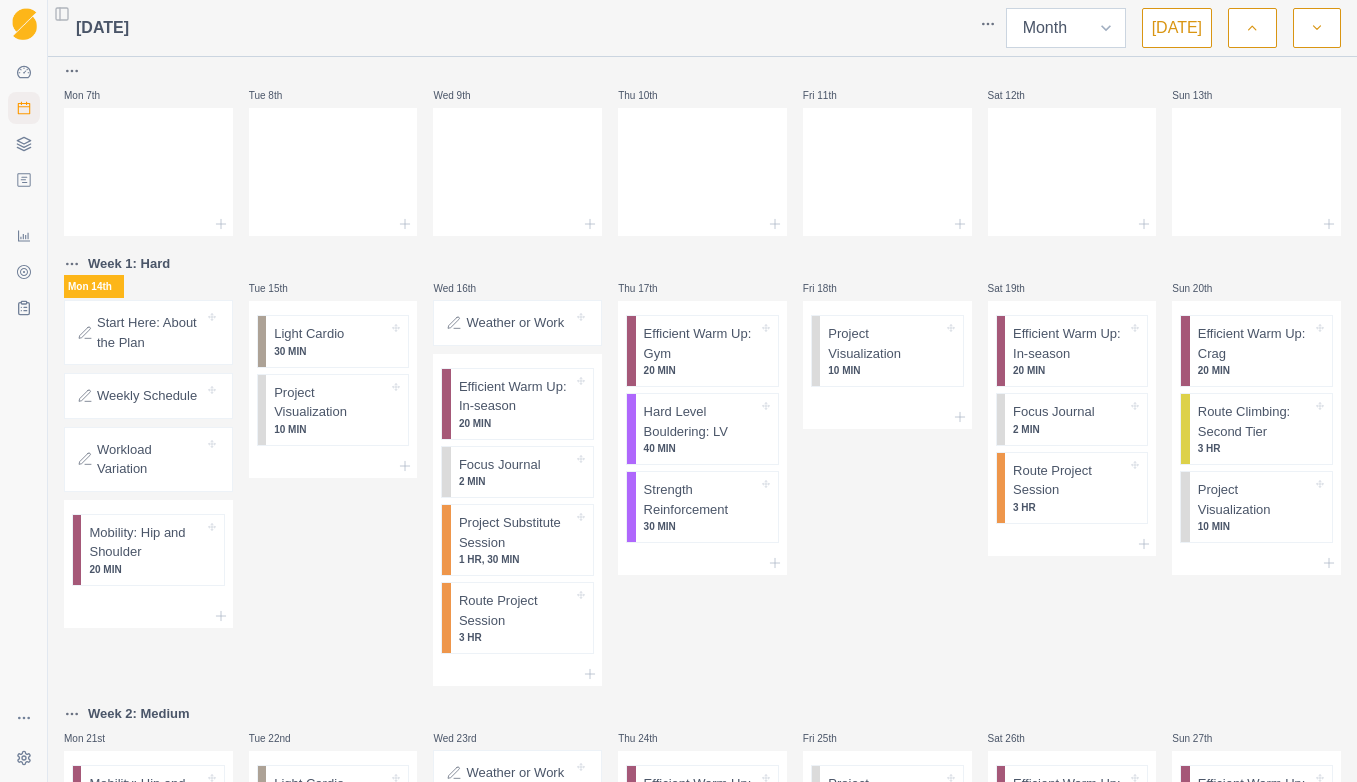 click on "Week Month" at bounding box center (1066, 28) 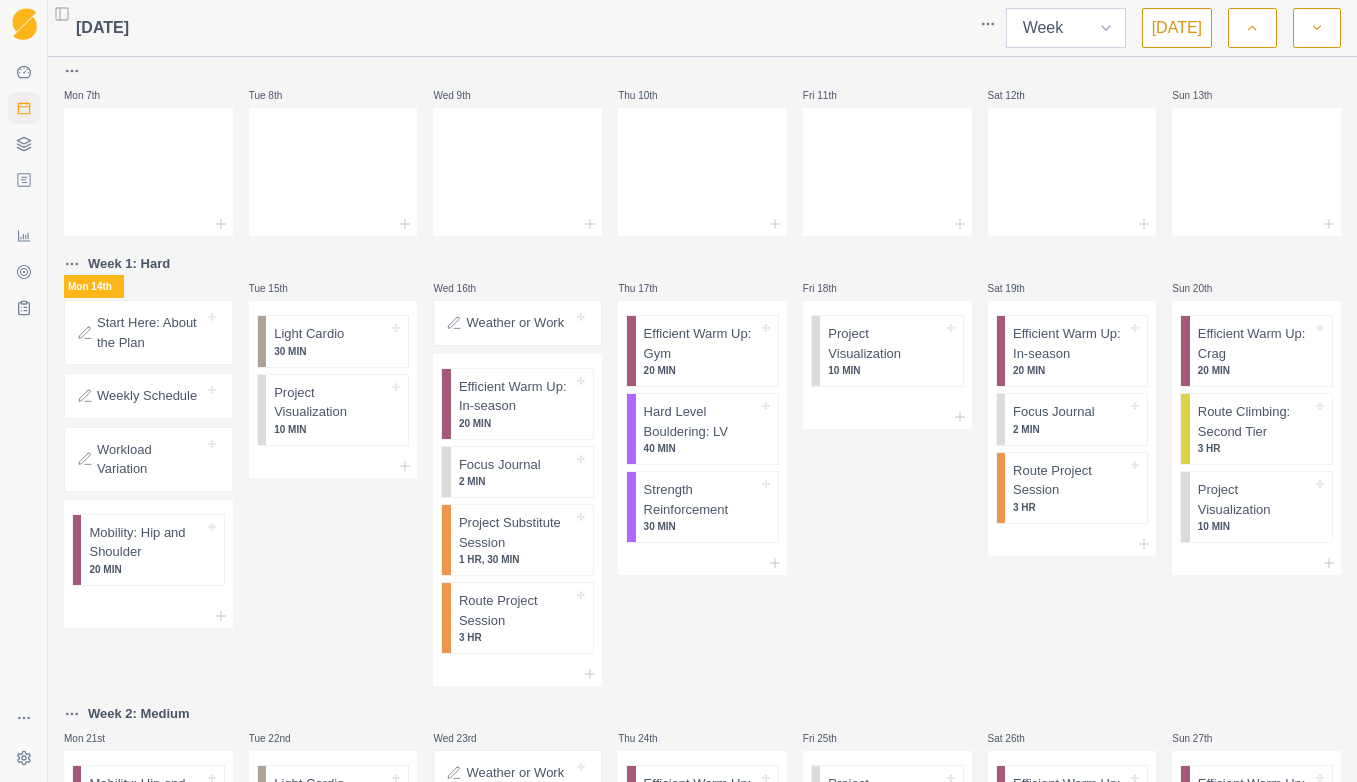 click on "Week Month" at bounding box center [1066, 28] 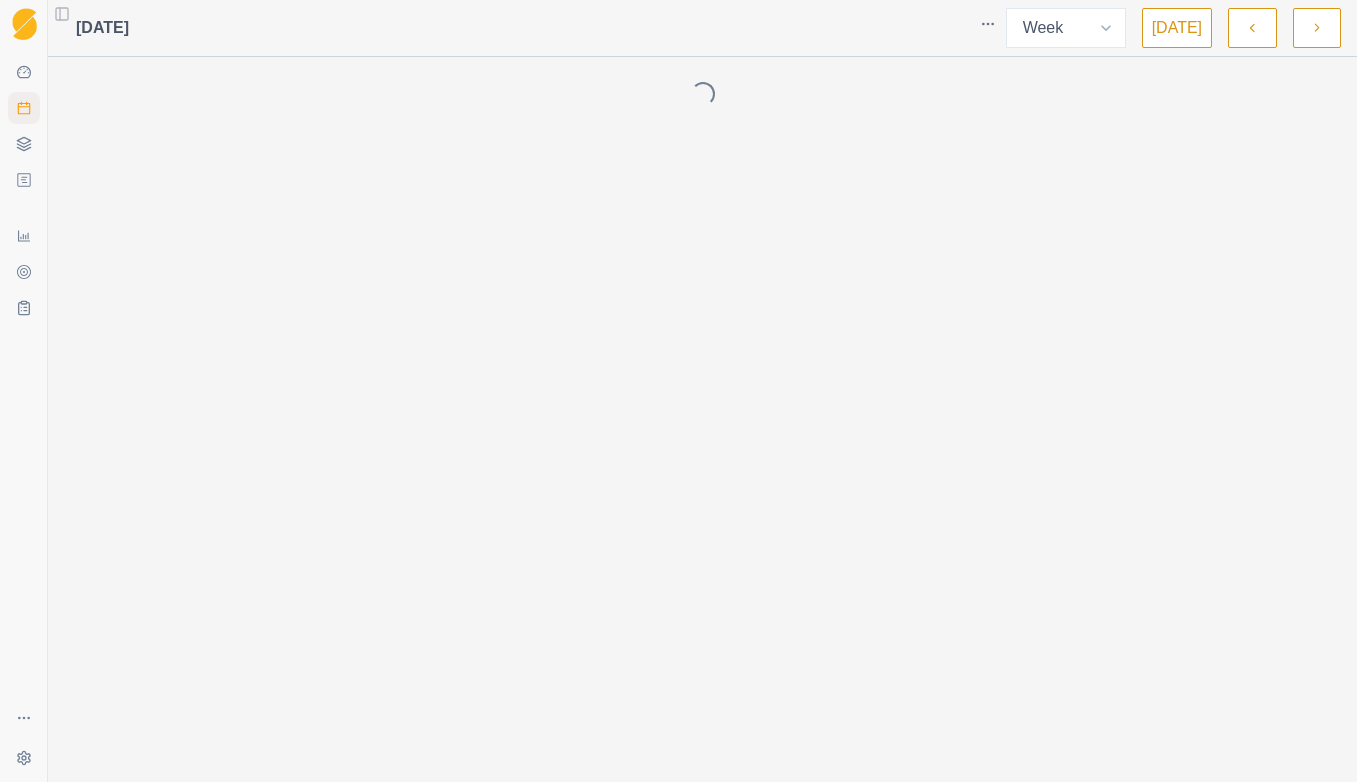 scroll, scrollTop: 0, scrollLeft: 0, axis: both 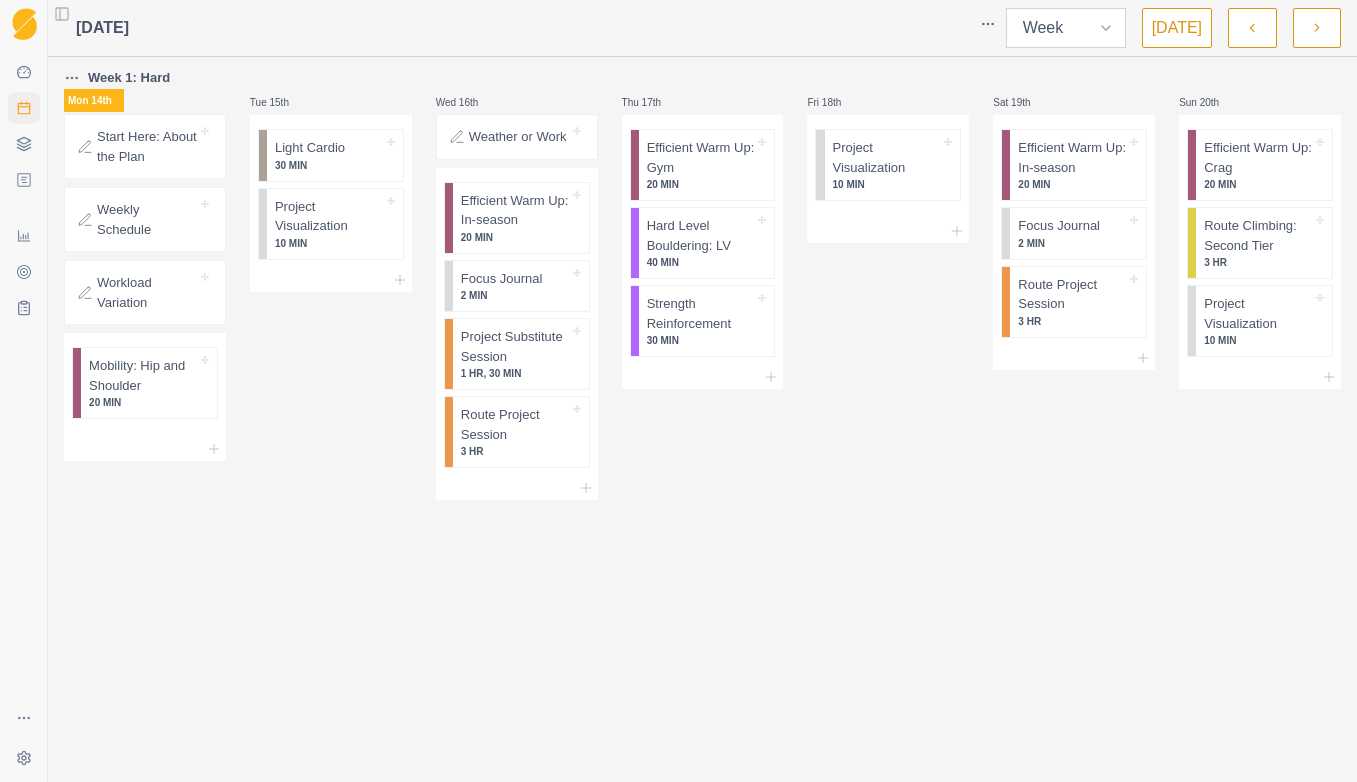 click on "Week Month" at bounding box center [1066, 28] 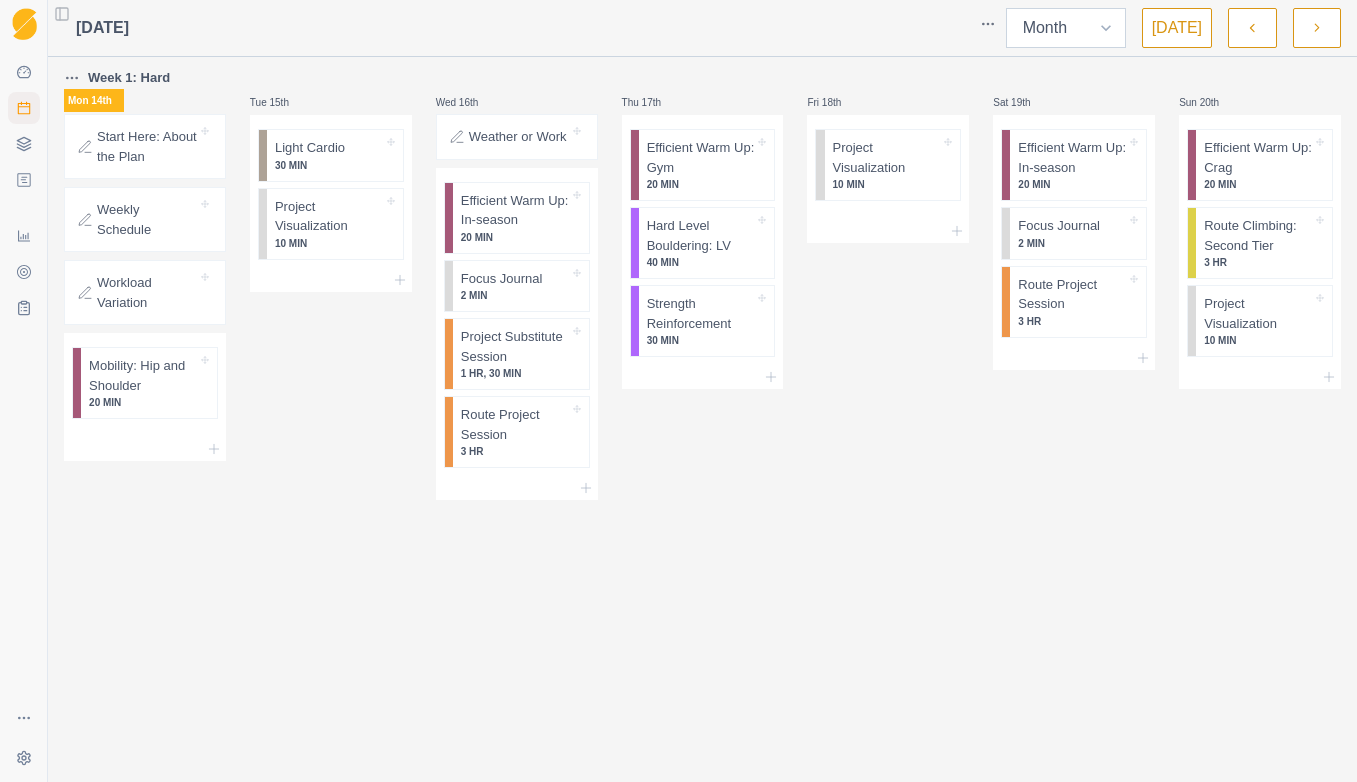 click on "Week Month" at bounding box center [1066, 28] 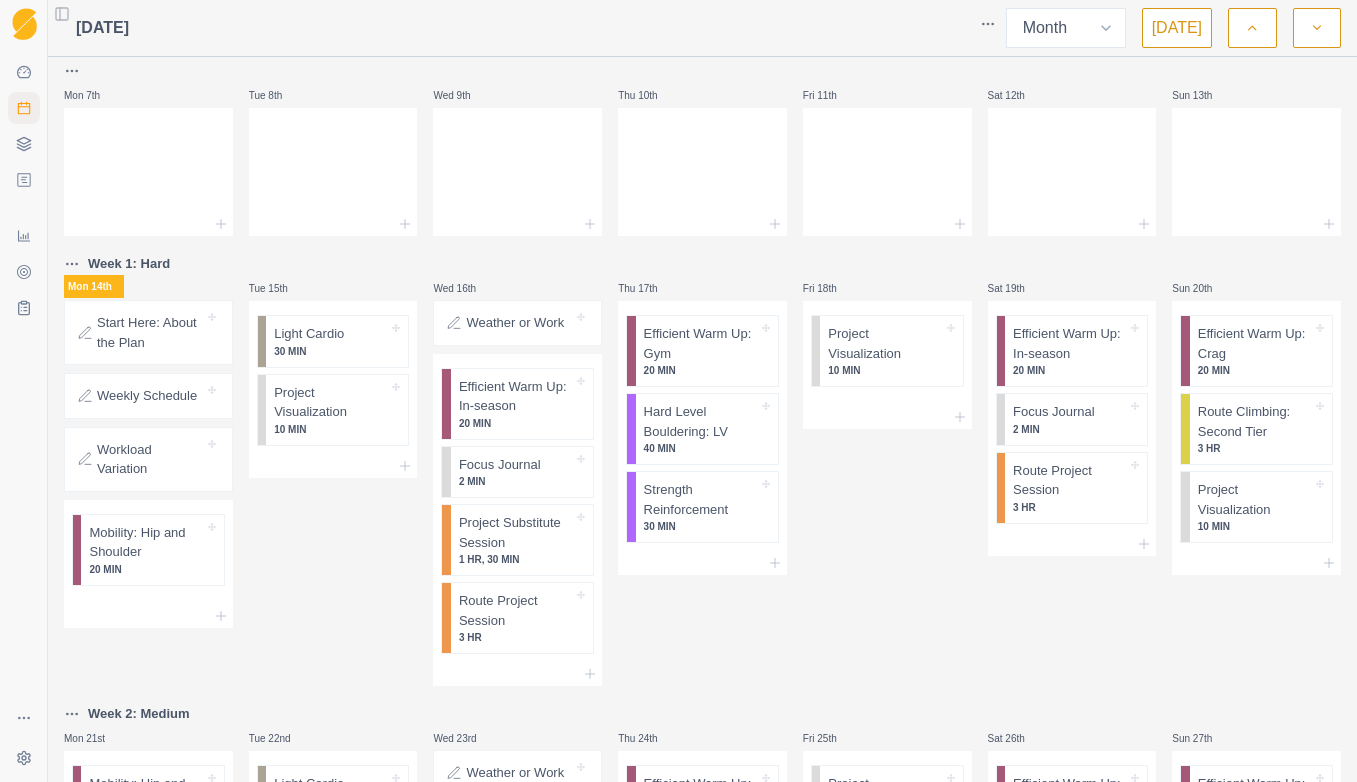 scroll, scrollTop: 300, scrollLeft: 0, axis: vertical 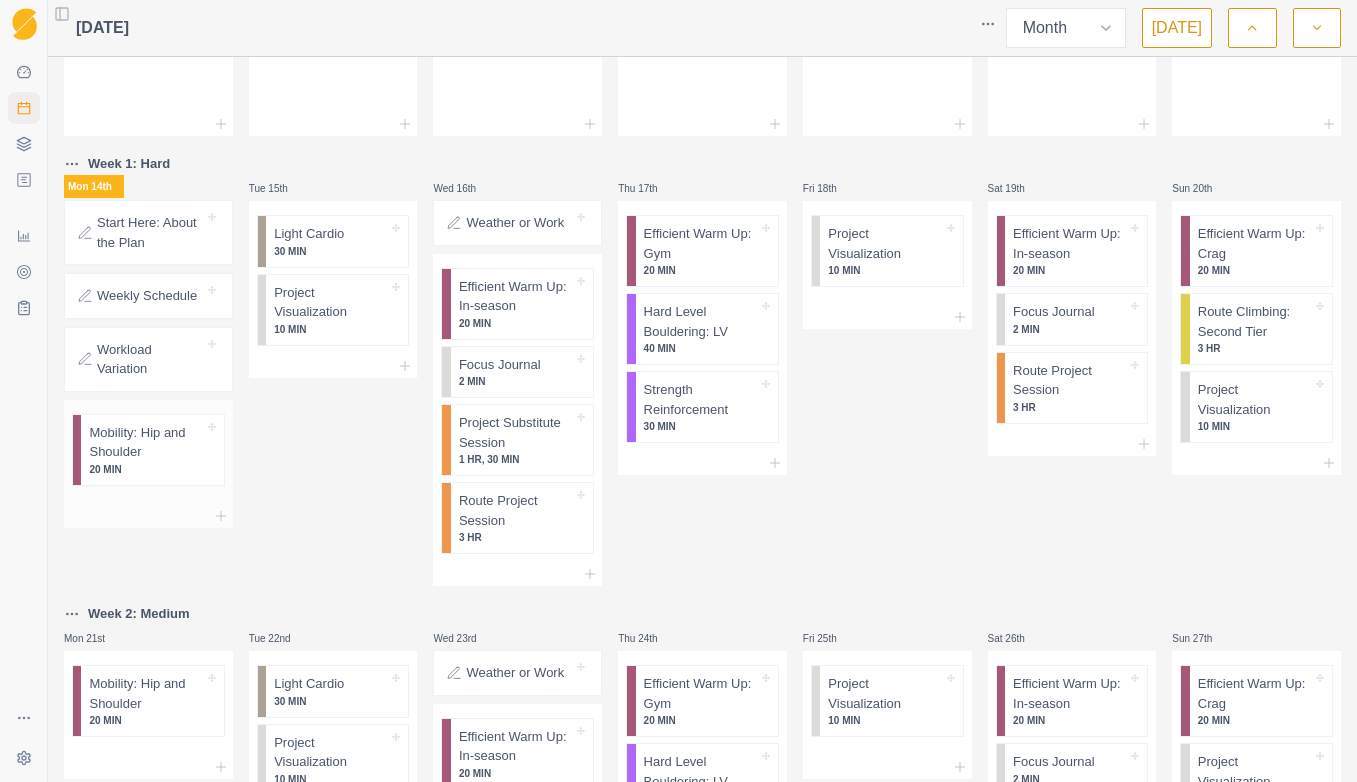 click on "Mobility: Hip and Shoulder" at bounding box center [146, 442] 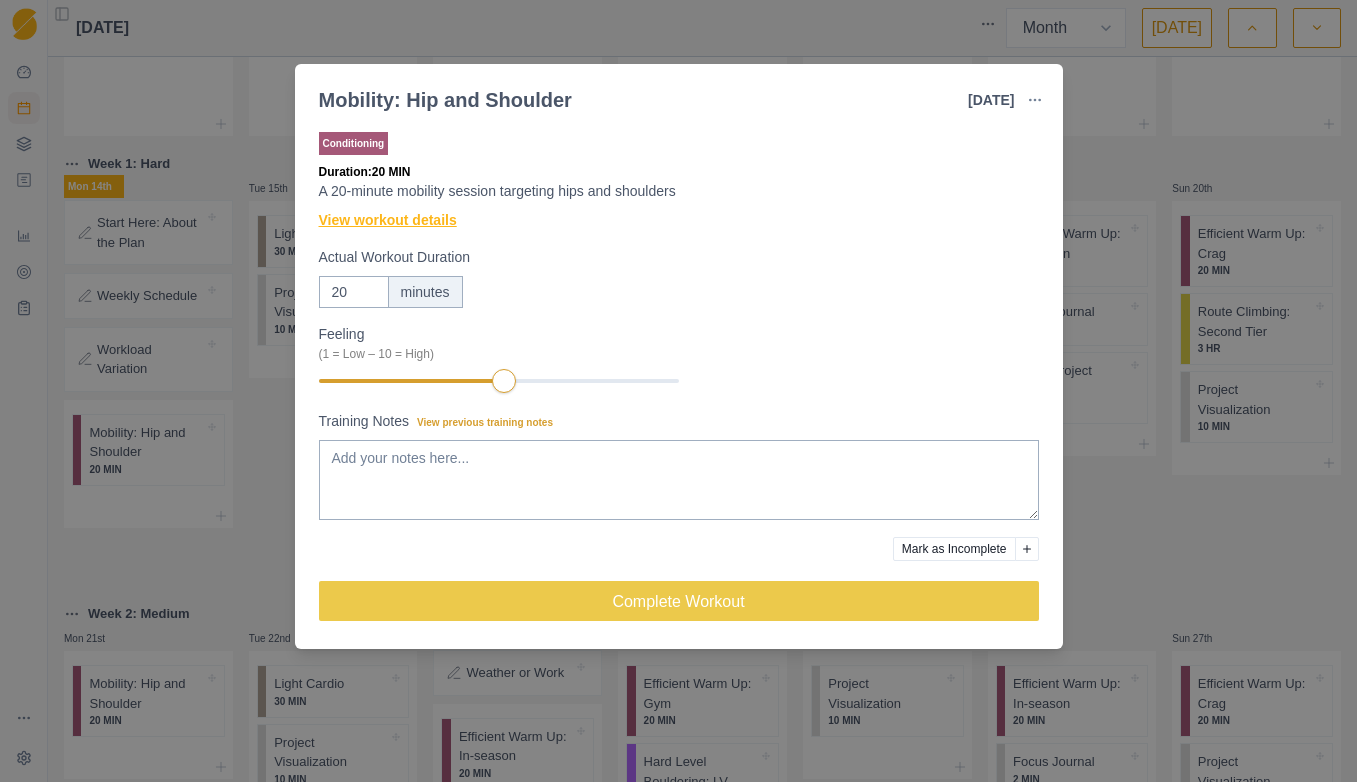 click on "View workout details" at bounding box center [388, 220] 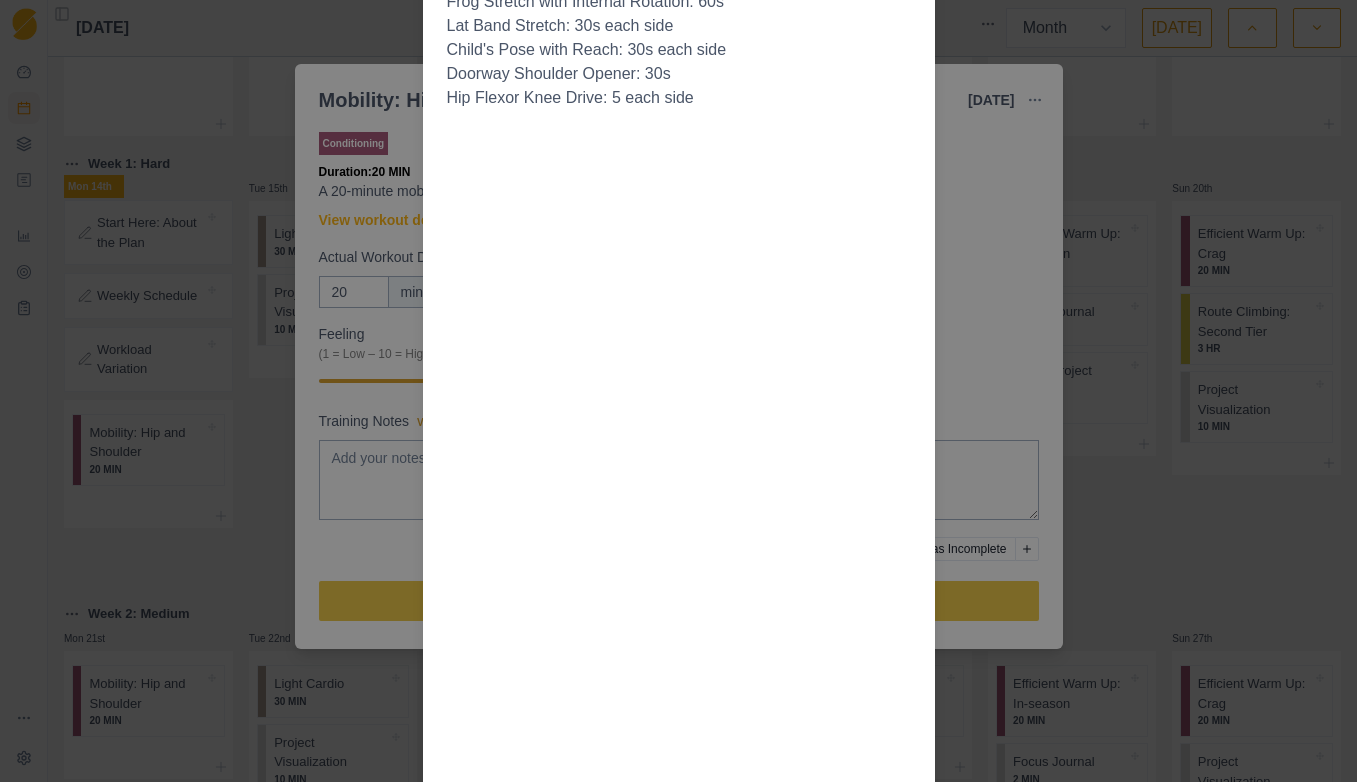 scroll, scrollTop: 200, scrollLeft: 0, axis: vertical 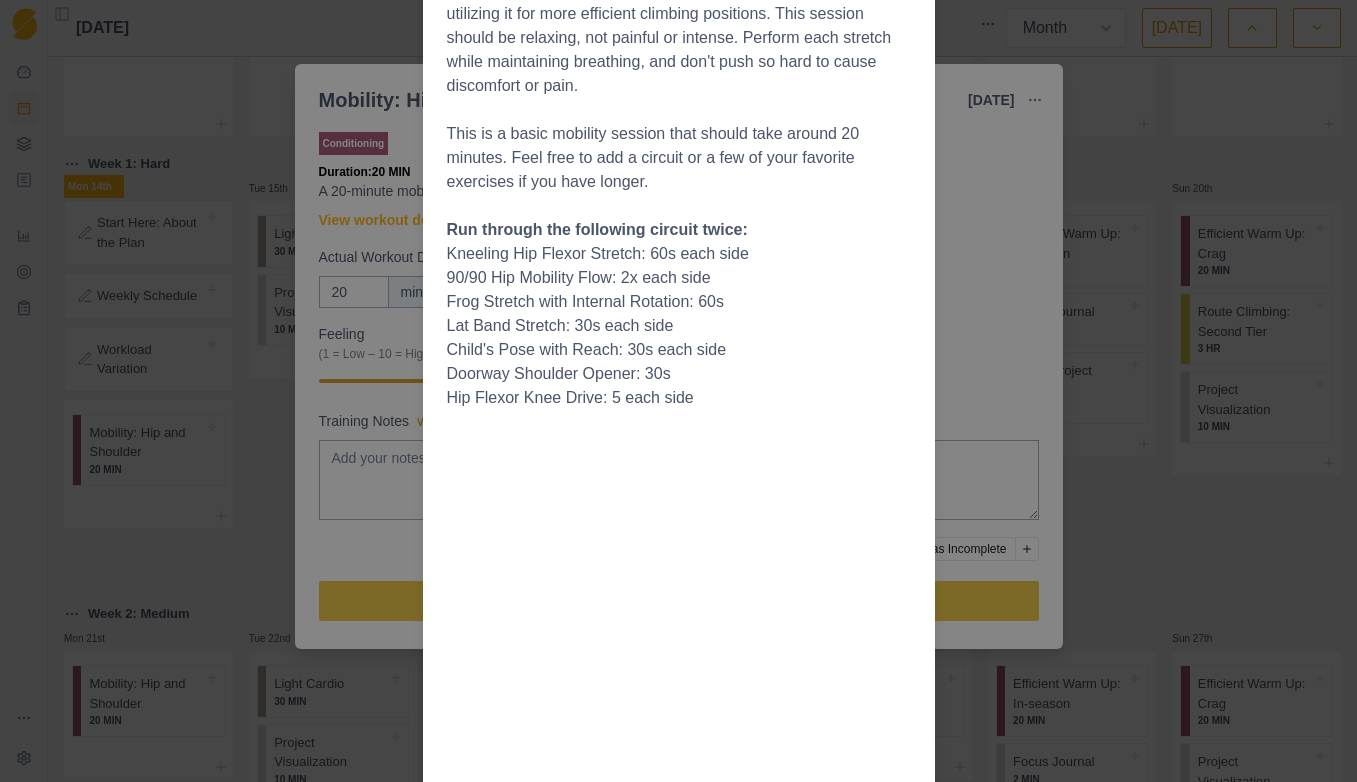 click on "Workout Details Mobility work is important for expanding your range of motion and utilizing it for more efficient climbing positions. This session should be relaxing, not painful or intense. Perform each stretch while maintaining breathing, and don't push so hard to cause discomfort or pain. This is a basic mobility session that should take around 20 minutes. Feel free to add a circuit or a few of your favorite exercises if you have longer. Run through the following circuit twice: Kneeling Hip Flexor Stretch: 60s each side 90/90 Hip Mobility Flow: 2x each side Frog Stretch with Internal Rotation: 60s Lat Band Stretch: 30s each side Child's Pose with Reach: 30s each side Doorway Shoulder Opener: 30s Hip Flexor Knee Drive: 5 each side" at bounding box center [678, 391] 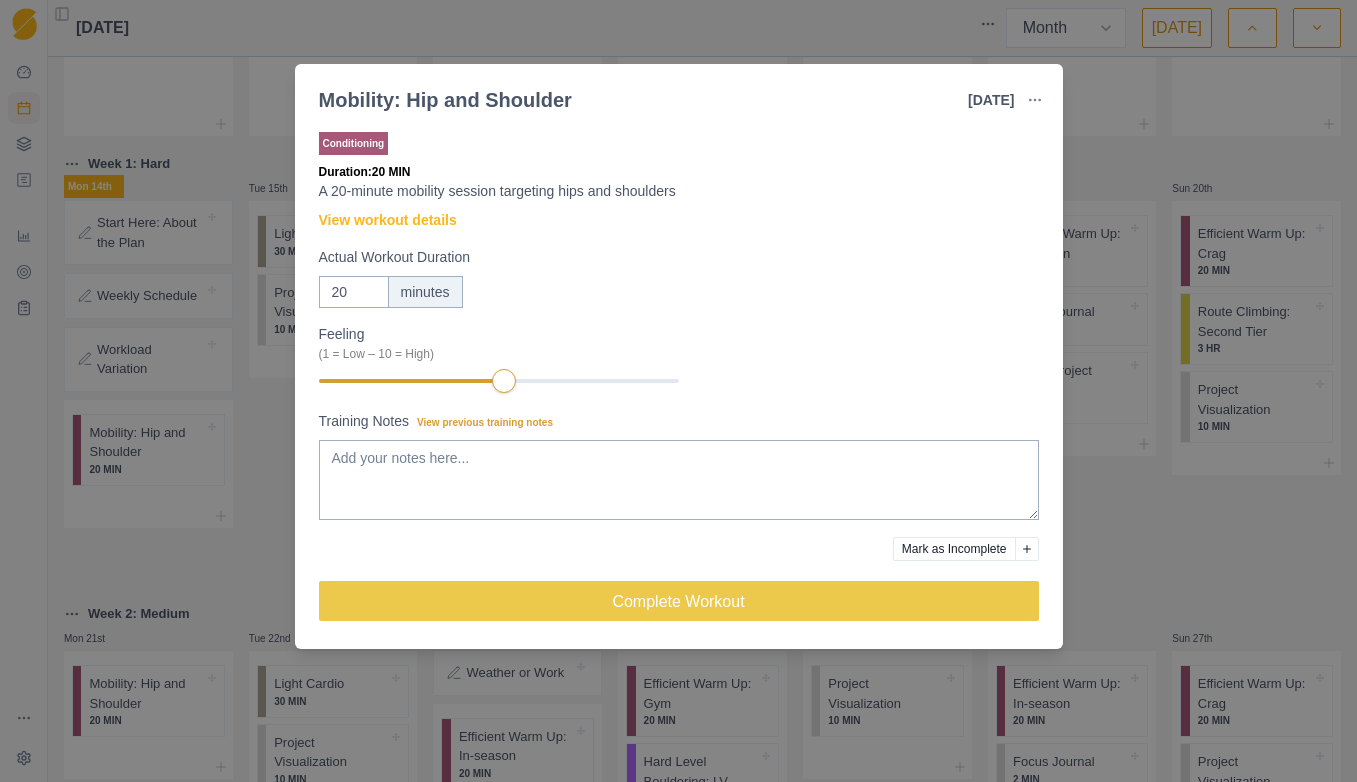 click on "Mobility: Hip and Shoulder [DATE] Link To Goal View Workout Metrics Edit Original Workout Reschedule Workout Remove From Schedule Conditioning Duration:  20 MIN A 20-minute mobility session targeting hips and shoulders View workout details Actual Workout Duration 20 minutes Feeling (1 = Low – 10 = High) Training Notes View previous training notes Mark as Incomplete Complete Workout" at bounding box center (678, 391) 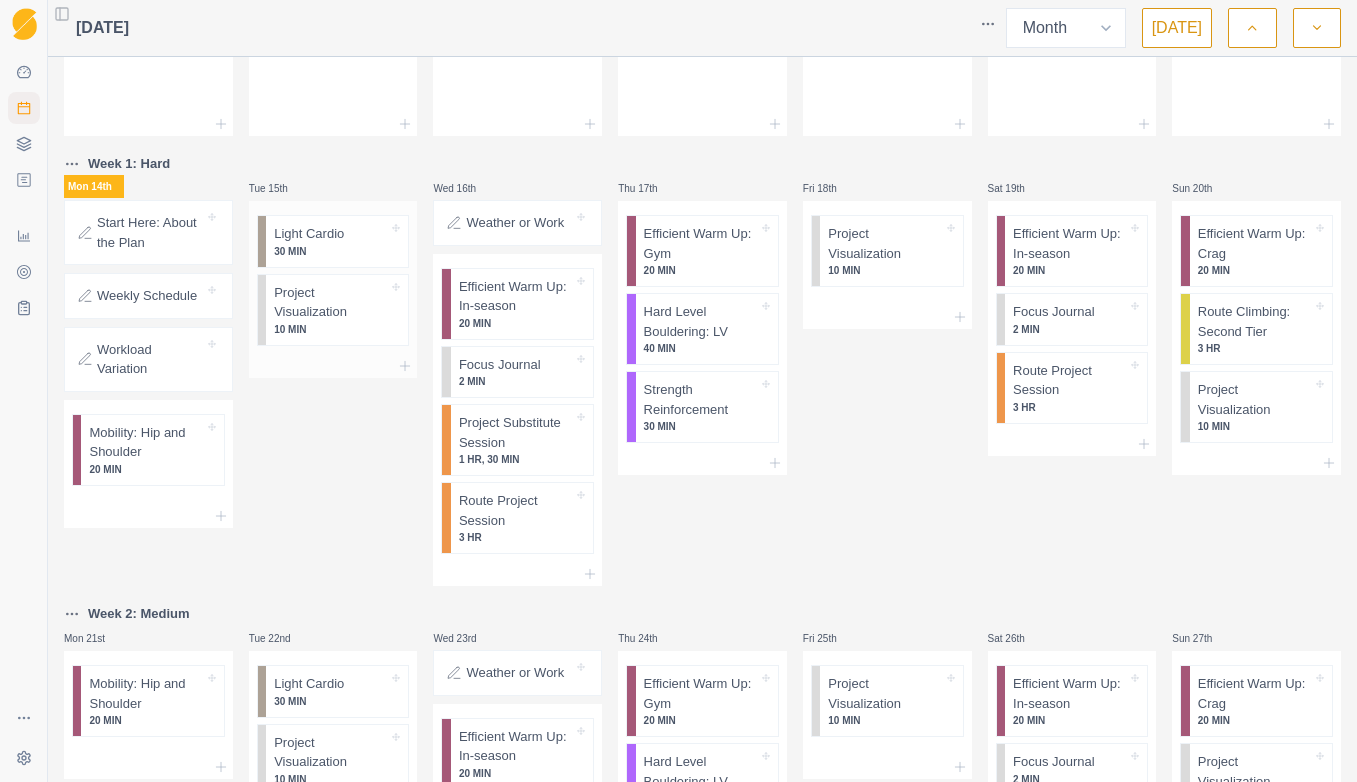 click on "30 MIN" at bounding box center [331, 251] 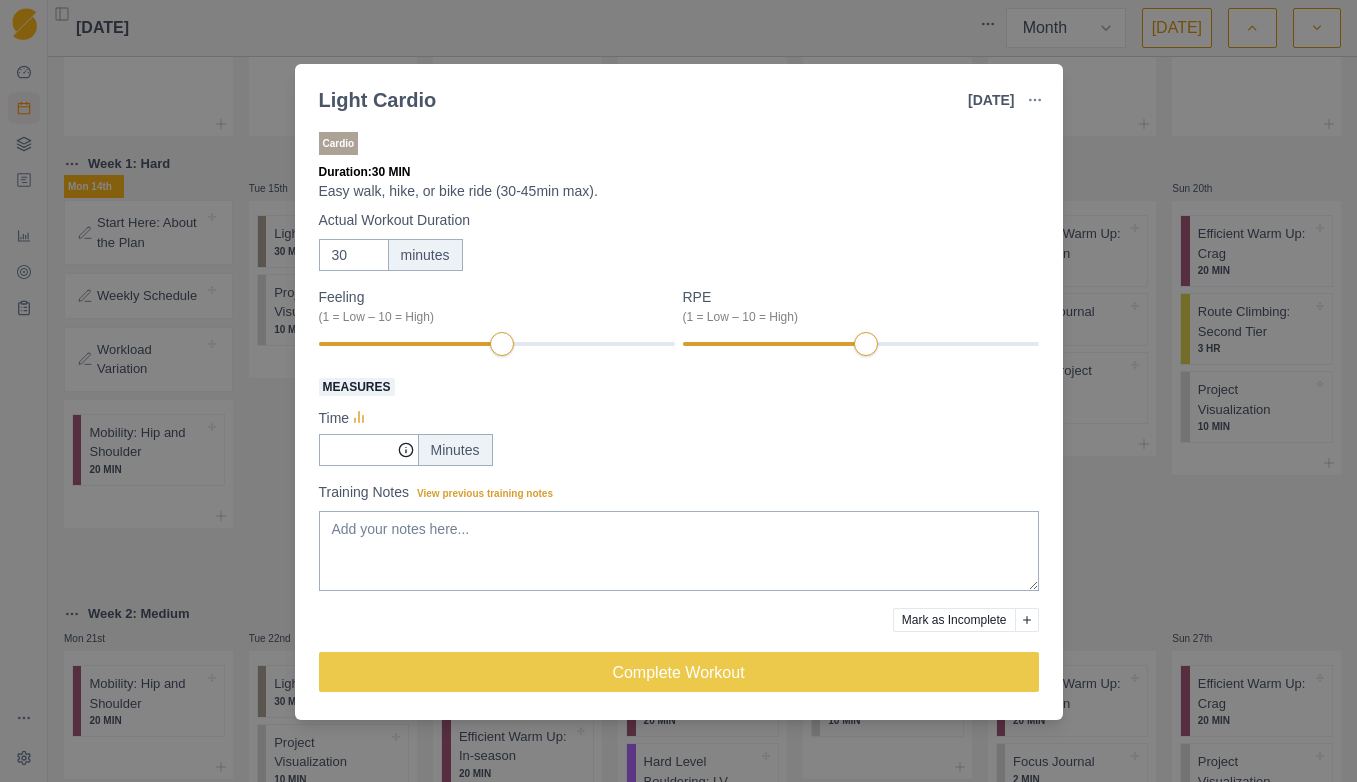 click on "Light Cardio [DATE] Link To Goal View Workout Metrics Edit Original Workout Reschedule Workout Remove From Schedule Cardio Duration:  30 MIN Easy walk, hike, or bike ride (30-45min max).
Actual Workout Duration 30 minutes Feeling (1 = Low – 10 = High) RPE (1 = Low – 10 = High) Measures Time Minutes Training Notes View previous training notes Mark as Incomplete Complete Workout" at bounding box center [678, 391] 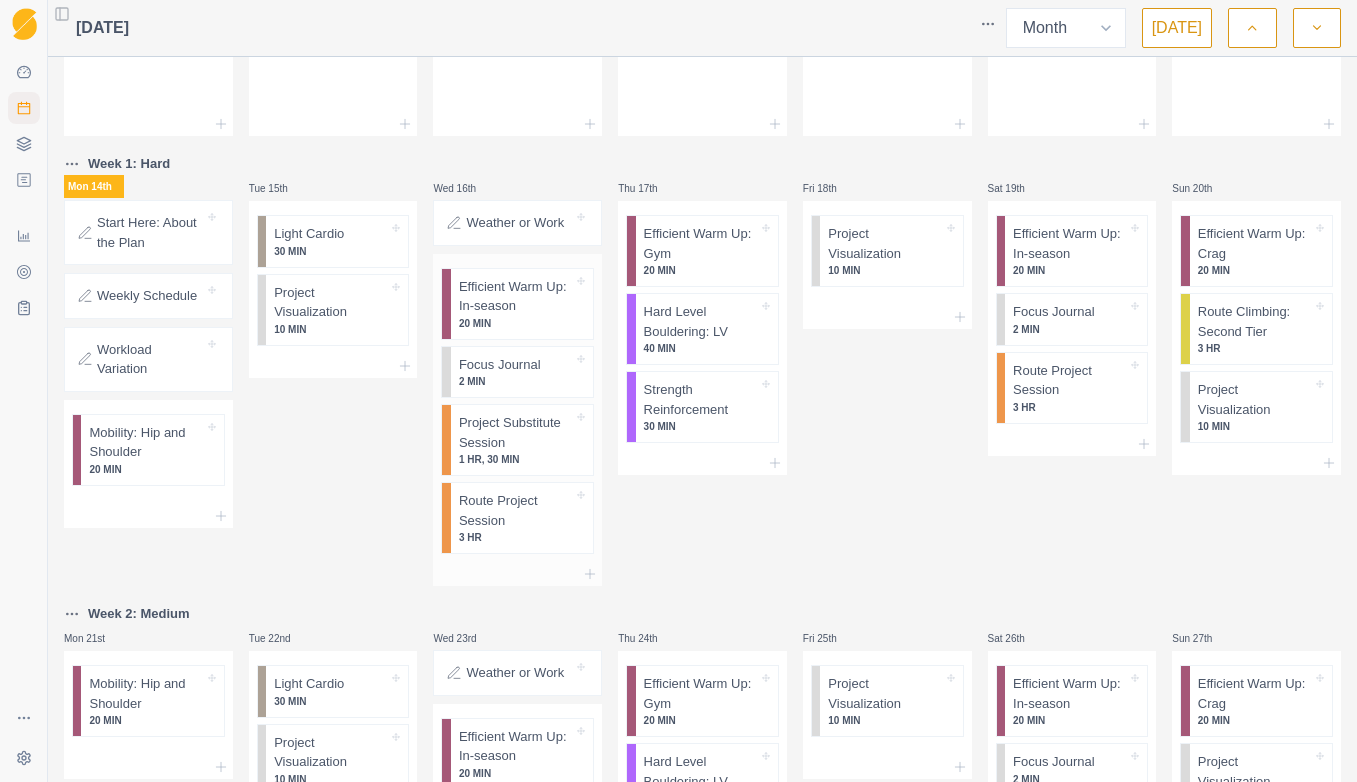 click on "Project Substitute Session" at bounding box center (516, 432) 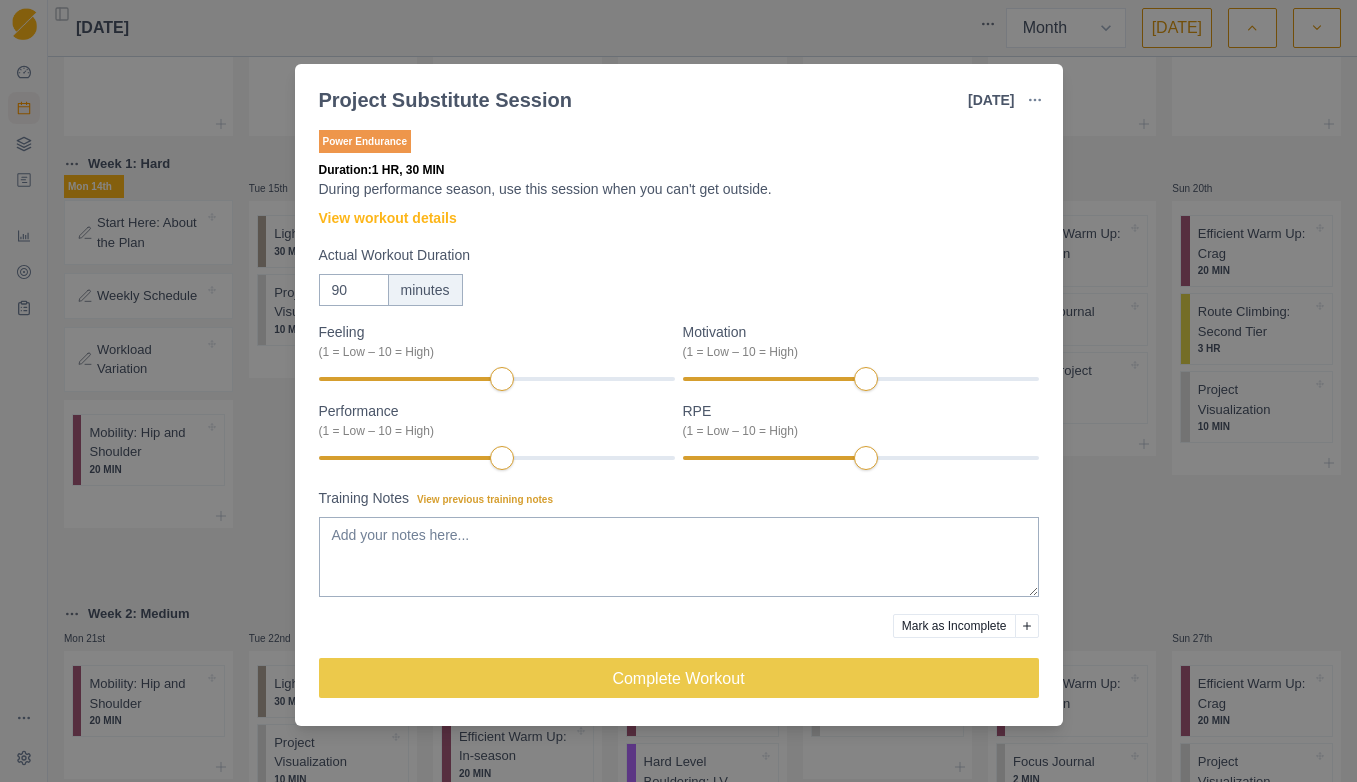 scroll, scrollTop: 0, scrollLeft: 0, axis: both 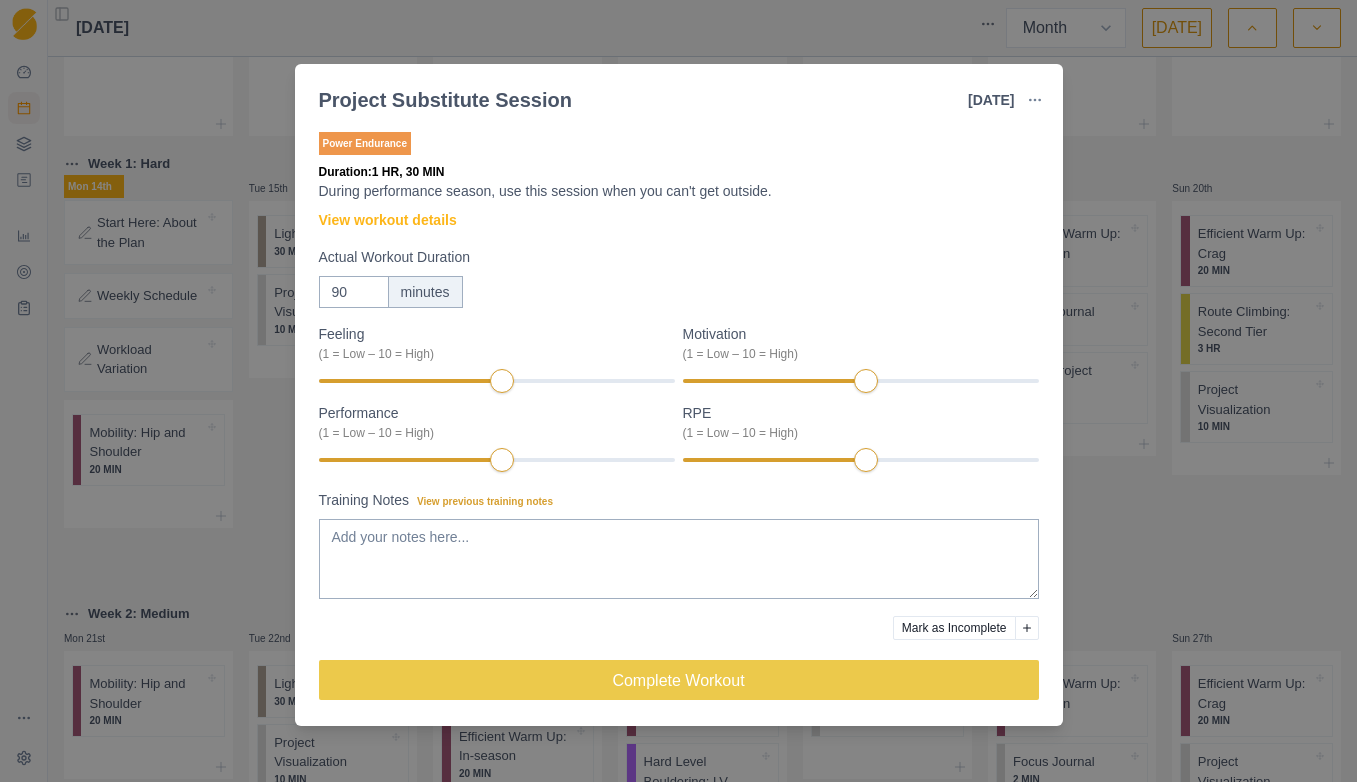 click on "Project Substitute Session [DATE] Link To Goal View Workout Metrics Edit Original Workout Reschedule Workout Remove From Schedule Power Endurance Duration:  1 HR, 30 MIN During performance season, use this session when you can't get outside. View workout details Actual Workout Duration 90 minutes Feeling (1 = Low – 10 = High) Motivation (1 = Low – 10 = High) Performance (1 = Low – 10 = High) RPE (1 = Low – 10 = High) Training Notes View previous training notes Mark as Incomplete Complete Workout" at bounding box center (678, 391) 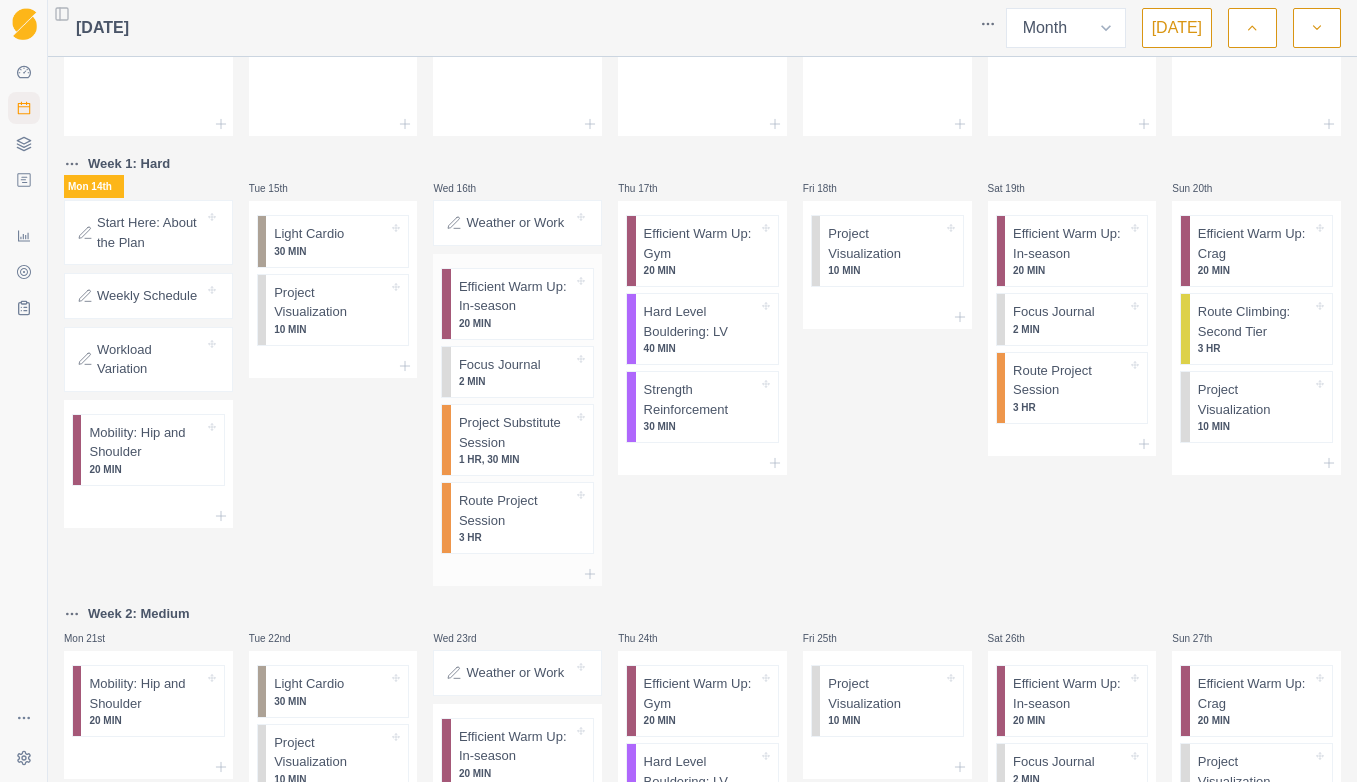click on "Route Project Session" at bounding box center (516, 510) 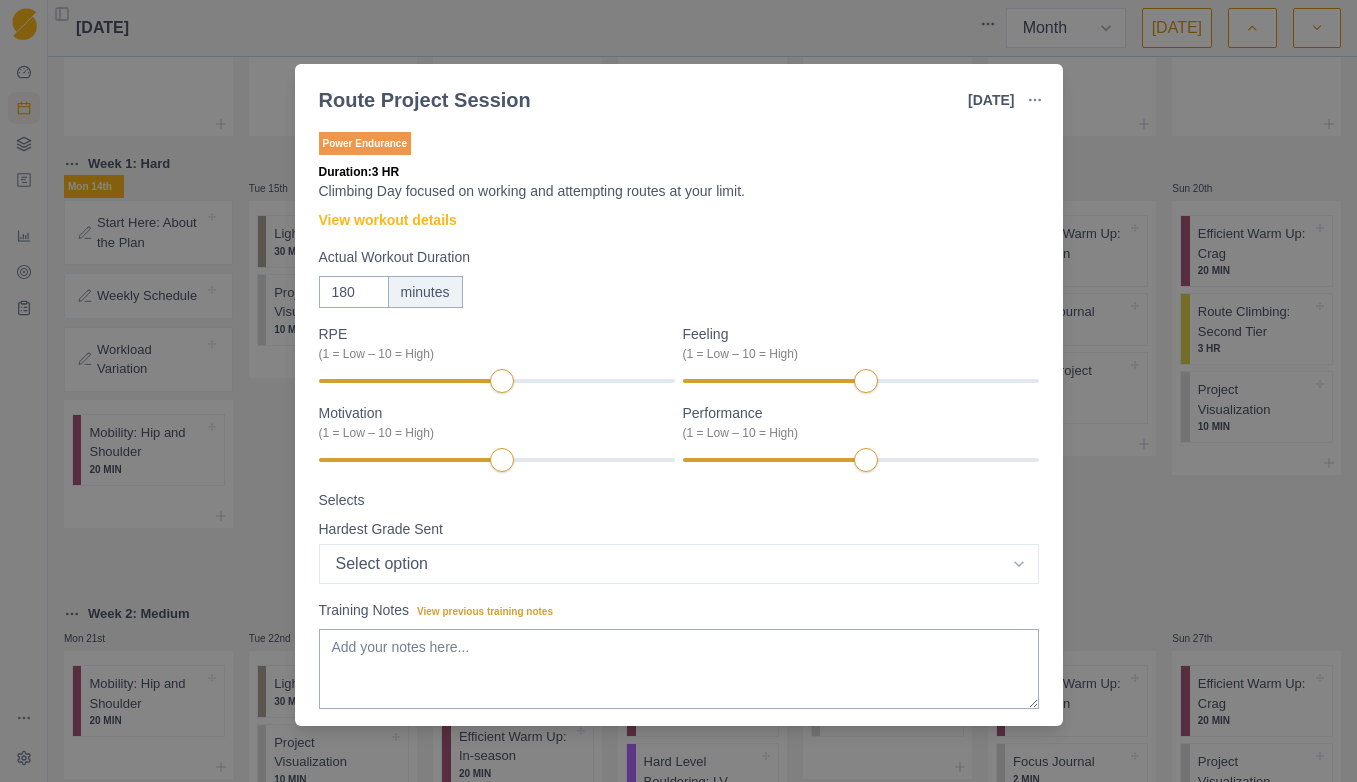 click on "Route Project Session [DATE] Link To Goal View Workout Metrics Edit Original Workout Reschedule Workout Remove From Schedule Power Endurance Duration:  3 HR Climbing Day focused on working and attempting routes at your limit. View workout details Actual Workout Duration 180 minutes RPE (1 = Low – 10 = High) Feeling (1 = Low – 10 = High) Motivation (1 = Low – 10 = High) Performance (1 = Low – 10 = High) Selects Hardest Grade Sent Select option 5.4 5.5 5.6 5.7 5.8 5.9 5.10a 5.10b 5.10c 5.10d 5.11a 5.11b 5.11c 5.11d 5.12a 5.12b 5.12c 5.12d 5.13a 5.13b 5.13c 5.13d 5.14a 5.14b 5.14c 5.14d 5.15a 5.15b 5.15c 5.15d Training Notes View previous training notes On Rock Mark as Incomplete Complete Workout" at bounding box center (678, 391) 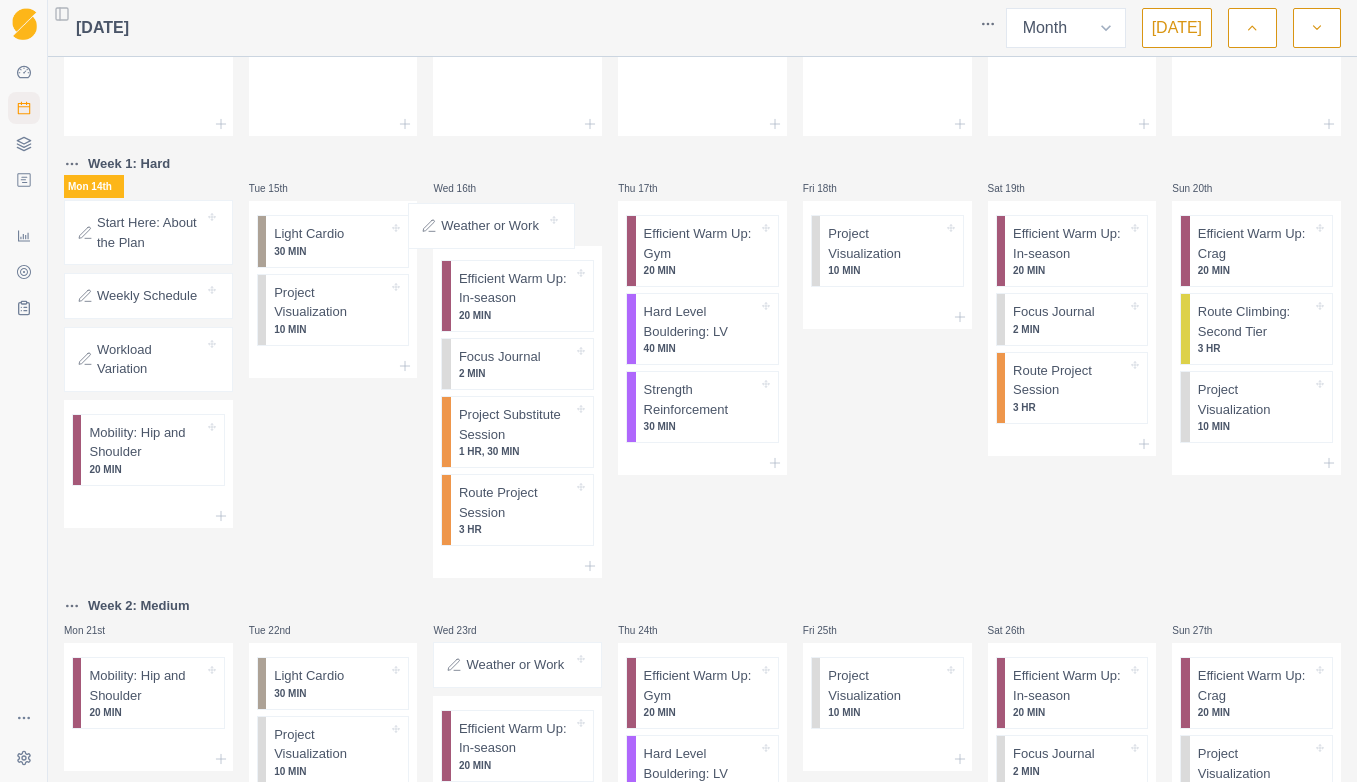 drag, startPoint x: 476, startPoint y: 216, endPoint x: 462, endPoint y: 220, distance: 14.56022 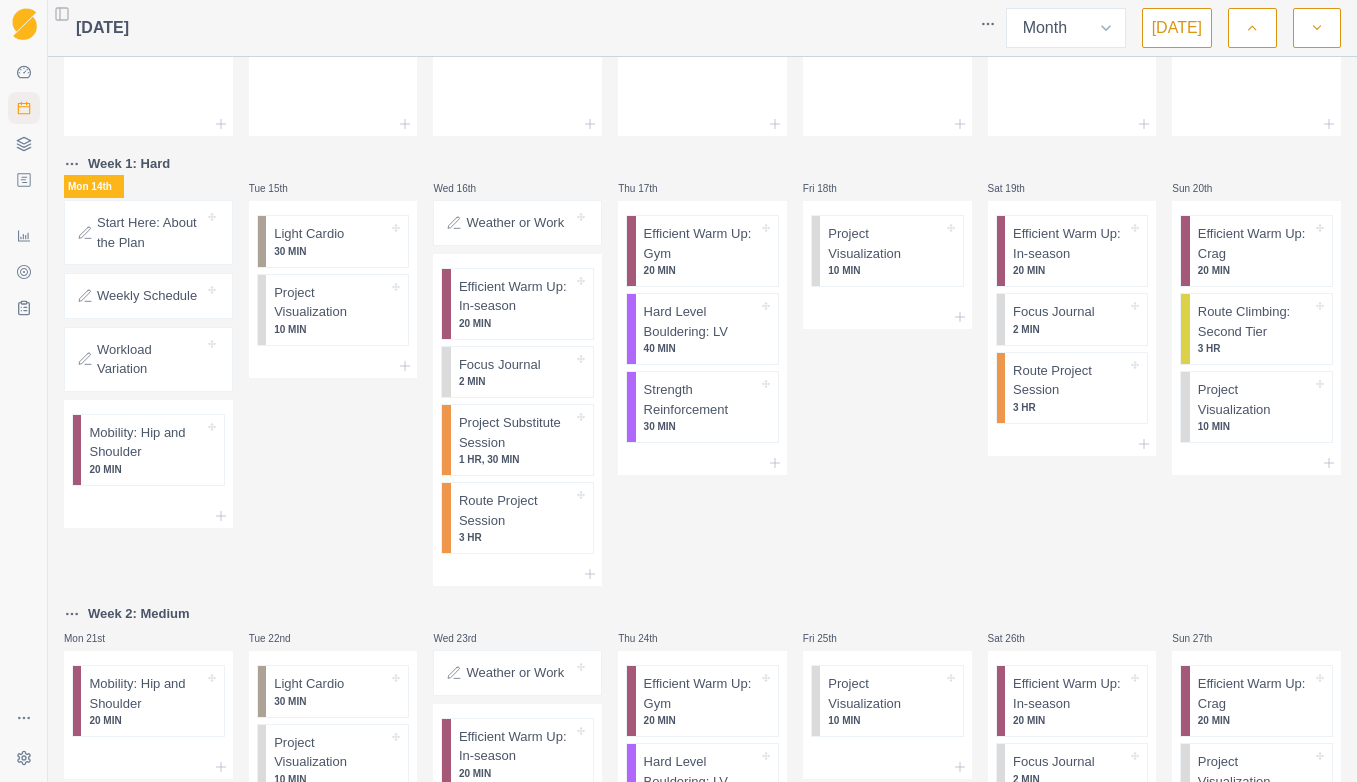 click on "Weather or Work" at bounding box center (515, 223) 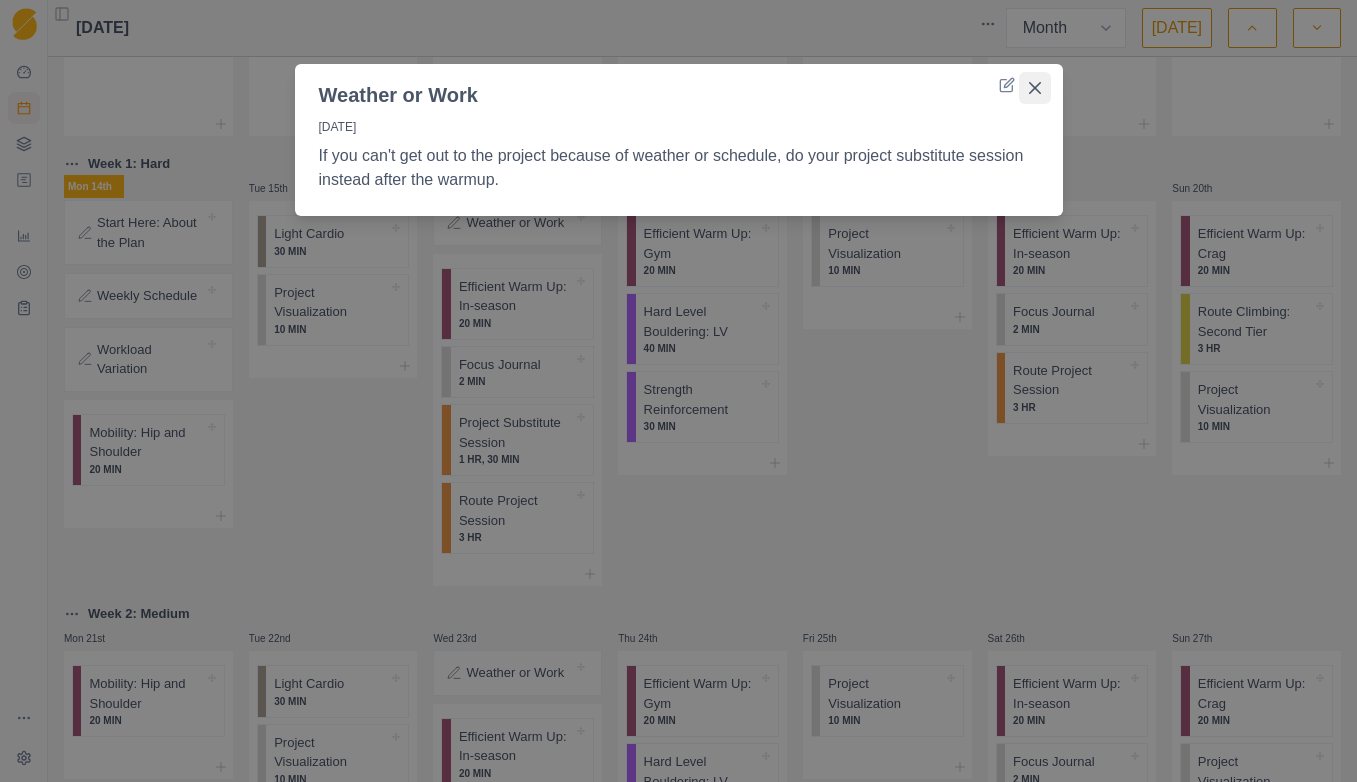 click 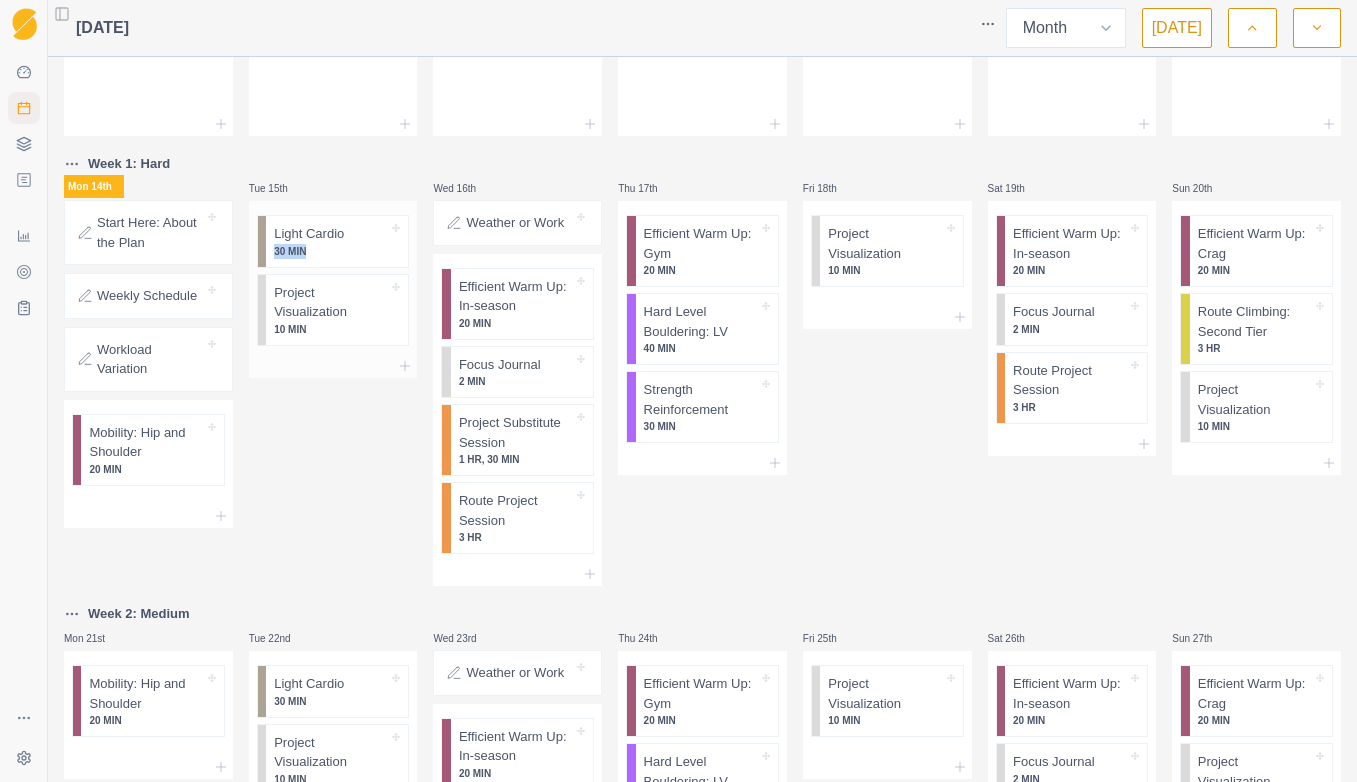 drag, startPoint x: 338, startPoint y: 205, endPoint x: 399, endPoint y: 202, distance: 61.073727 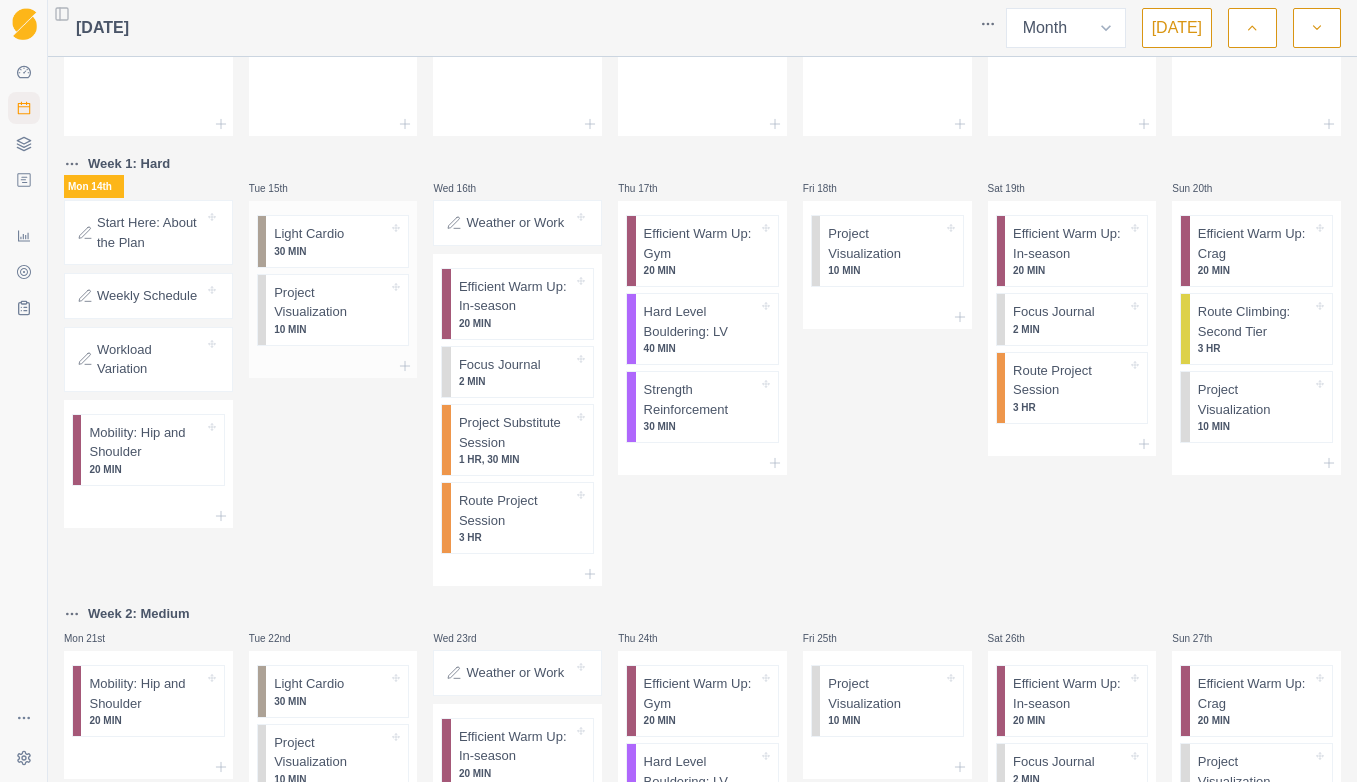 click at bounding box center [333, 366] 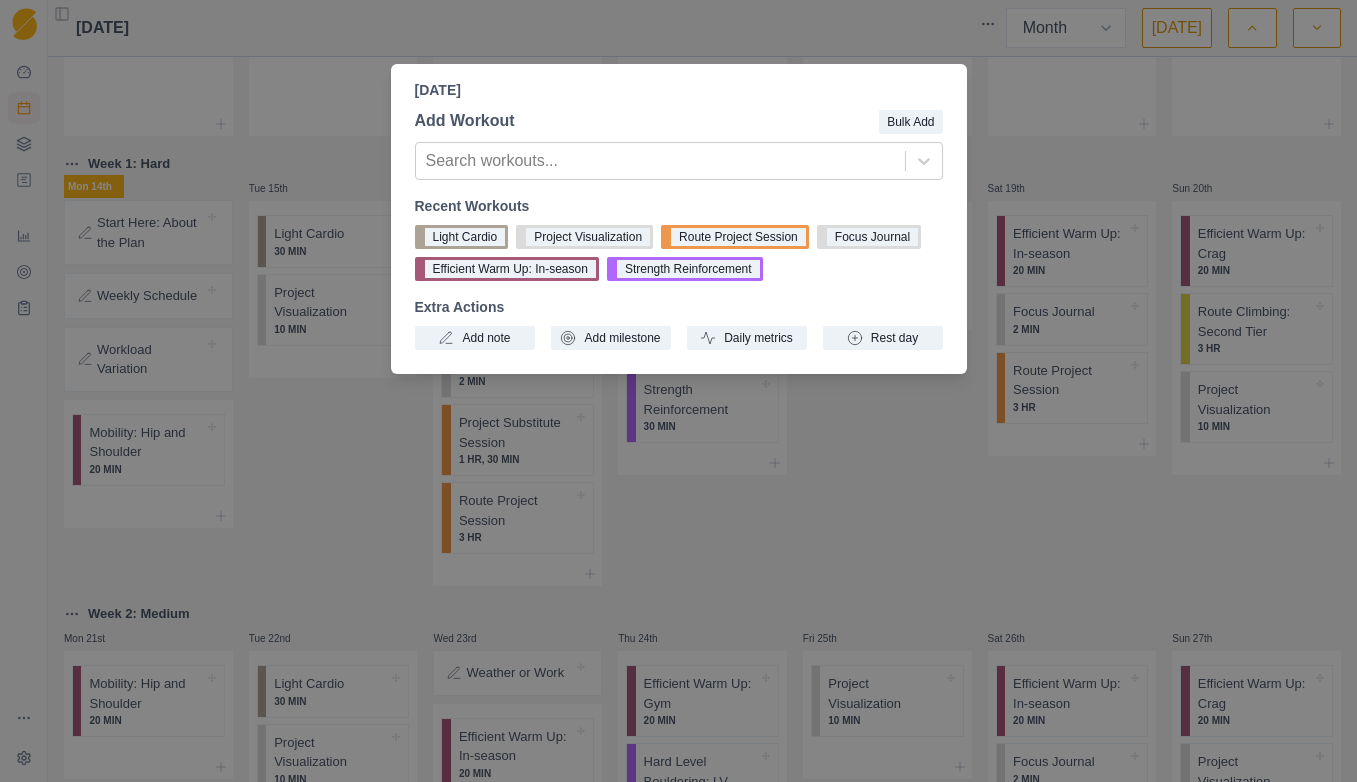 click on "[DATE] Add Workout Bulk Add Search workouts... Recent Workouts Light Cardio Project Visualization Route Project Session Focus Journal Efficient Warm Up: In-season Strength Reinforcement Extra Actions Add note Add milestone Daily metrics Rest day" at bounding box center [678, 391] 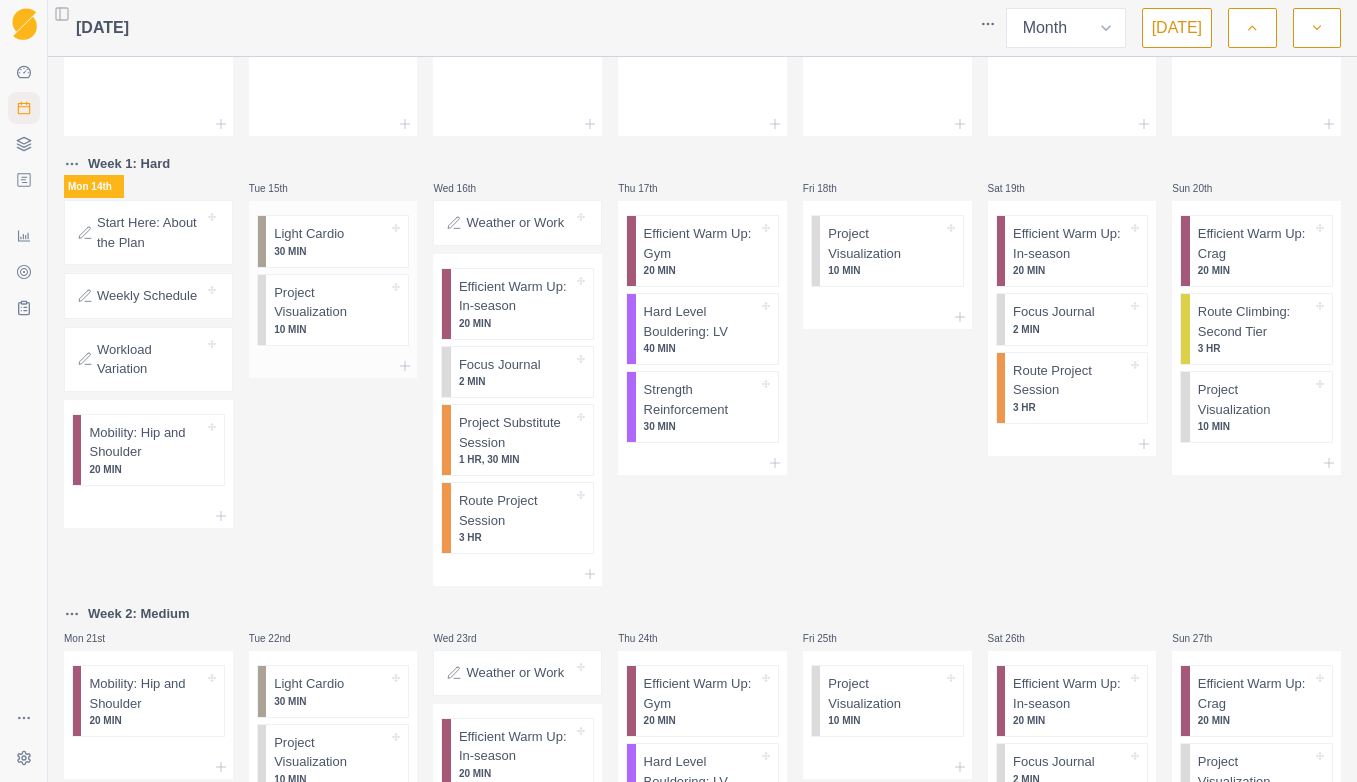 click at bounding box center (333, 366) 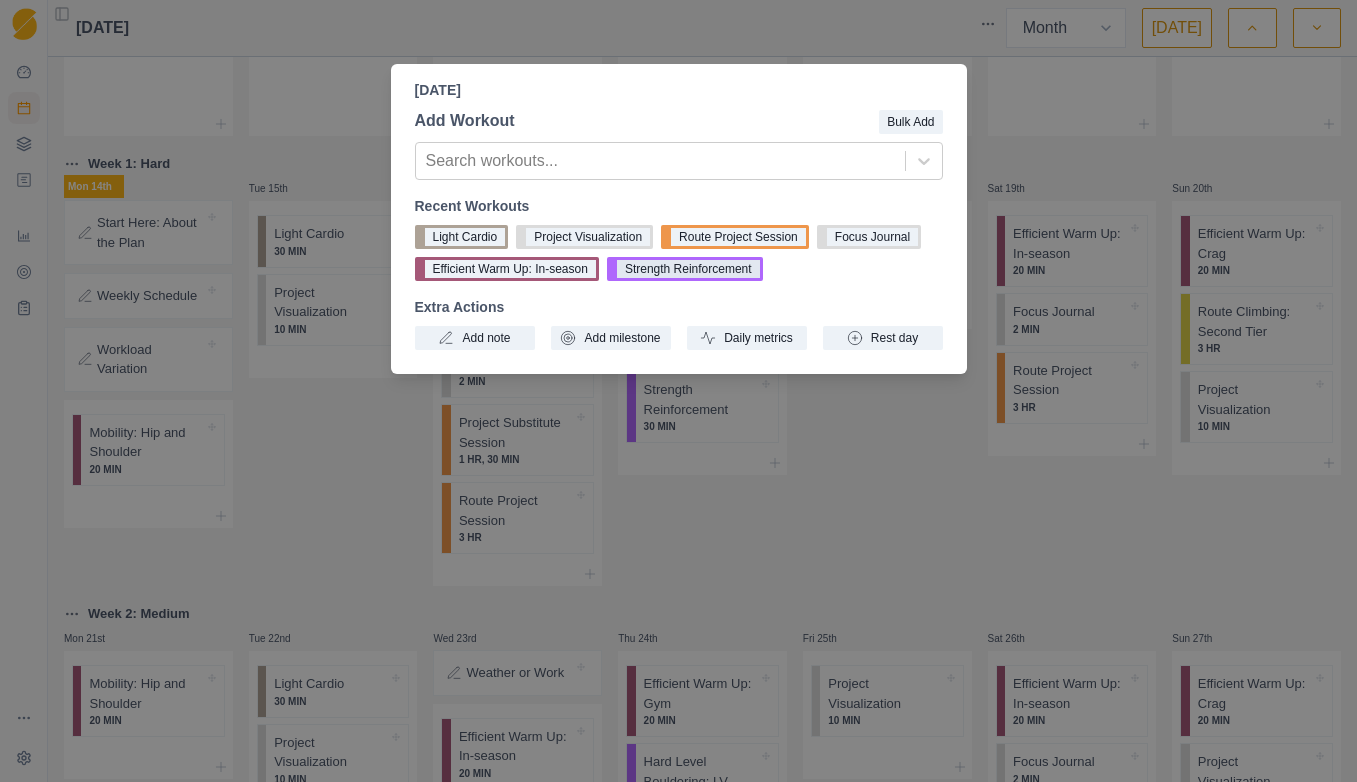 click on "Strength Reinforcement" at bounding box center (685, 269) 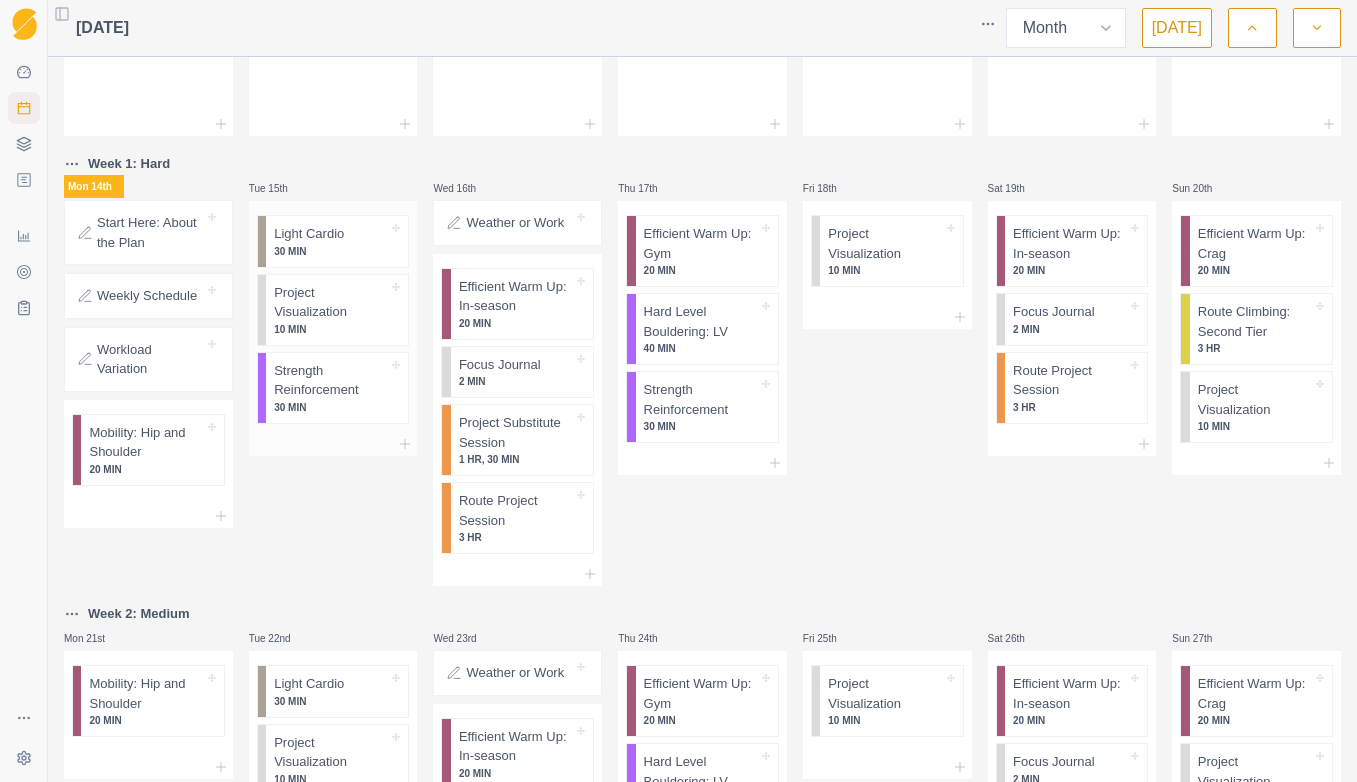 click on "Strength Reinforcement" at bounding box center (331, 380) 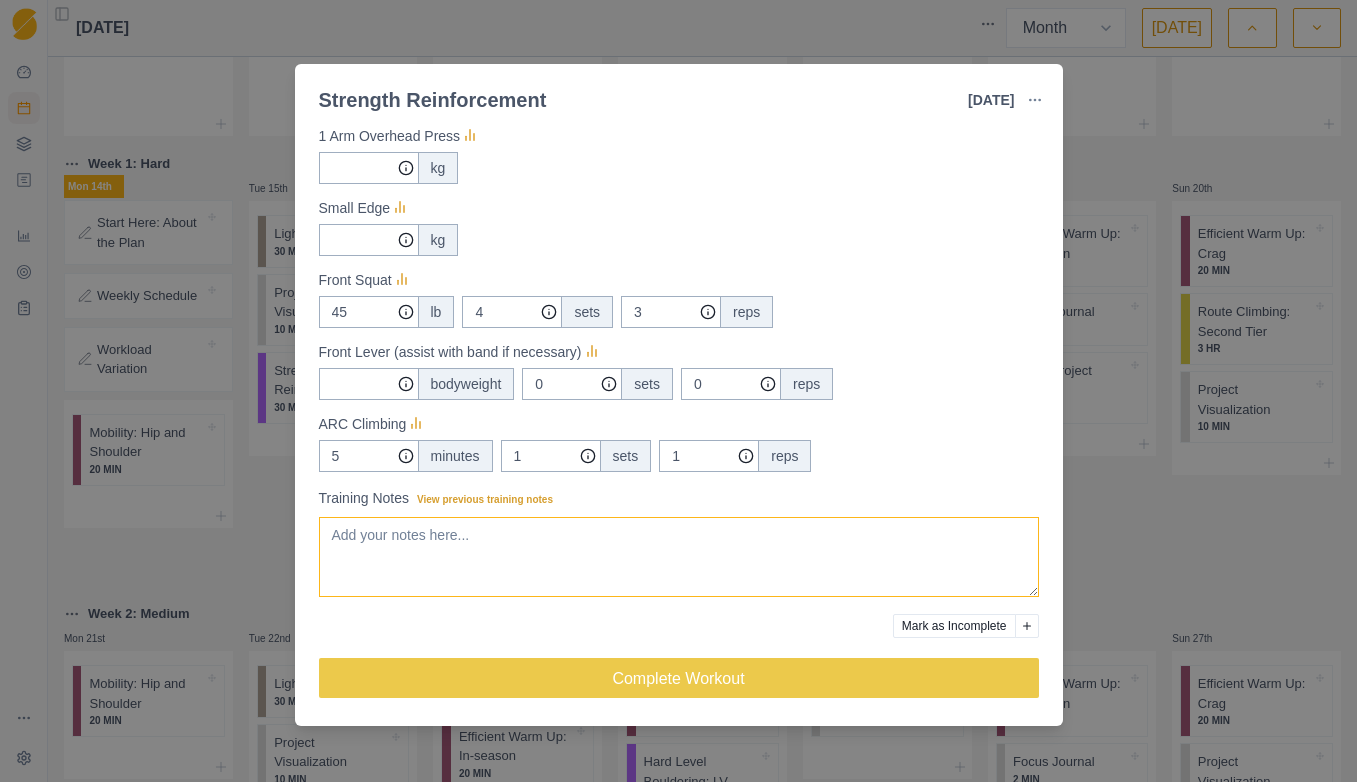 scroll, scrollTop: 0, scrollLeft: 0, axis: both 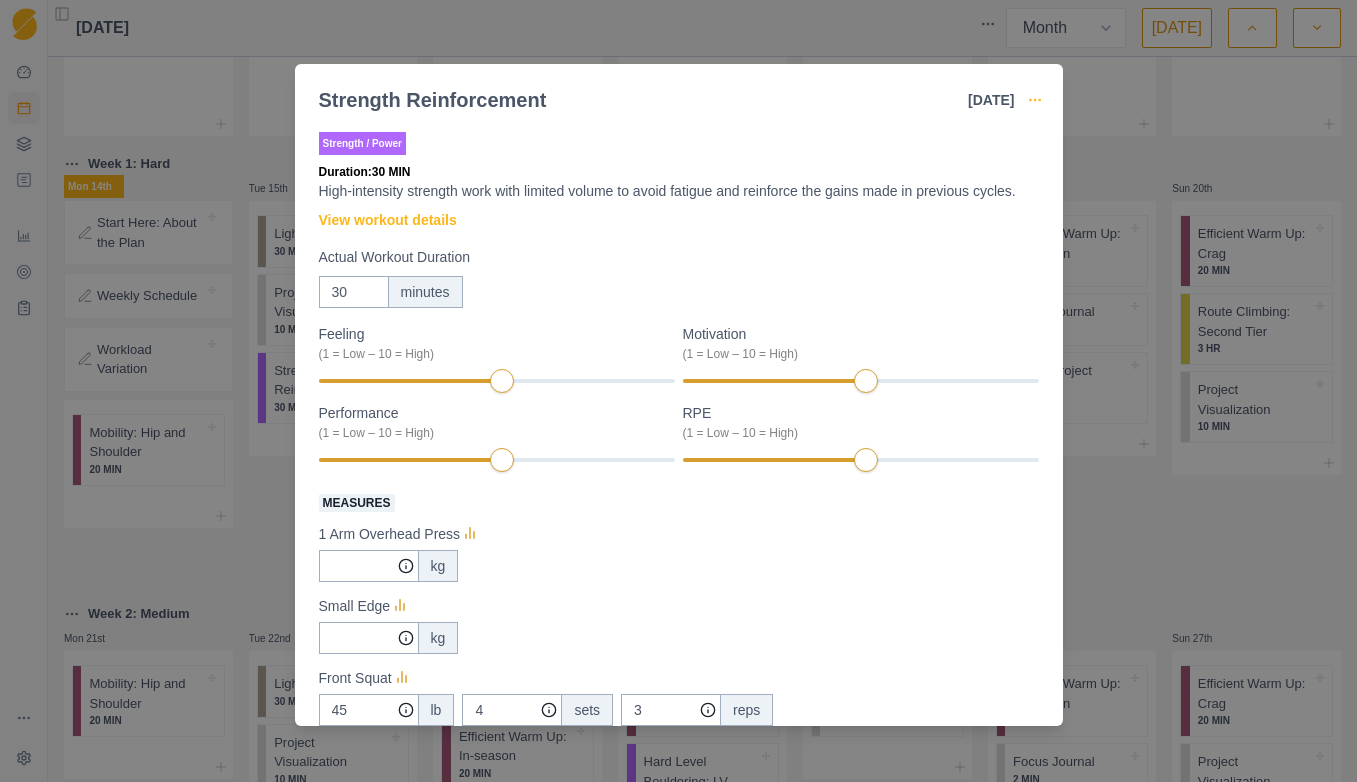 click 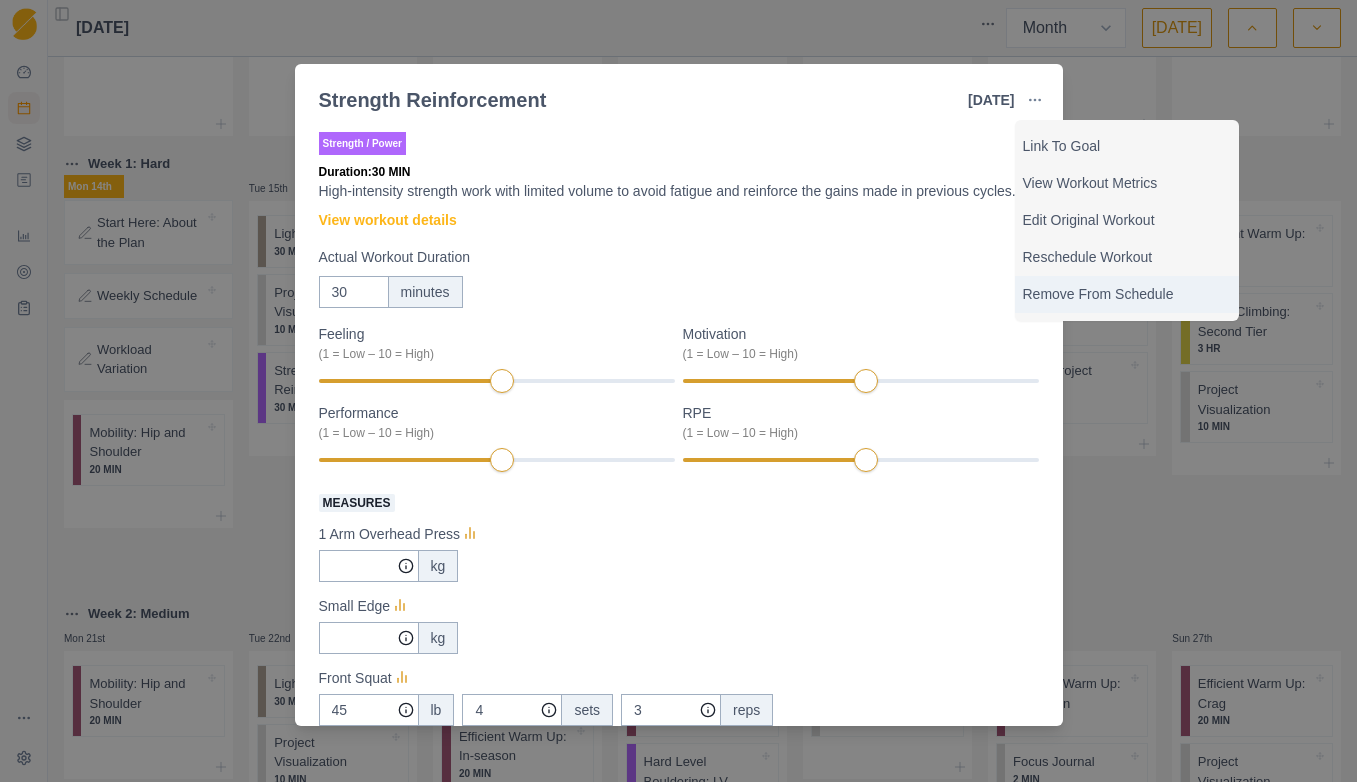 click on "Remove From Schedule" at bounding box center [1127, 294] 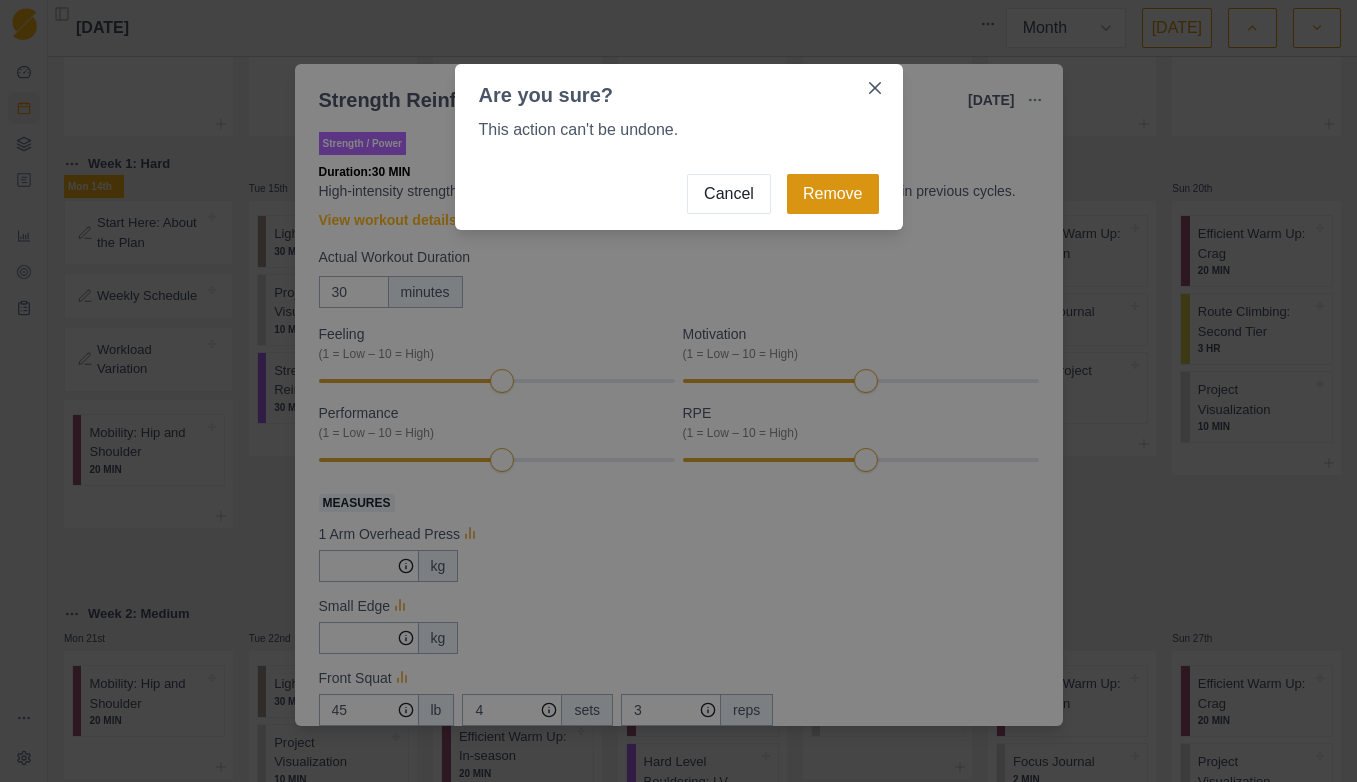 click on "Remove" at bounding box center [833, 194] 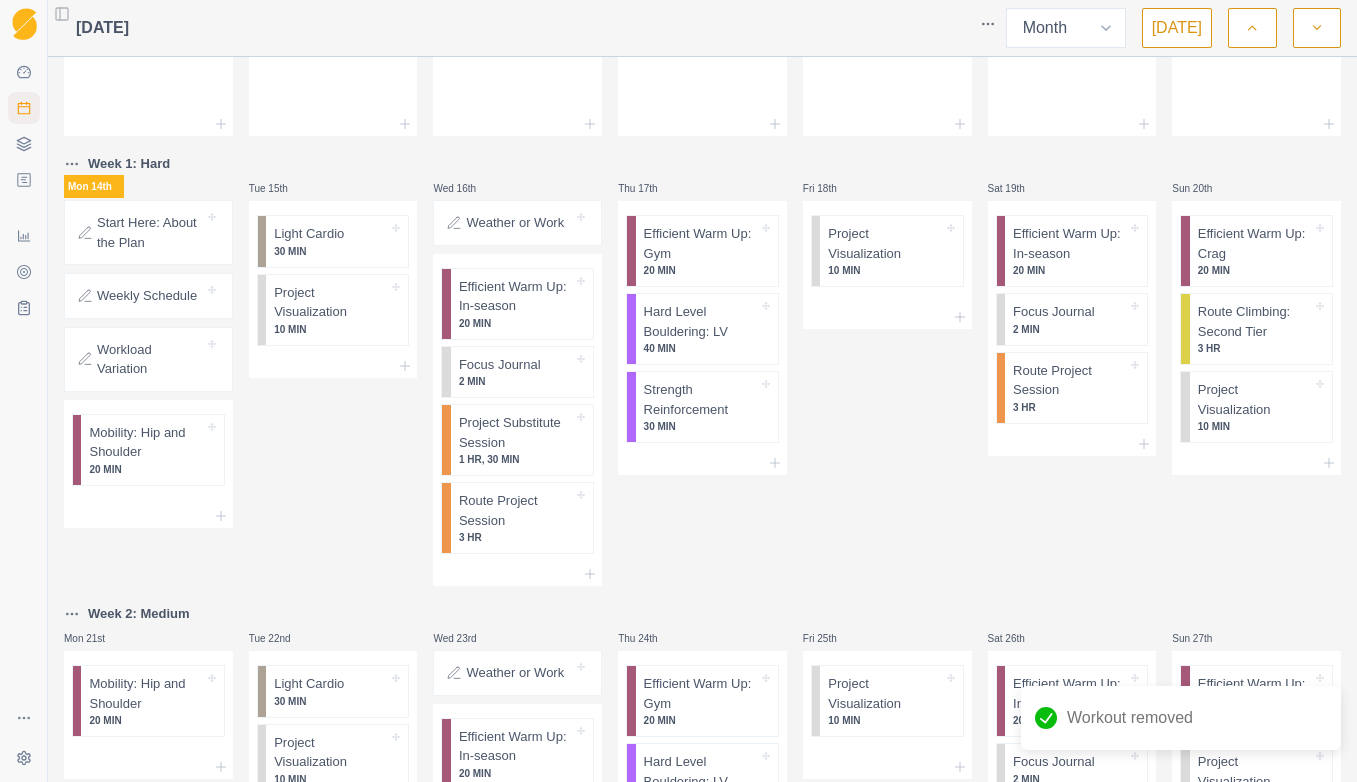 click on "Weather or Work" at bounding box center [517, 223] 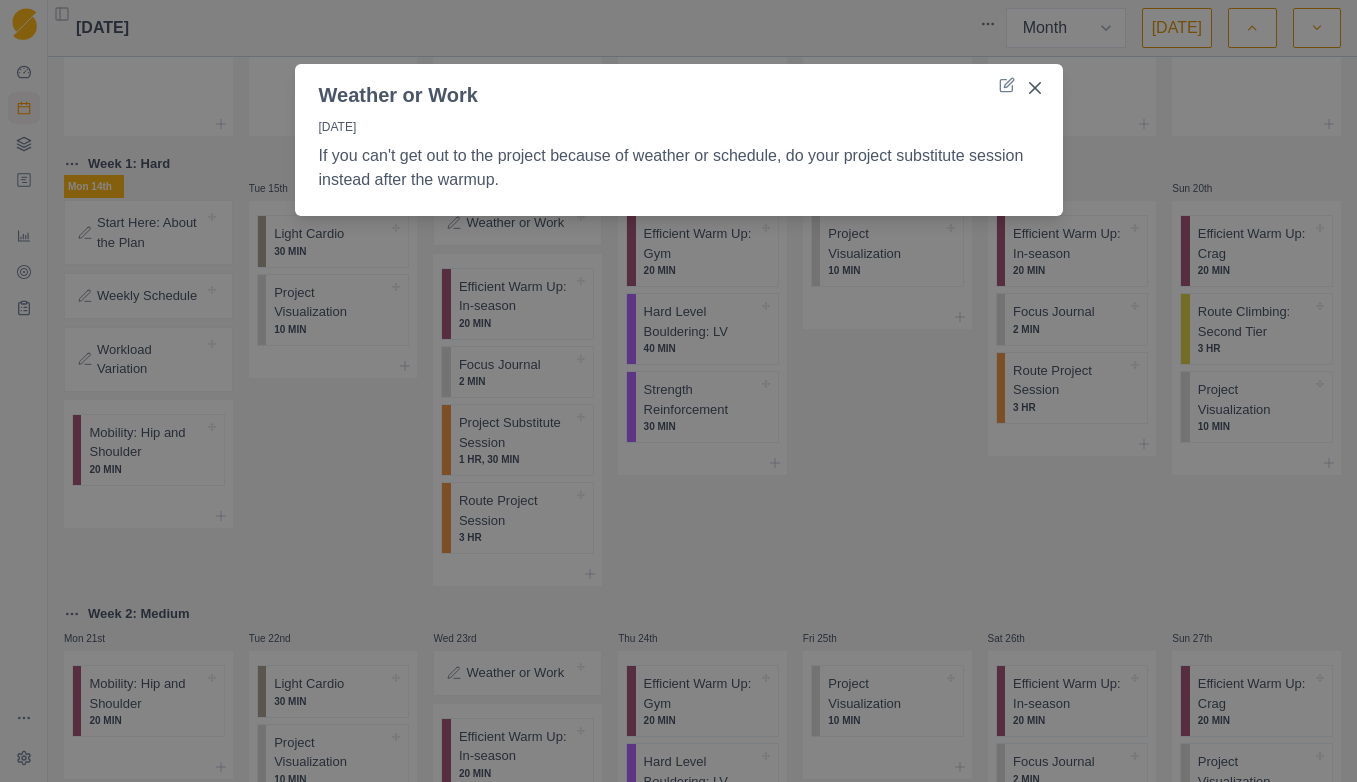 click on "Weather or Work [DATE] If you can't get out to the project because of weather or schedule, do your project substitute session instead after the warmup." at bounding box center (678, 391) 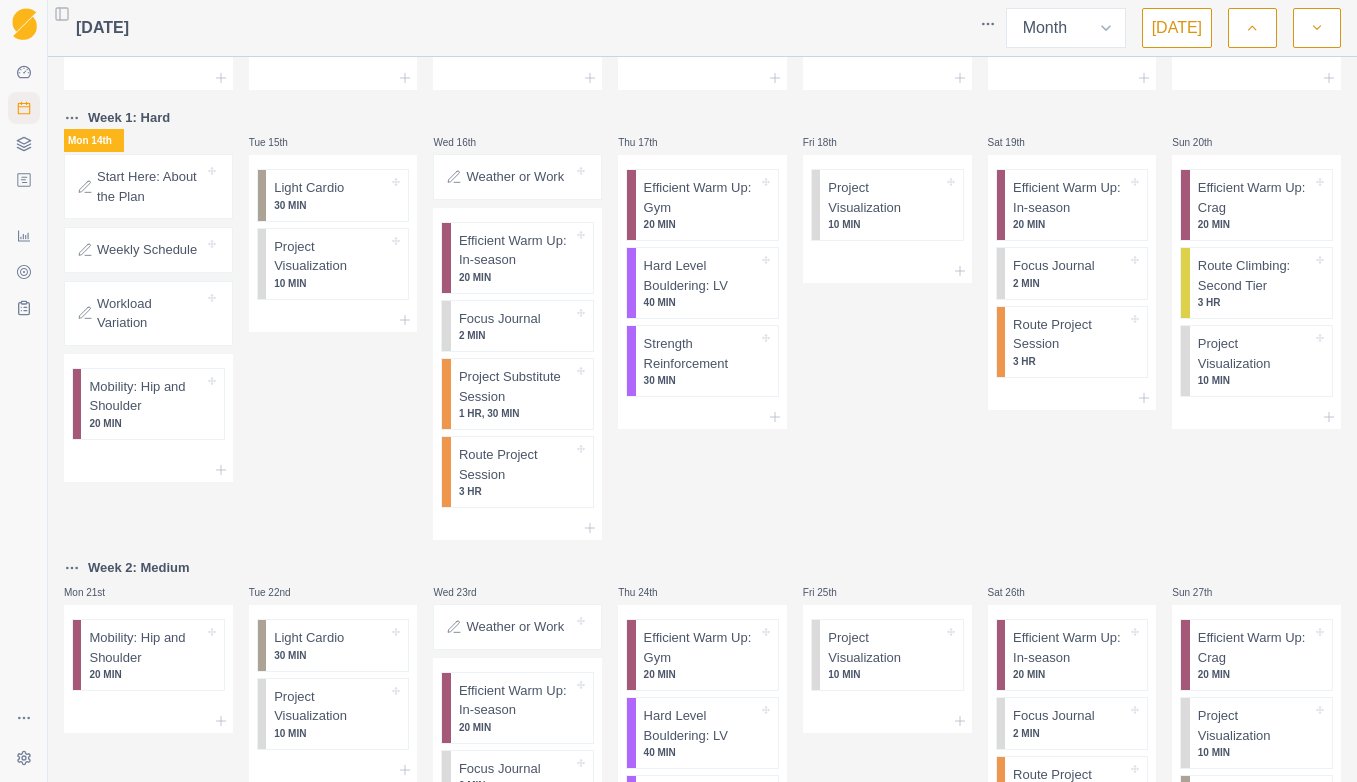 scroll, scrollTop: 300, scrollLeft: 0, axis: vertical 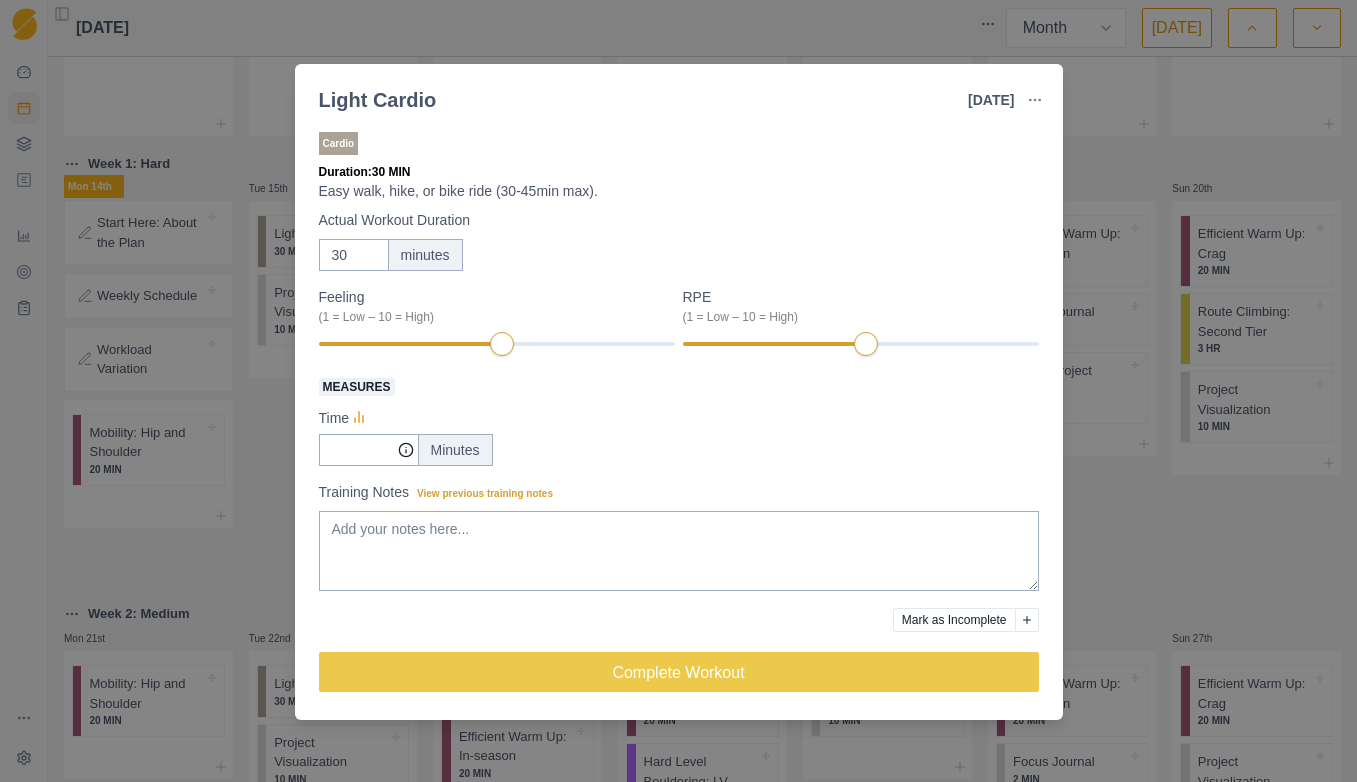 click on "Sequence Dashboard Planner Workouts Plans Performance Metrics Goals Tests Settings Toggle Sidebar [DATE] Week Month [DATE] Mon 30th Tue 1st Wed 2nd Thu 3rd Fri 4th Sat 5th Sun 6th Mon 7th Tue 8th Wed 9th Thu 10th Fri 11th Sat 12th Sun 13th Week 1: Hard Mon 14th Start Here: About the Plan Weekly Schedule Workload Variation Mobility: Hip and Shoulder 20 MIN Tue 15th Light Cardio 30 MIN Project Visualization 10 MIN Wed 16th Weather or Work Efficient Warm Up: In-season 20 MIN Focus Journal 2 MIN Project Substitute Session 1 HR, 30 MIN Route Project Session 3 HR Thu 17th Efficient Warm Up: Gym 20 MIN Hard Level Bouldering: LV 40 MIN Strength Reinforcement 30 MIN Fri 18th Project Visualization 10 MIN Sat 19th Efficient Warm Up: In-season 20 MIN Focus Journal 2 MIN Route Project Session 3 HR Sun 20th Efficient Warm Up: Crag 20 MIN Route Climbing: Second Tier 3 HR Project Visualization 10 MIN Week 2: Medium Mon 21st Mobility: Hip and Shoulder 20 MIN Tue 22nd Light Cardio 30 MIN Project Visualization" at bounding box center (678, 391) 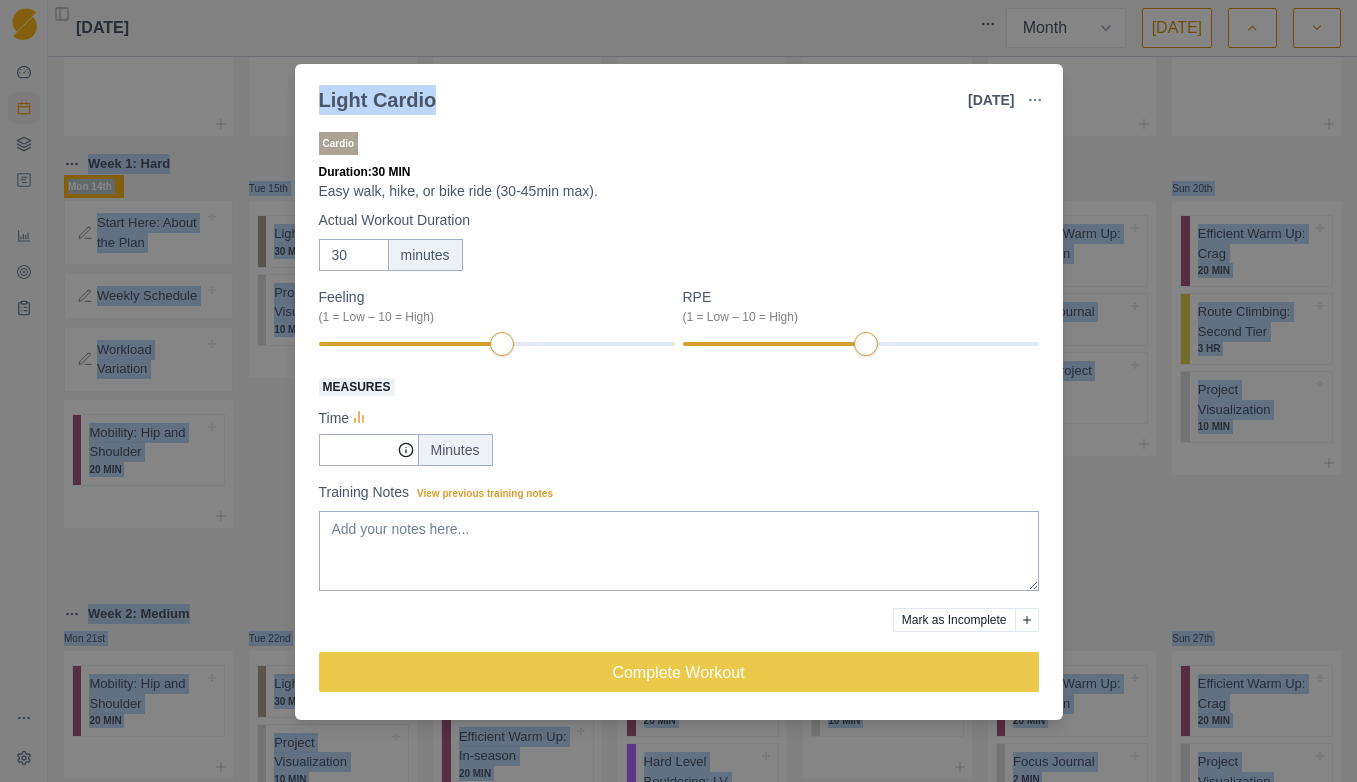 click on "Light Cardio [DATE] Link To Goal View Workout Metrics Edit Original Workout Reschedule Workout Remove From Schedule Cardio Duration:  30 MIN Easy walk, hike, or bike ride (30-45min max).
Actual Workout Duration 30 minutes Feeling (1 = Low – 10 = High) RPE (1 = Low – 10 = High) Measures Time Minutes Training Notes View previous training notes Mark as Incomplete Complete Workout" at bounding box center (678, 391) 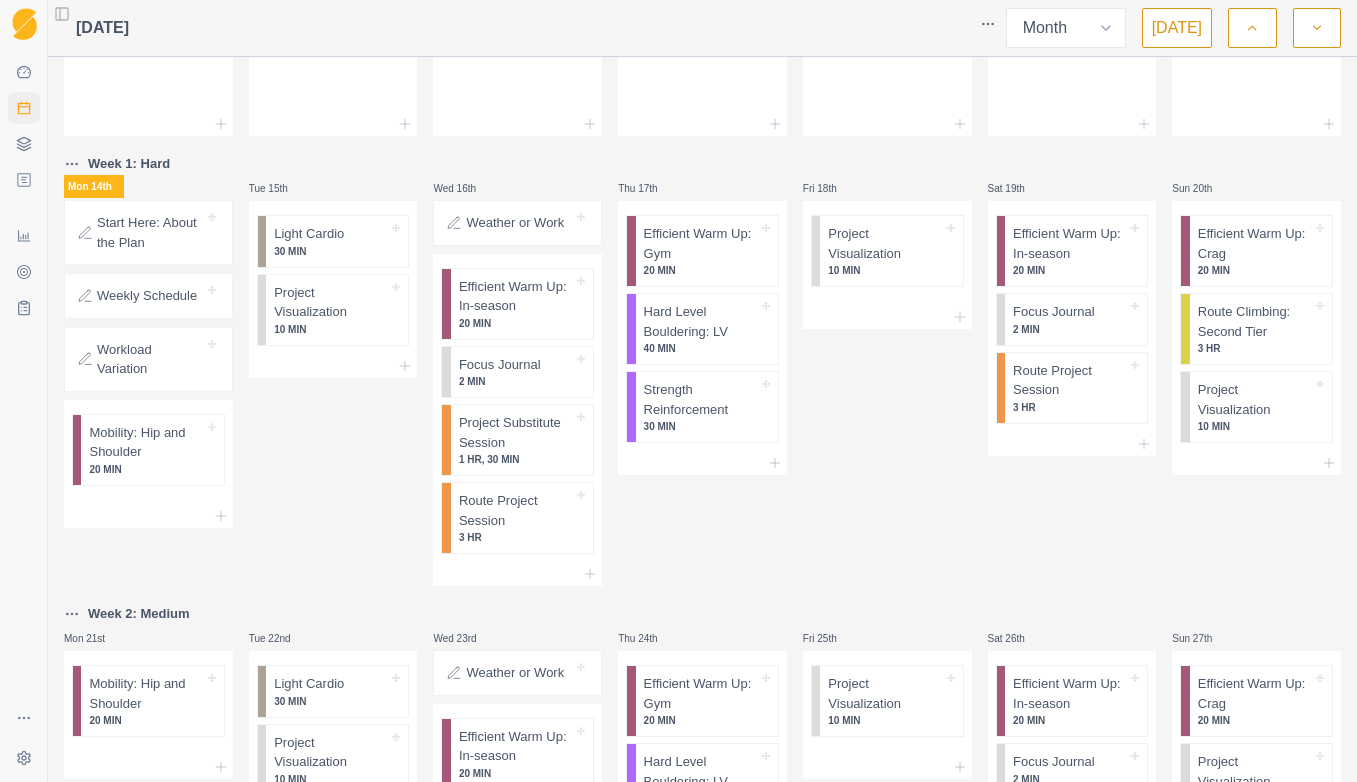 click on "Start Here: About the Plan" at bounding box center (150, 232) 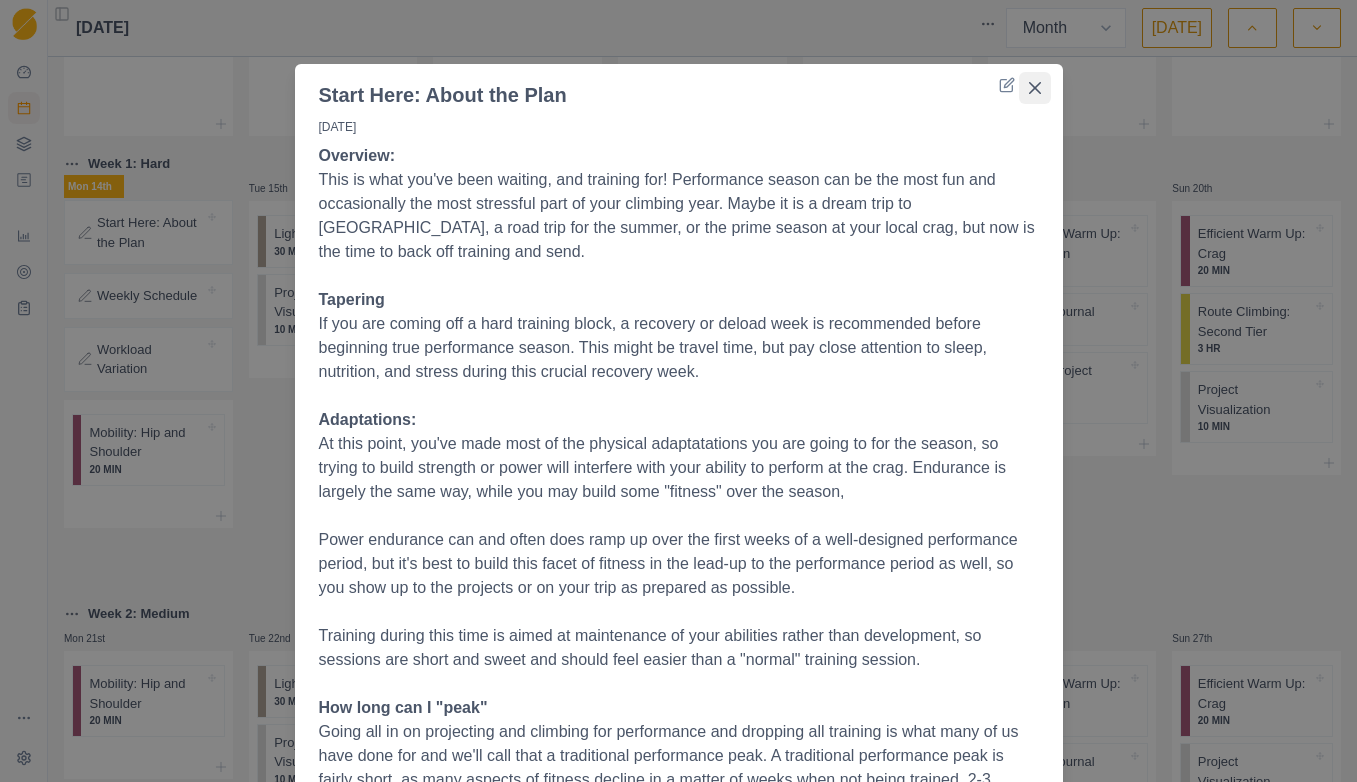 click at bounding box center [1035, 88] 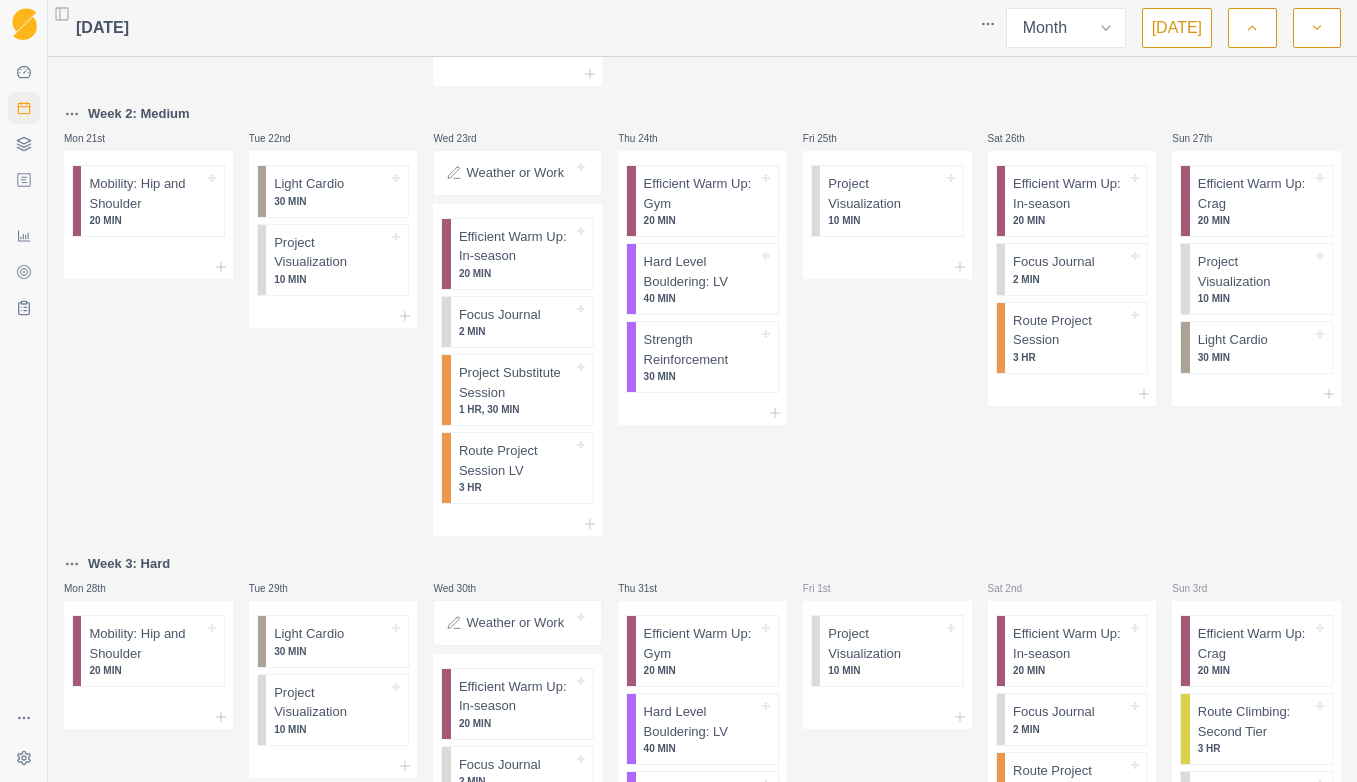 scroll, scrollTop: 1060, scrollLeft: 0, axis: vertical 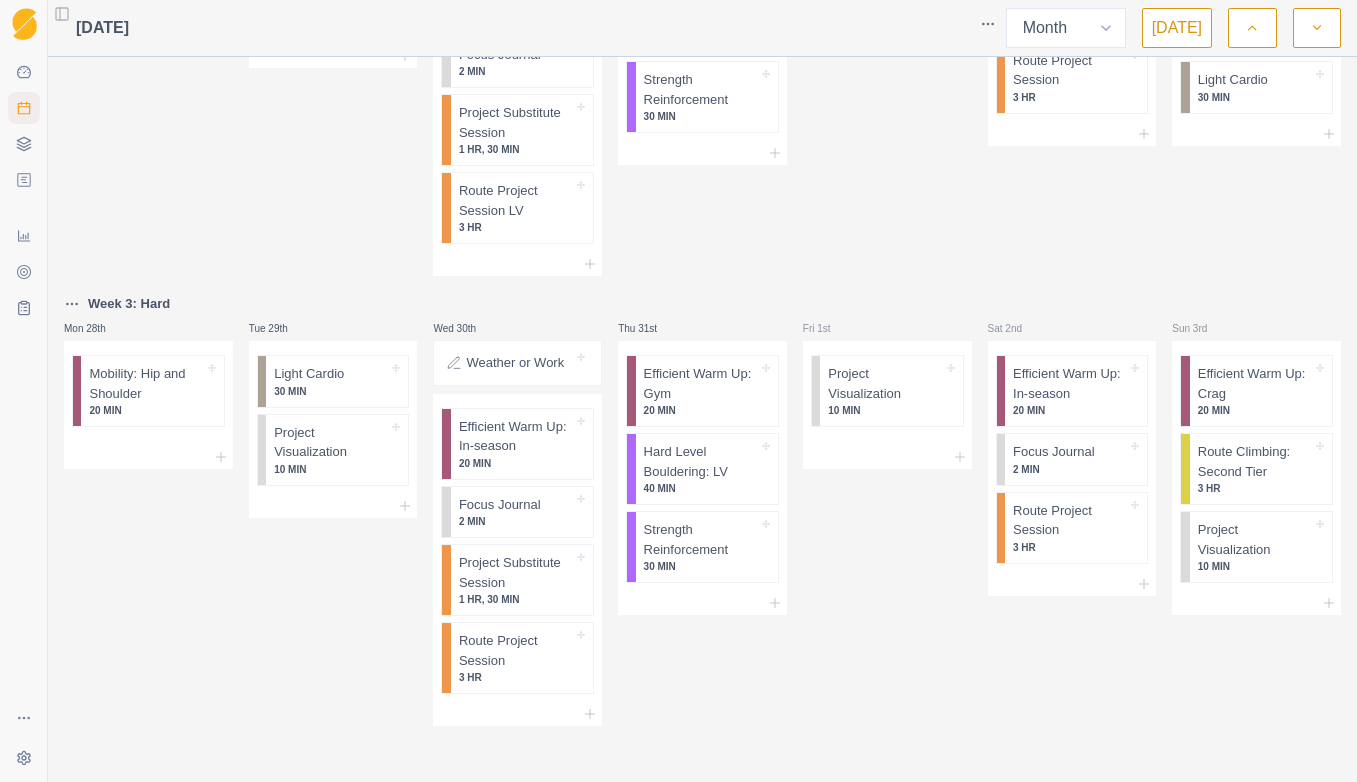 click on "Week 3: Hard" at bounding box center (129, 304) 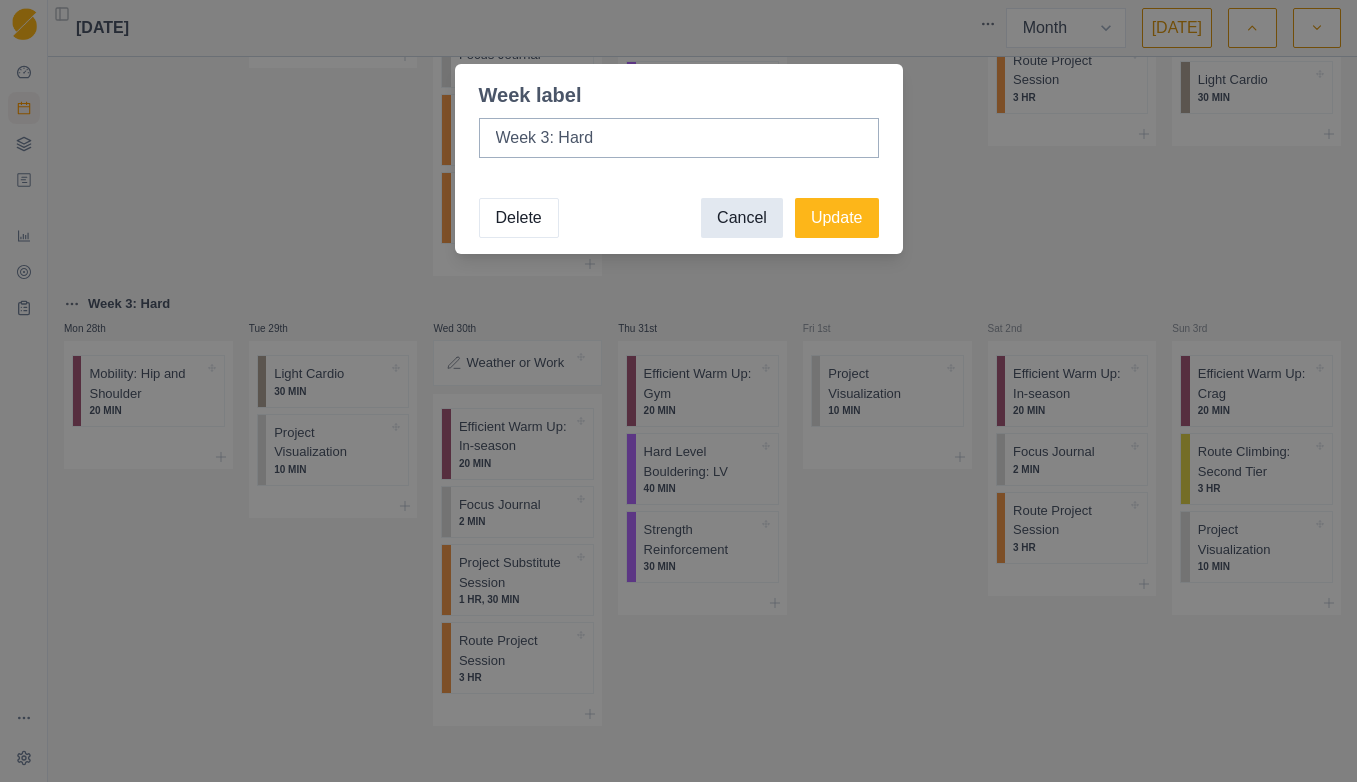 click on "Cancel" at bounding box center (742, 218) 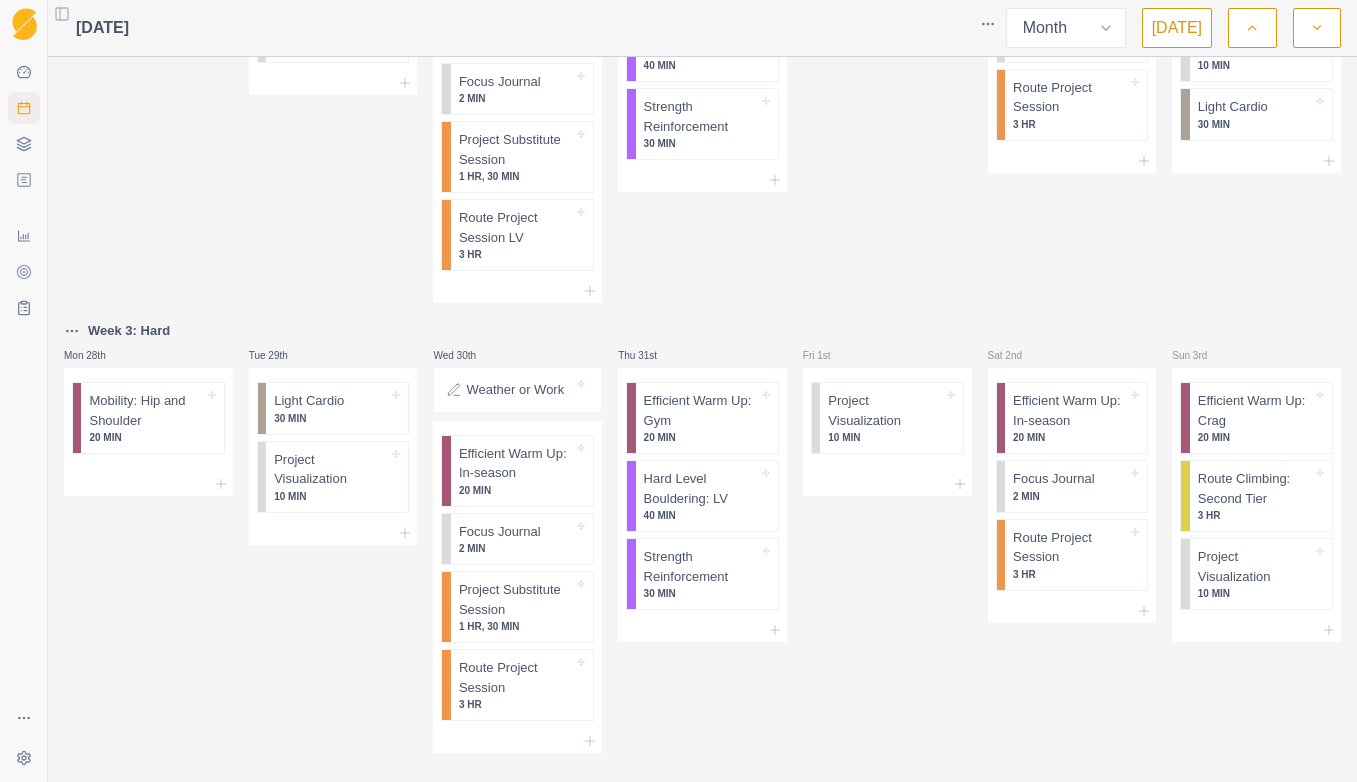scroll, scrollTop: 1060, scrollLeft: 0, axis: vertical 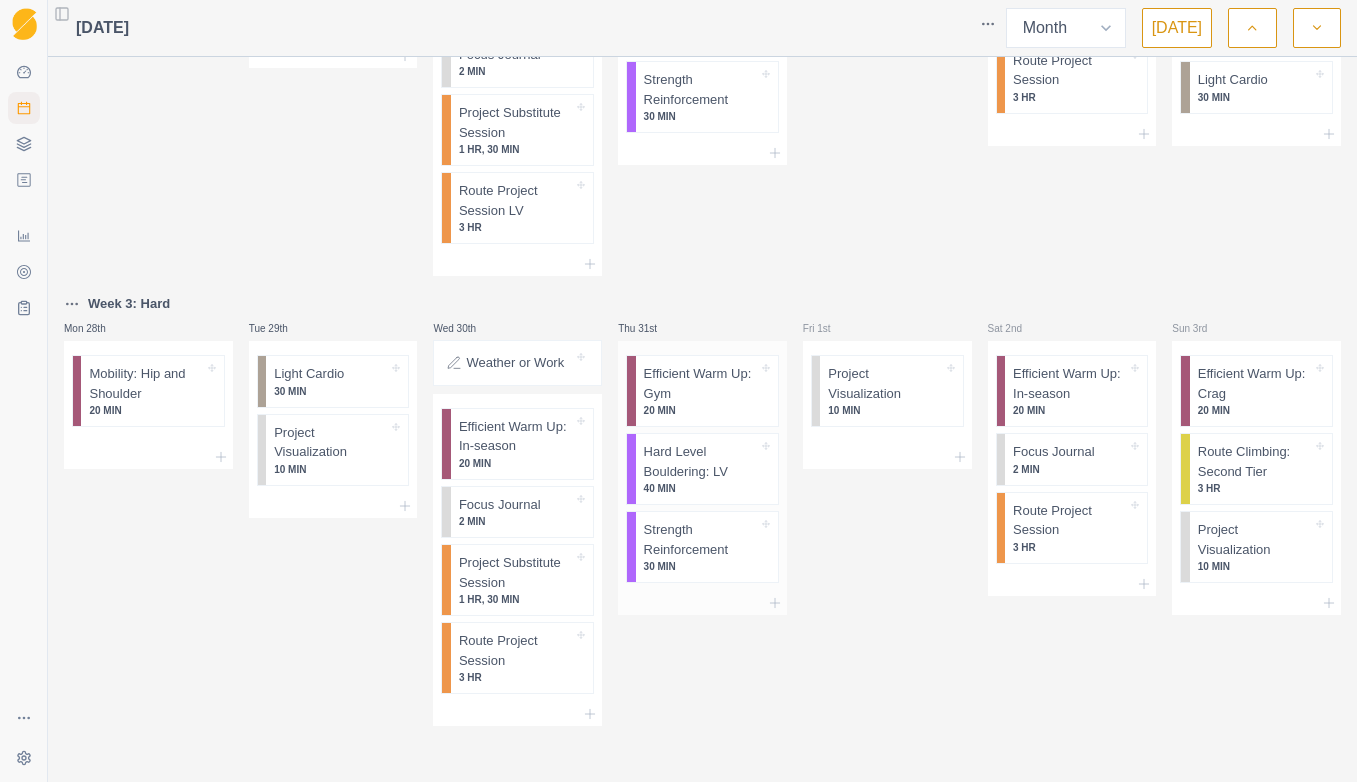 click on "Hard Level Bouldering: LV" at bounding box center (701, 461) 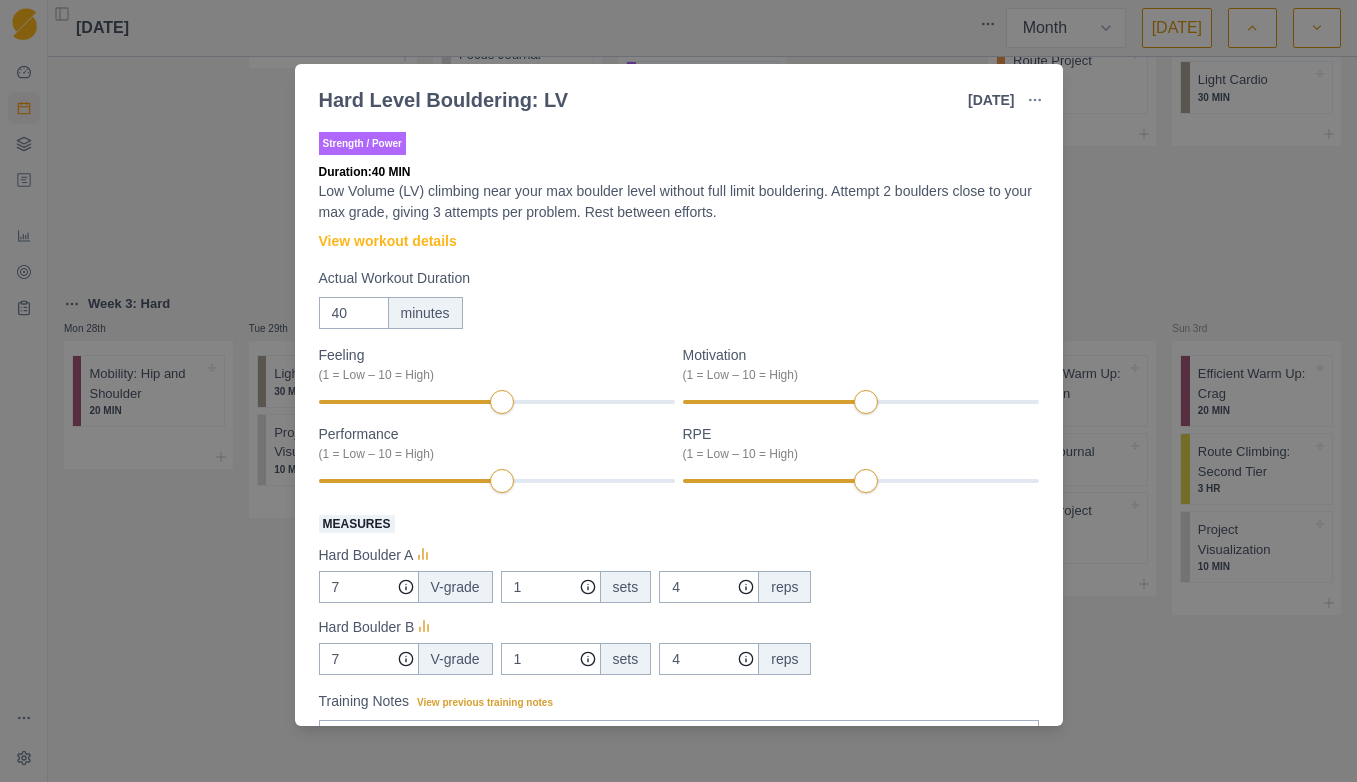 click on "Hard Level Bouldering: LV [DATE] Link To Goal View Workout Metrics Edit Original Workout Reschedule Workout Remove From Schedule Strength / Power Duration:  40 MIN Low Volume (LV)  climbing near your max boulder level without full limit bouldering. Attempt 2 boulders close to your max grade, giving 3 attempts per problem. Rest between efforts. View workout details Actual Workout Duration 40 minutes Feeling (1 = Low – 10 = High) Motivation (1 = Low – 10 = High) Performance (1 = Low – 10 = High) RPE (1 = Low – 10 = High) Measures Hard Boulder A 7 V-grade 1 sets 4 reps Hard Boulder B 7 V-grade 1 sets 4 reps Training Notes View previous training notes Mark as Incomplete Complete Workout" at bounding box center [678, 391] 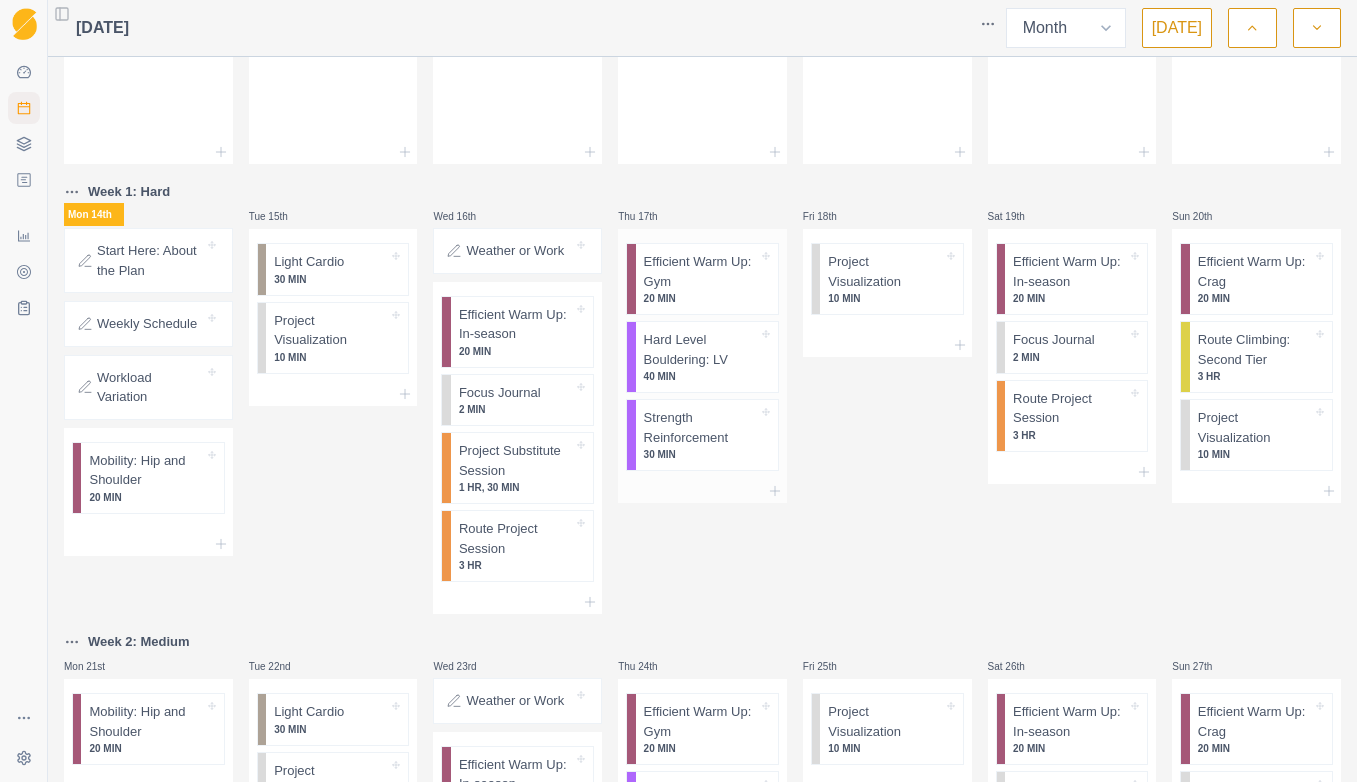scroll, scrollTop: 260, scrollLeft: 0, axis: vertical 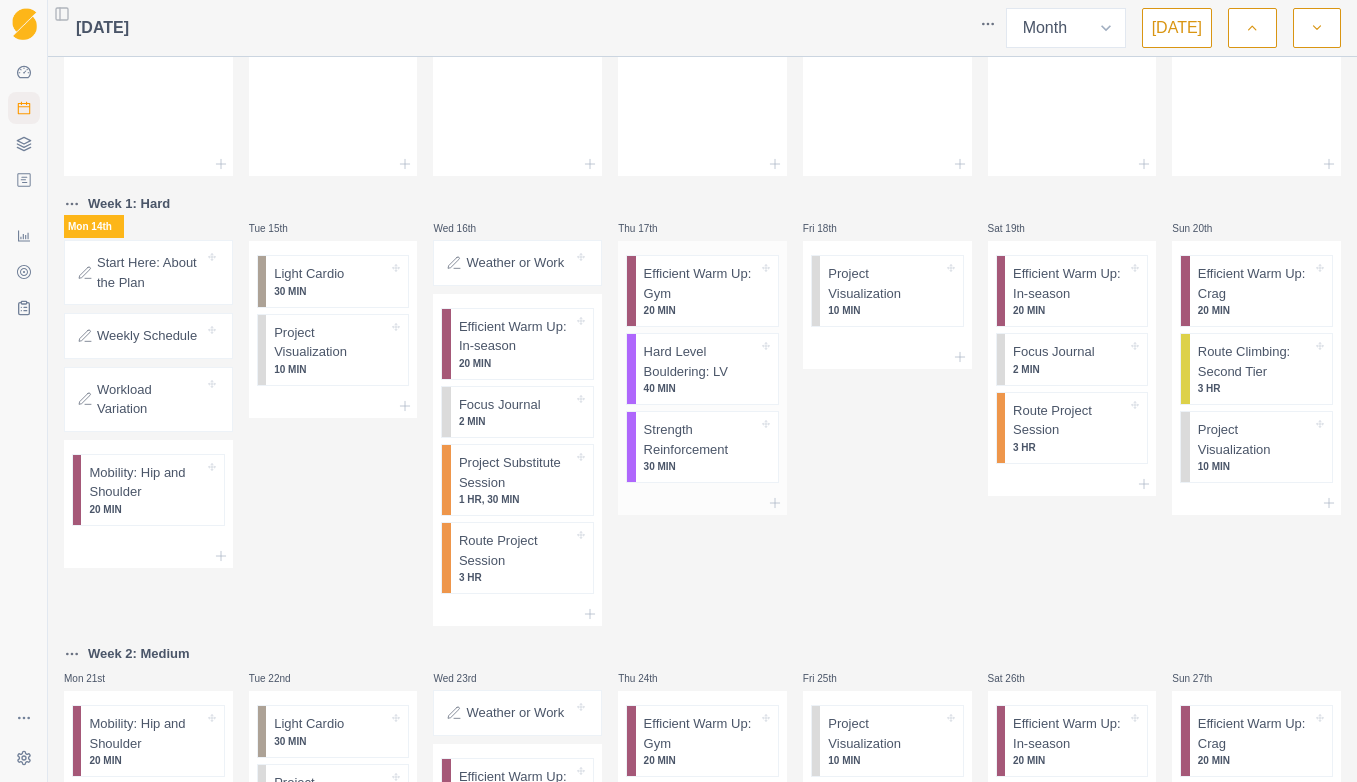 click on "Strength Reinforcement" at bounding box center [701, 439] 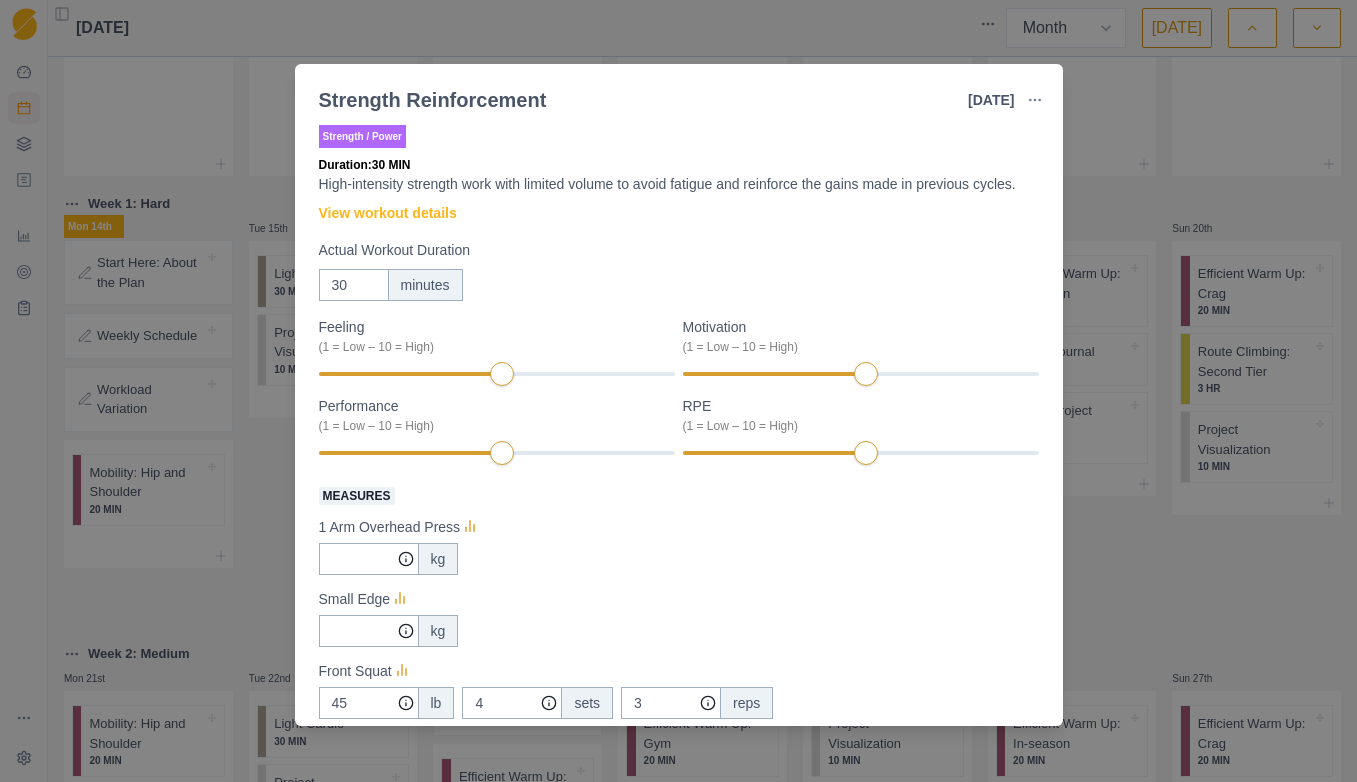scroll, scrollTop: 0, scrollLeft: 0, axis: both 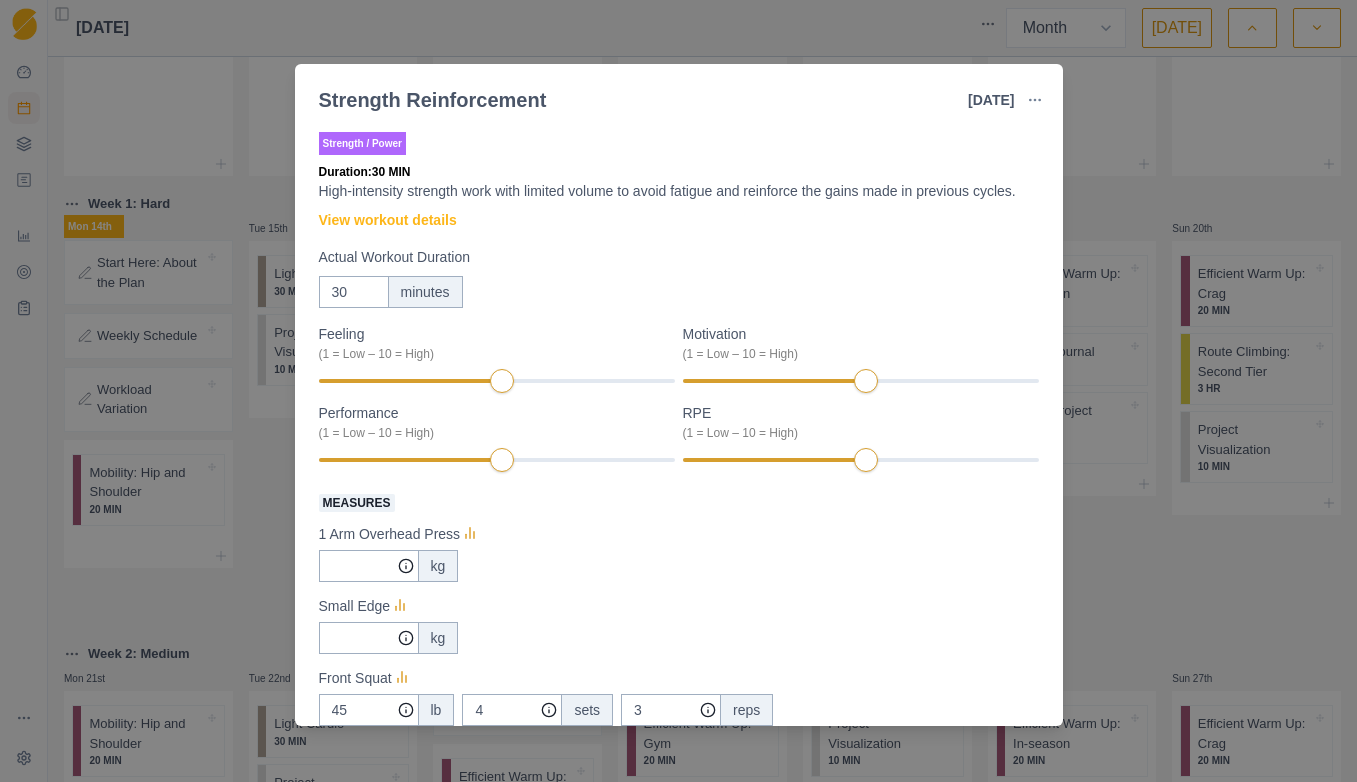 click on "Strength Reinforcement [DATE] Link To Goal View Workout Metrics Edit Original Workout Reschedule Workout Remove From Schedule Strength / Power Duration:  30 MIN High-intensity strength work with limited volume to avoid fatigue and reinforce the gains made in previous cycles. View workout details Actual Workout Duration 30 minutes Feeling (1 = Low – 10 = High) Motivation (1 = Low – 10 = High) Performance (1 = Low – 10 = High) RPE (1 = Low – 10 = High) Measures 1 Arm Overhead Press kg Small Edge kg Front Squat 45 lb 4 sets 3 reps Front Lever (assist with band if necessary) bodyweight 0 sets 0 reps ARC Climbing 5 minutes 1 sets 1 reps Training Notes View previous training notes Mark as Incomplete Complete Workout" at bounding box center [678, 391] 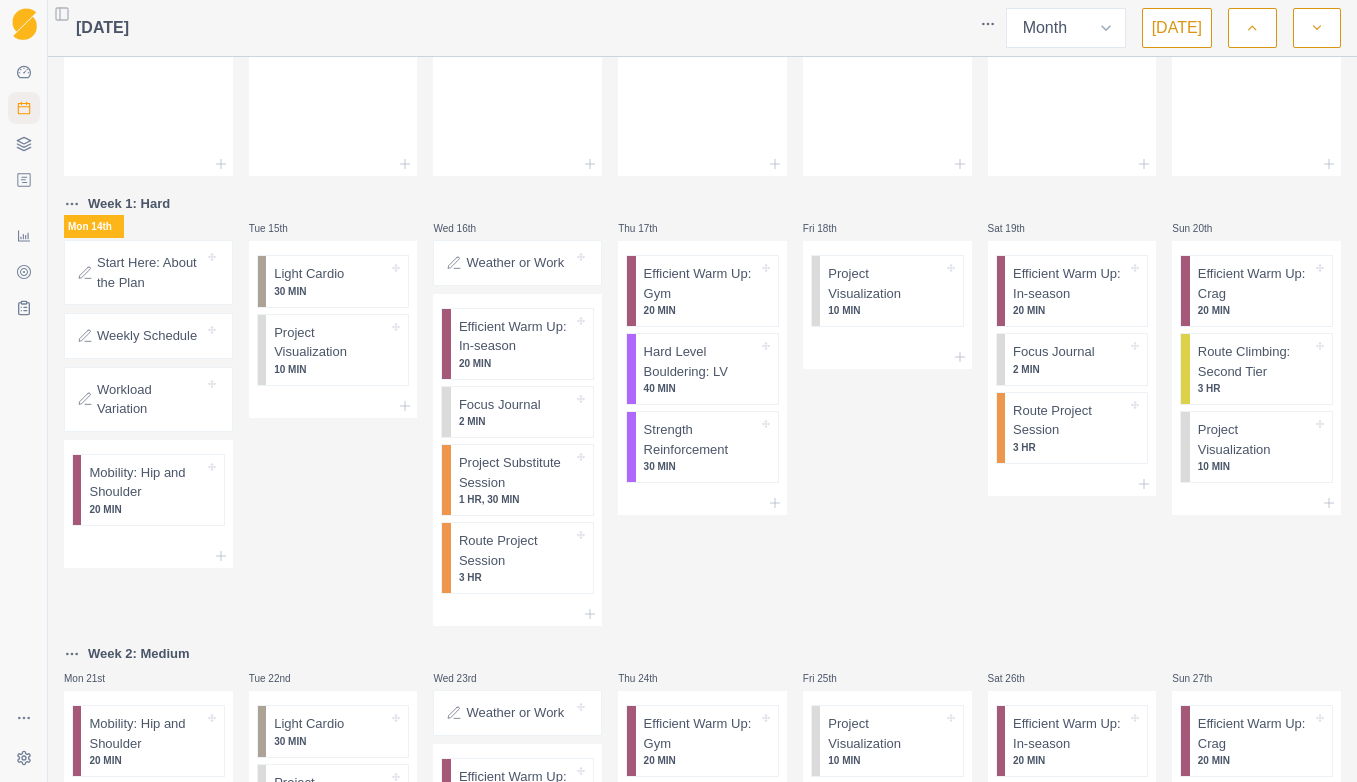 click on "Fri 18th Project Visualization 10 MIN" at bounding box center (887, 409) 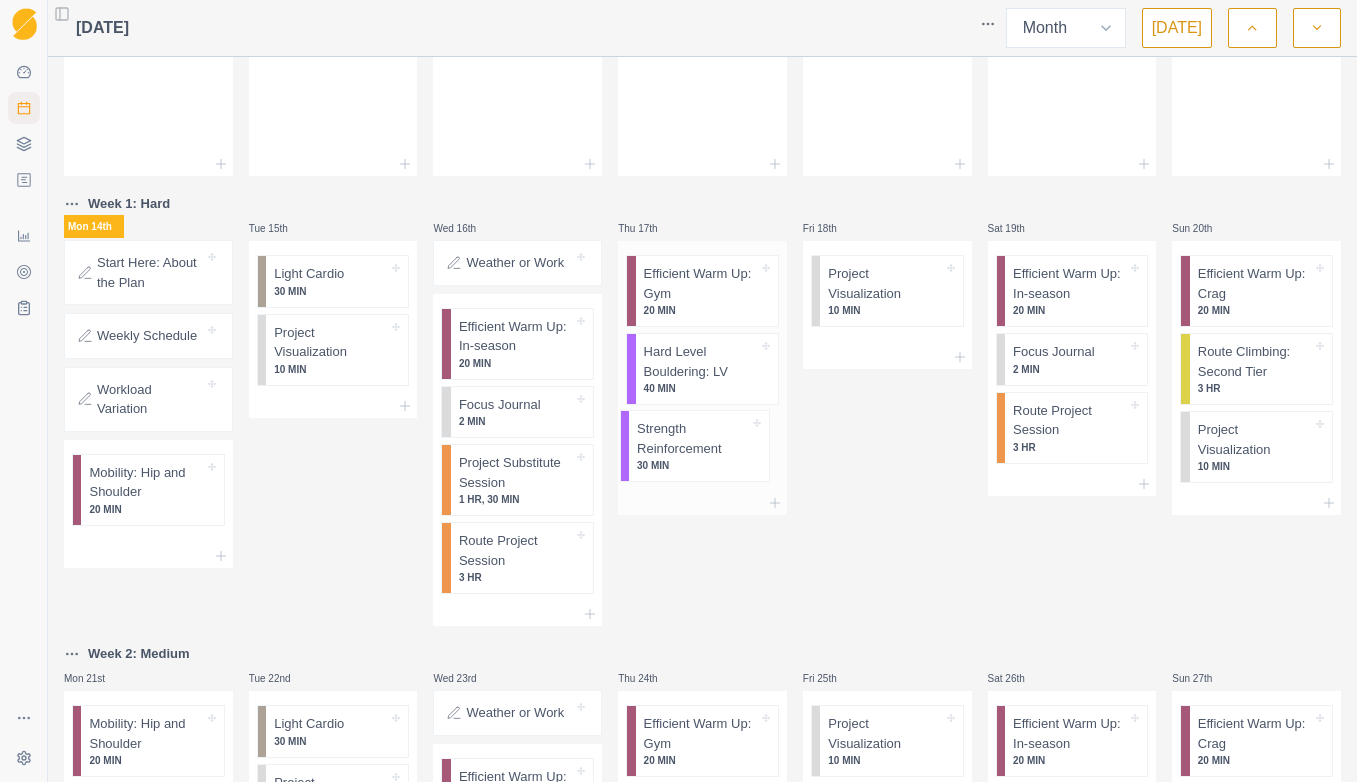 click on "Efficient Warm Up: Gym 20 MIN Hard Level Bouldering: LV 40 MIN Strength Reinforcement 30 MIN" at bounding box center [702, 366] 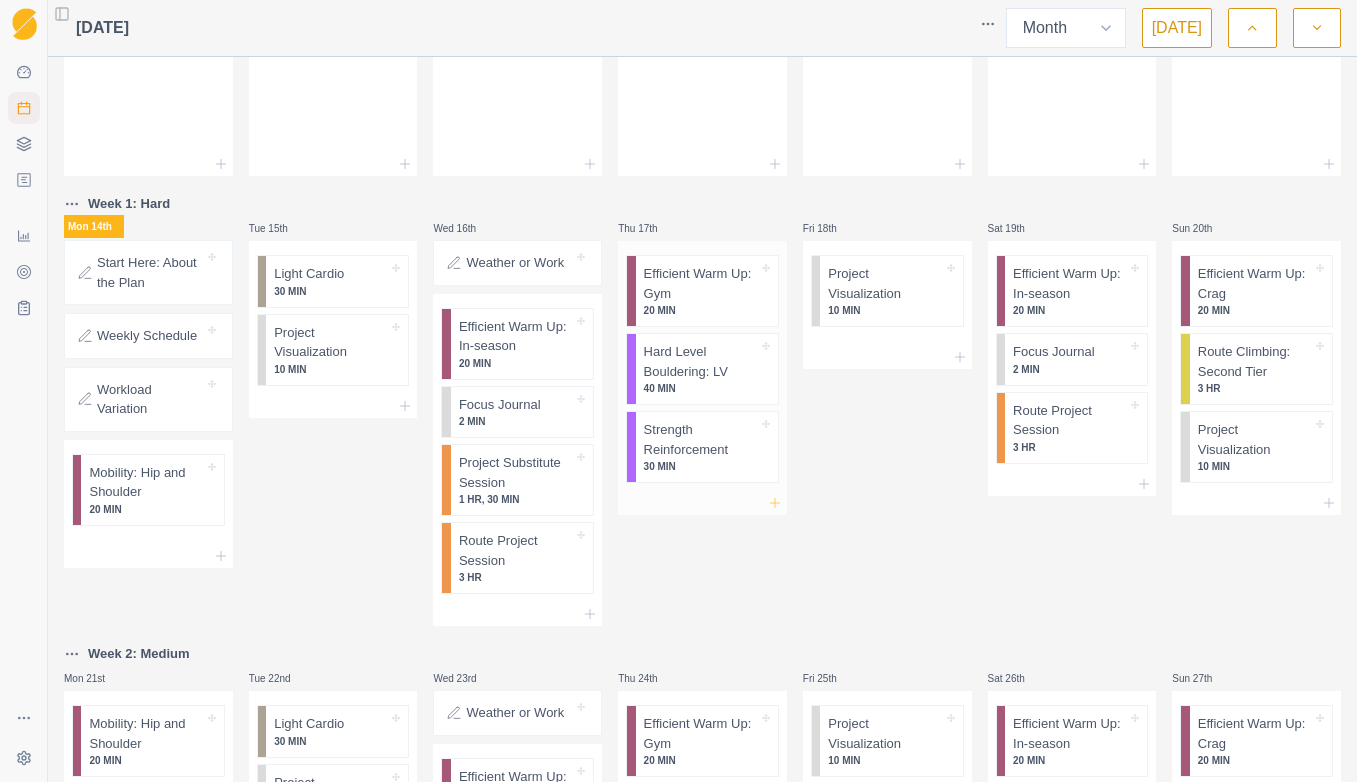 click 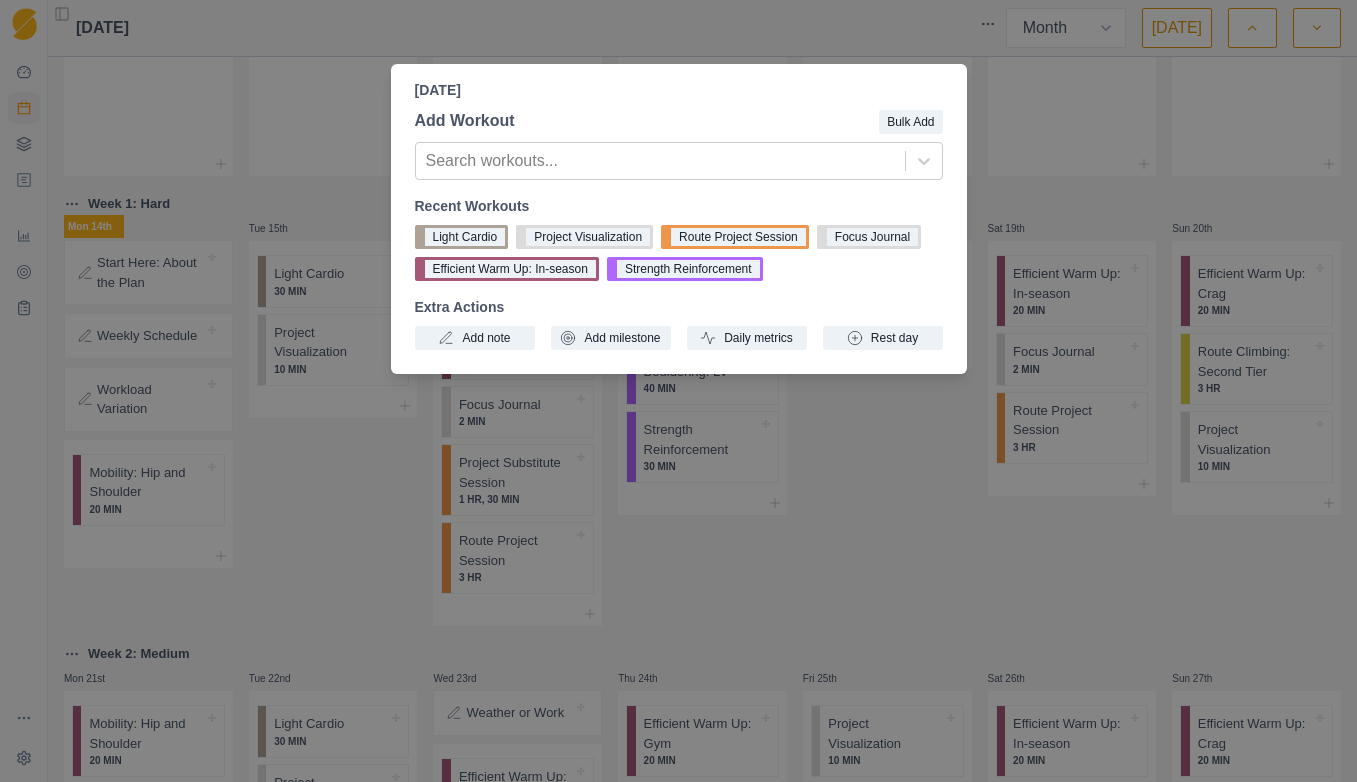 click on "[DATE] Add Workout Bulk Add Search workouts... Recent Workouts Light Cardio Project Visualization Route Project Session Focus Journal Efficient Warm Up: In-season Strength Reinforcement Extra Actions Add note Add milestone Daily metrics Rest day" at bounding box center [678, 391] 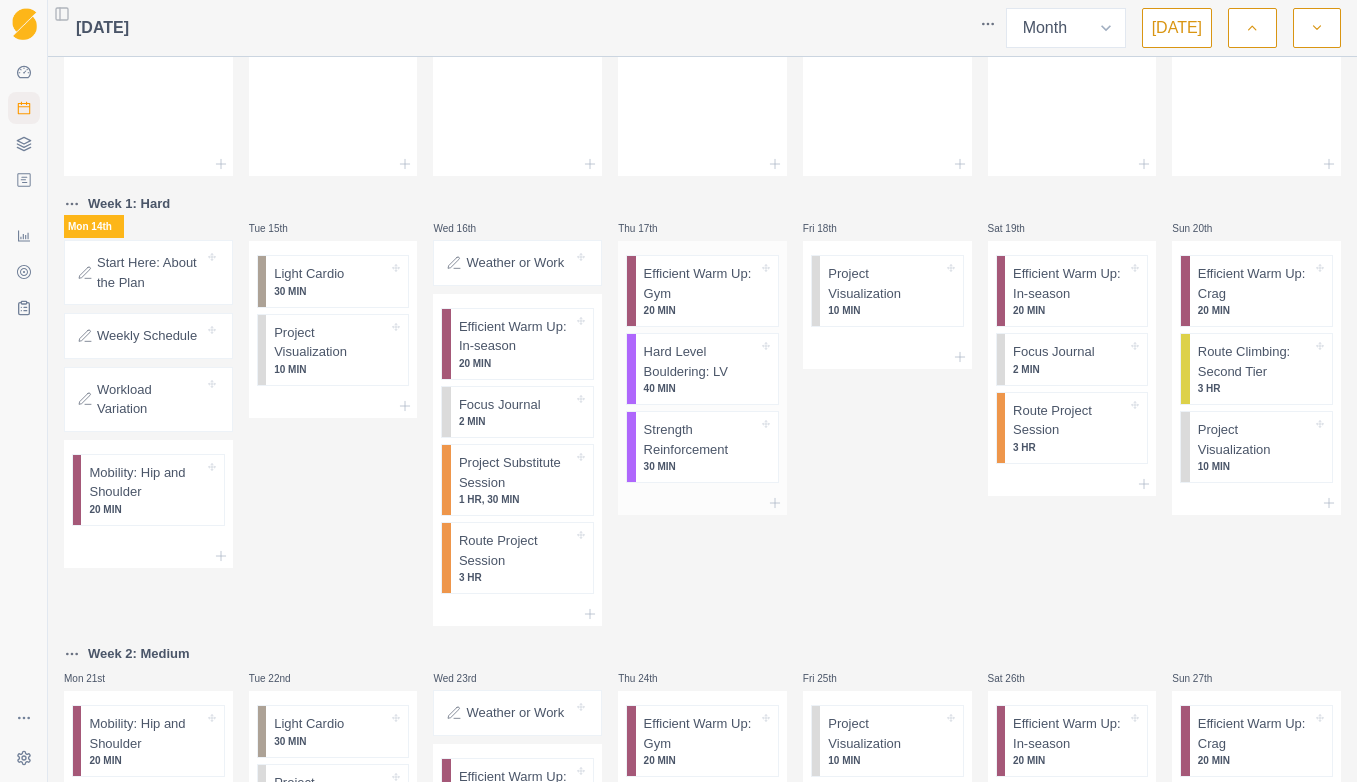 click on "30 MIN" at bounding box center [701, 466] 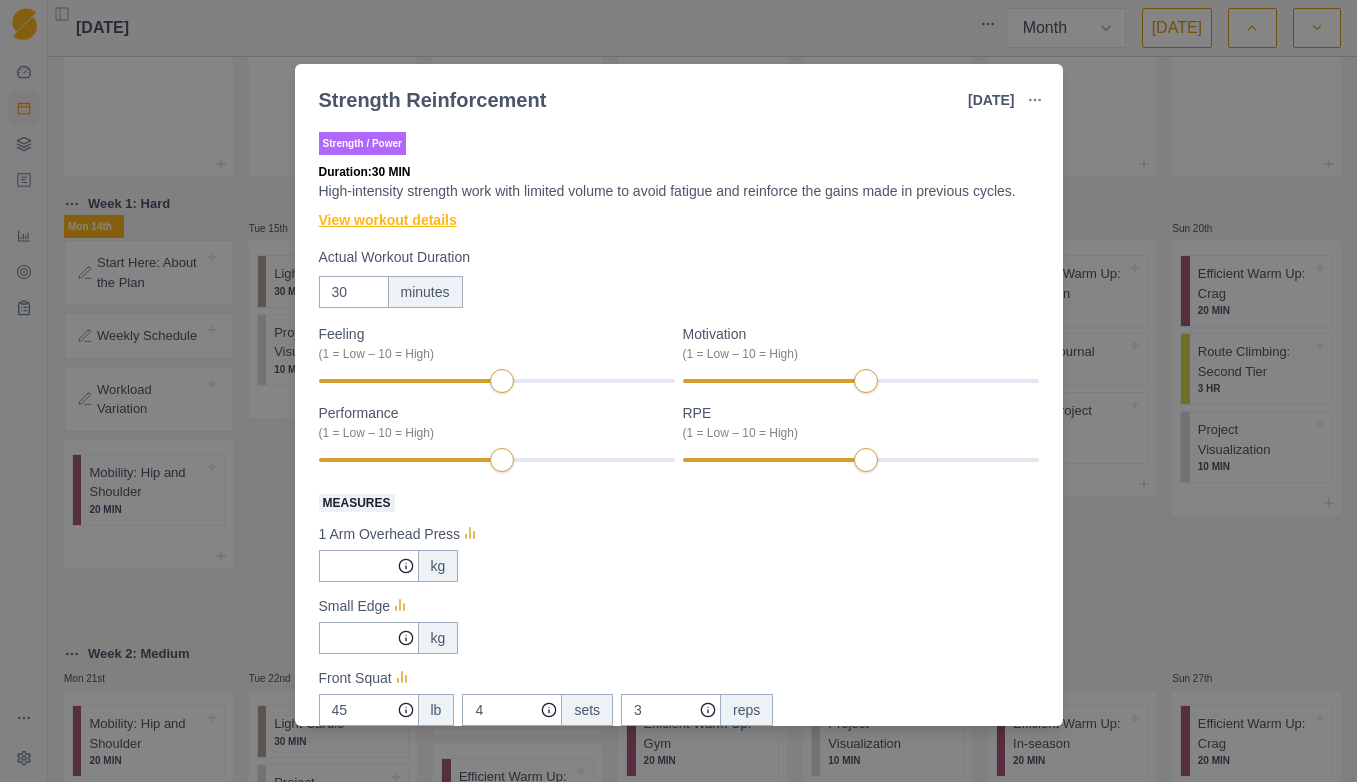 click on "View workout details" at bounding box center [388, 220] 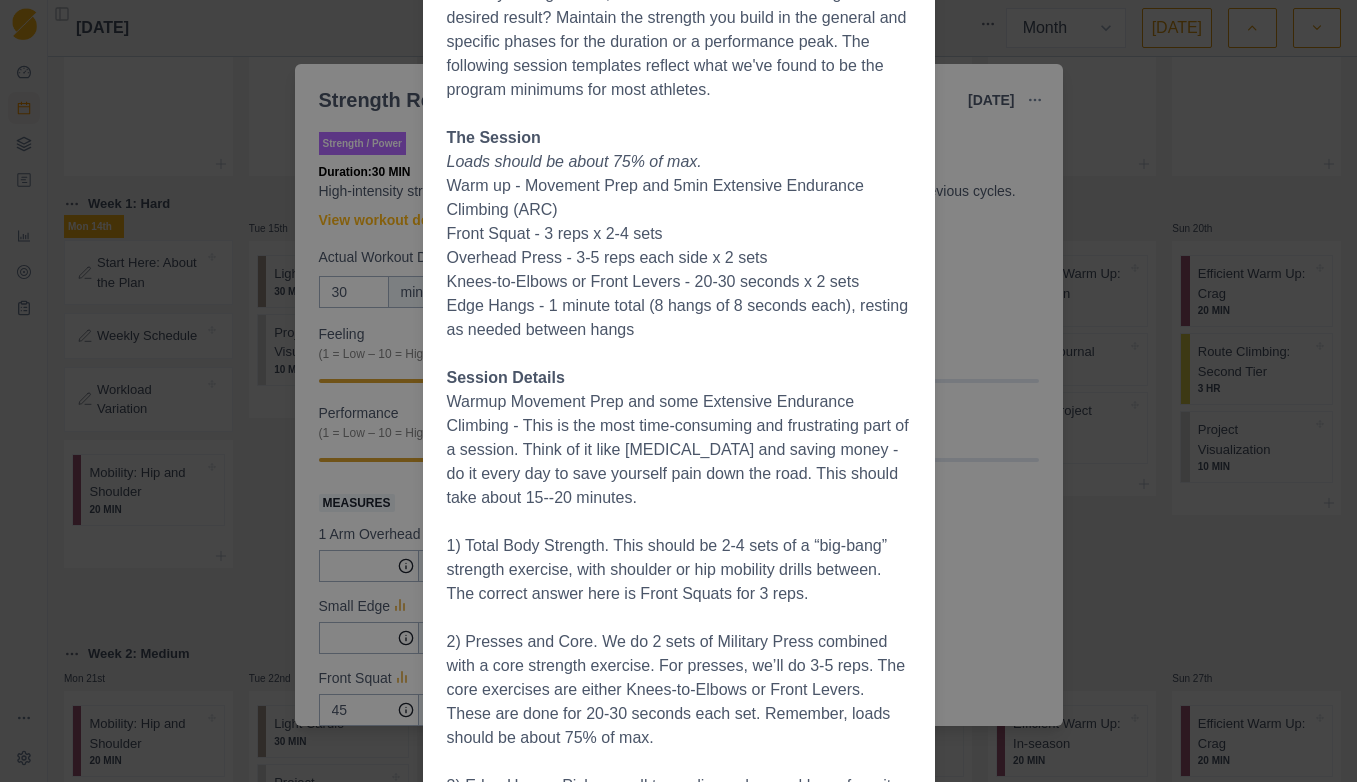 scroll, scrollTop: 300, scrollLeft: 0, axis: vertical 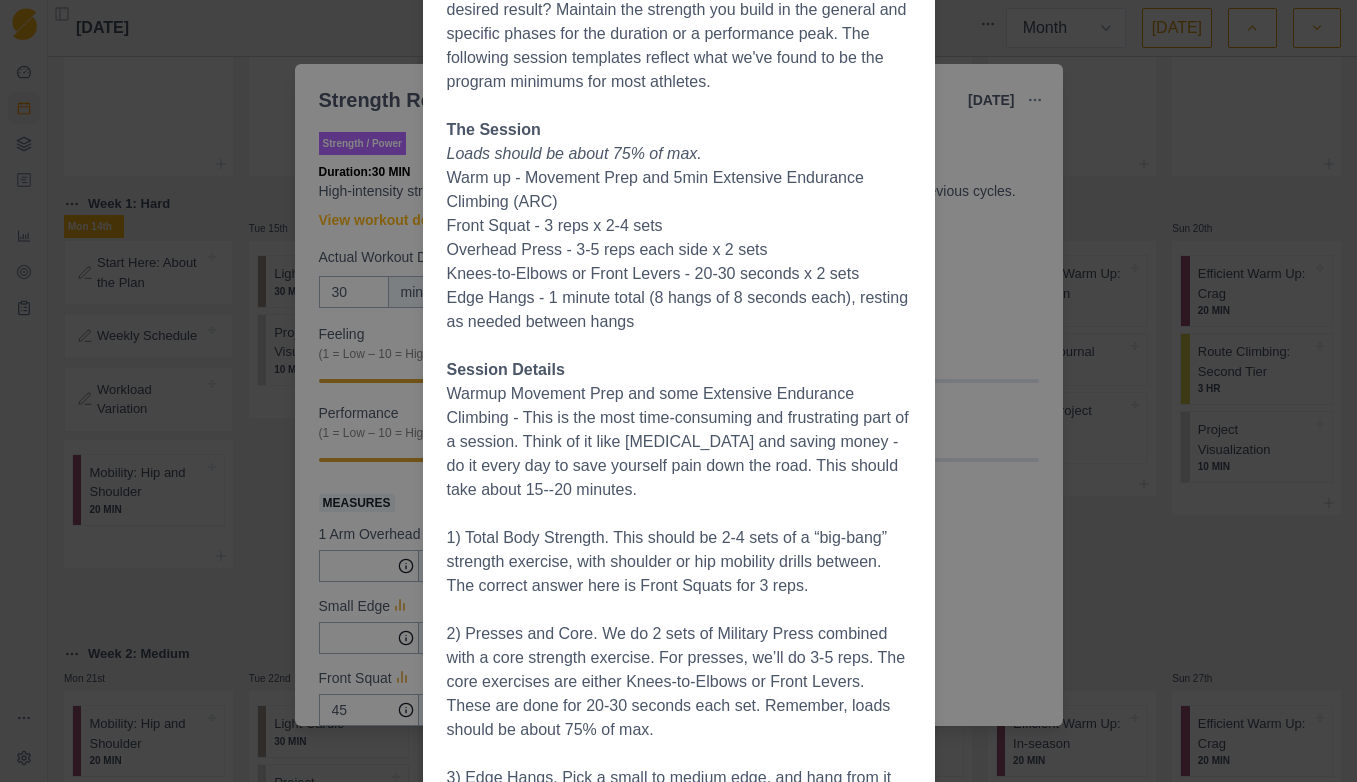 click on "Workout Details Overview In-season, we like to use what’s called a “program minimum” session to hold on to strength through the phase. What is the least you can do to keep your strength up in-season? Do high-intensity strength work, but limit its volume to avoid fatigue. Our desired result? Maintain the strength you build in the general and specific phases for the duration or a performance peak. The following session templates reflect what we've found to be the program minimums for most athletes. The Session Loads should be about 75% of max.  Warm up - Movement Prep and 5min Extensive Endurance Climbing (ARC) Front Squat - 3 reps x 2-4 sets Overhead Press - 3-5 reps each side  x 2 sets Knees-to-Elbows or Front Levers - 20-30 seconds x 2 sets Edge Hangs - 1 minute total (8 hangs of 8 seconds each), resting as needed between hangs Session Details" at bounding box center [678, 391] 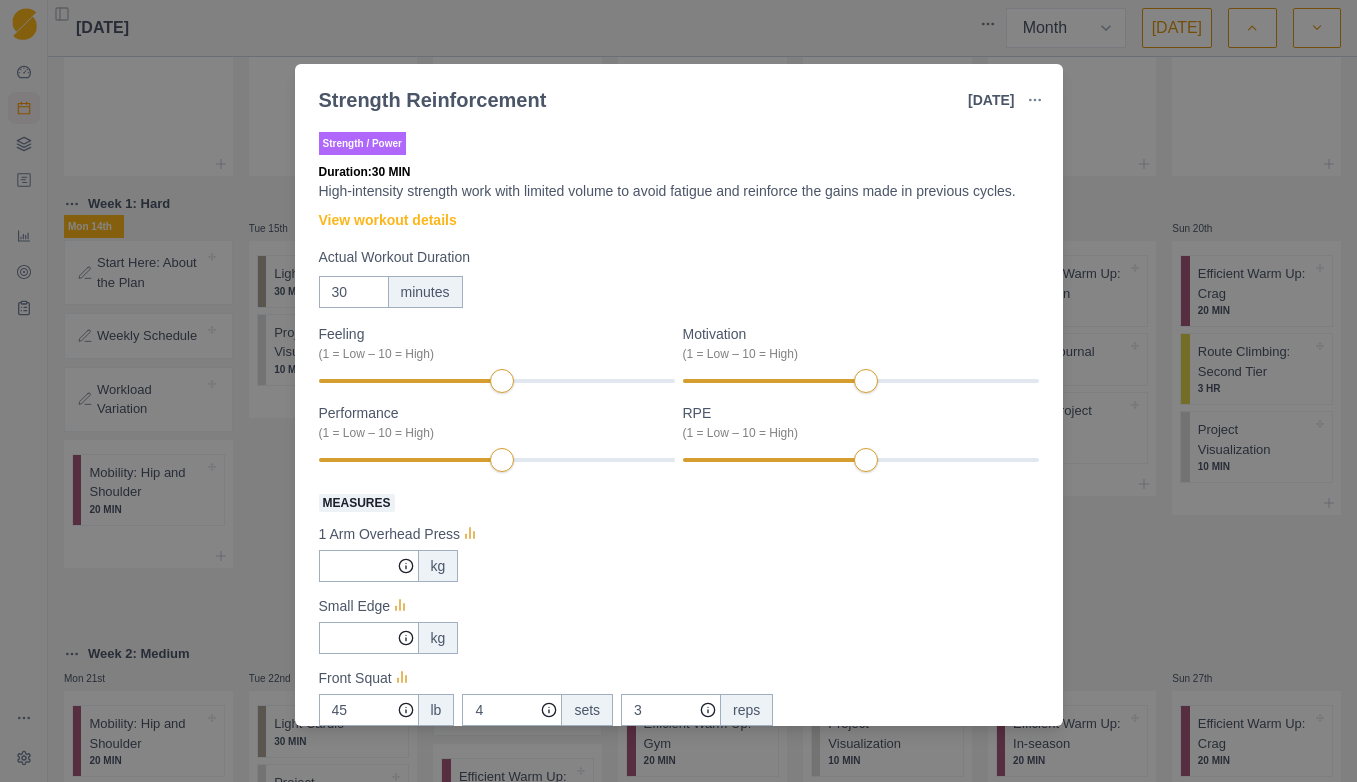 click on "Strength Reinforcement [DATE] Link To Goal View Workout Metrics Edit Original Workout Reschedule Workout Remove From Schedule Strength / Power Duration:  30 MIN High-intensity strength work with limited volume to avoid fatigue and reinforce the gains made in previous cycles. View workout details Actual Workout Duration 30 minutes Feeling (1 = Low – 10 = High) Motivation (1 = Low – 10 = High) Performance (1 = Low – 10 = High) RPE (1 = Low – 10 = High) Measures 1 Arm Overhead Press kg Small Edge kg Front Squat 45 lb 4 sets 3 reps Front Lever (assist with band if necessary) bodyweight 0 sets 0 reps ARC Climbing 5 minutes 1 sets 1 reps Training Notes View previous training notes Mark as Incomplete Complete Workout" at bounding box center [678, 391] 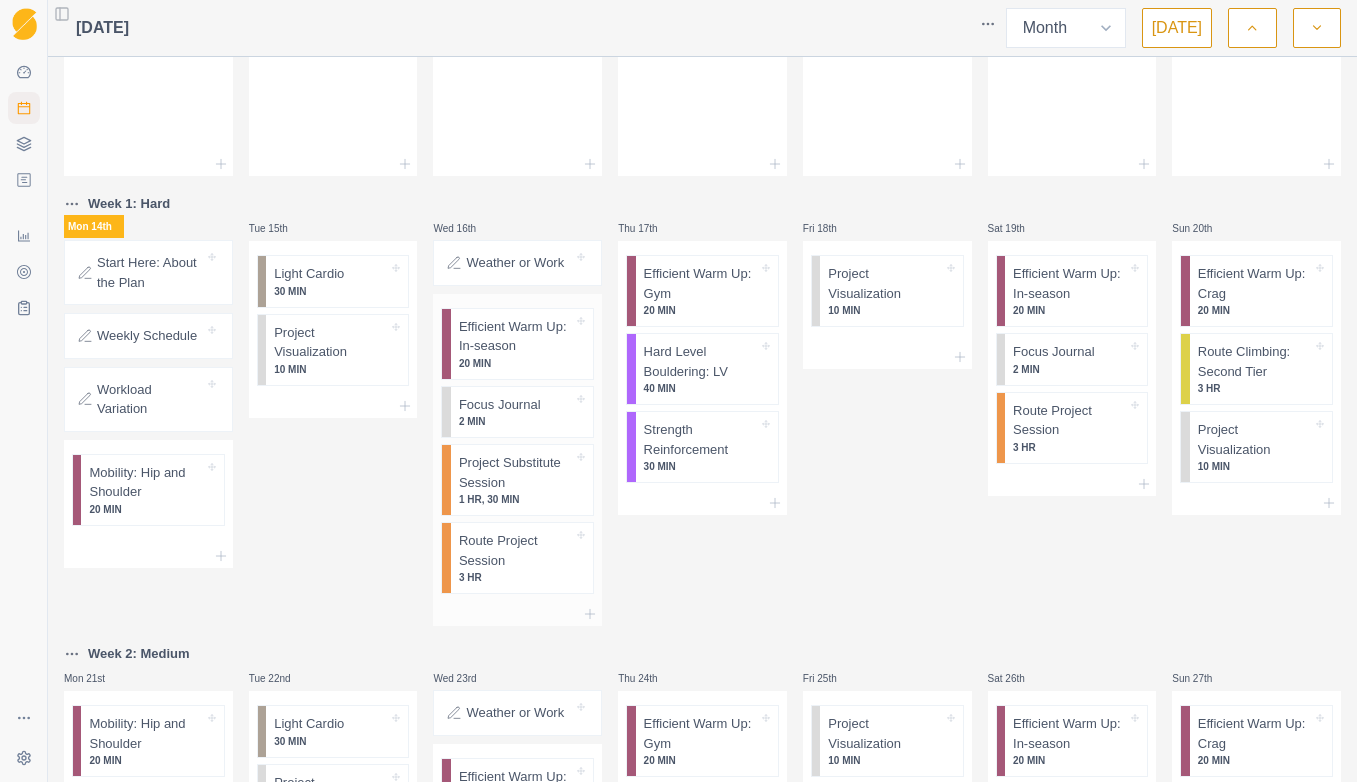 click on "Efficient Warm Up: In-season 20 MIN" at bounding box center [516, 344] 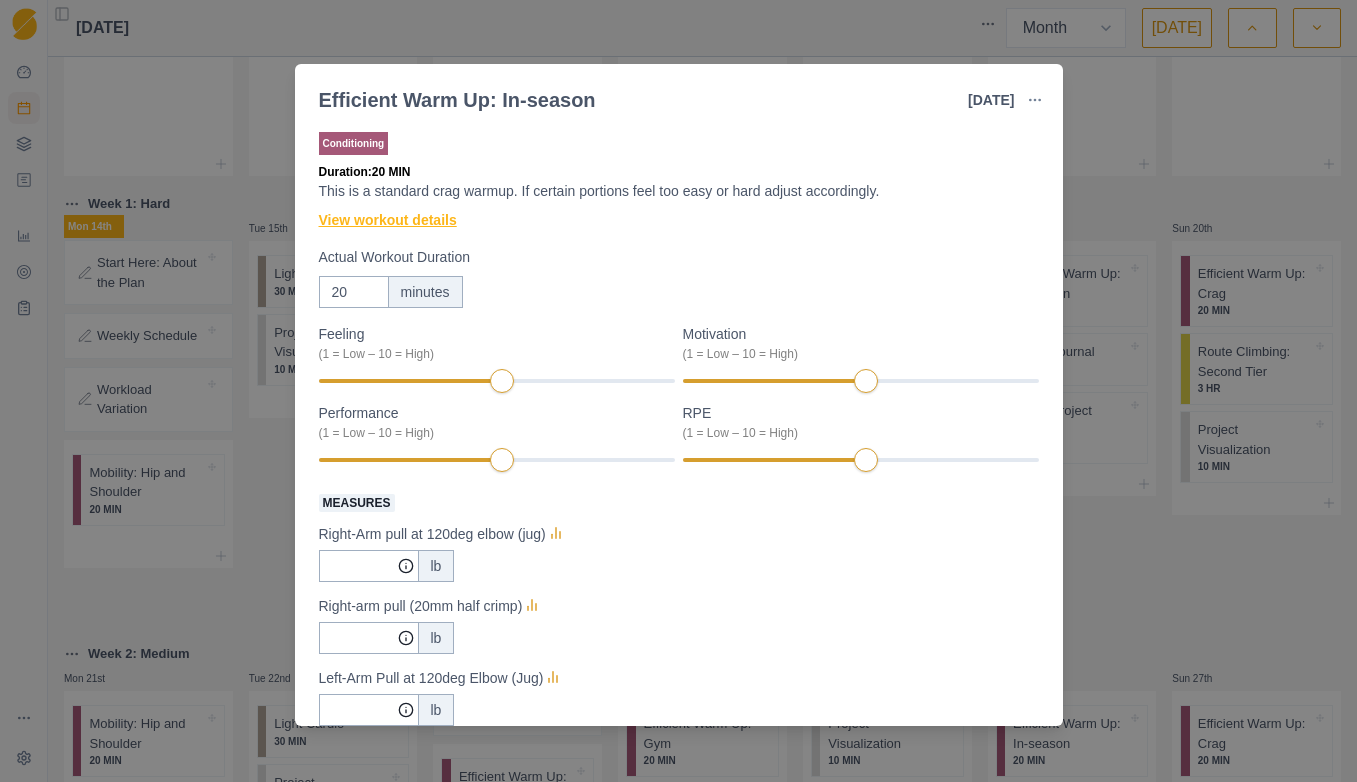click on "View workout details" at bounding box center [388, 220] 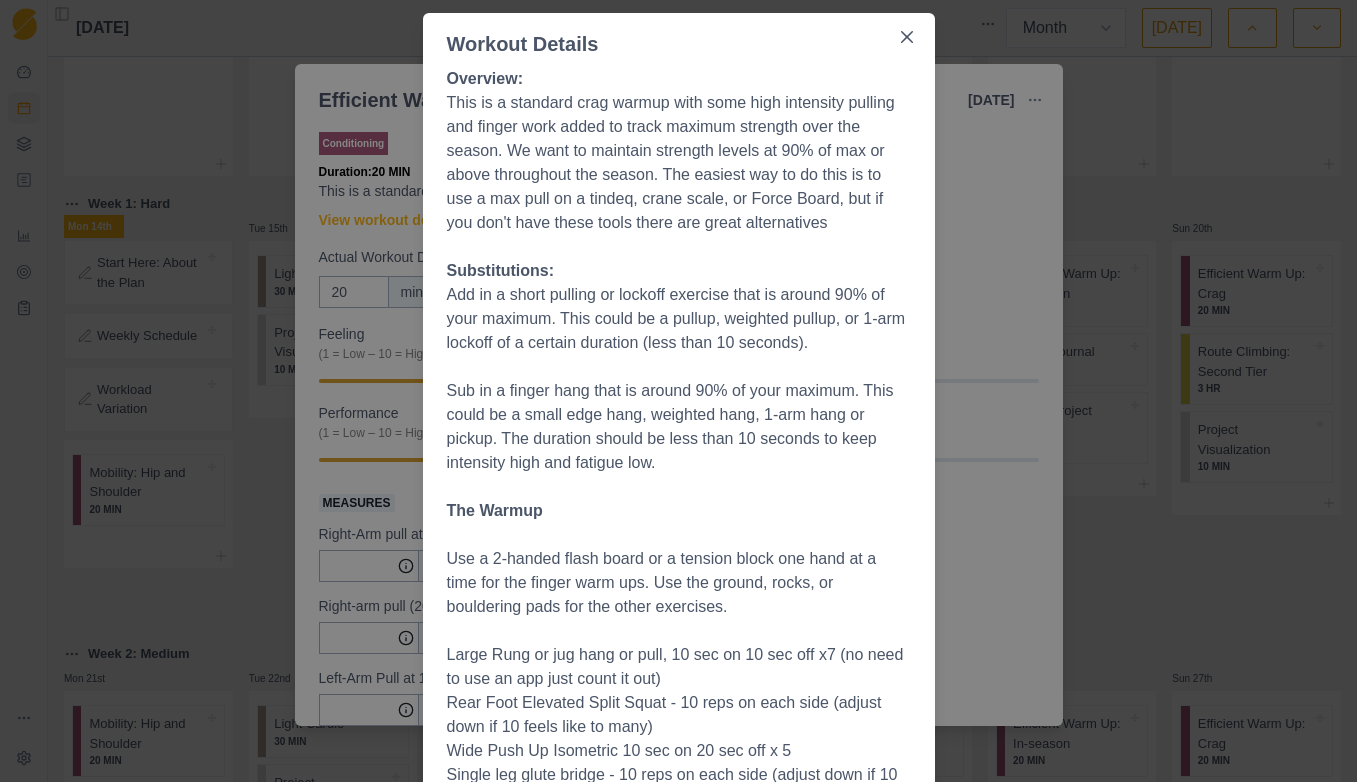 scroll, scrollTop: 200, scrollLeft: 0, axis: vertical 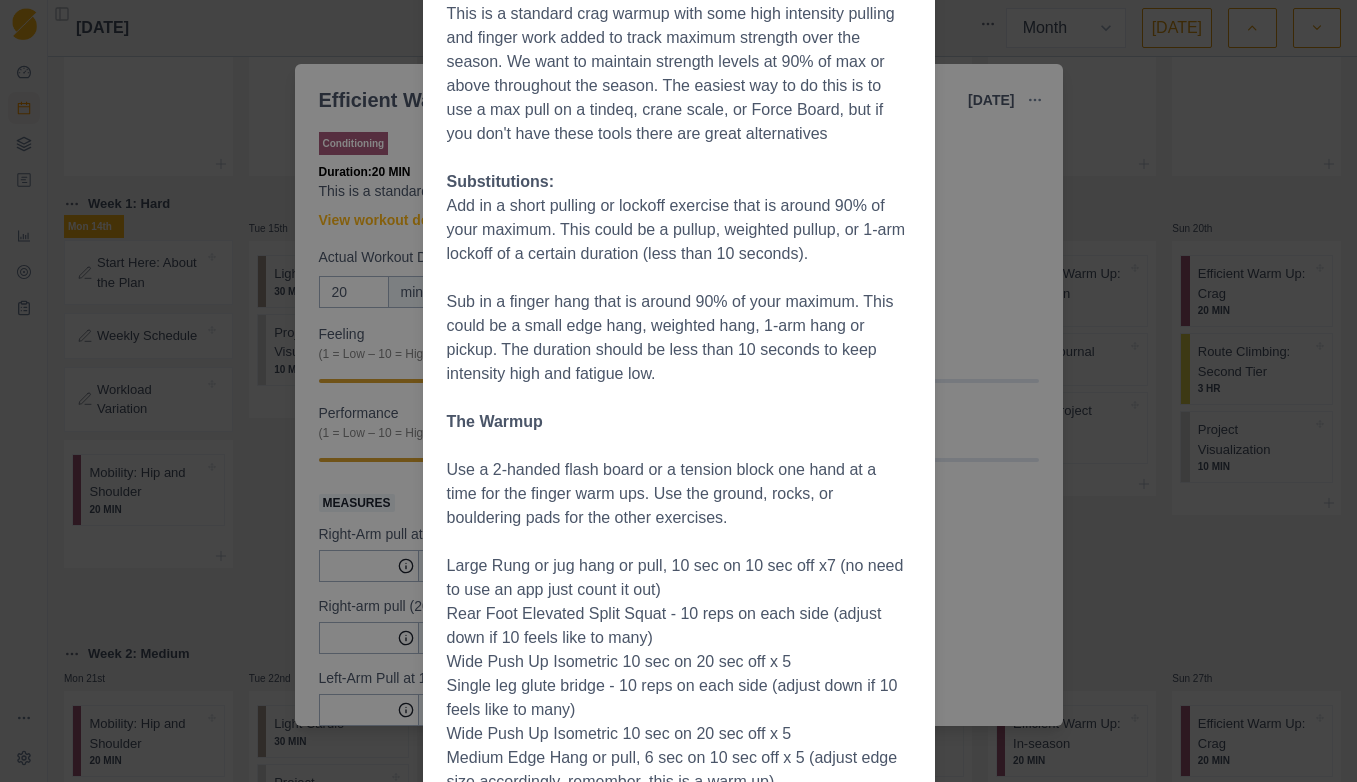 click on "Workout Details Overview: This is a standard crag warmup with some high intensity pulling and finger work added to track maximum strength over the season. We want to maintain strength levels at 90% of max or above throughout the season. The easiest way to do this is to use a max pull on a tindeq, crane scale, or Force Board, but if you don't have these tools there are great alternatives Substitutions: Add in a short pulling or lockoff exercise that is around 90% of your maximum. This could be a pullup, weighted pullup, or 1-arm lockoff of a certain duration (less than 10 seconds). Sub in a finger hang that is around 90% of your maximum. This could be a small edge hang, weighted hang, 1-arm hang or pickup. The duration should be less than 10 seconds to keep intensity high and fatigue low. The Warmup Use a 2-handed flash board or a tension block one hand at a time for the finger warm ups. Use the ground, rocks, or bouldering pads for the other exercises. Wide Push Up Isometric 10 sec on 20 sec off x 5" at bounding box center (678, 391) 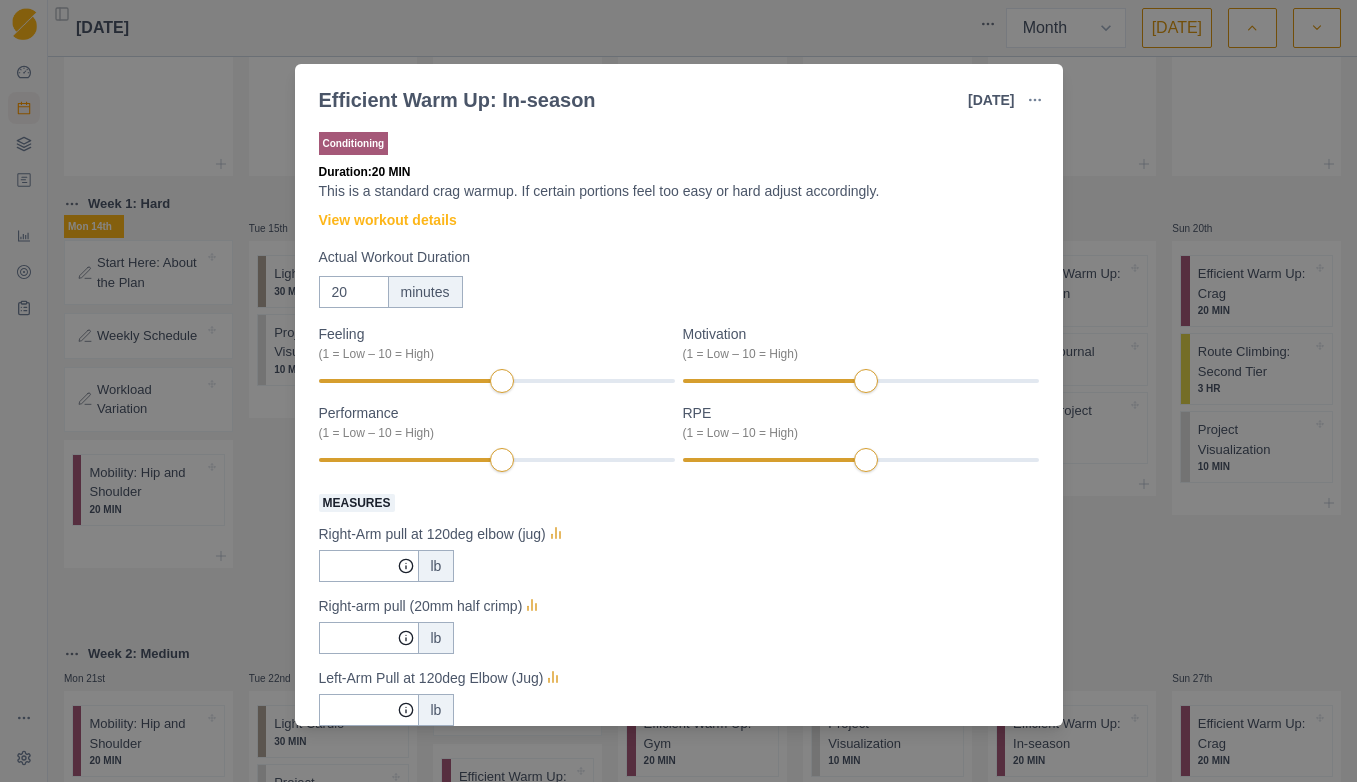 click on "Efficient Warm Up: In-season [DATE] Link To Goal View Workout Metrics Edit Original Workout Reschedule Workout Remove From Schedule Conditioning Duration:  20 MIN This is a standard crag warmup. If certain portions feel too easy or hard adjust accordingly. View workout details Actual Workout Duration 20 minutes Feeling (1 = Low – 10 = High) Motivation (1 = Low – 10 = High) Performance (1 = Low – 10 = High) RPE (1 = Low – 10 = High) Measures Right-Arm pull at 120deg elbow (jug) lb Right-arm pull (20mm half crimp) lb Left-Arm Pull at 120deg Elbow (Jug) lb Left-Arm Pull (20mm half crimp) lb Training Notes View previous training notes Mark as Incomplete Complete Workout" at bounding box center (678, 391) 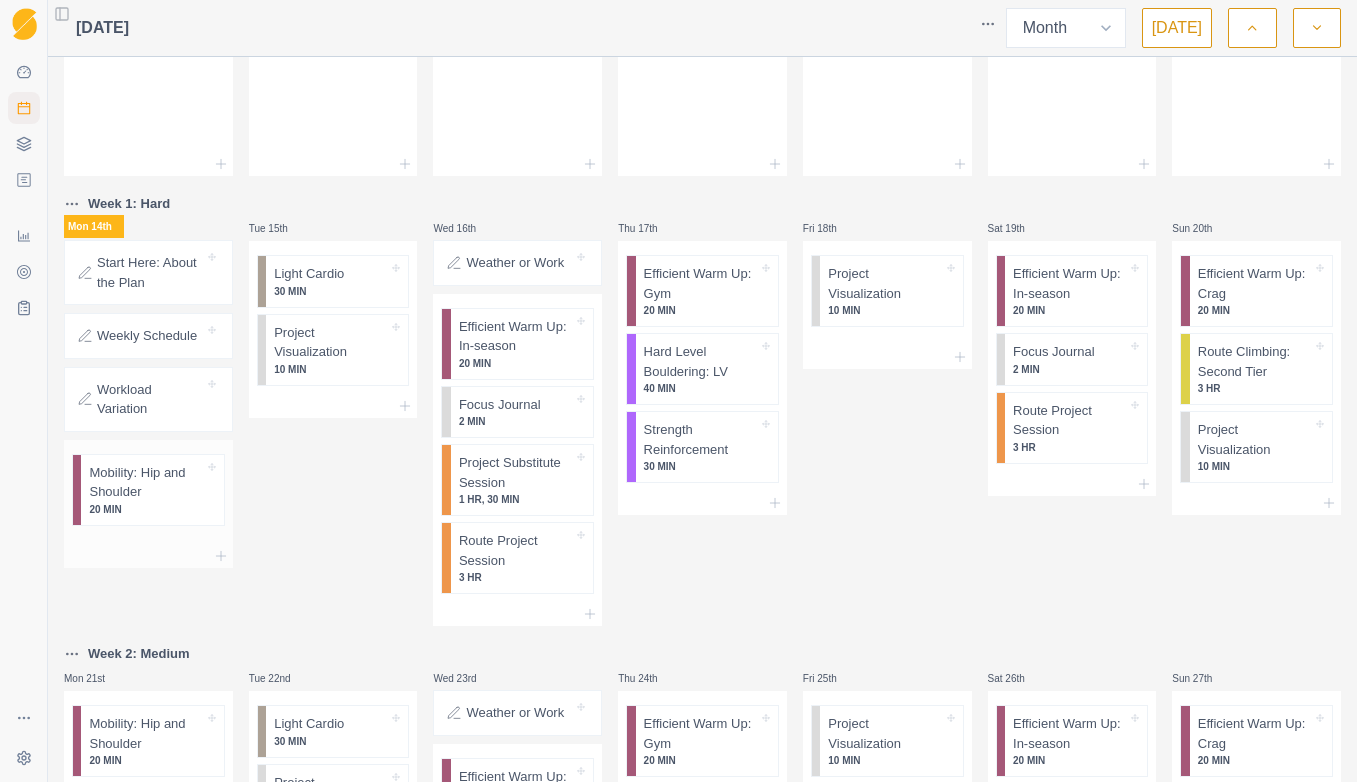 click on "Mobility: Hip and Shoulder" at bounding box center [146, 482] 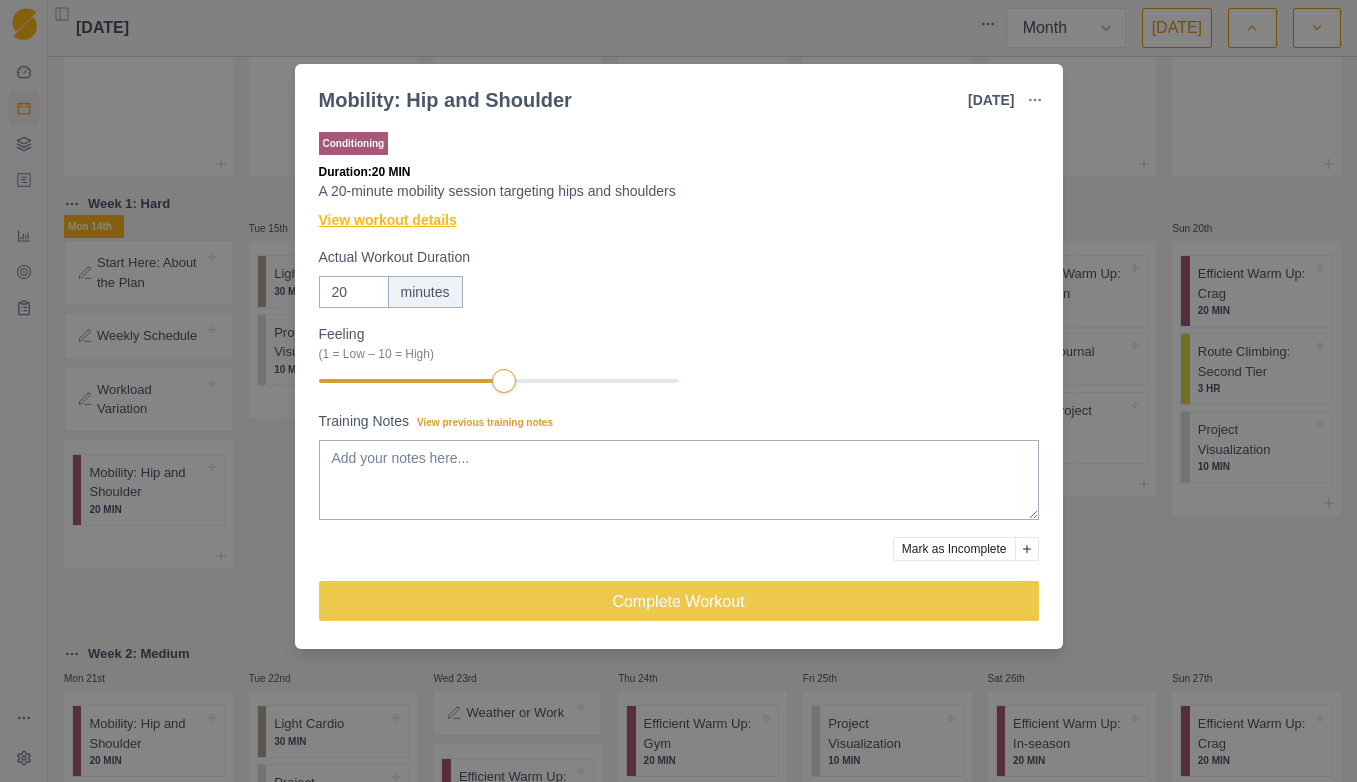 click on "View workout details" at bounding box center [388, 220] 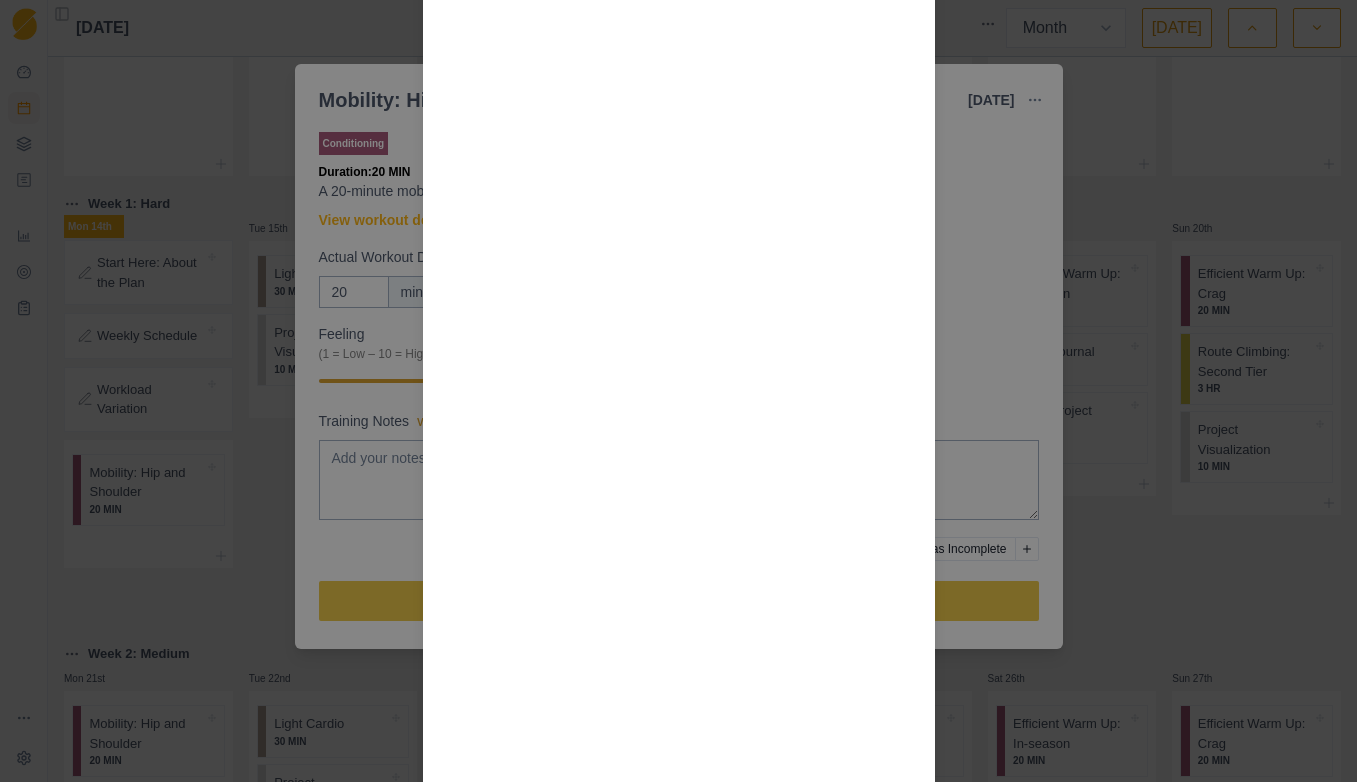 scroll, scrollTop: 944, scrollLeft: 0, axis: vertical 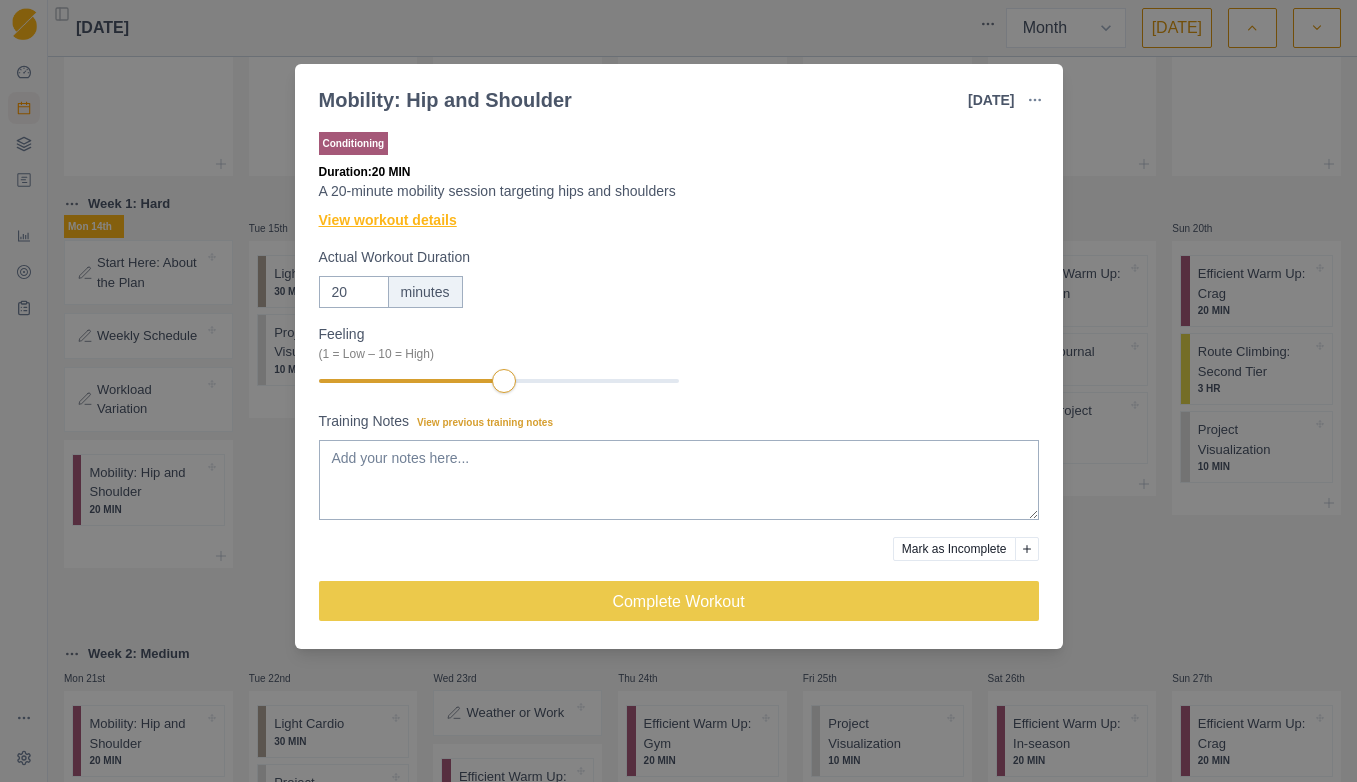 click on "View workout details" at bounding box center [388, 220] 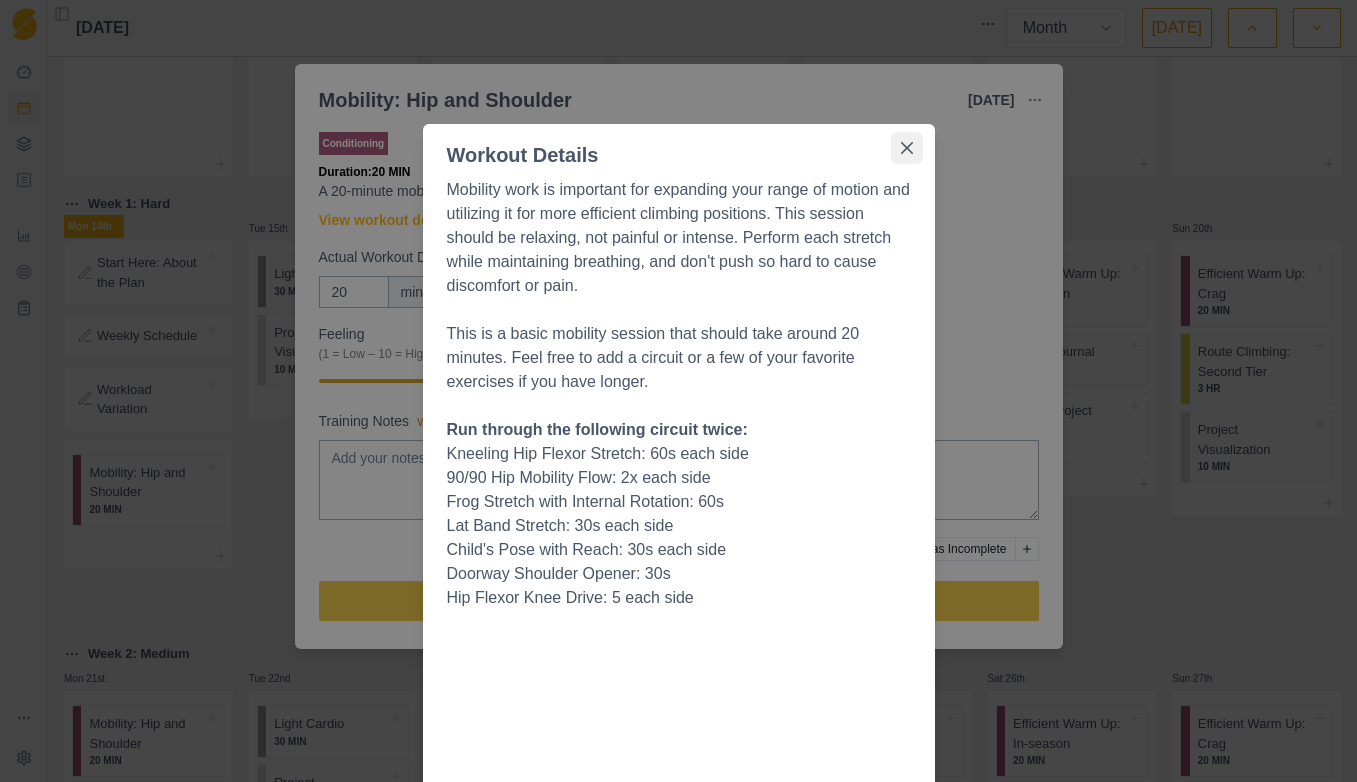 click 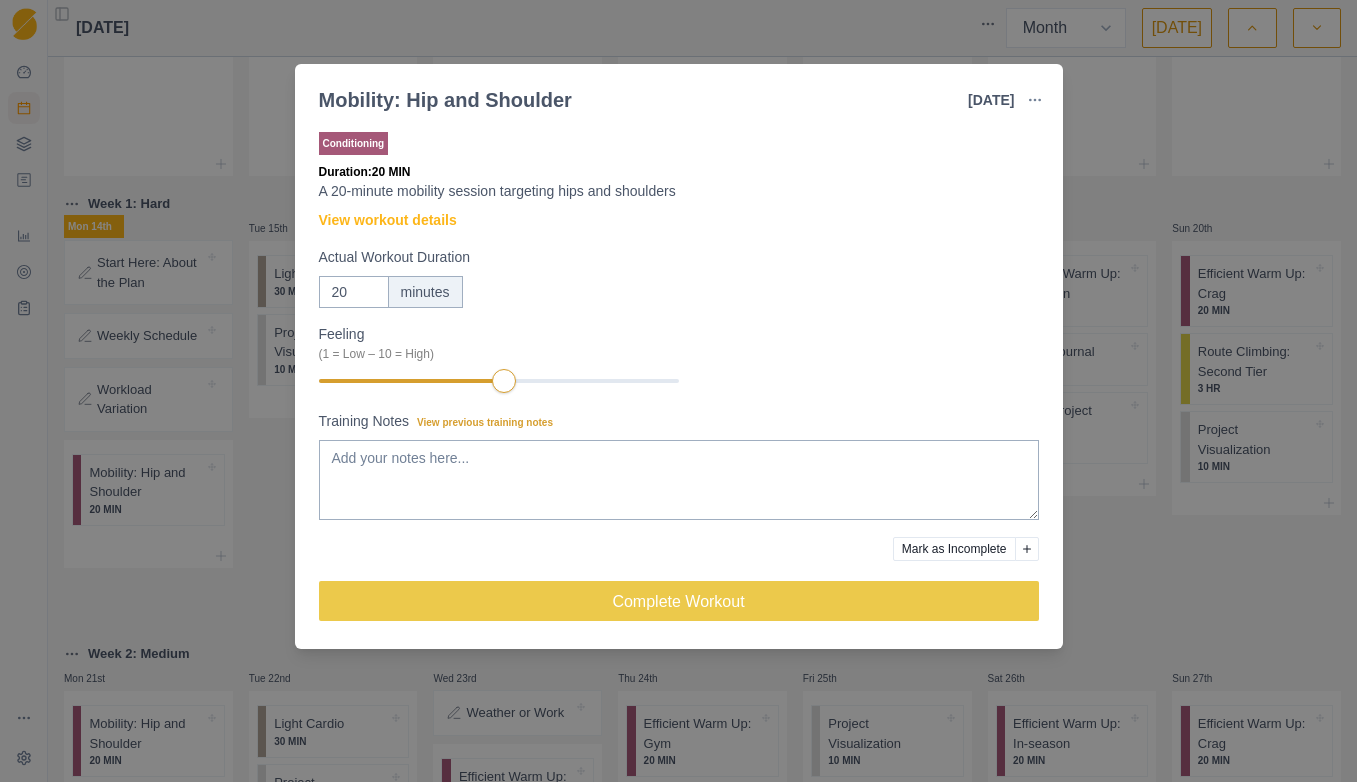 click on "Mobility: Hip and Shoulder [DATE] Link To Goal View Workout Metrics Edit Original Workout Reschedule Workout Remove From Schedule Conditioning Duration:  20 MIN A 20-minute mobility session targeting hips and shoulders View workout details Actual Workout Duration 20 minutes Feeling (1 = Low – 10 = High) Training Notes View previous training notes Mark as Incomplete Complete Workout" at bounding box center [678, 391] 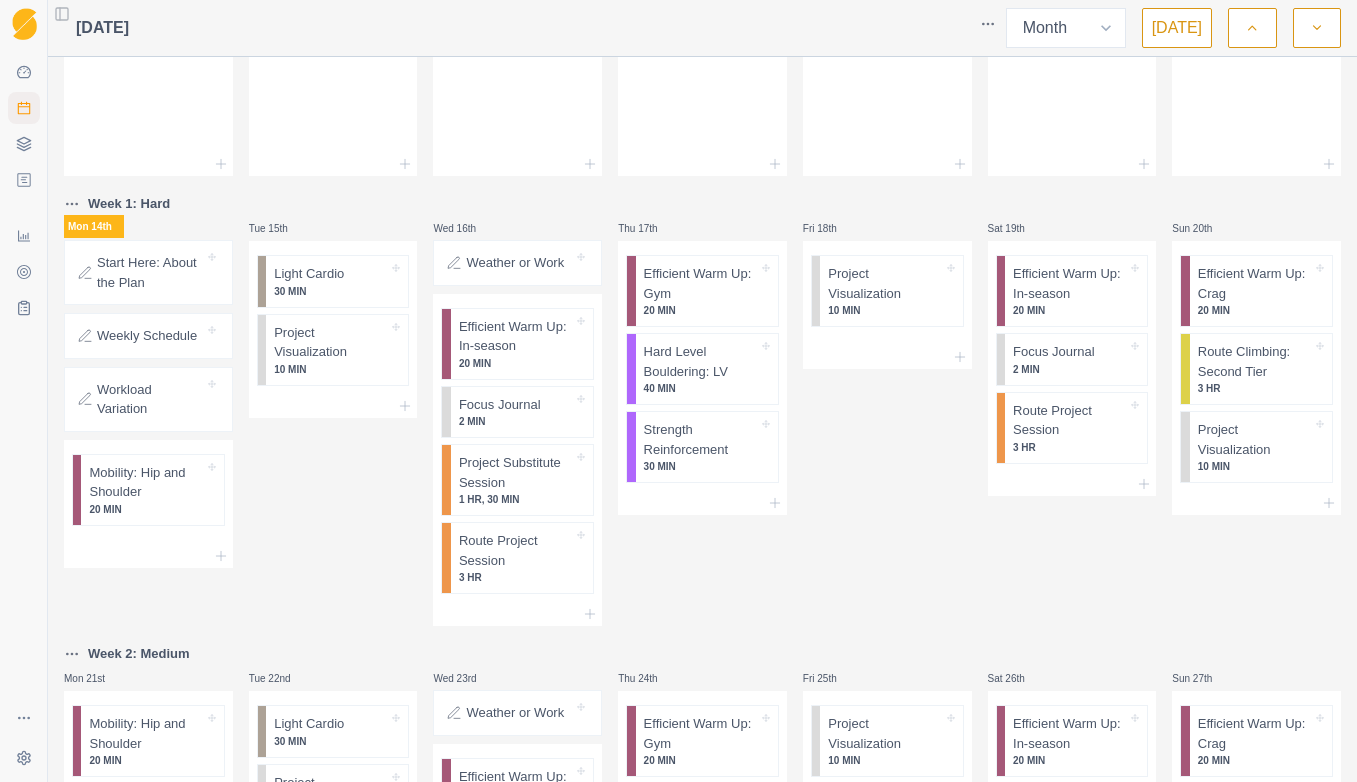 click on "Start Here: About the Plan" at bounding box center (150, 272) 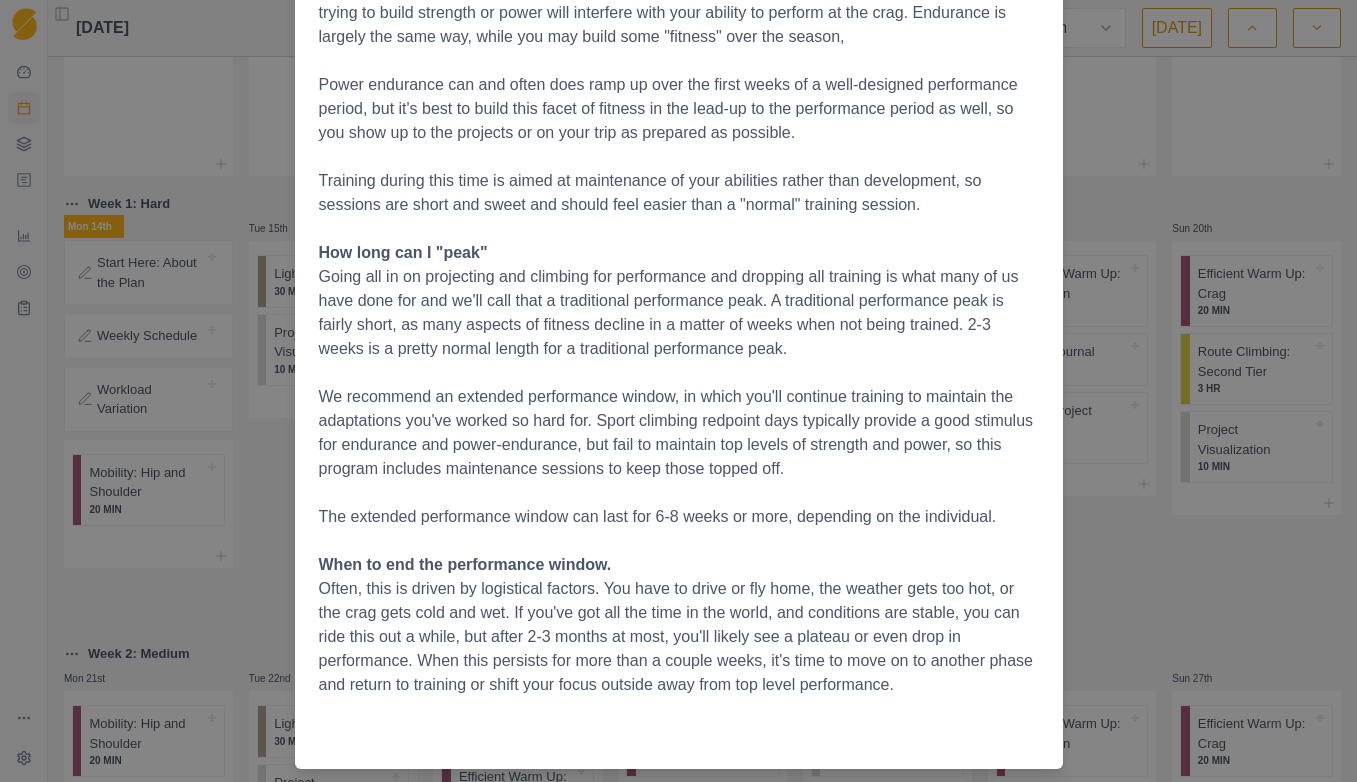 scroll, scrollTop: 506, scrollLeft: 0, axis: vertical 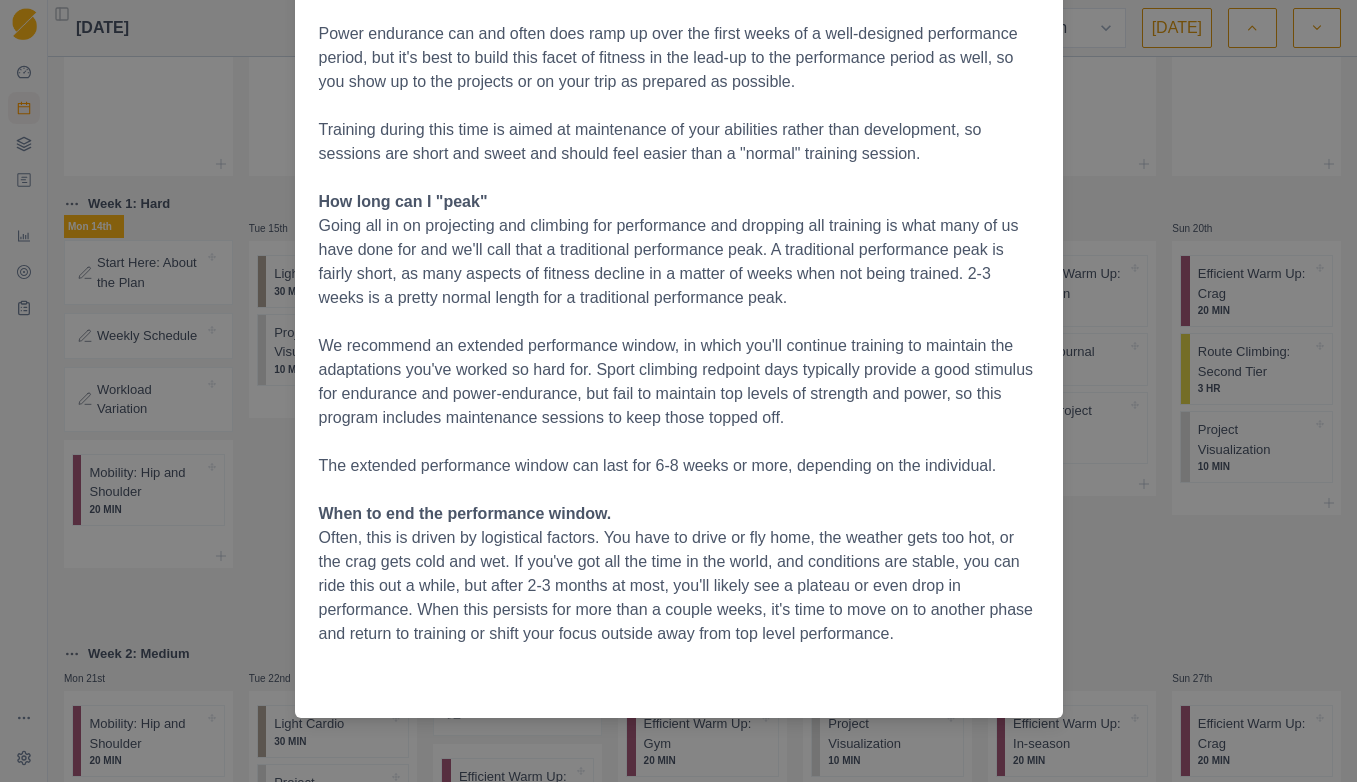 click on "Start Here: About the Plan [DATE] Overview: This is what you've been waiting, and training for!  Performance season can be the most fun and occasionally the most stressful part of your climbing year.  Maybe it is a dream trip to [GEOGRAPHIC_DATA], a road trip for the summer, or the prime season at your local crag, but now is the time to back off training and send.   Tapering If you are coming off a hard training block, a recovery or deload week is recommended before beginning true performance season.  This might be travel time, but pay close attention to sleep, nutrition, and stress during this crucial recovery week. Adaptations: At this point, you've made most of the physical adaptatations you are going to for the season, so trying to build strength or power will interfere with your ability to perform at the crag.  Endurance is largely the same way, while you may build some "fitness" over the season,  How long can I "peak" The extended performance window can last for 6-8 weeks or more, depending on the individual." at bounding box center [678, 391] 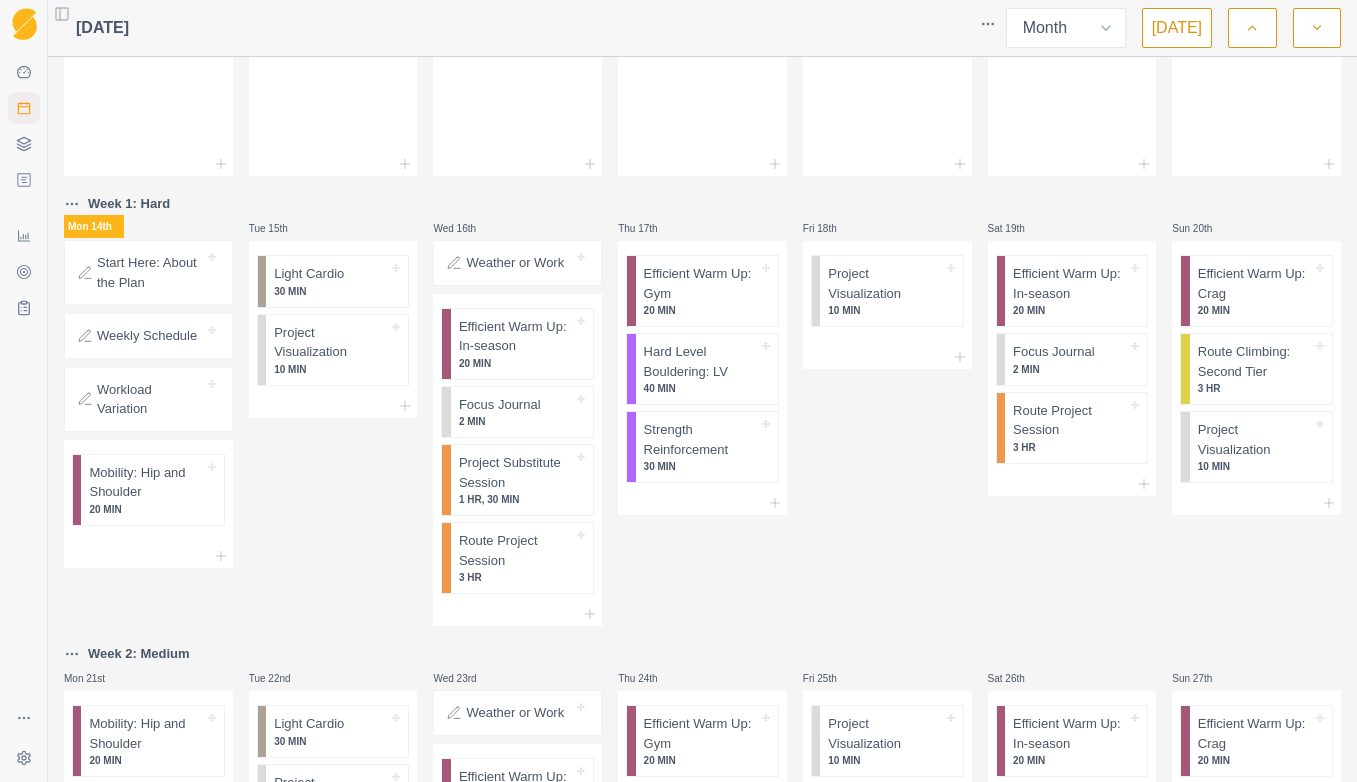 click on "Weekly Schedule" at bounding box center [147, 336] 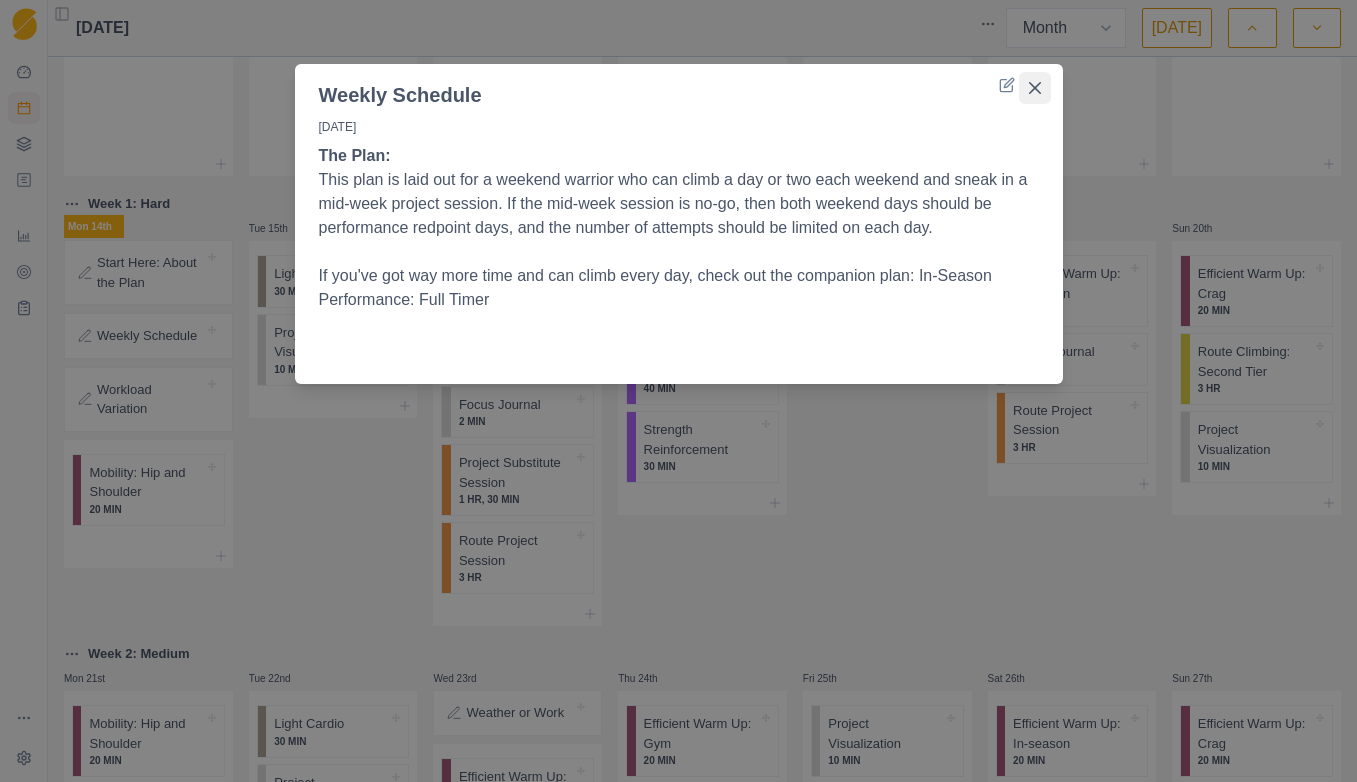click at bounding box center [1035, 88] 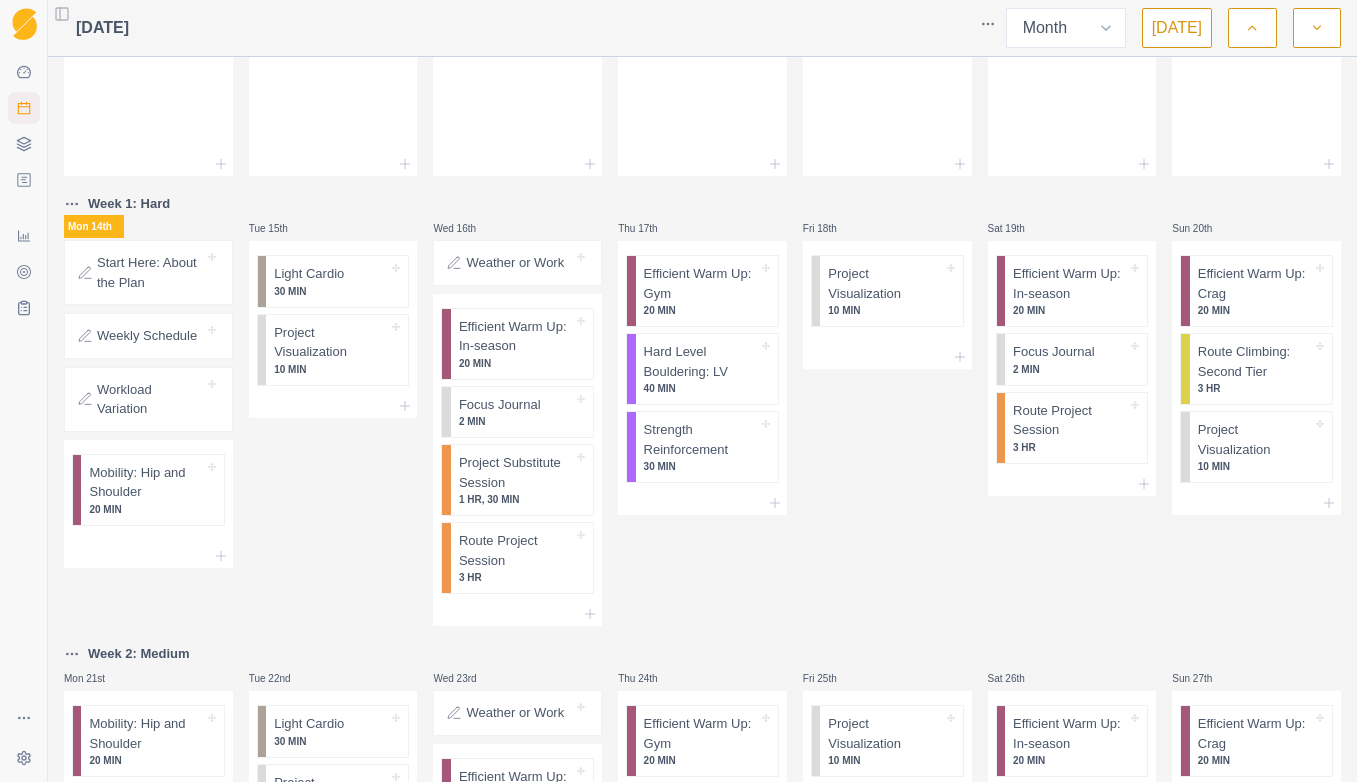 click on "Workload Variation" at bounding box center (150, 399) 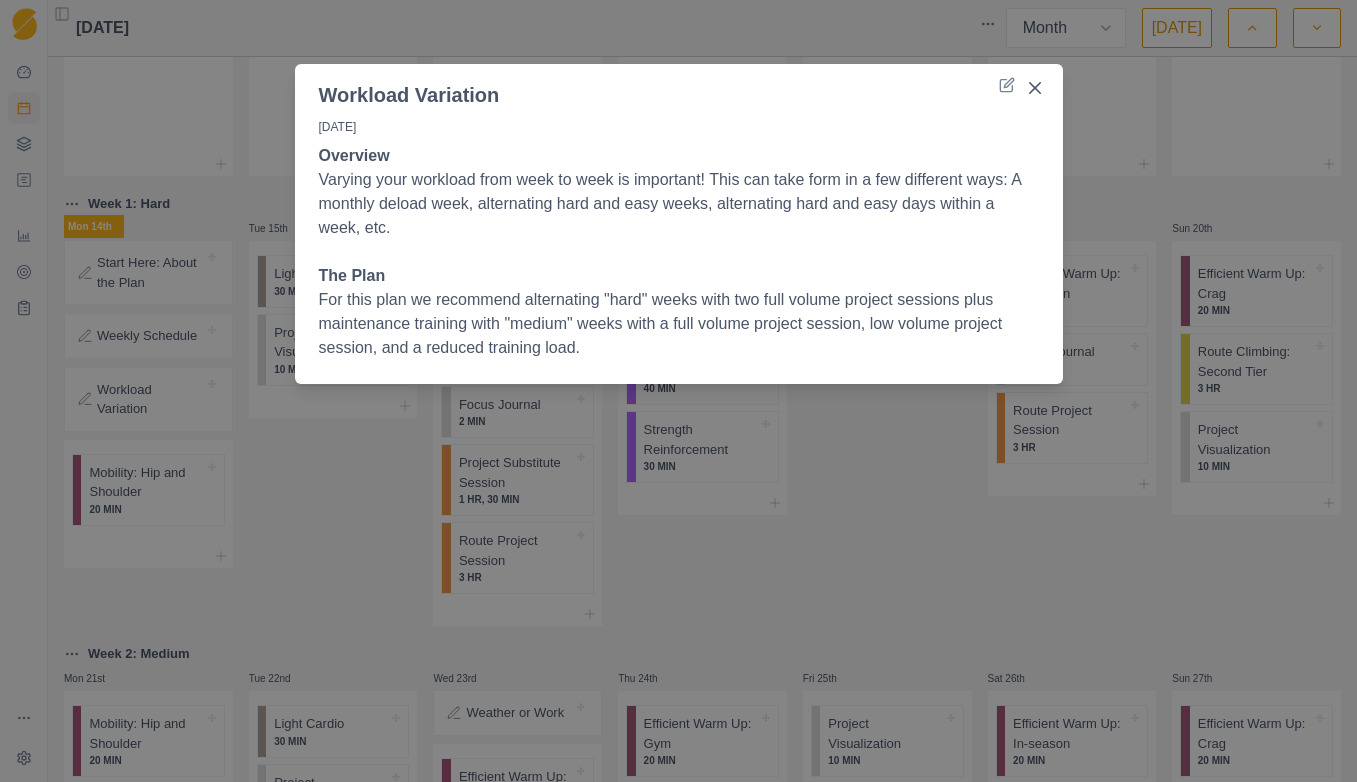 drag, startPoint x: 1032, startPoint y: 80, endPoint x: 671, endPoint y: 226, distance: 389.40594 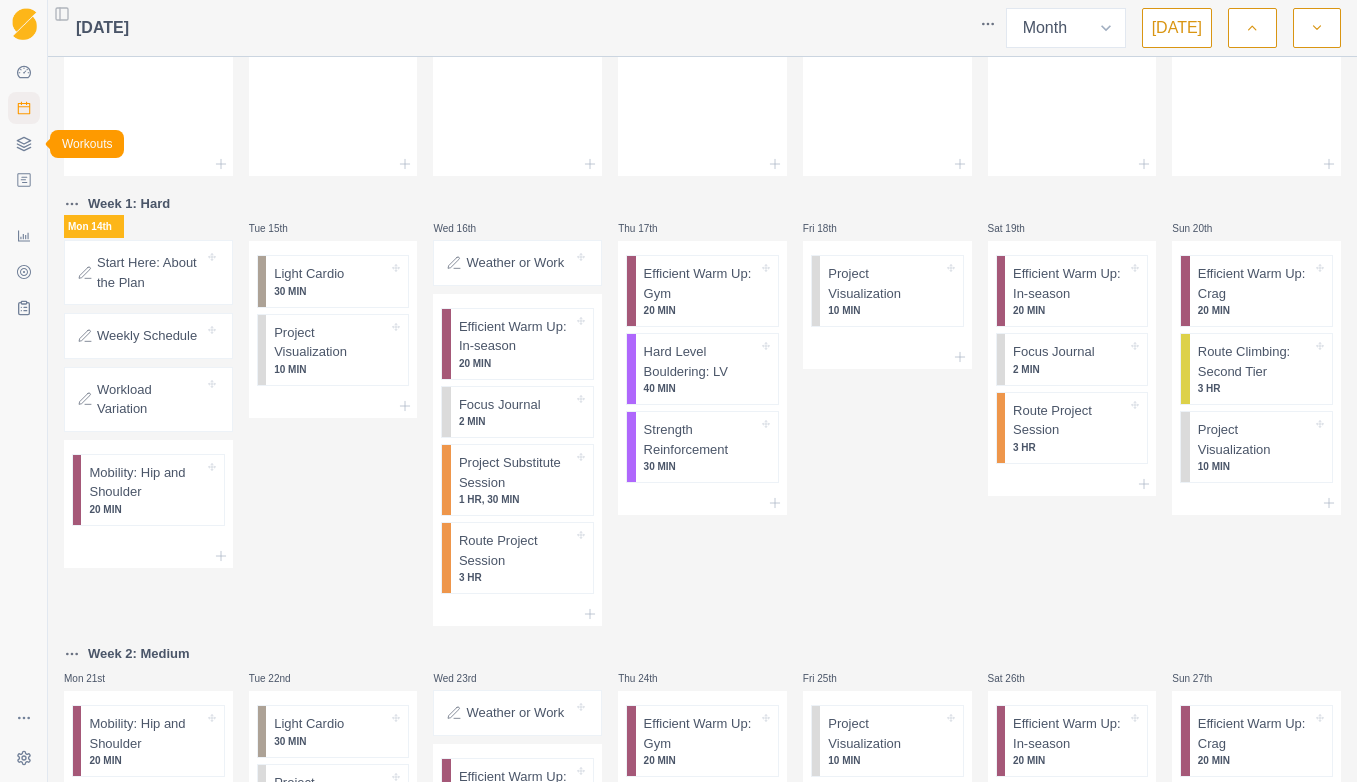 click 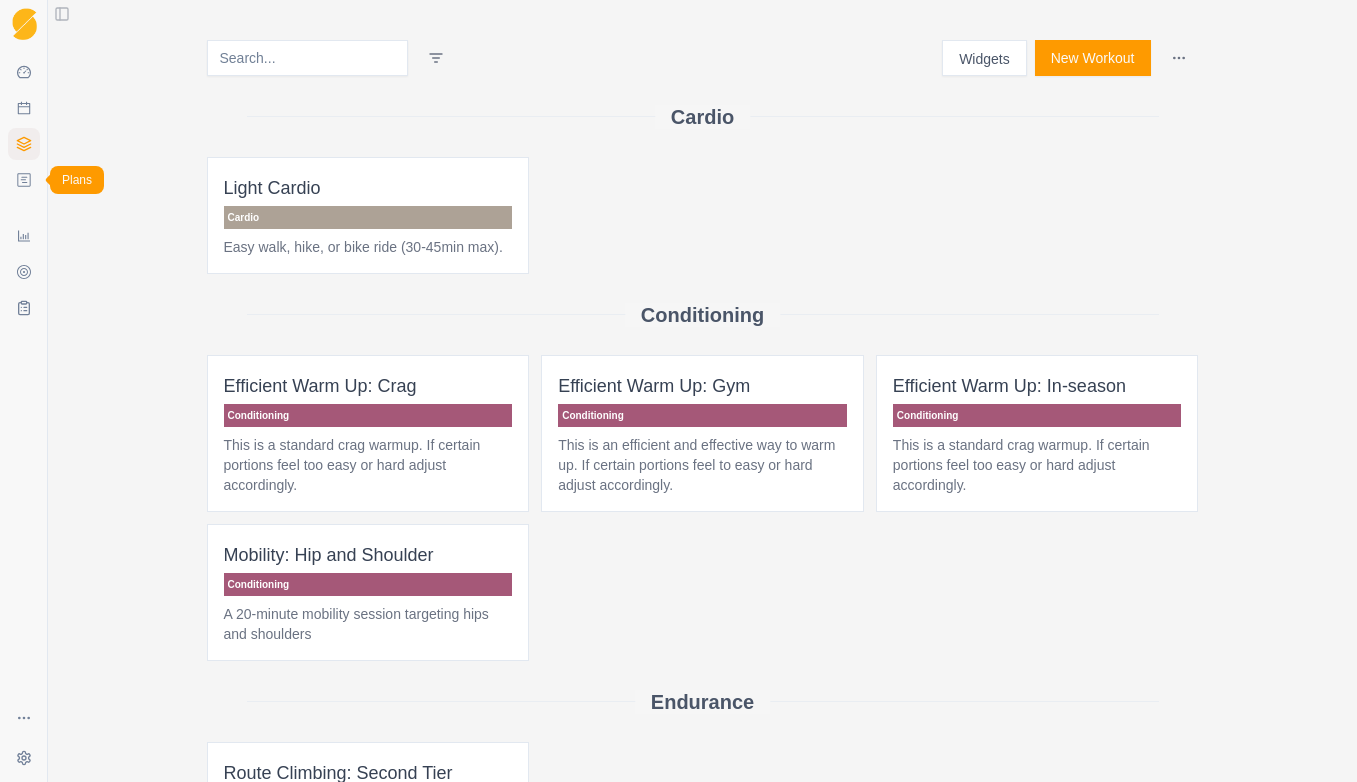 click 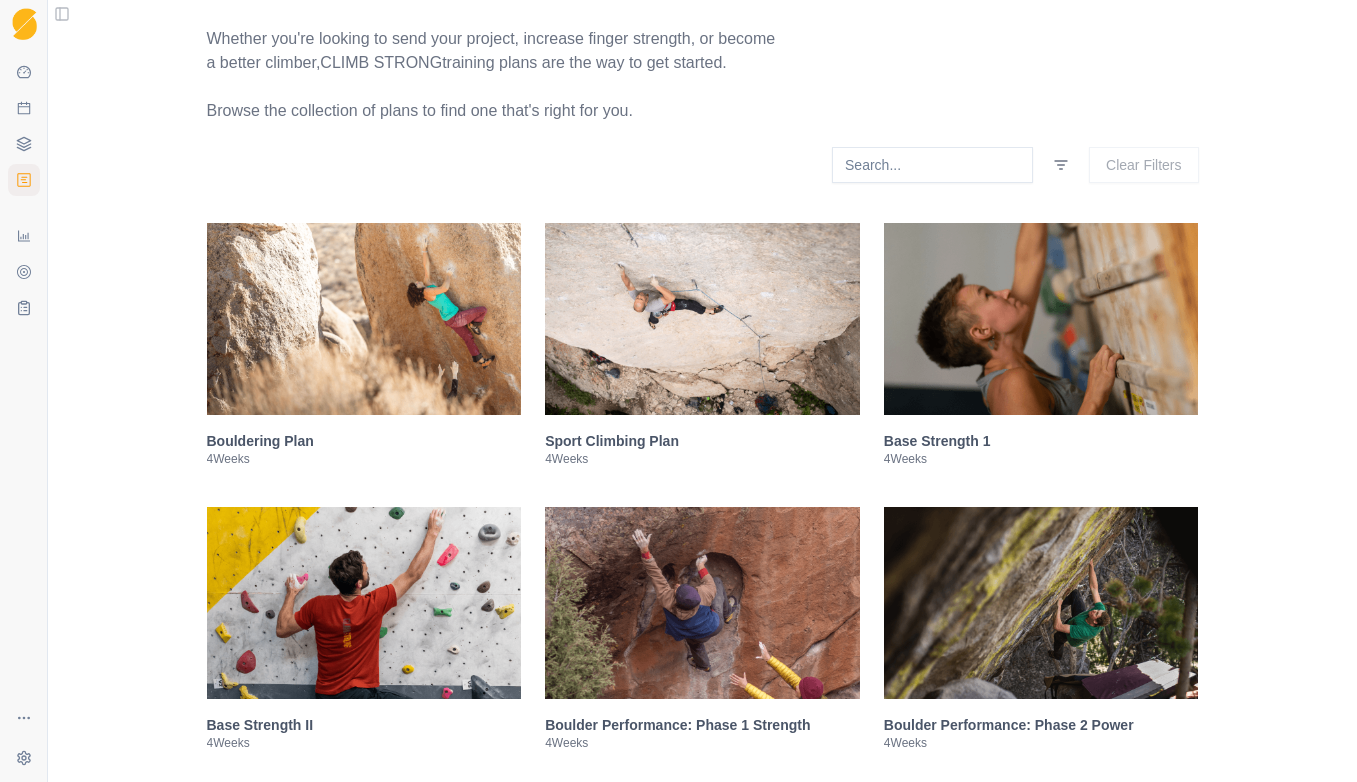 scroll, scrollTop: 0, scrollLeft: 0, axis: both 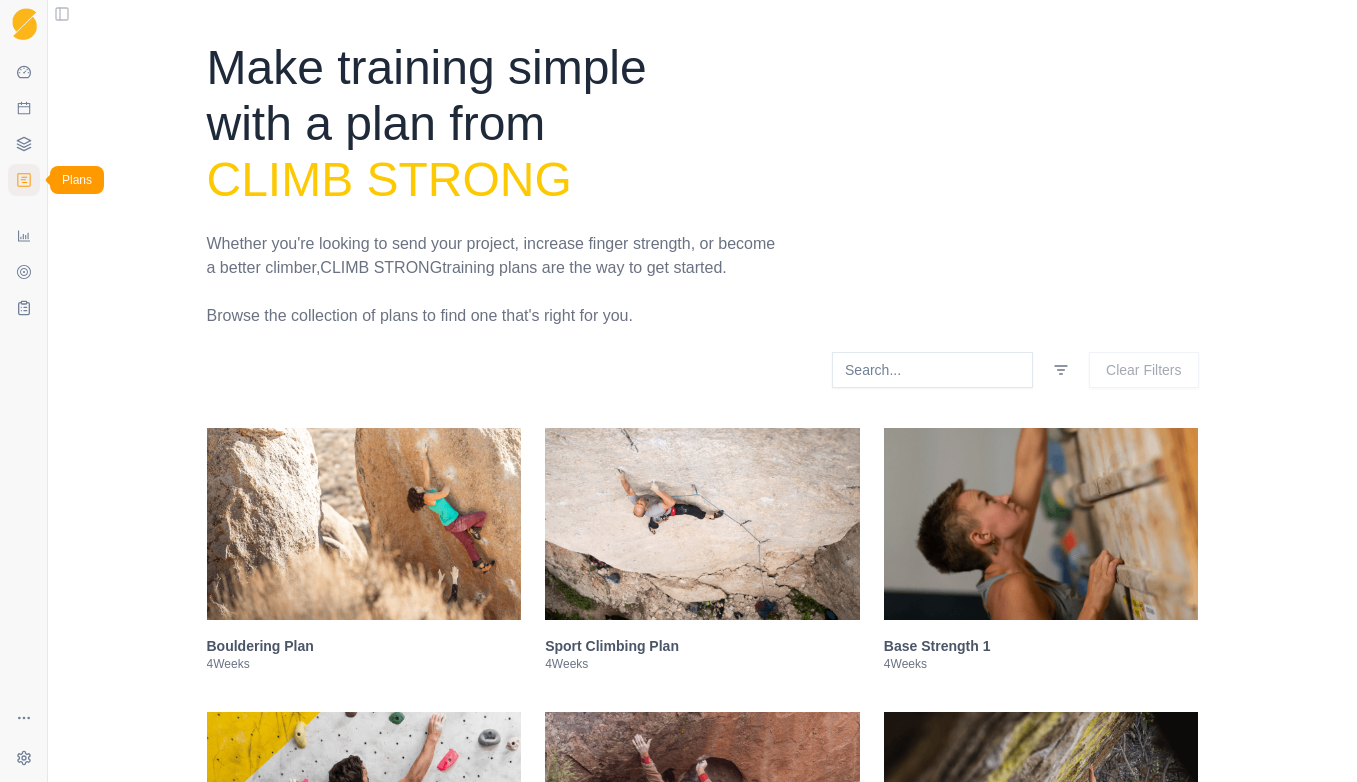 click 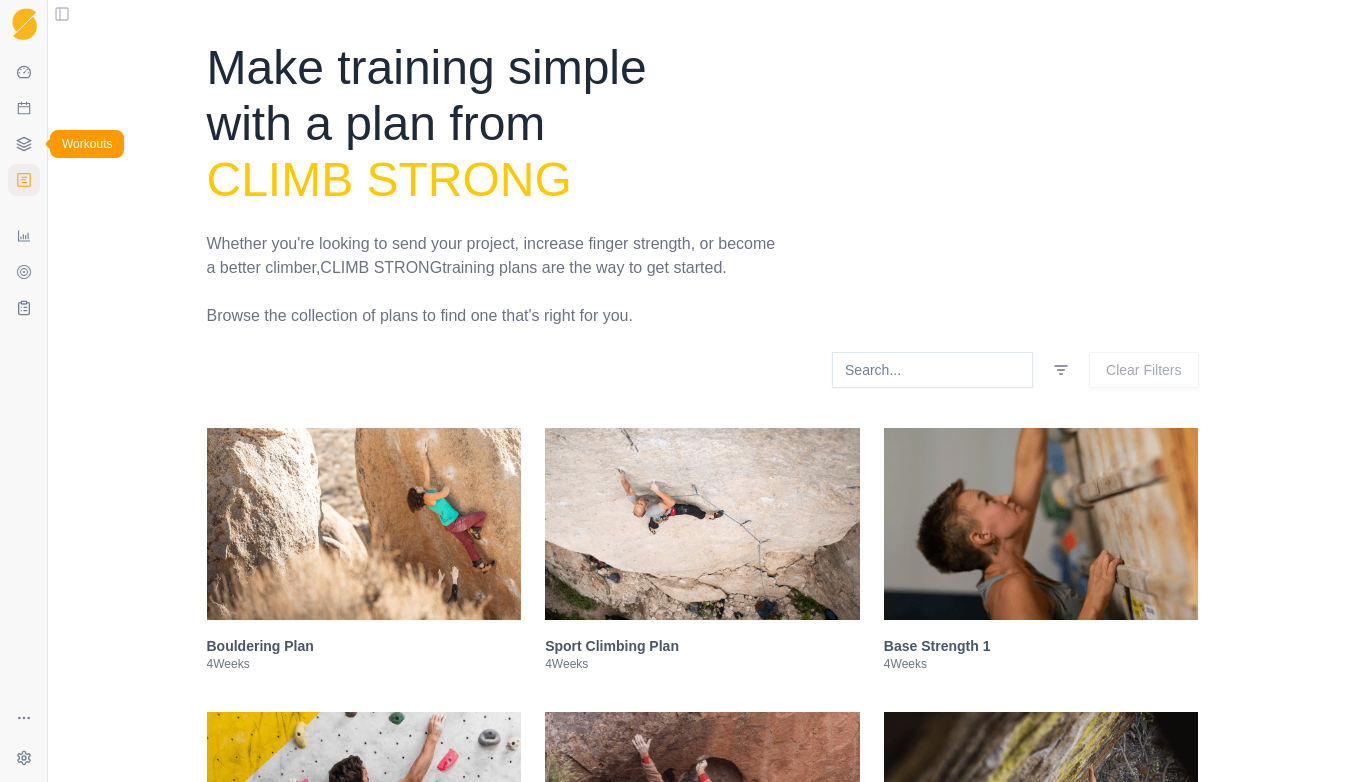 click 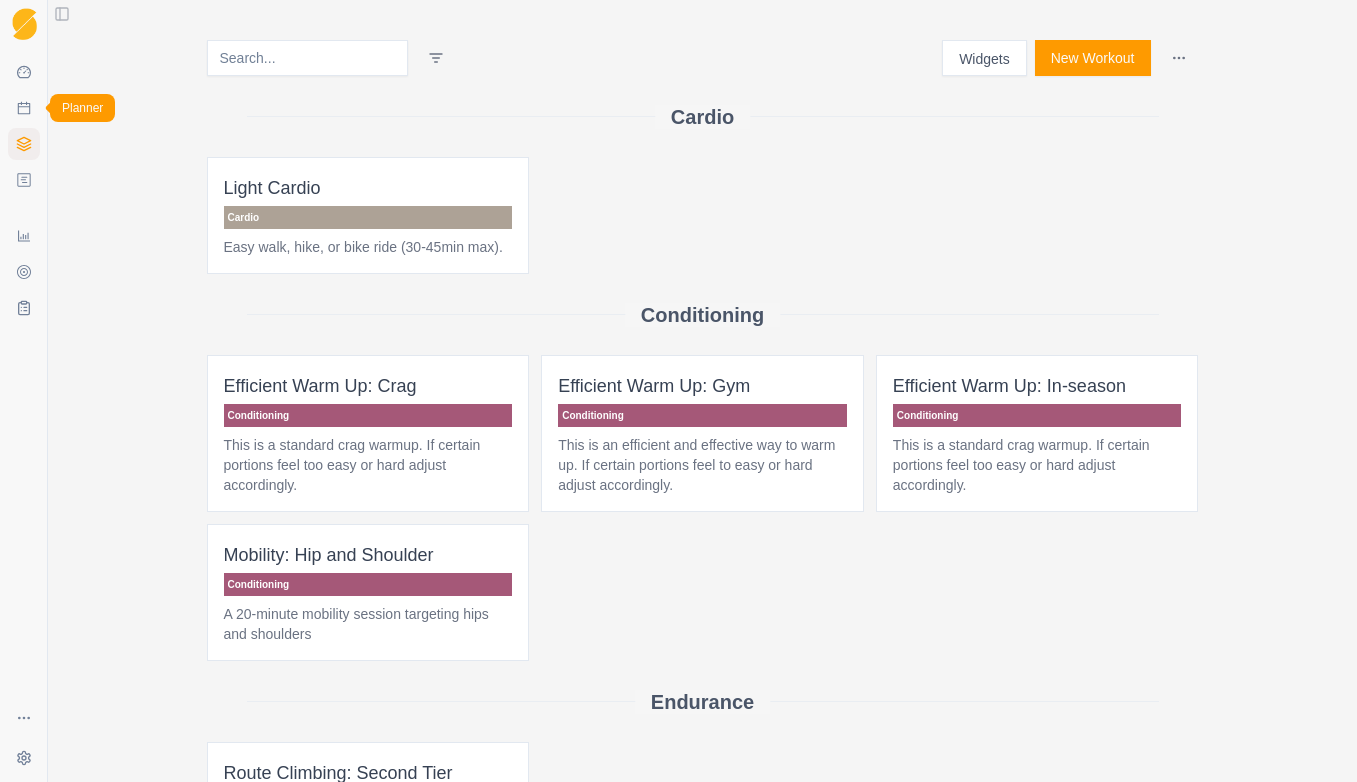 click on "Planner" at bounding box center [24, 108] 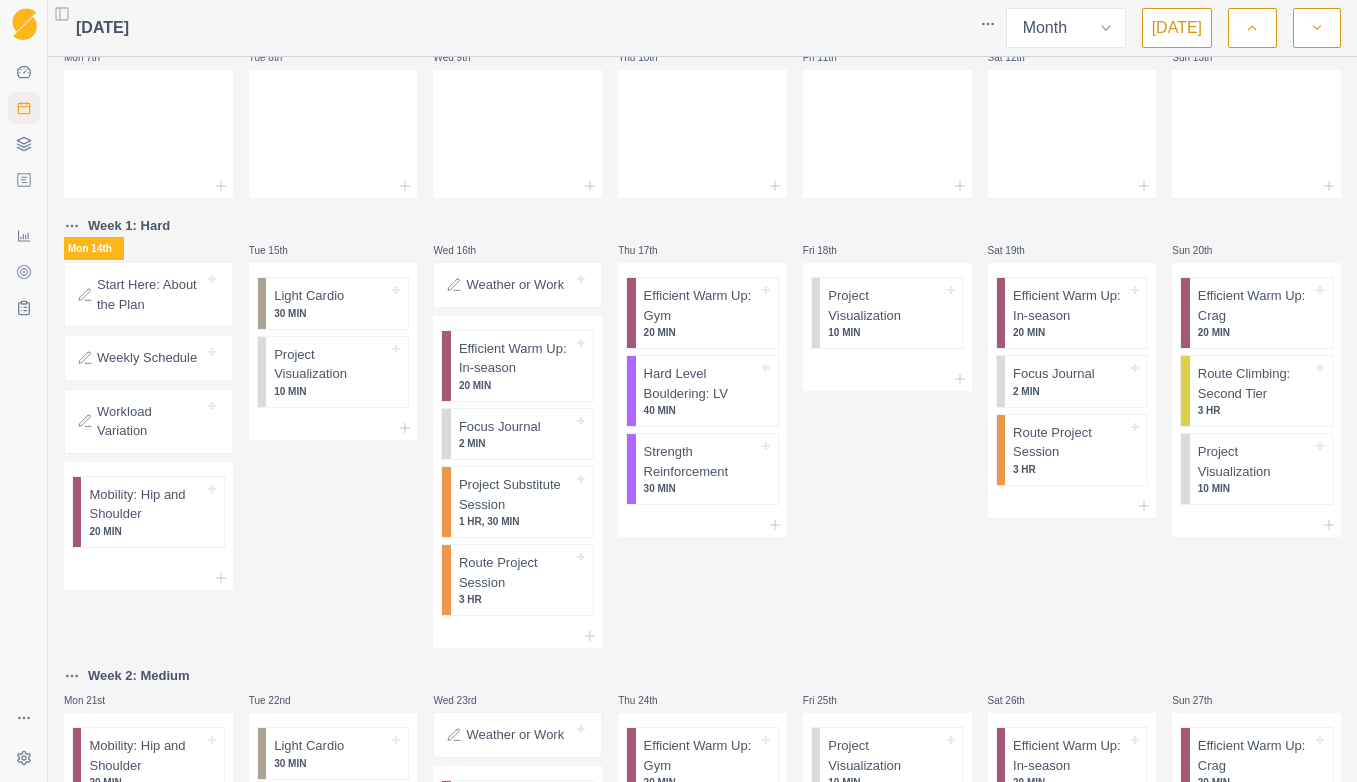 scroll, scrollTop: 0, scrollLeft: 0, axis: both 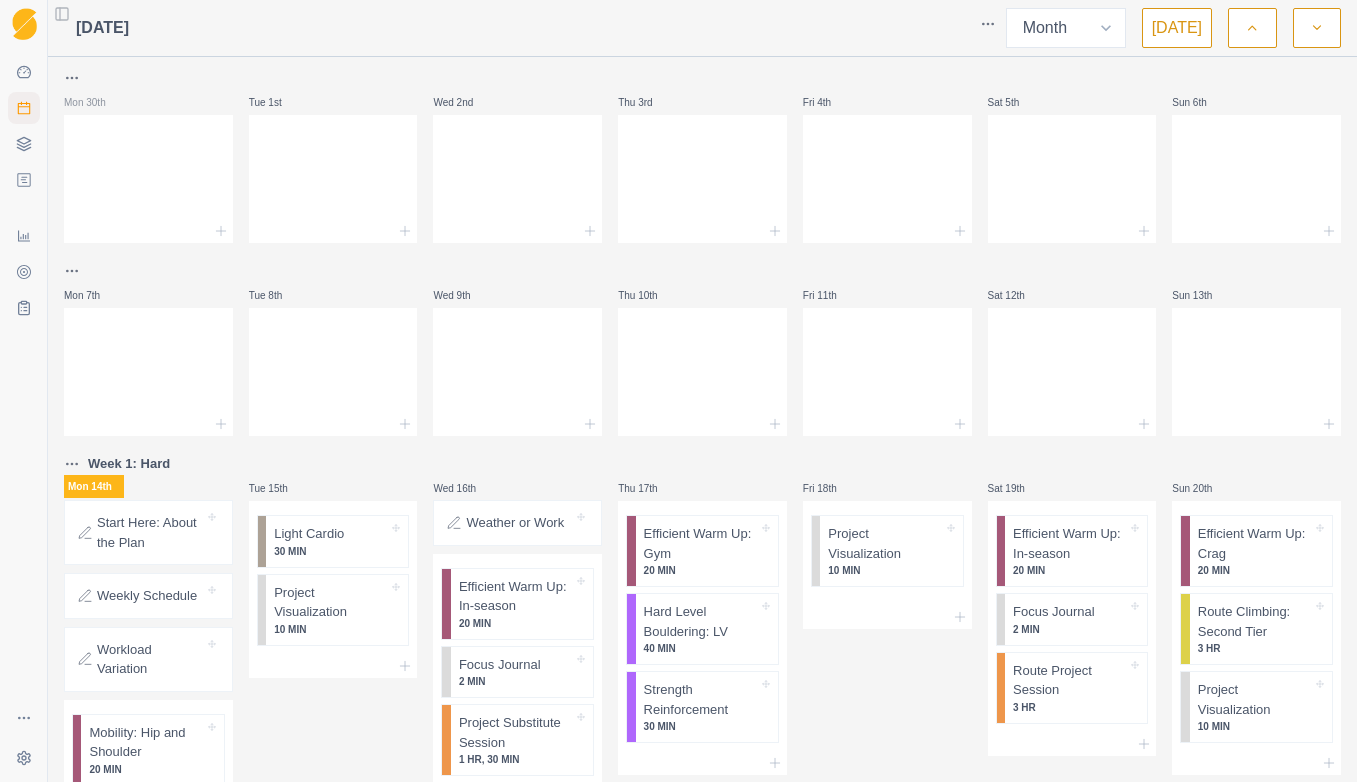 click on "Start Here: About the Plan" at bounding box center (150, 532) 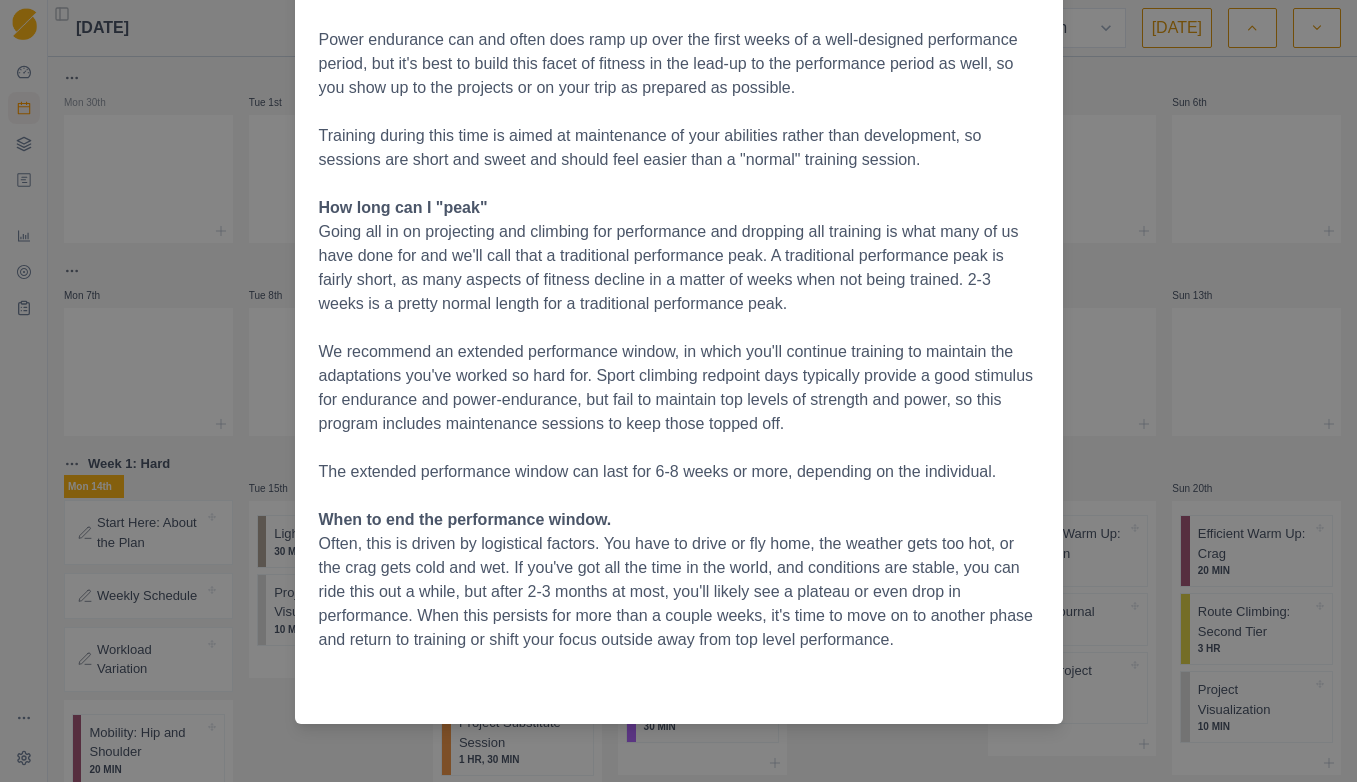 scroll, scrollTop: 506, scrollLeft: 0, axis: vertical 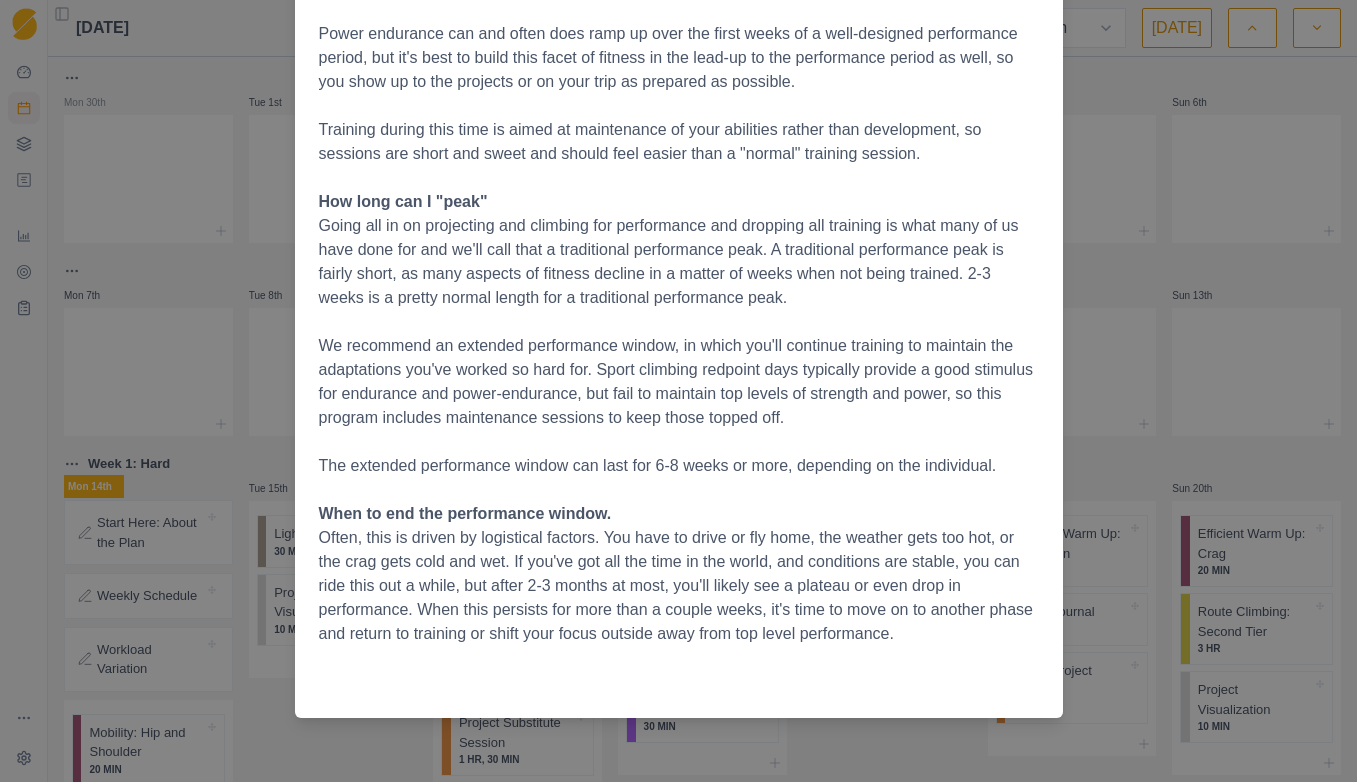 click on "Start Here: About the Plan [DATE] Overview: This is what you've been waiting, and training for!  Performance season can be the most fun and occasionally the most stressful part of your climbing year.  Maybe it is a dream trip to [GEOGRAPHIC_DATA], a road trip for the summer, or the prime season at your local crag, but now is the time to back off training and send.   Tapering If you are coming off a hard training block, a recovery or deload week is recommended before beginning true performance season.  This might be travel time, but pay close attention to sleep, nutrition, and stress during this crucial recovery week. Adaptations: At this point, you've made most of the physical adaptatations you are going to for the season, so trying to build strength or power will interfere with your ability to perform at the crag.  Endurance is largely the same way, while you may build some "fitness" over the season,  How long can I "peak" The extended performance window can last for 6-8 weeks or more, depending on the individual." at bounding box center (678, 391) 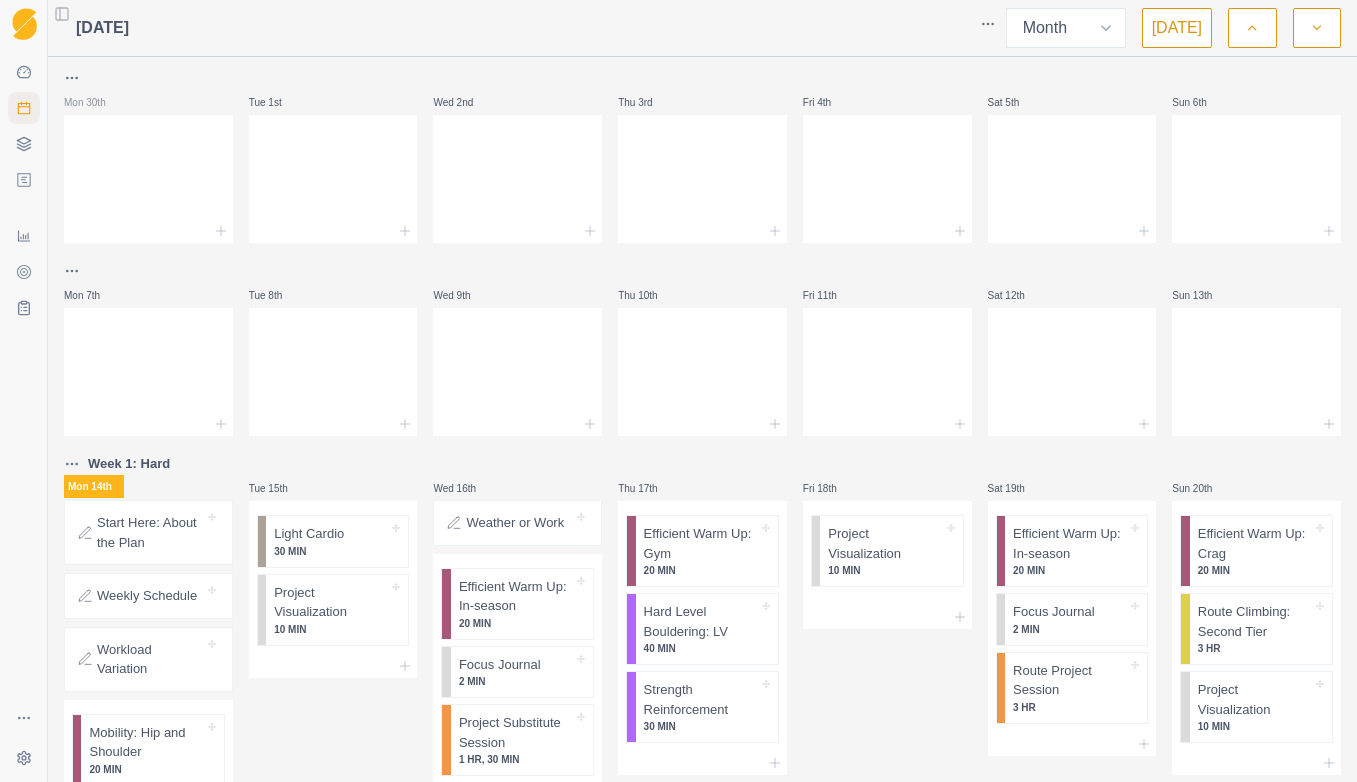 click on "Weekly Schedule" at bounding box center (147, 596) 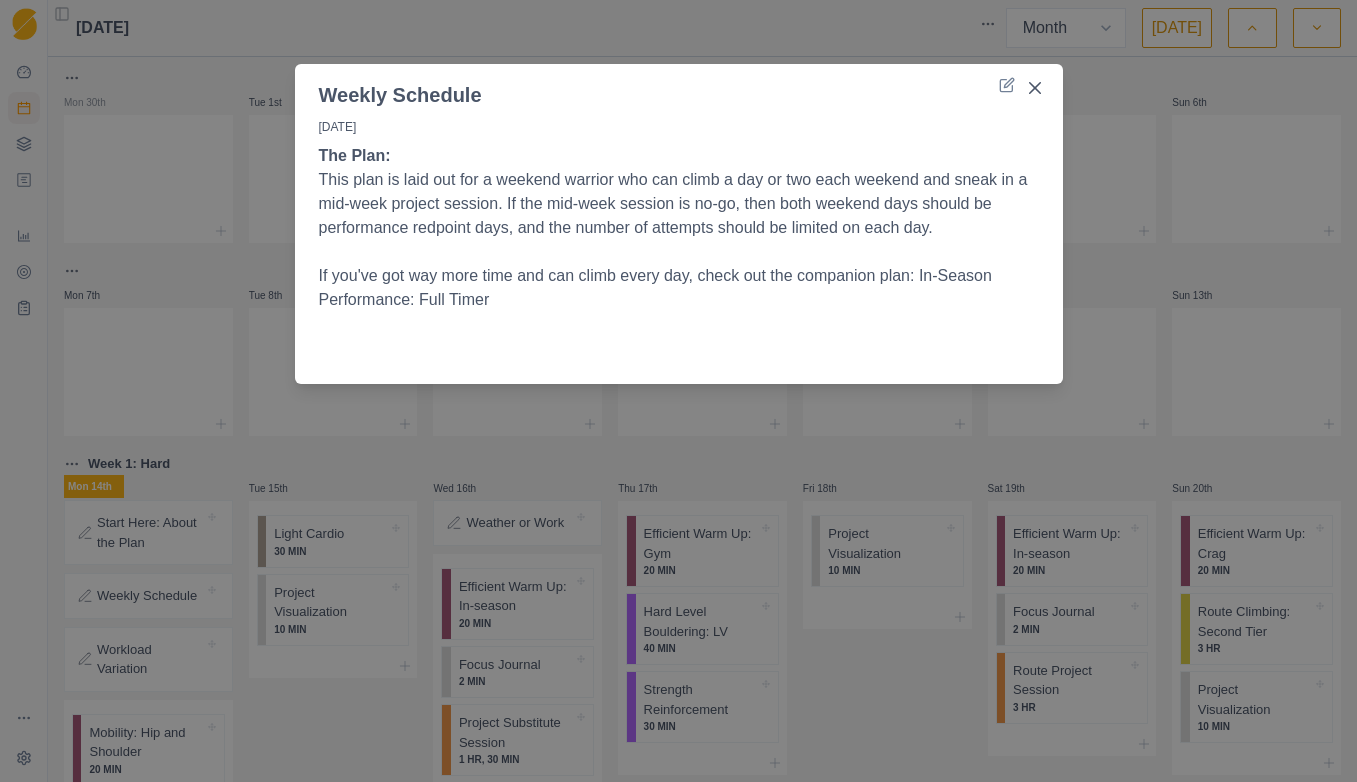 click on "Weekly Schedule [DATE] The Plan: This plan is laid out for a weekend warrior who can climb a day or two each weekend and sneak in a mid-week project session.  If the mid-week session is no-go, then both weekend days should be performance redpoint days, and the number of attempts should be limited on each day. If you've got way more time and can climb every day, check out the companion plan: In-Season Performance: Full Timer" at bounding box center (678, 391) 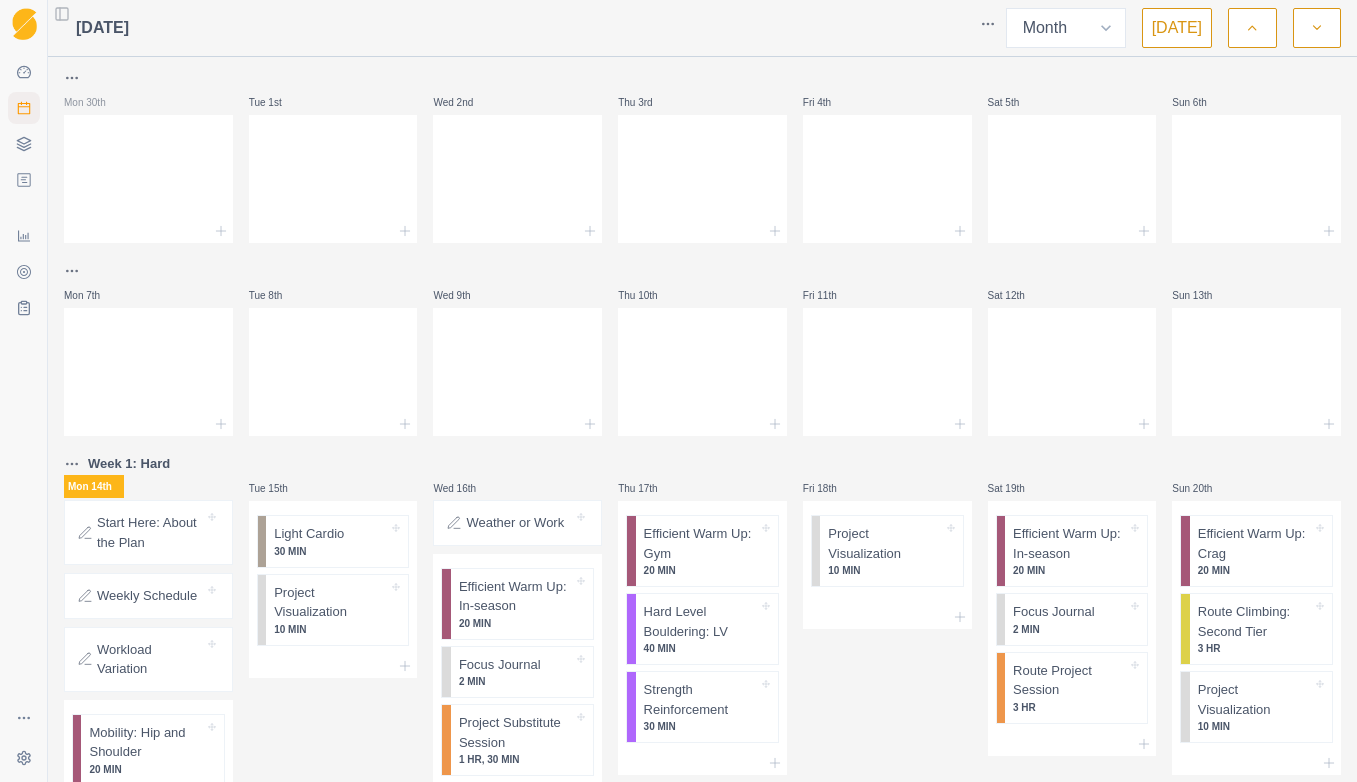 click on "Workload Variation" at bounding box center (150, 659) 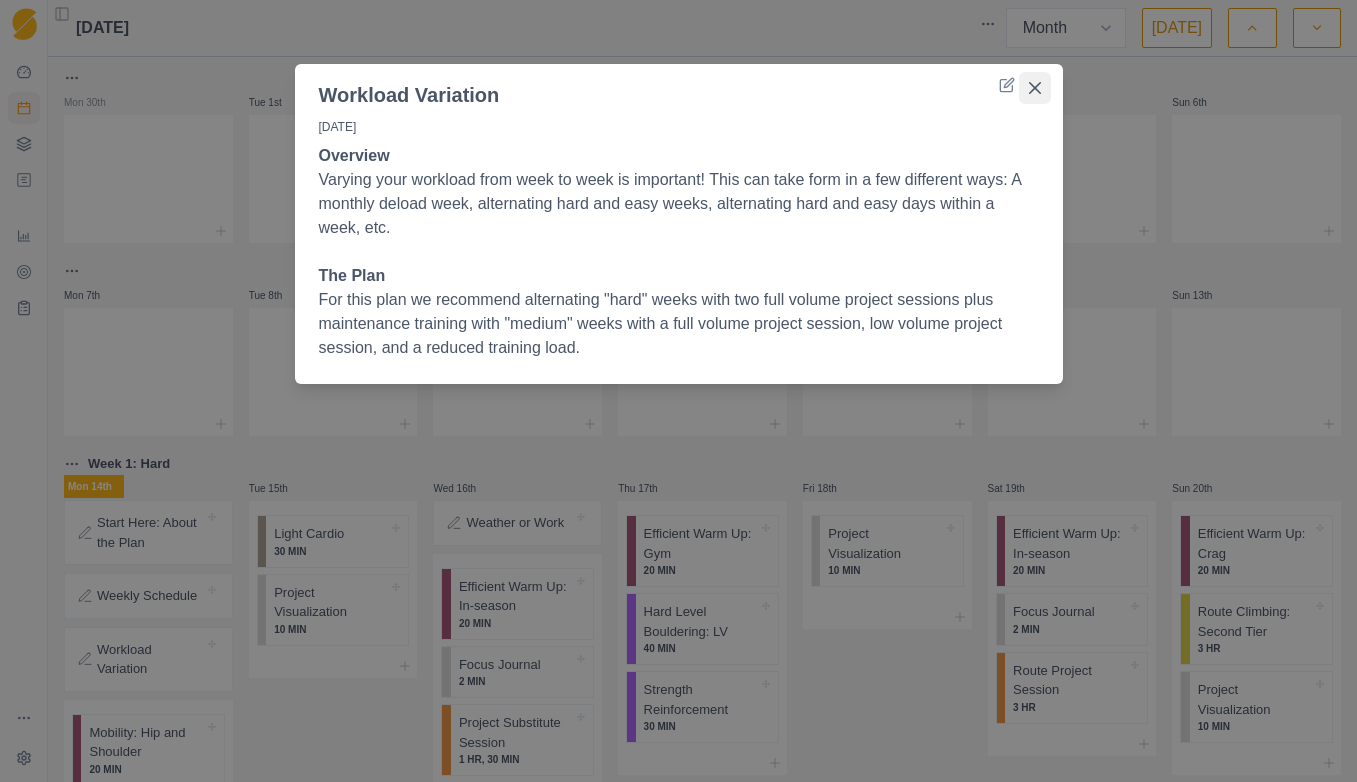 click 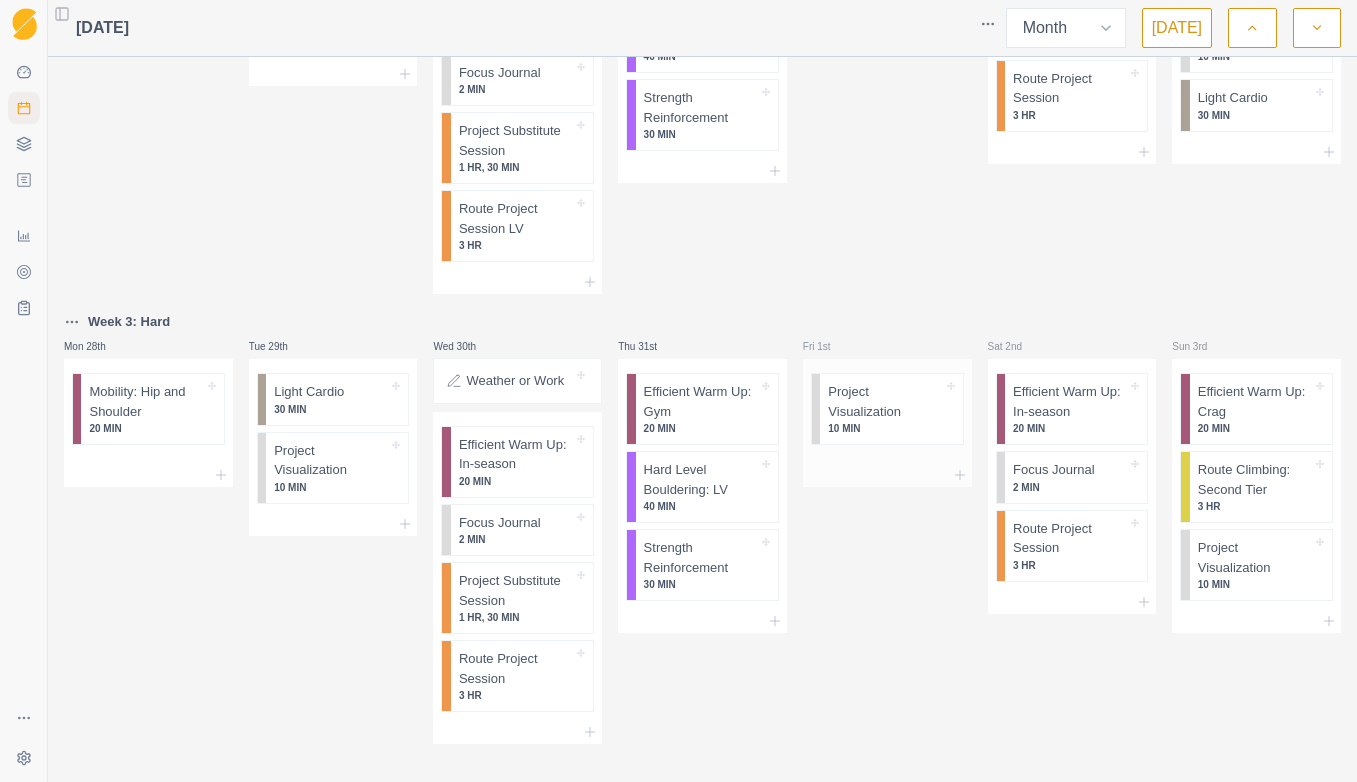 scroll, scrollTop: 1060, scrollLeft: 0, axis: vertical 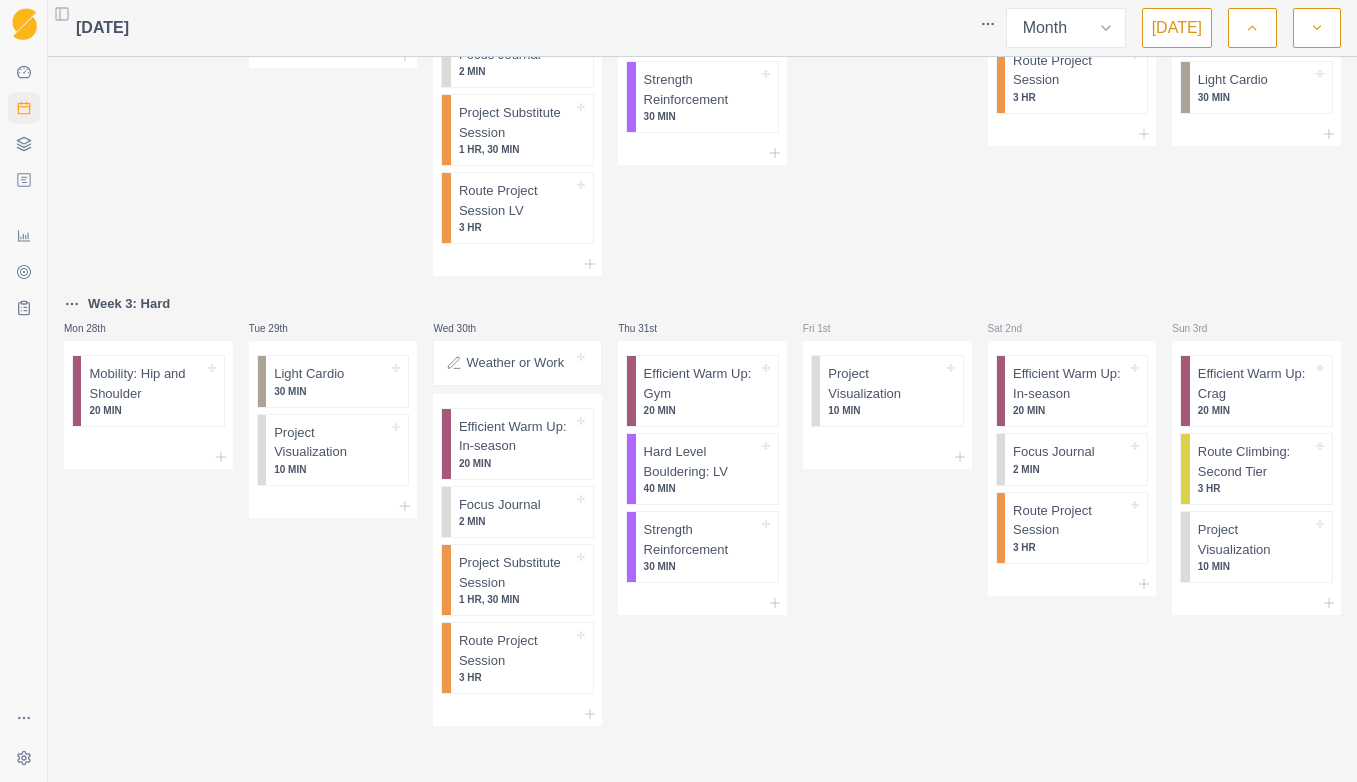 click on "[DATE]" at bounding box center [102, 28] 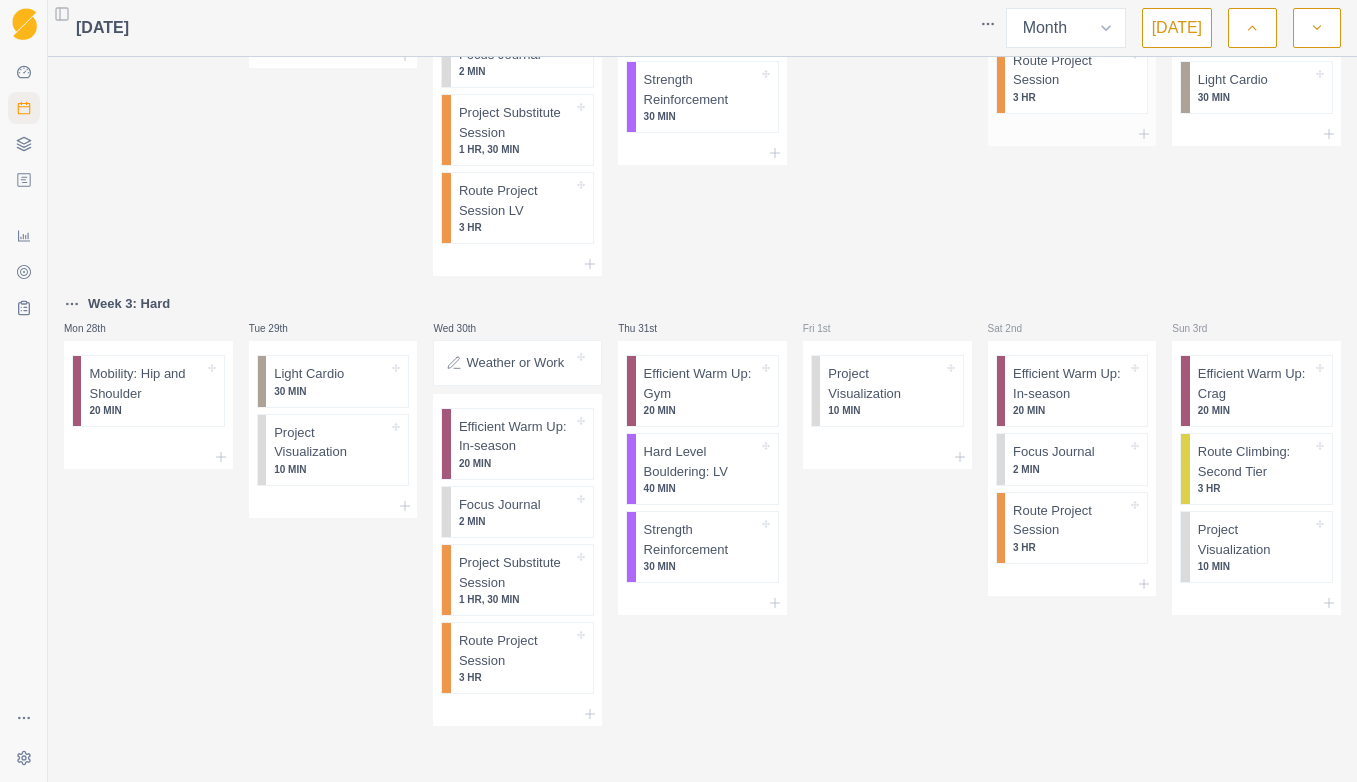 click on "Route Project Session" at bounding box center [1070, 70] 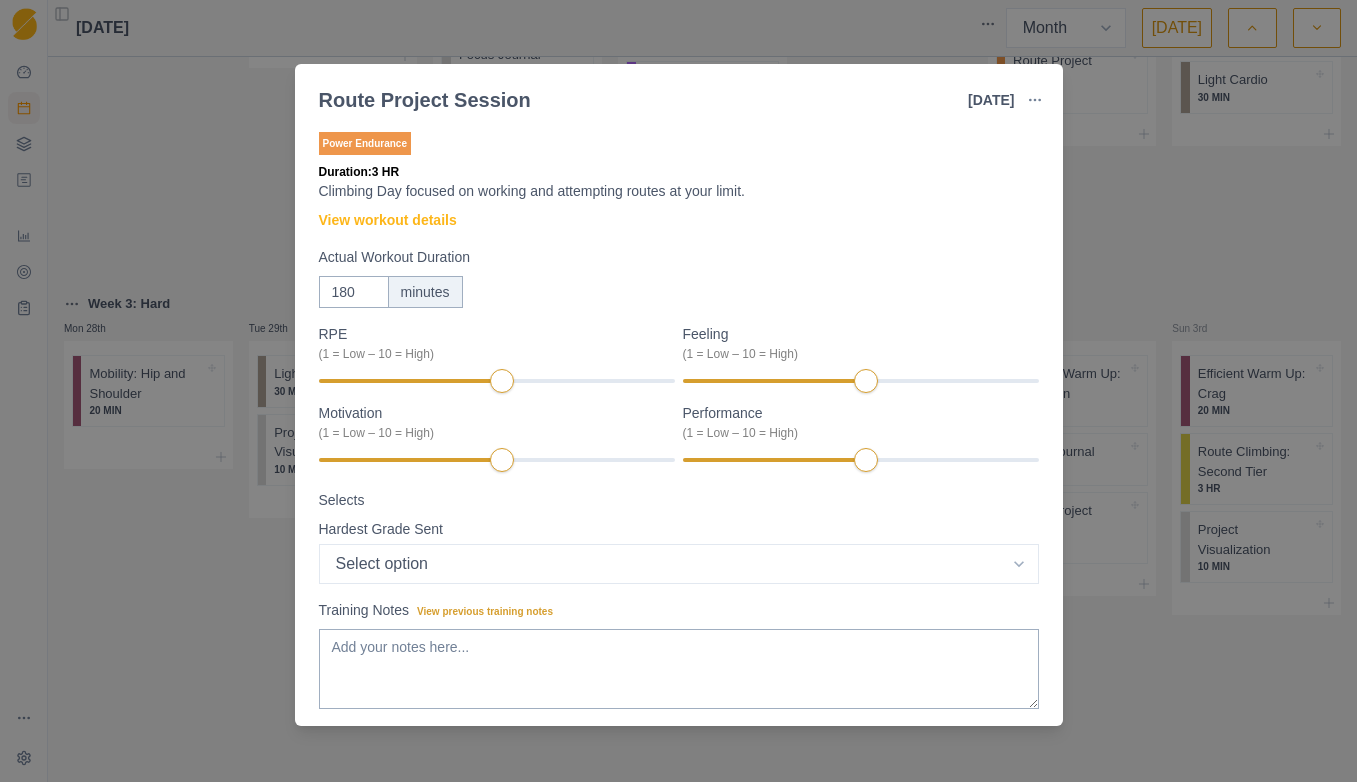 click on "Route Project Session [DATE] Link To Goal View Workout Metrics Edit Original Workout Reschedule Workout Remove From Schedule Power Endurance Duration:  3 HR Climbing Day focused on working and attempting routes at your limit. View workout details Actual Workout Duration 180 minutes RPE (1 = Low – 10 = High) Feeling (1 = Low – 10 = High) Motivation (1 = Low – 10 = High) Performance (1 = Low – 10 = High) Selects Hardest Grade Sent Select option 5.4 5.5 5.6 5.7 5.8 5.9 5.10a 5.10b 5.10c 5.10d 5.11a 5.11b 5.11c 5.11d 5.12a 5.12b 5.12c 5.12d 5.13a 5.13b 5.13c 5.13d 5.14a 5.14b 5.14c 5.14d 5.15a 5.15b 5.15c 5.15d Training Notes View previous training notes On Rock Mark as Incomplete Complete Workout" at bounding box center (678, 391) 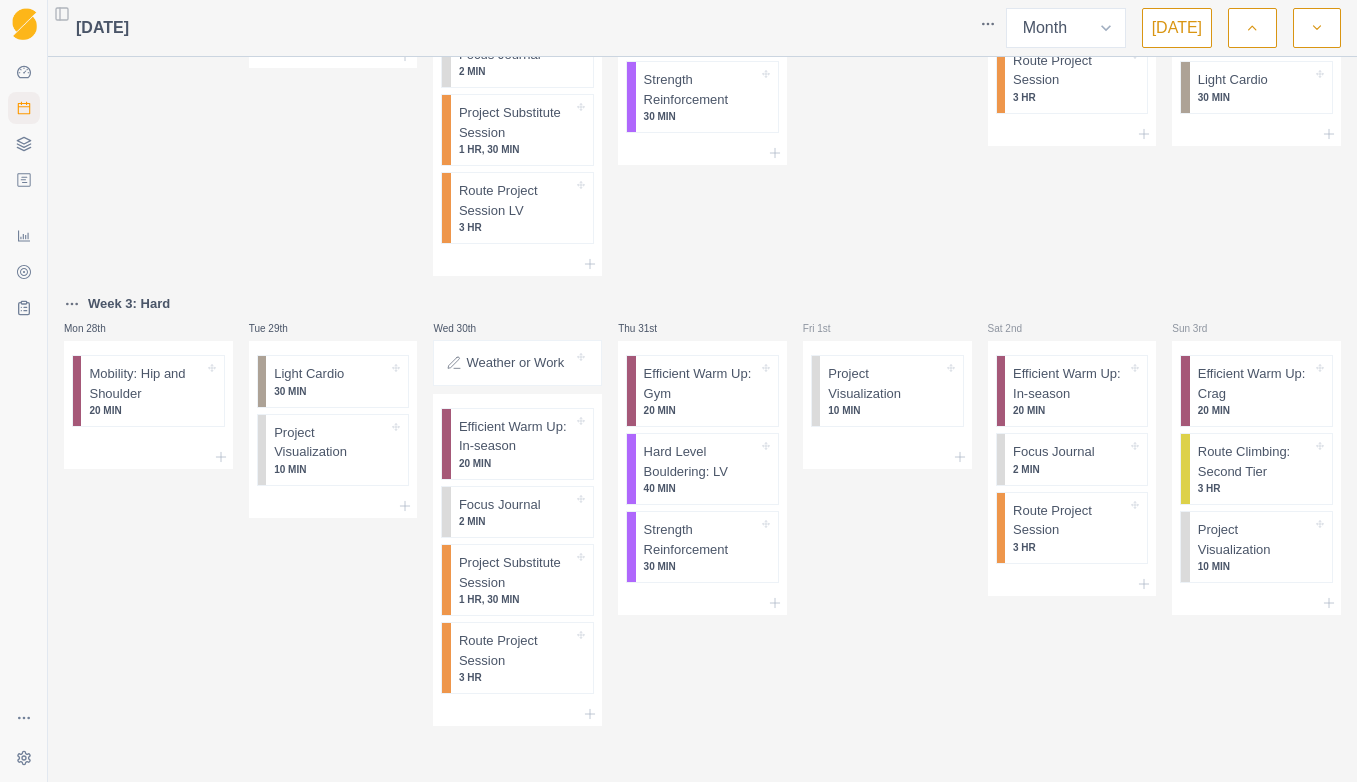 click 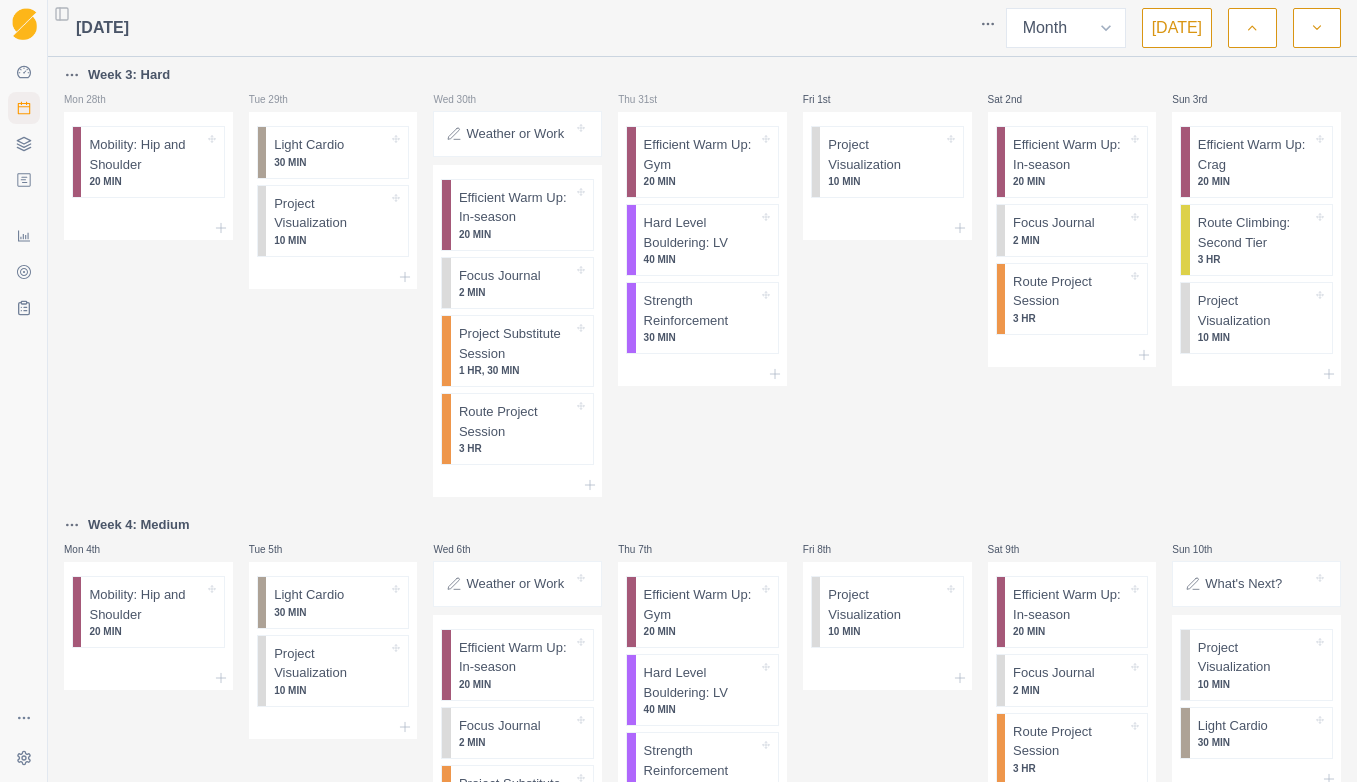 scroll, scrollTop: 0, scrollLeft: 0, axis: both 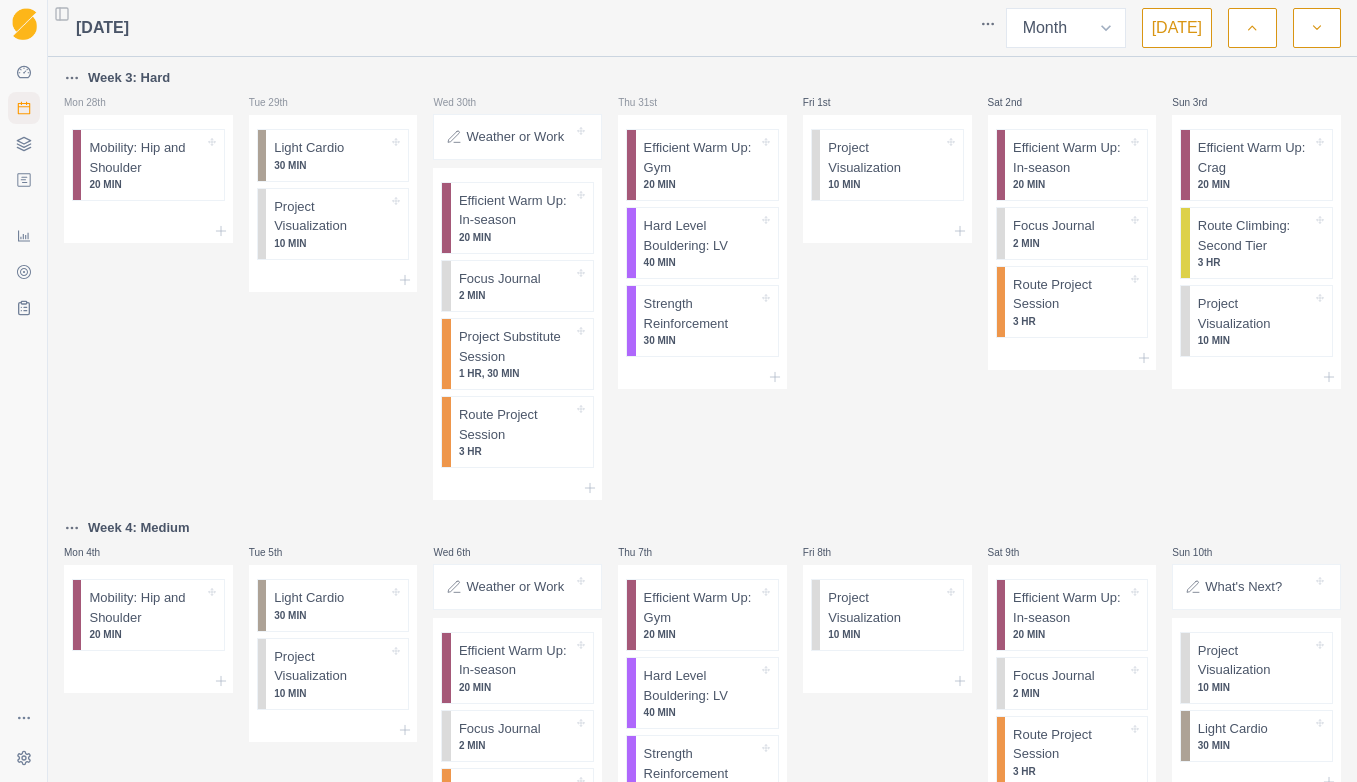 click at bounding box center [1252, 28] 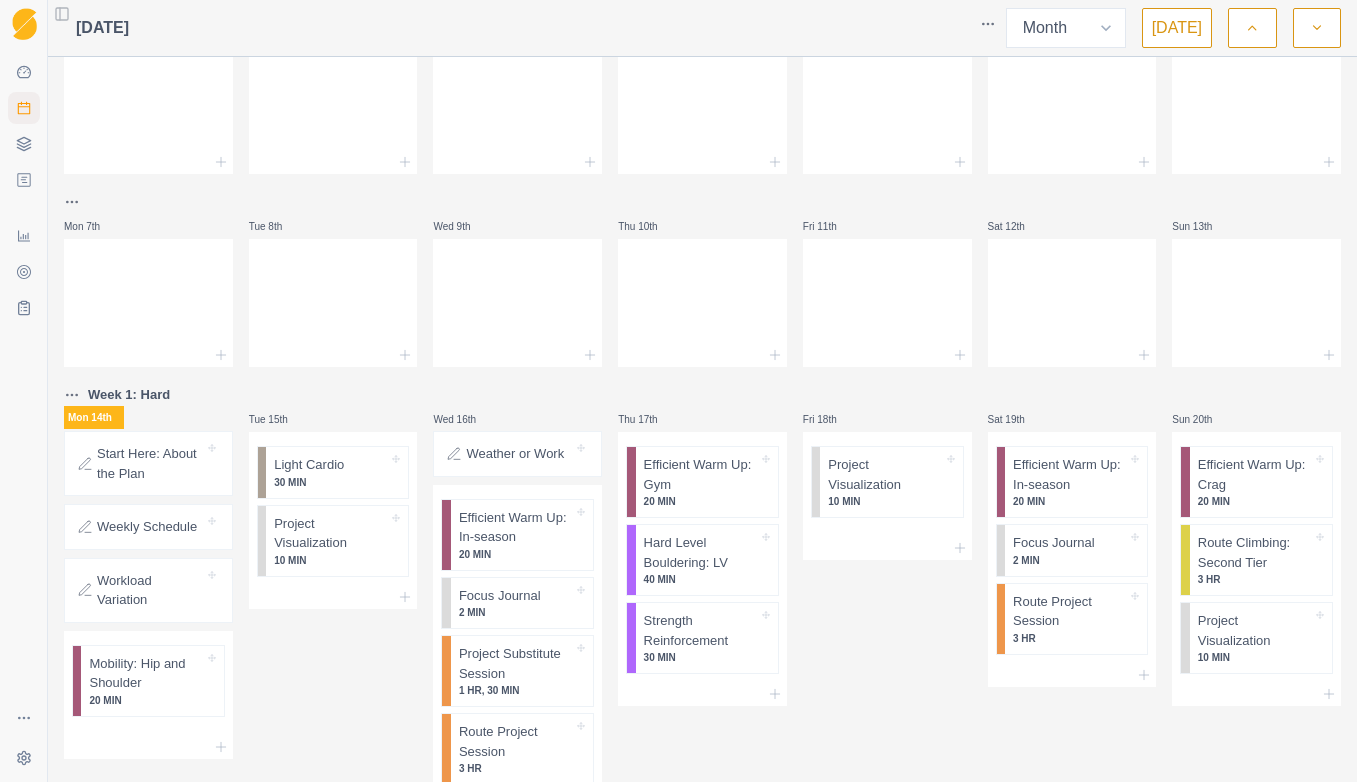 scroll, scrollTop: 200, scrollLeft: 0, axis: vertical 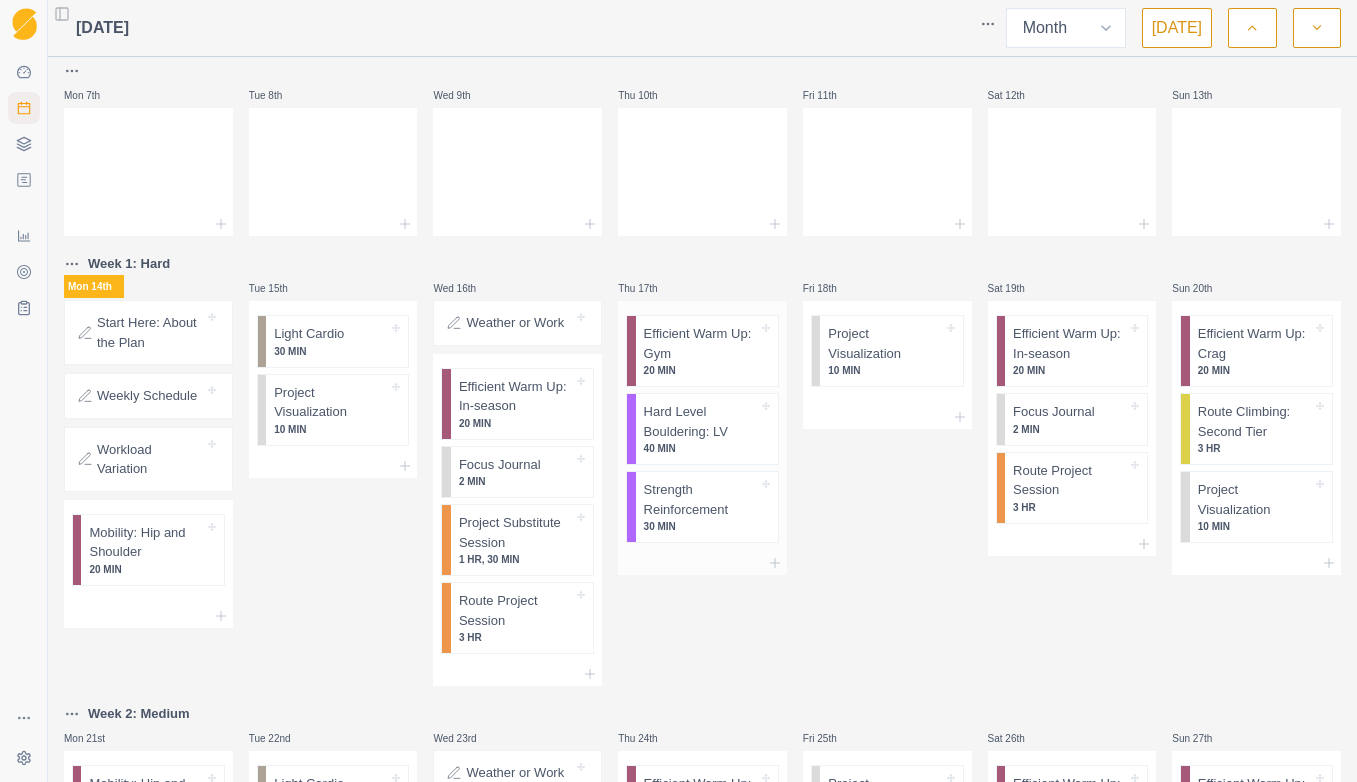 click on "Strength Reinforcement" at bounding box center [701, 499] 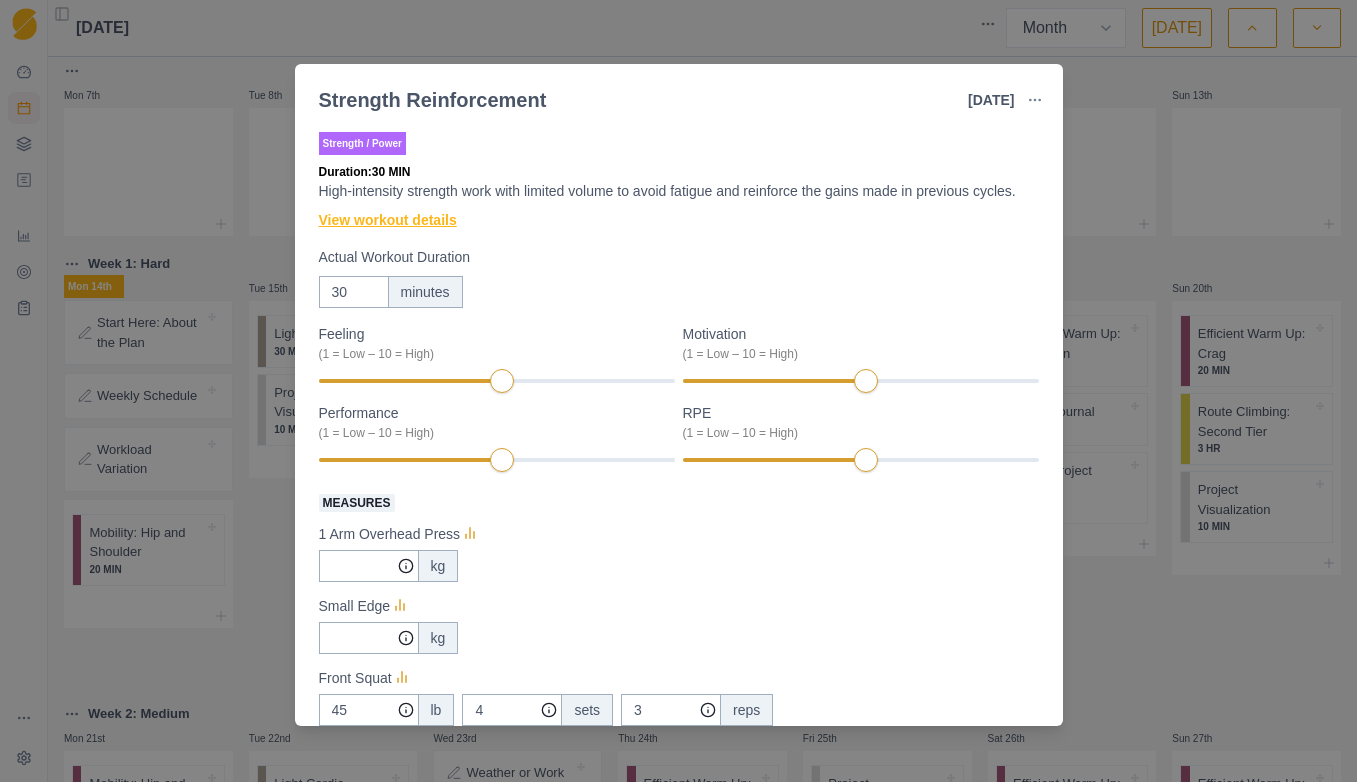 click on "View workout details" at bounding box center (388, 220) 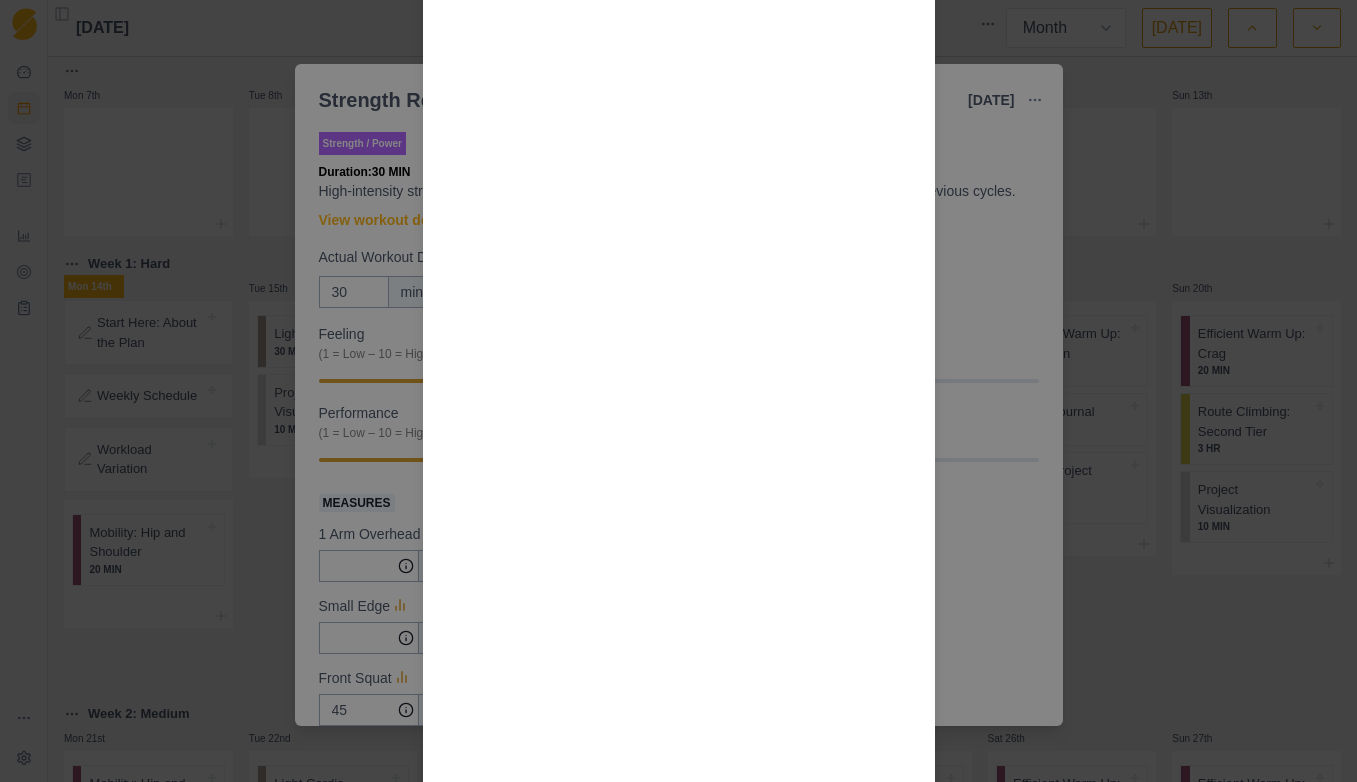 scroll, scrollTop: 2696, scrollLeft: 0, axis: vertical 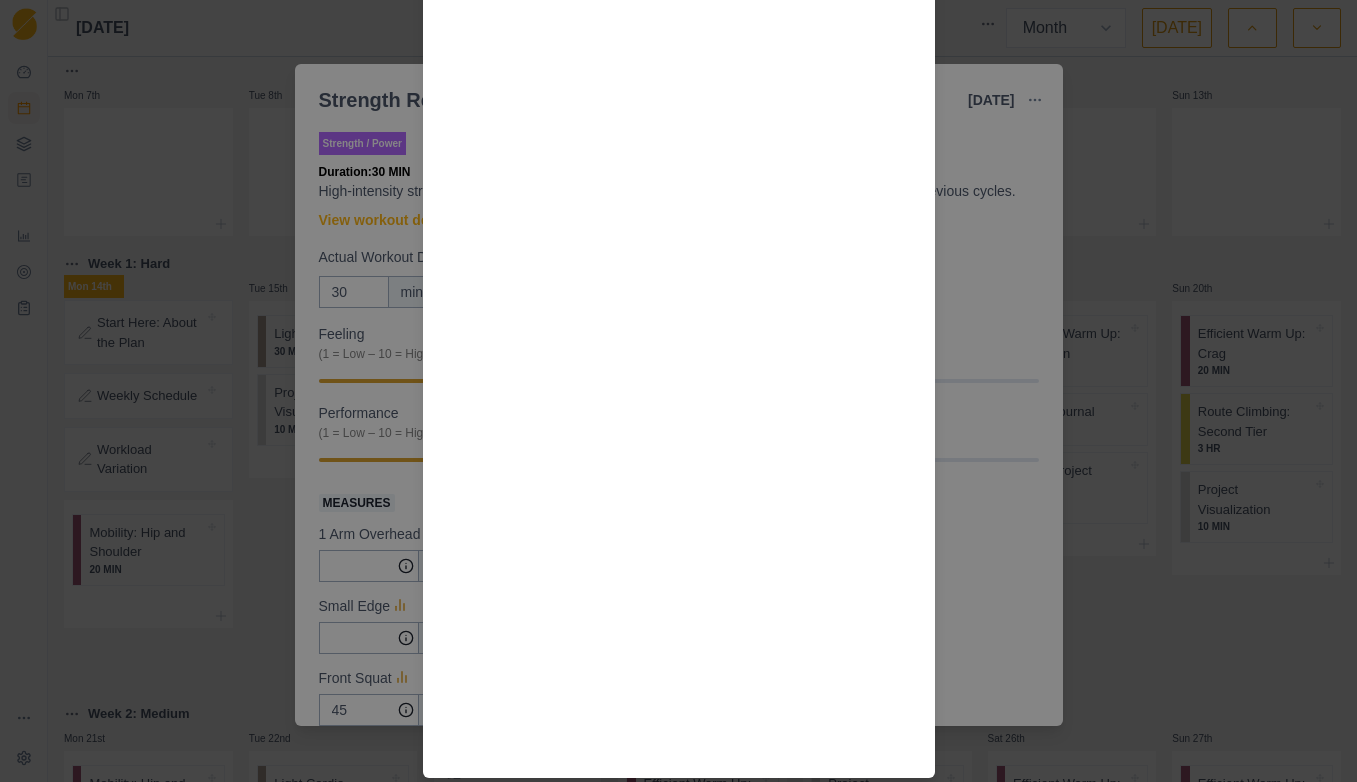 click on "Workout Details Overview In-season, we like to use what’s called a “program minimum” session to hold on to strength through the phase. What is the least you can do to keep your strength up in-season? Do high-intensity strength work, but limit its volume to avoid fatigue. Our desired result? Maintain the strength you build in the general and specific phases for the duration or a performance peak. The following session templates reflect what we've found to be the program minimums for most athletes. The Session Loads should be about 75% of max.  Warm up - Movement Prep and 5min Extensive Endurance Climbing (ARC) Front Squat - 3 reps x 2-4 sets Overhead Press - 3-5 reps each side  x 2 sets Knees-to-Elbows or Front Levers - 20-30 seconds x 2 sets Edge Hangs - 1 minute total (8 hangs of 8 seconds each), resting as needed between hangs Session Details" at bounding box center (678, 391) 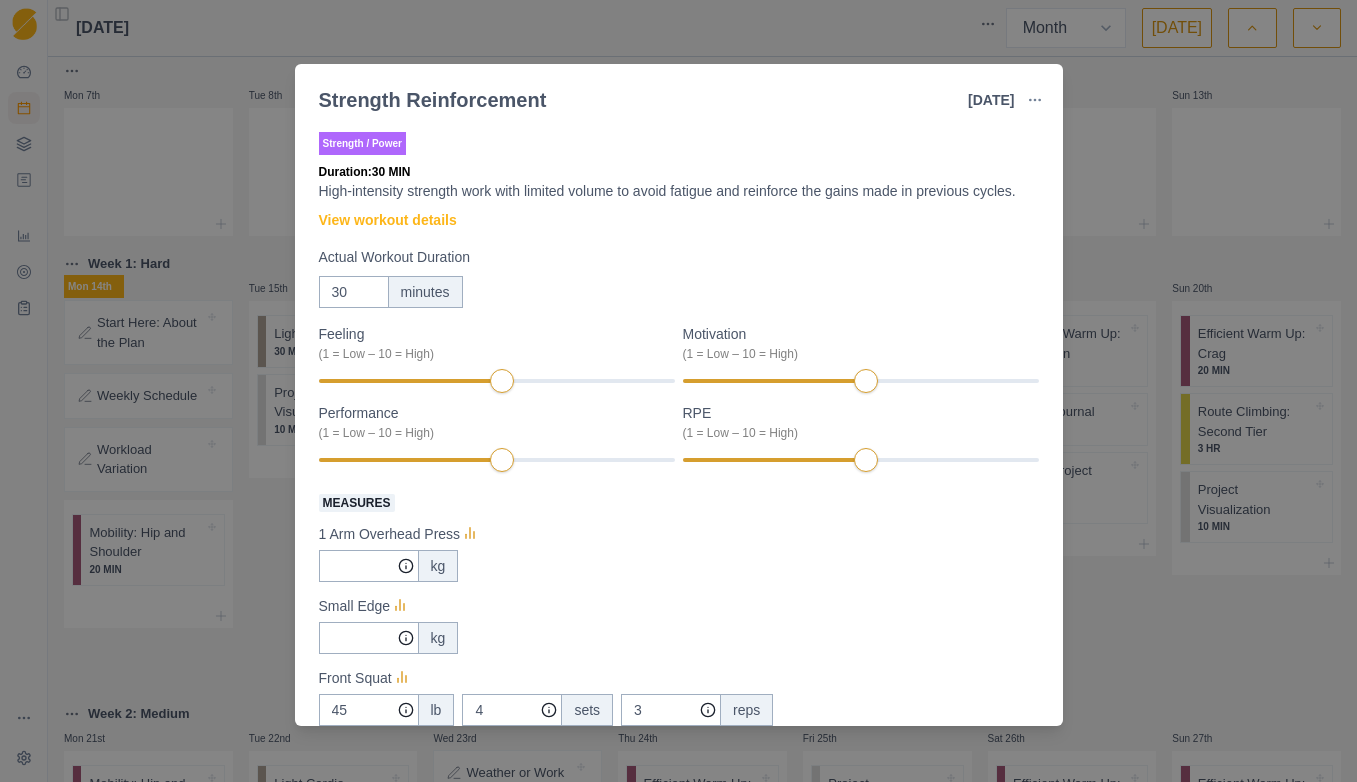 click on "Strength Reinforcement [DATE] Link To Goal View Workout Metrics Edit Original Workout Reschedule Workout Remove From Schedule Strength / Power Duration:  30 MIN High-intensity strength work with limited volume to avoid fatigue and reinforce the gains made in previous cycles. View workout details Actual Workout Duration 30 minutes Feeling (1 = Low – 10 = High) Motivation (1 = Low – 10 = High) Performance (1 = Low – 10 = High) RPE (1 = Low – 10 = High) Measures 1 Arm Overhead Press kg Small Edge kg Front Squat 45 lb 4 sets 3 reps Front Lever (assist with band if necessary) bodyweight 0 sets 0 reps ARC Climbing 5 minutes 1 sets 1 reps Training Notes View previous training notes Mark as Incomplete Complete Workout" at bounding box center [678, 391] 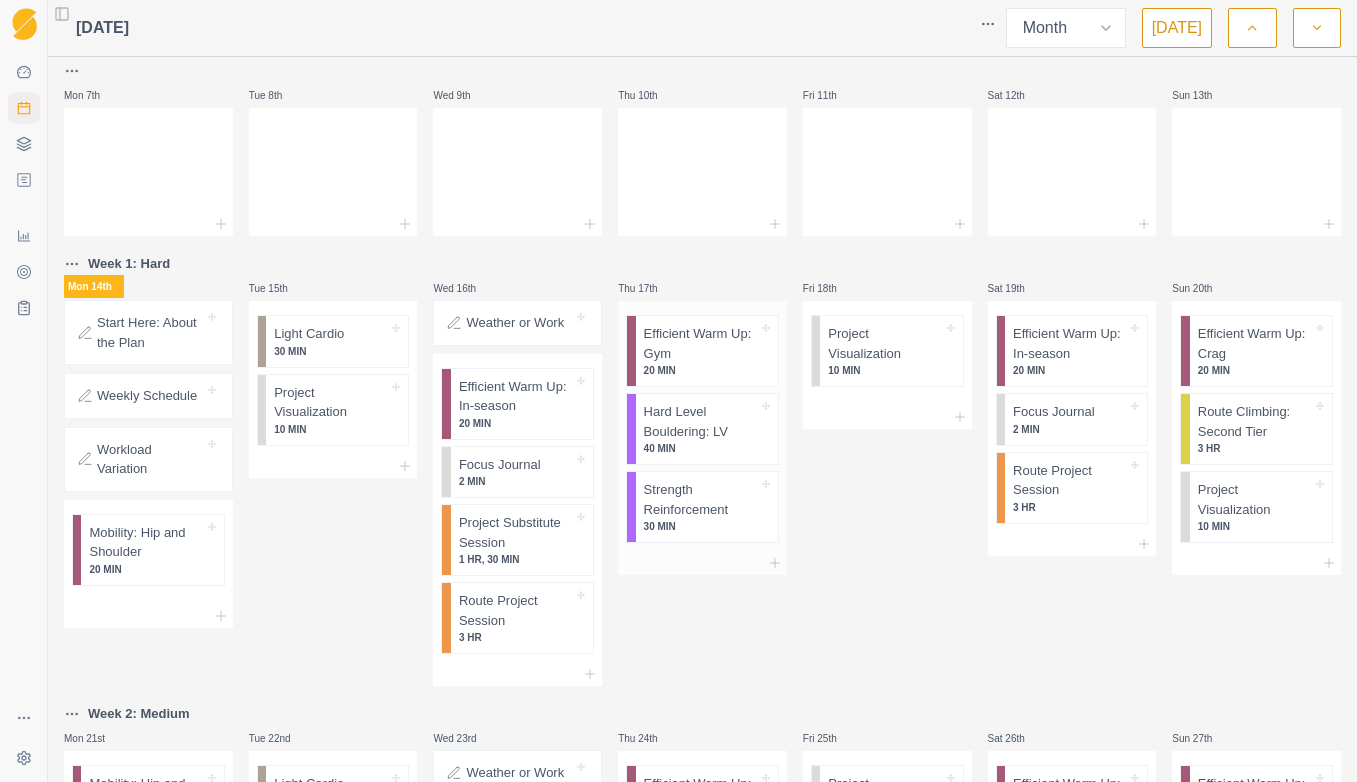 click on "Hard Level Bouldering: LV" at bounding box center [701, 421] 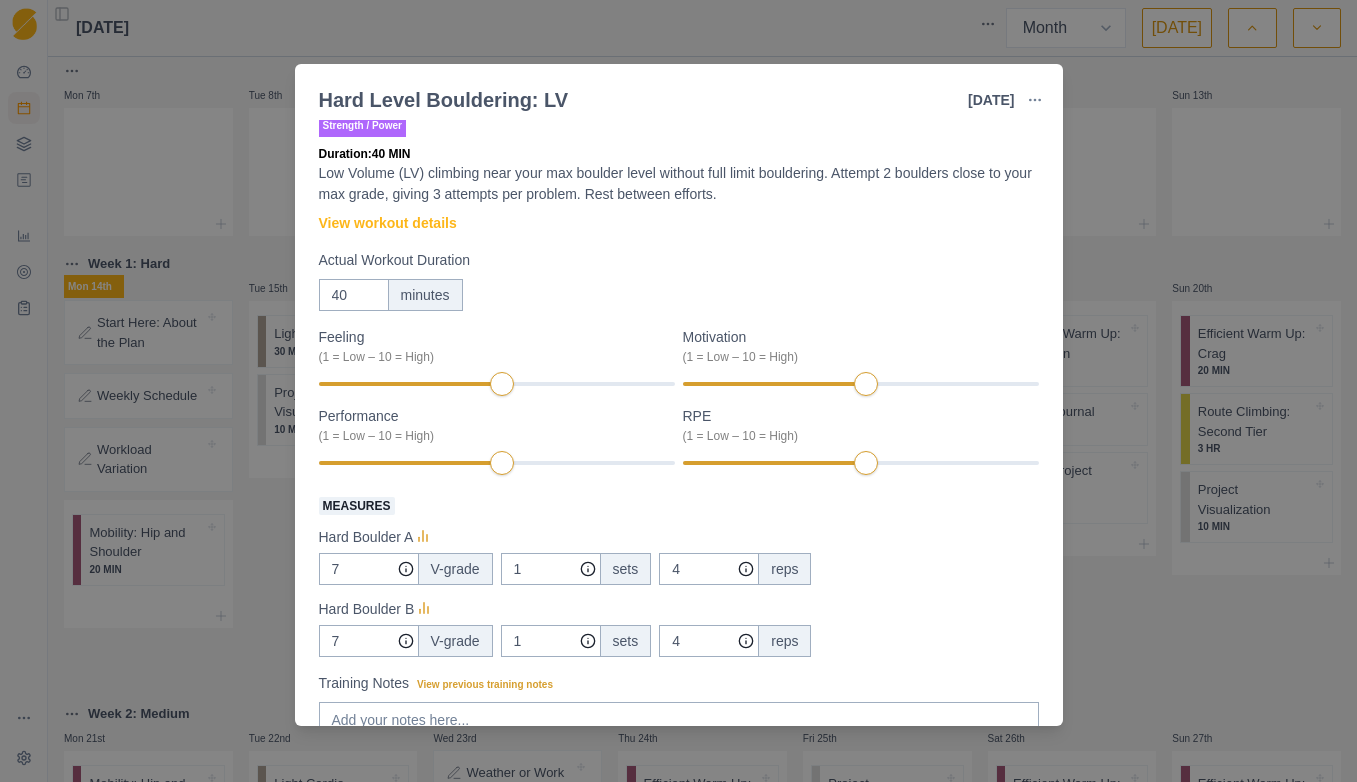 scroll, scrollTop: 0, scrollLeft: 0, axis: both 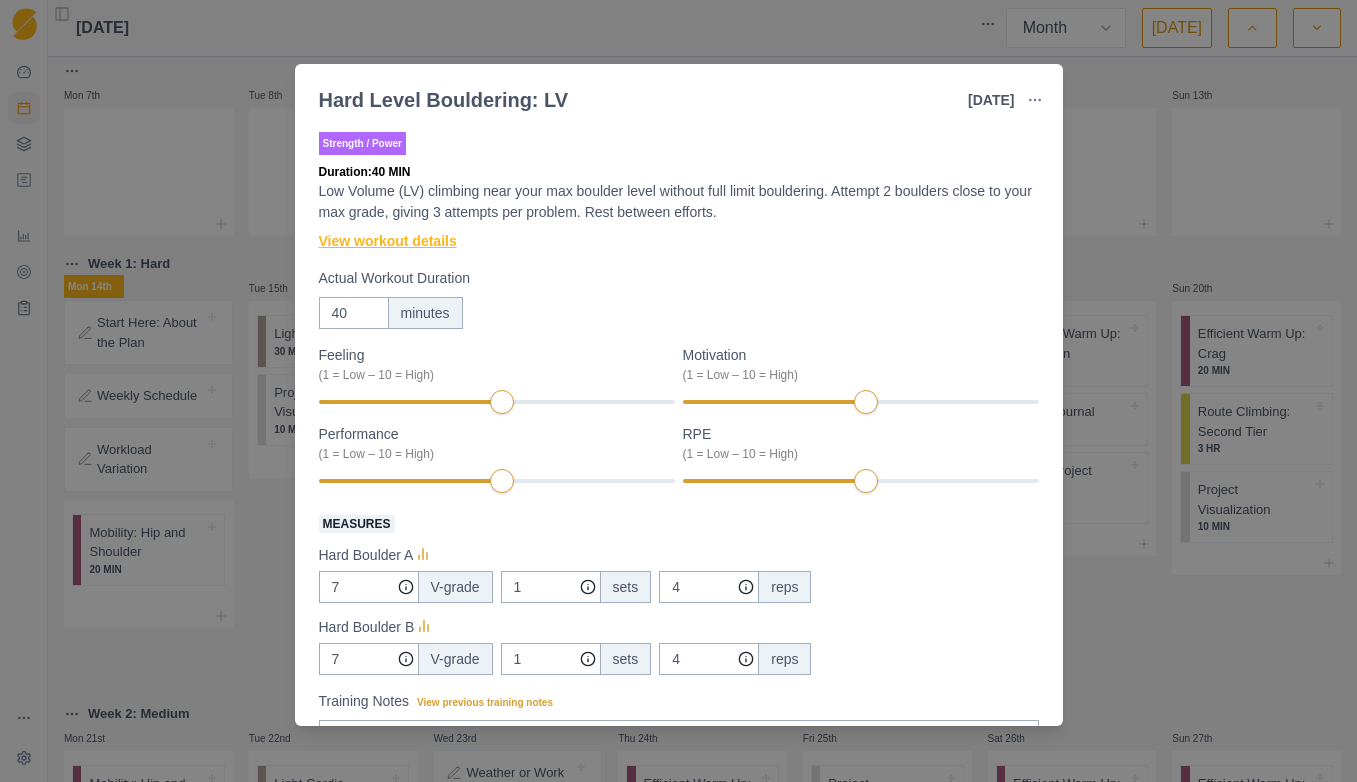 click on "View workout details" at bounding box center [388, 241] 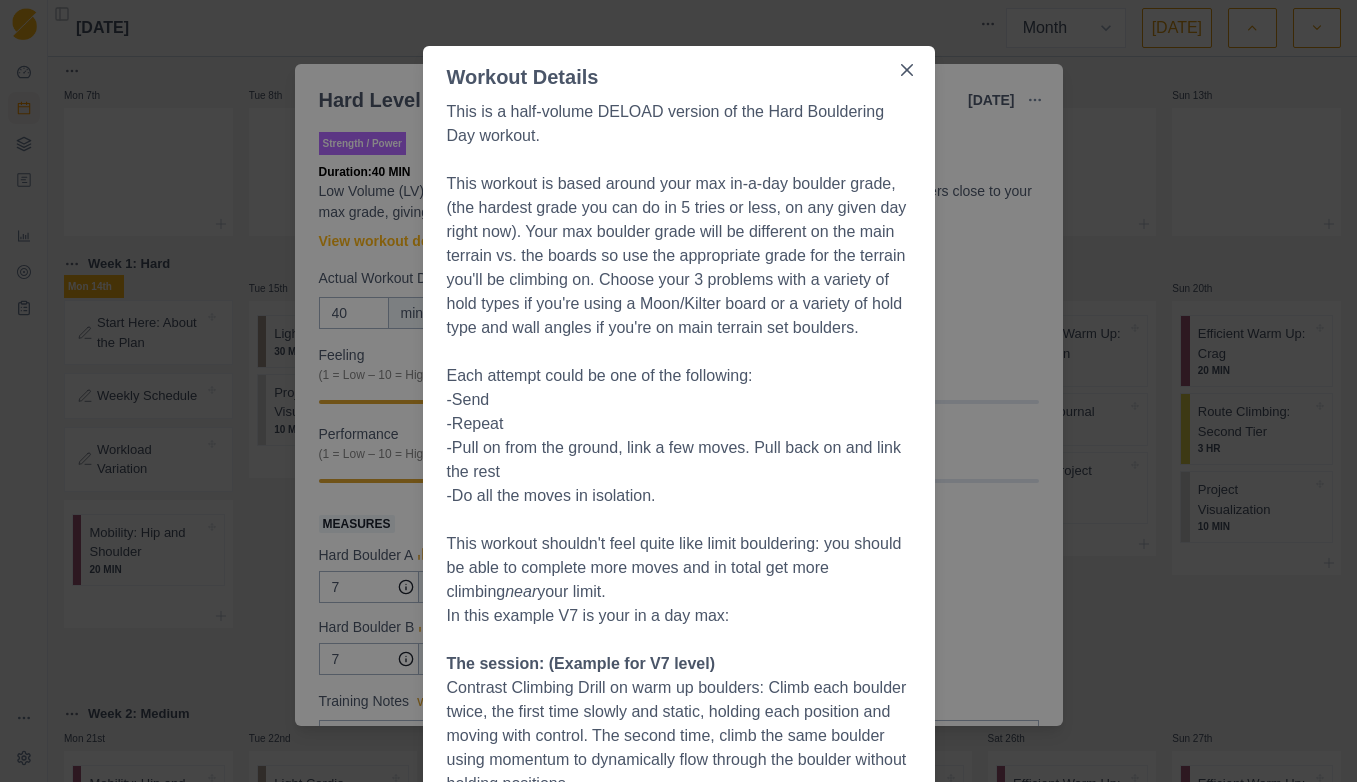 scroll, scrollTop: 200, scrollLeft: 0, axis: vertical 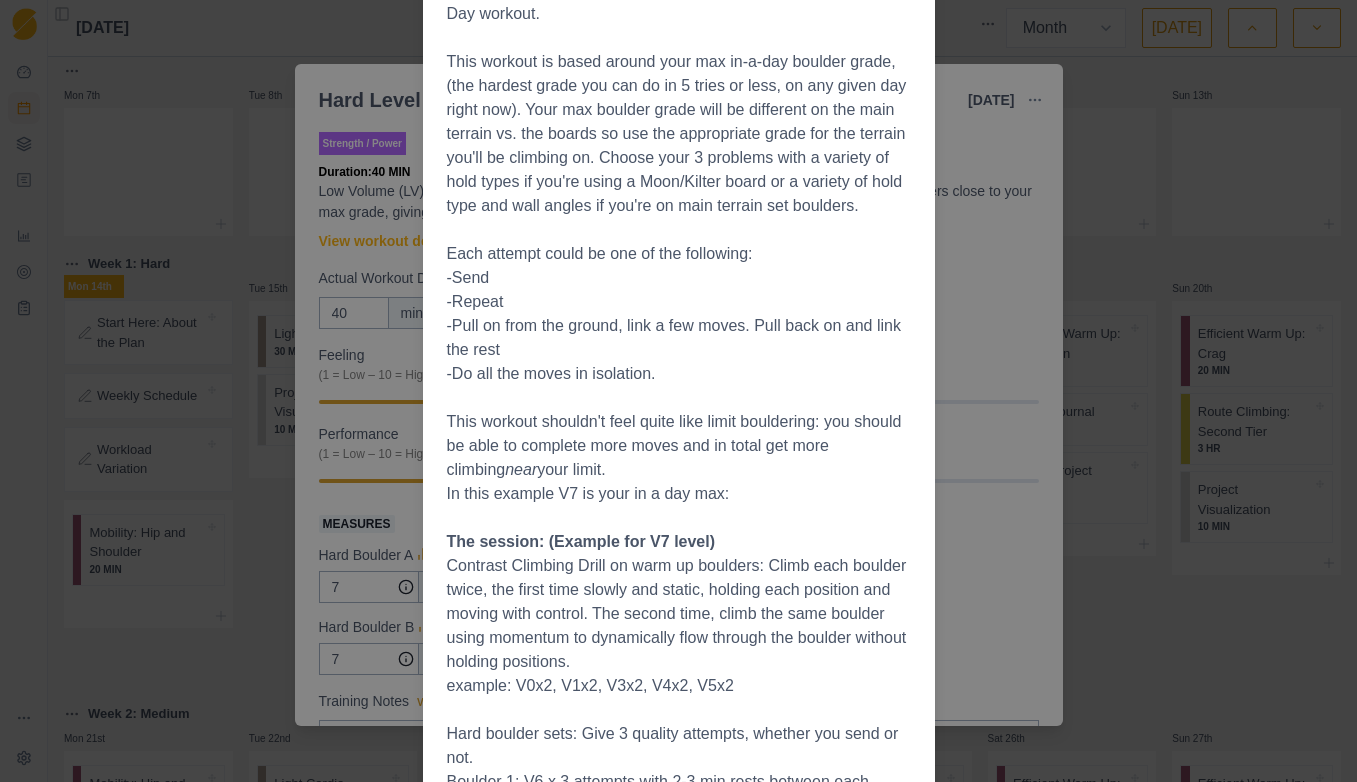 click on "Workout Details This is a half-volume DELOAD version of the Hard Bouldering Day workout. This workout is based around your max in-a-day boulder grade, (the hardest grade you can do in 5 tries or less, on any given day right now). Your max boulder grade will be different on the main terrain vs. the boards so use the appropriate grade for the terrain you'll be climbing on. Choose your 3 problems with a variety of hold types if you're using a Moon/Kilter board or a variety of hold type and wall angles if you're on main terrain set boulders. Each attempt could be one of the following: -Send -Repeat -Pull on from the ground, link a few moves. Pull back on and link the rest -Do all the moves in isolation. This workout shouldn't feel quite like limit bouldering: you should be able to complete more moves and in total get more climbing  near  your limit. In this example V7 is your in a day max: The session: (Example for V7 level) example: V0x2, V1x2, V3x2, V4x2, V5x2 rest 8 min V6 V7 V7 V7 V7 V7 V7 V8 V7 V7 V8 V7" at bounding box center (678, 391) 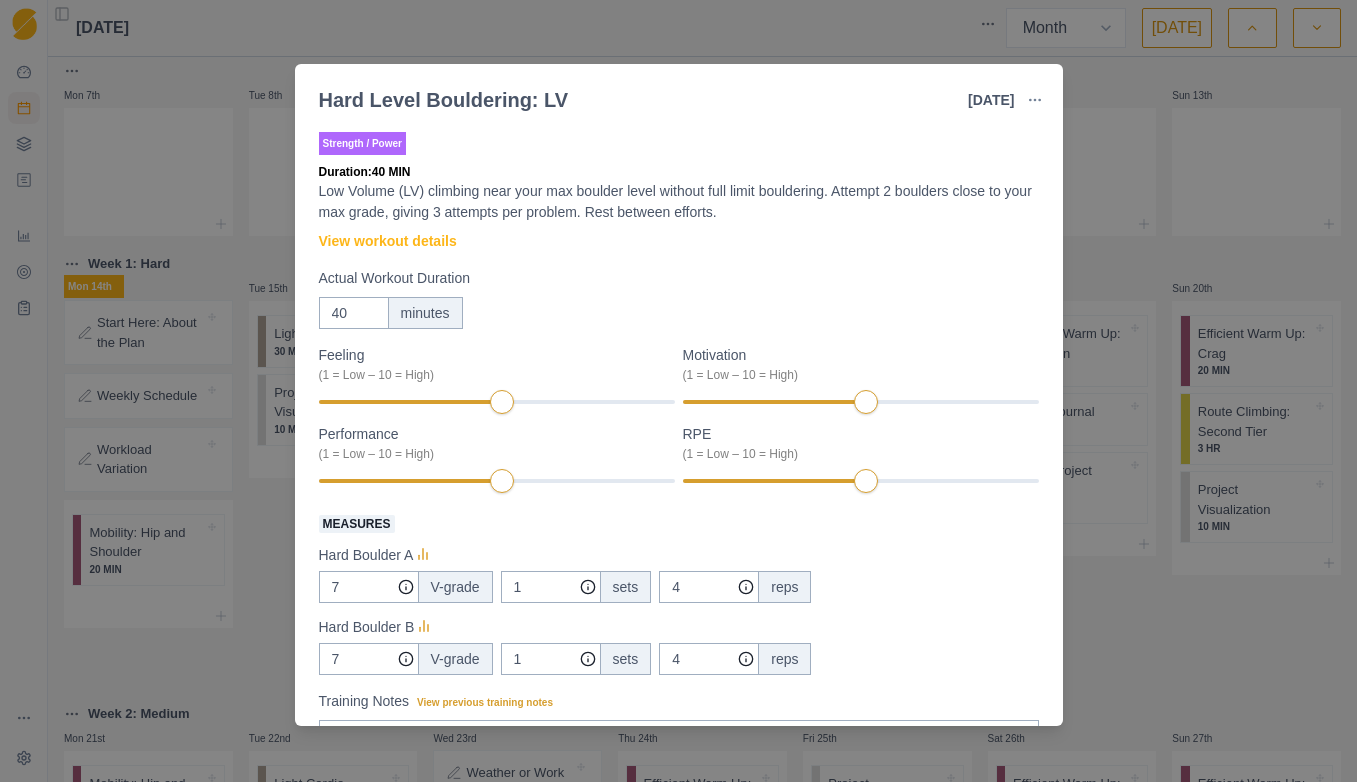 click on "Hard Level Bouldering: LV [DATE] Link To Goal View Workout Metrics Edit Original Workout Reschedule Workout Remove From Schedule Strength / Power Duration:  40 MIN Low Volume (LV)  climbing near your max boulder level without full limit bouldering. Attempt 2 boulders close to your max grade, giving 3 attempts per problem. Rest between efforts. View workout details Actual Workout Duration 40 minutes Feeling (1 = Low – 10 = High) Motivation (1 = Low – 10 = High) Performance (1 = Low – 10 = High) RPE (1 = Low – 10 = High) Measures Hard Boulder A 7 V-grade 1 sets 4 reps Hard Boulder B 7 V-grade 1 sets 4 reps Training Notes View previous training notes Mark as Incomplete Complete Workout" at bounding box center [678, 391] 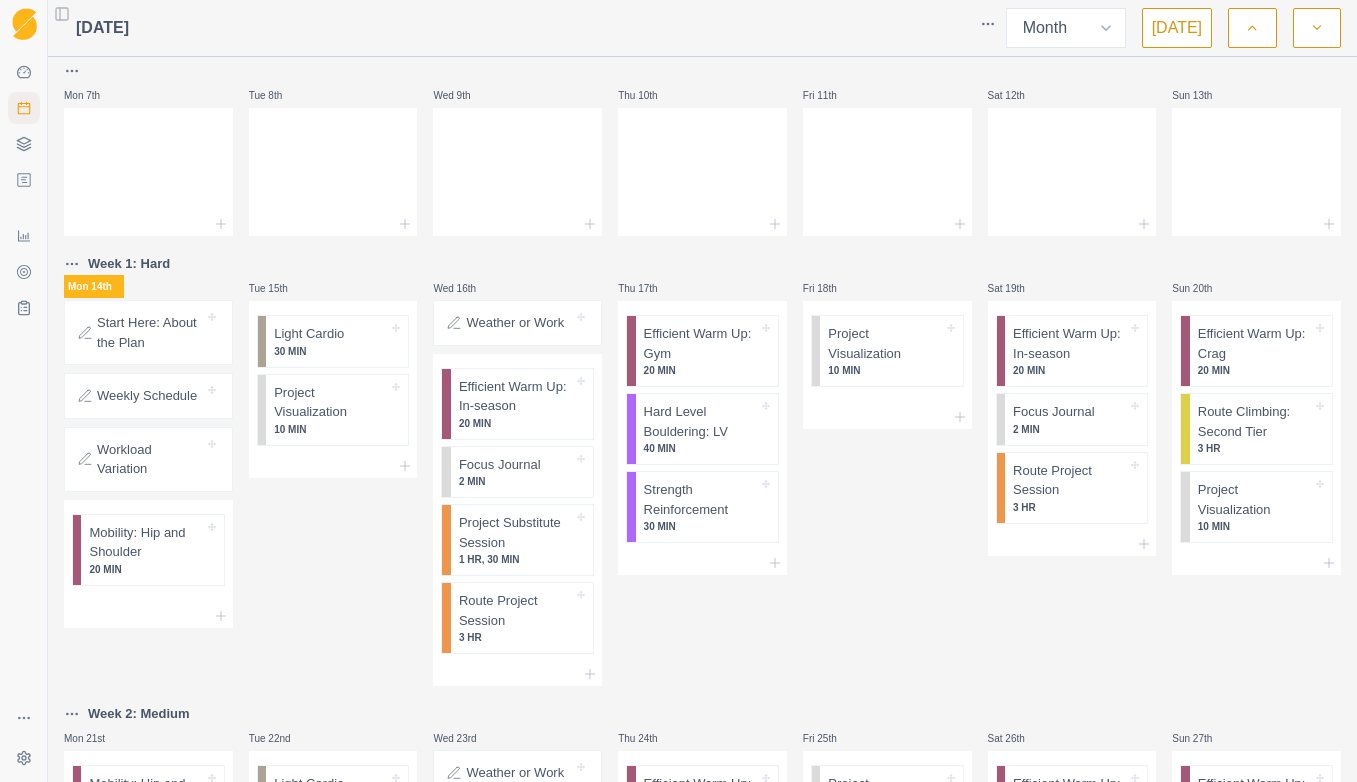 click on "Sequence Dashboard Planner Workouts Plans Performance Metrics Goals Tests Settings Toggle Sidebar [DATE] Week Month [DATE] Mon 30th Tue 1st Wed 2nd Thu 3rd Fri 4th Sat 5th Sun 6th Mon 7th Tue 8th Wed 9th Thu 10th Fri 11th Sat 12th Sun 13th Week 1: Hard Mon 14th Start Here: About the Plan Weekly Schedule Workload Variation Mobility: Hip and Shoulder 20 MIN Tue 15th Light Cardio 30 MIN Project Visualization 10 MIN Wed 16th Weather or Work Efficient Warm Up: In-season 20 MIN Focus Journal 2 MIN Project Substitute Session 1 HR, 30 MIN Route Project Session 3 HR Thu 17th Efficient Warm Up: Gym 20 MIN Hard Level Bouldering: LV 40 MIN Strength Reinforcement 30 MIN Fri 18th Project Visualization 10 MIN Sat 19th Efficient Warm Up: In-season 20 MIN Focus Journal 2 MIN Route Project Session 3 HR Sun 20th Efficient Warm Up: Crag 20 MIN Route Climbing: Second Tier 3 HR Project Visualization 10 MIN Week 2: Medium Mon 21st Mobility: Hip and Shoulder 20 MIN Tue 22nd Light Cardio 30 MIN Project Visualization" at bounding box center (678, 391) 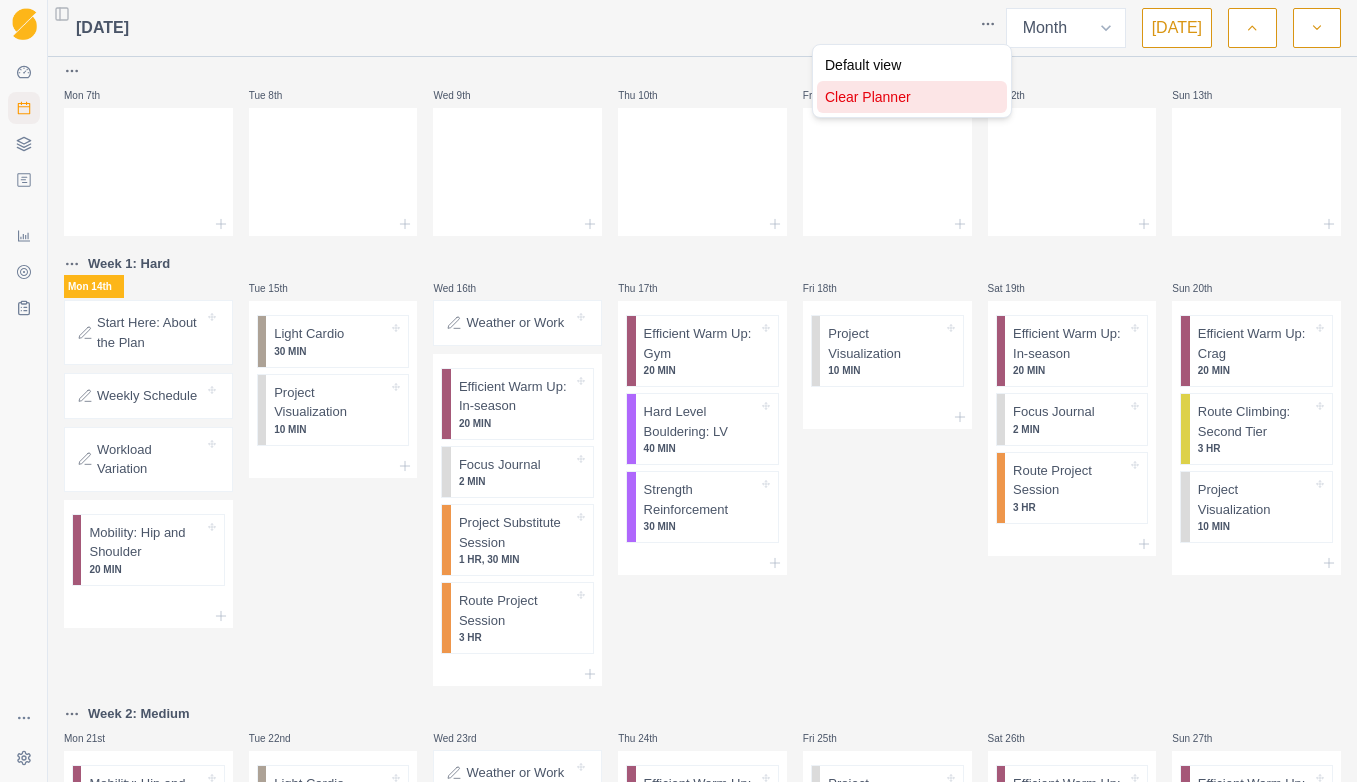 click on "Clear Planner" at bounding box center [912, 97] 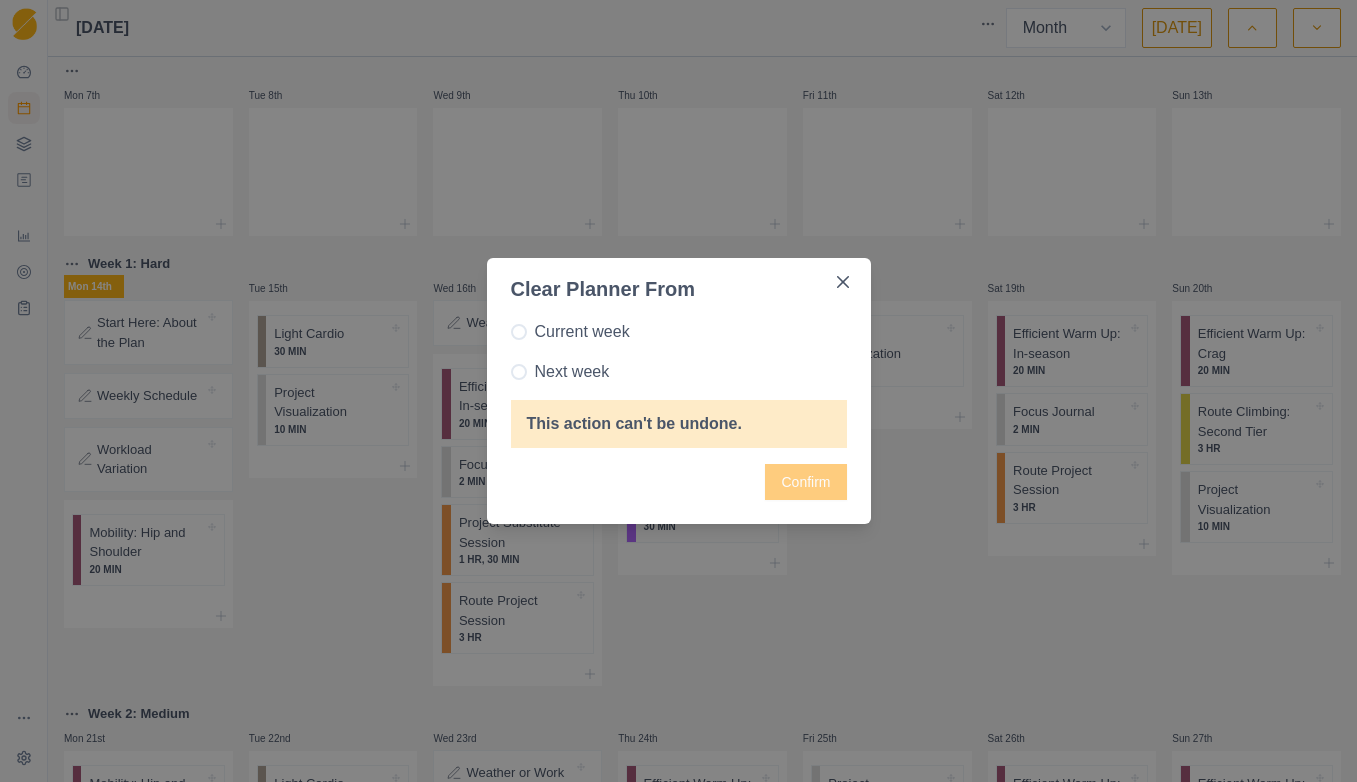 click on "Confirm" at bounding box center (679, 482) 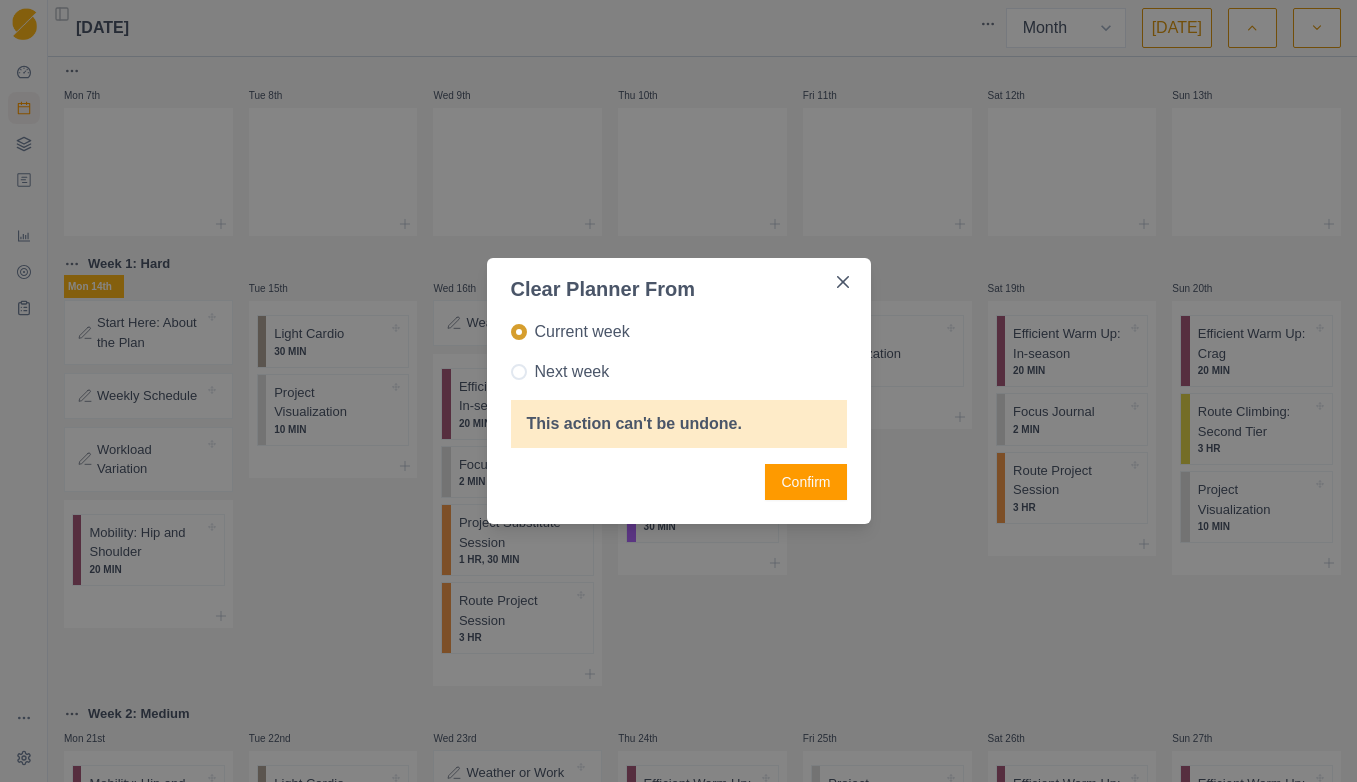 click on "Current week Next week This action can't be undone. Confirm" at bounding box center [679, 414] 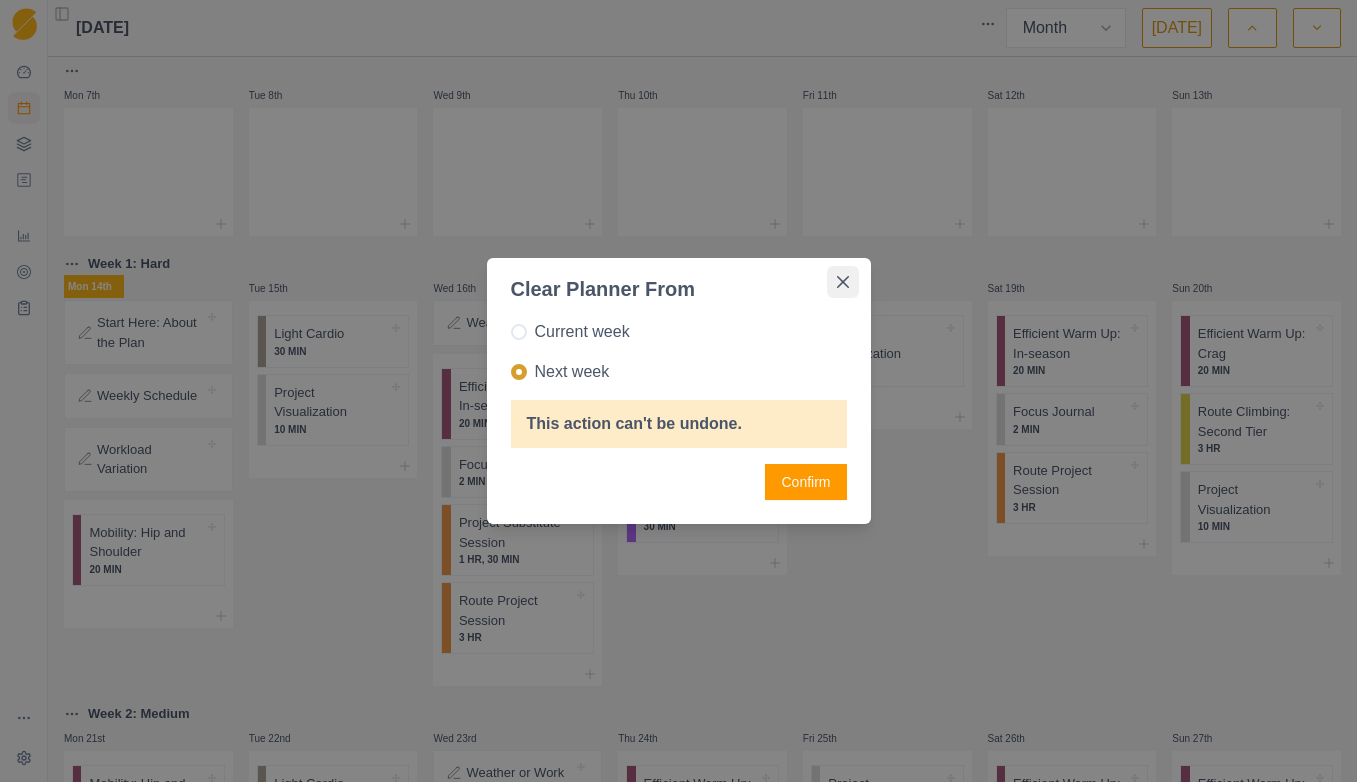 click at bounding box center (843, 282) 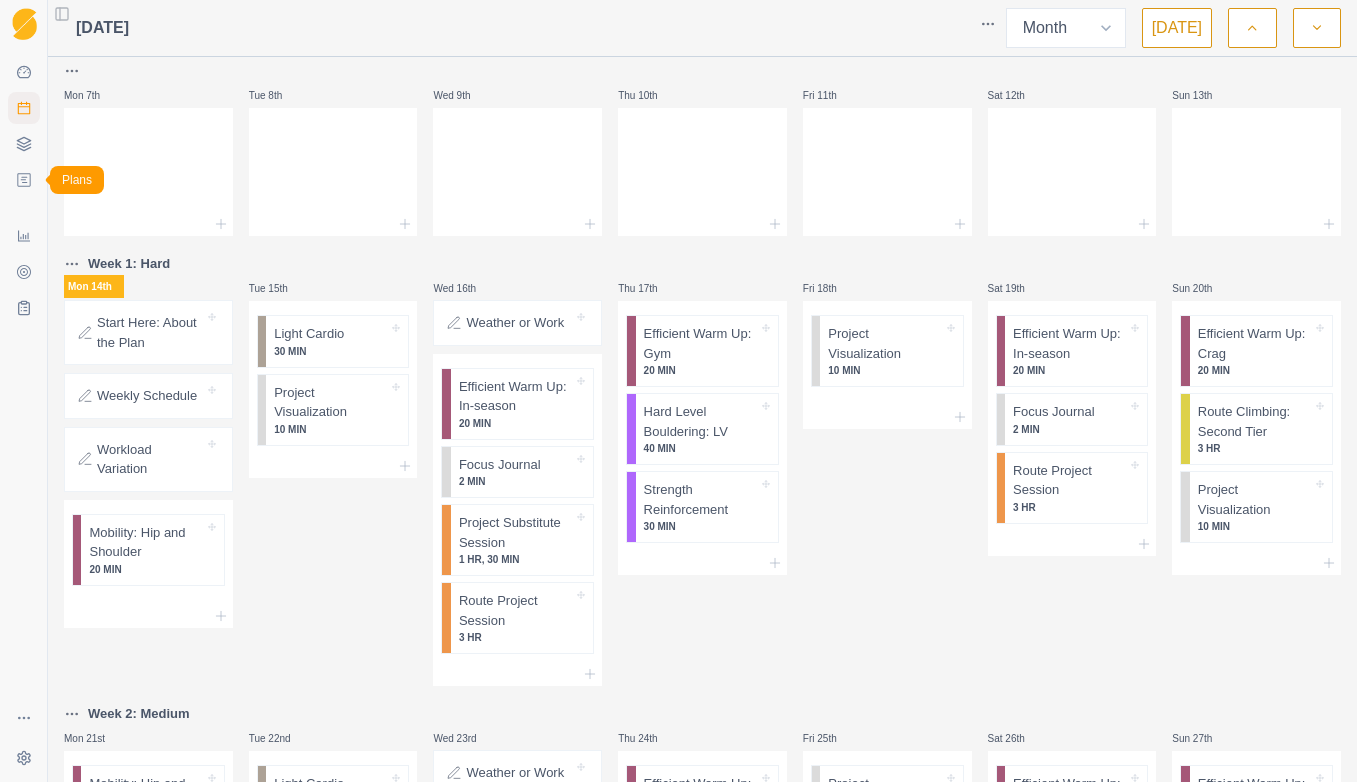 click on "Plans" at bounding box center (24, 180) 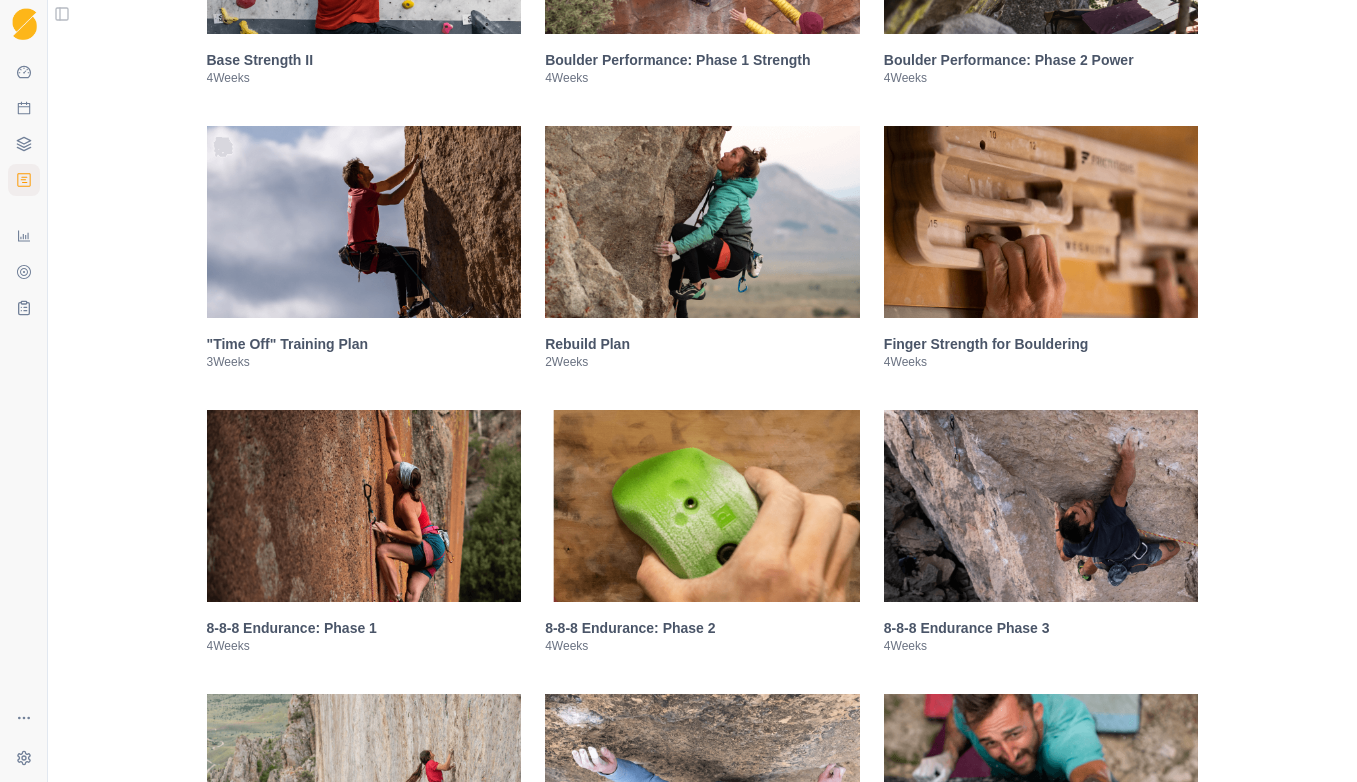 scroll, scrollTop: 900, scrollLeft: 0, axis: vertical 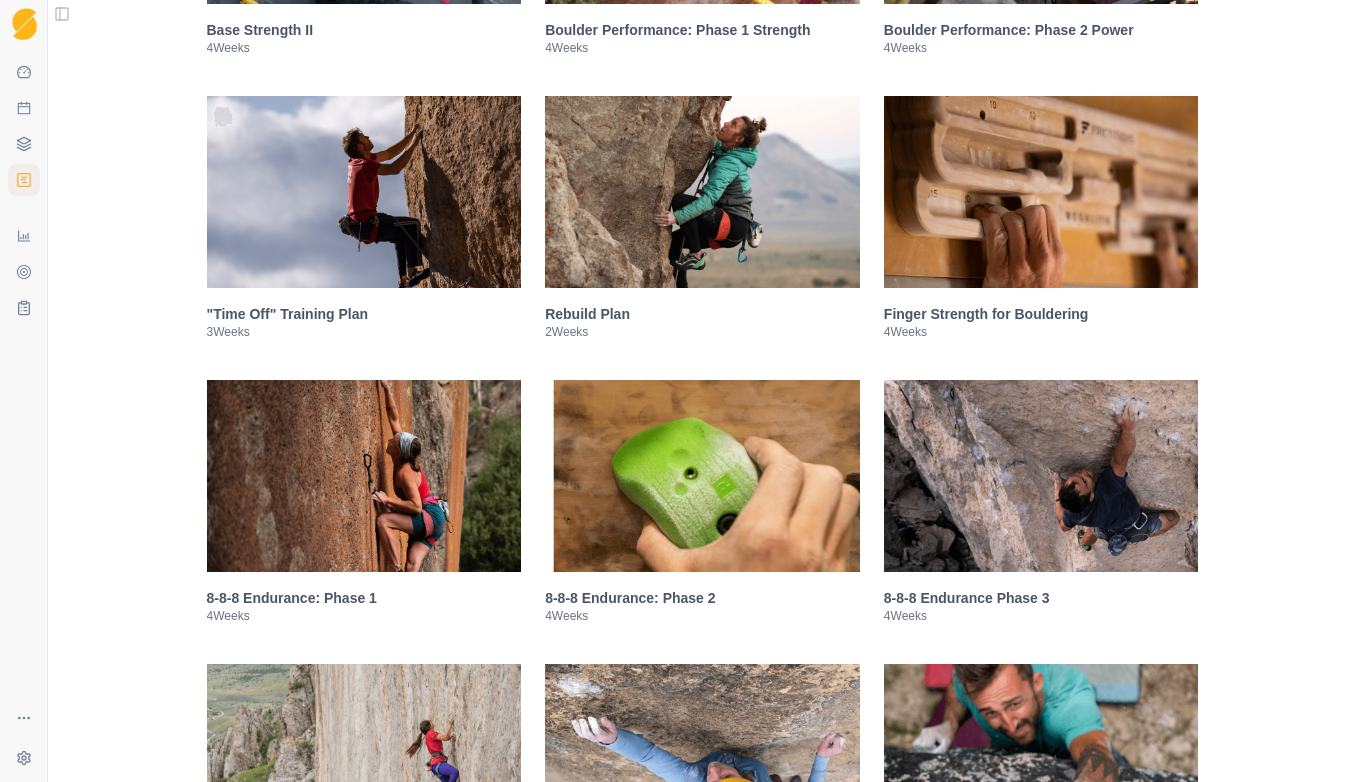 click on "Finger Strength for Bouldering" at bounding box center [1041, 314] 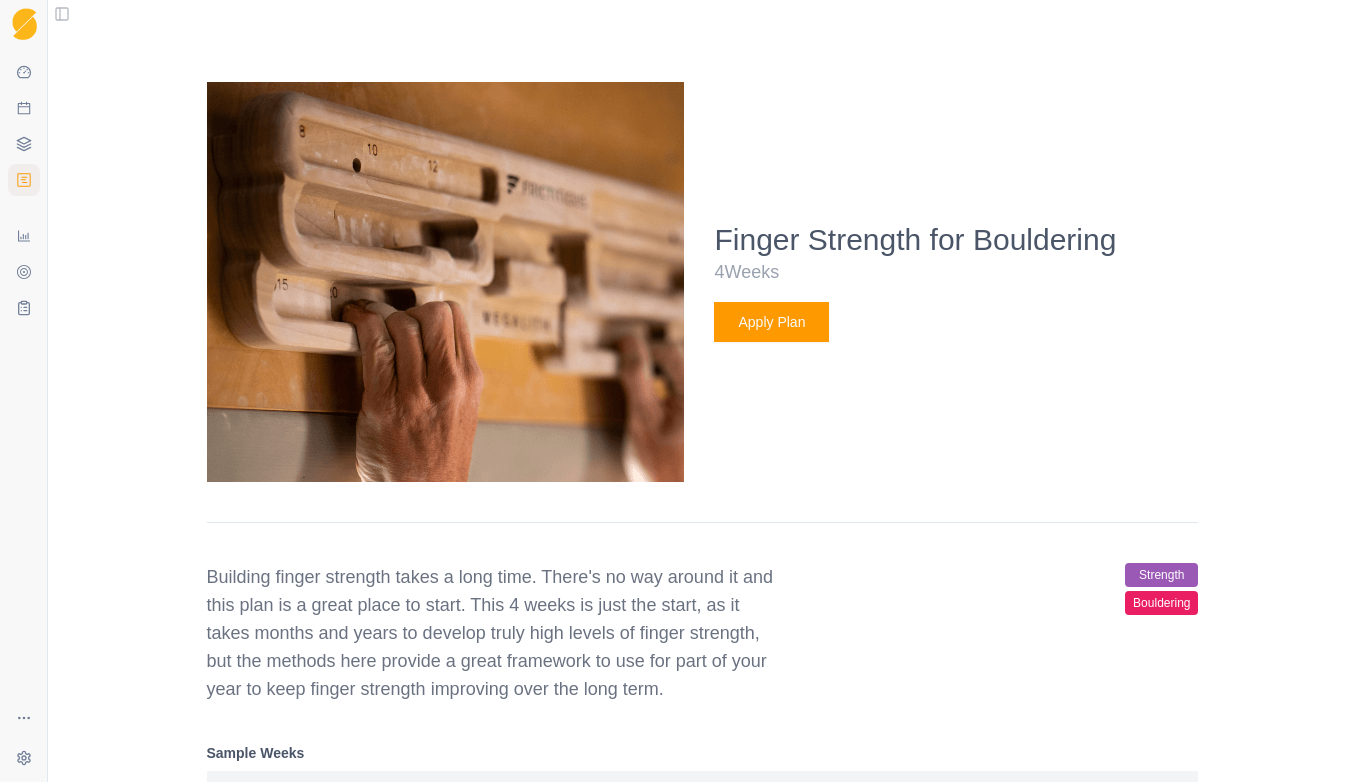 scroll, scrollTop: 1280, scrollLeft: 0, axis: vertical 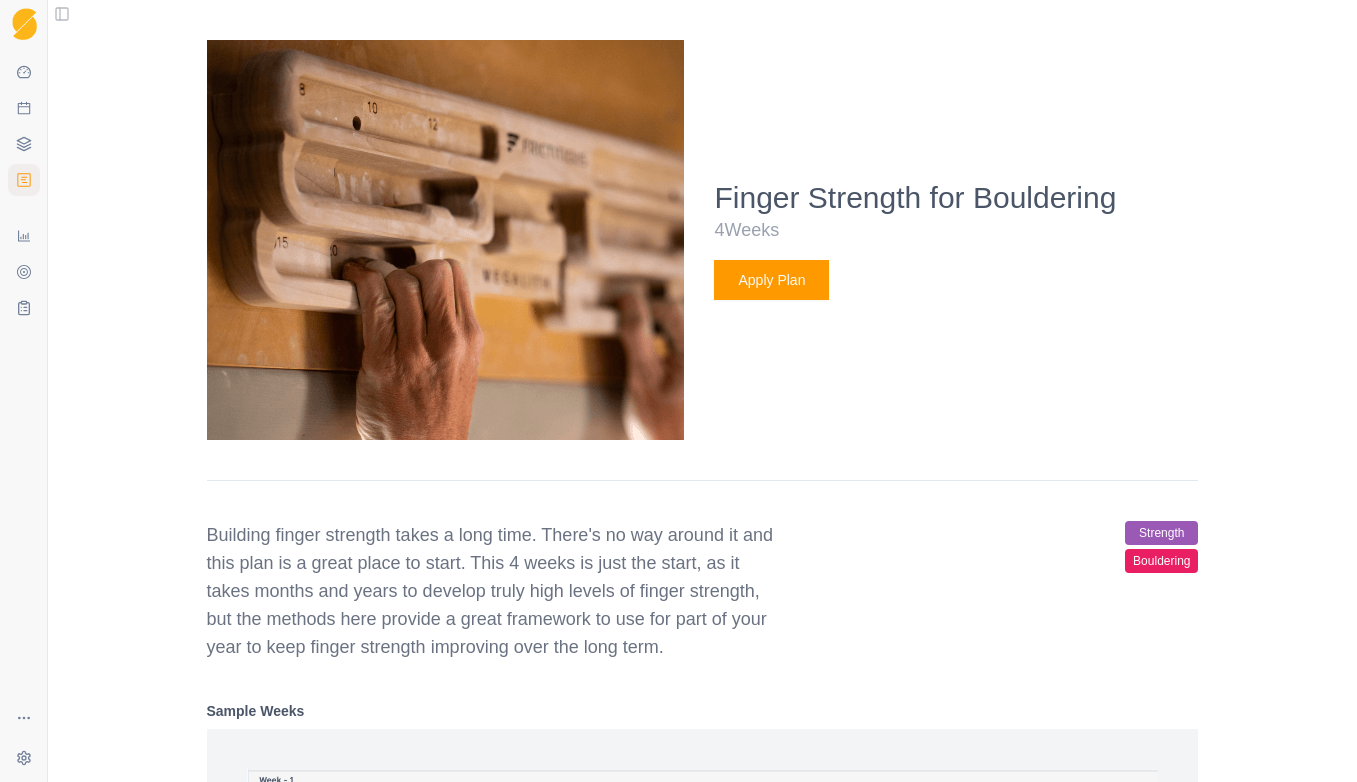 click on "Apply Plan" at bounding box center (771, 280) 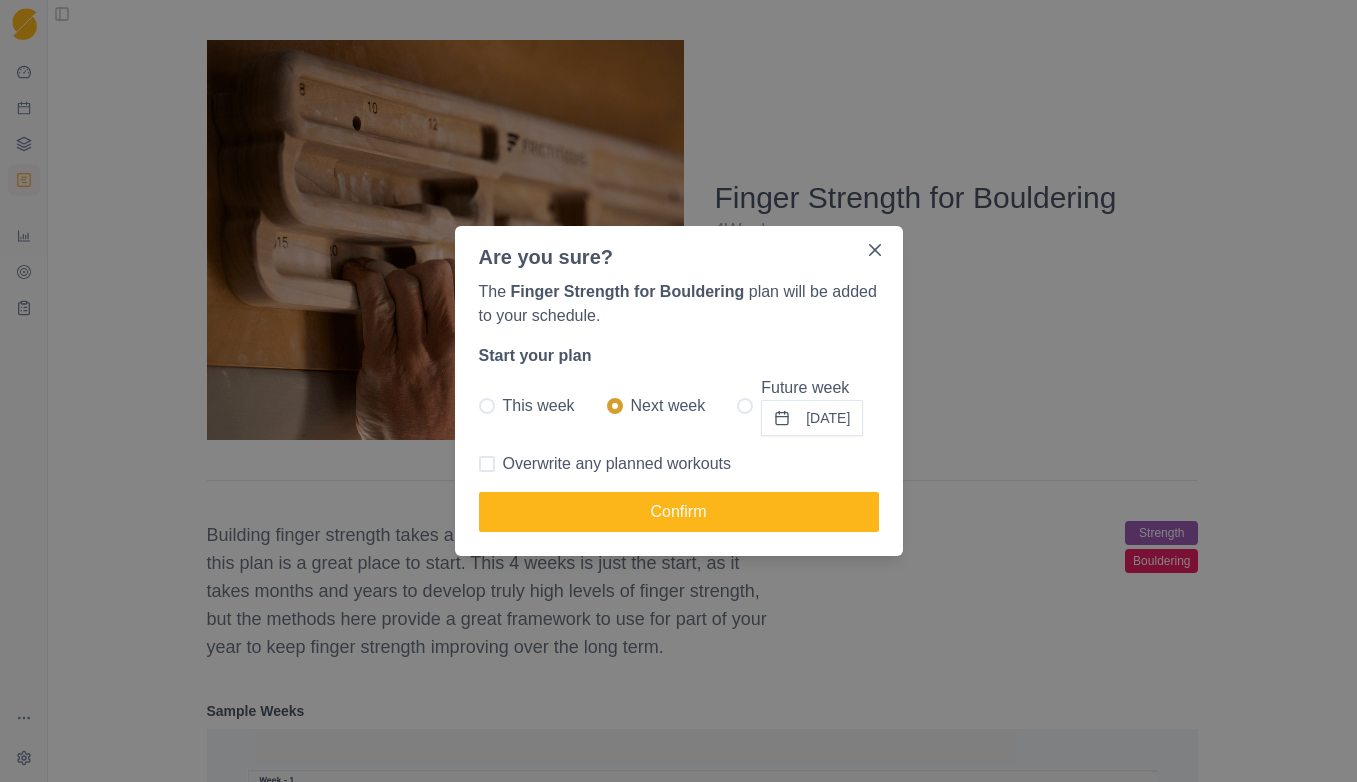 click on "Overwrite any planned workouts" at bounding box center (617, 464) 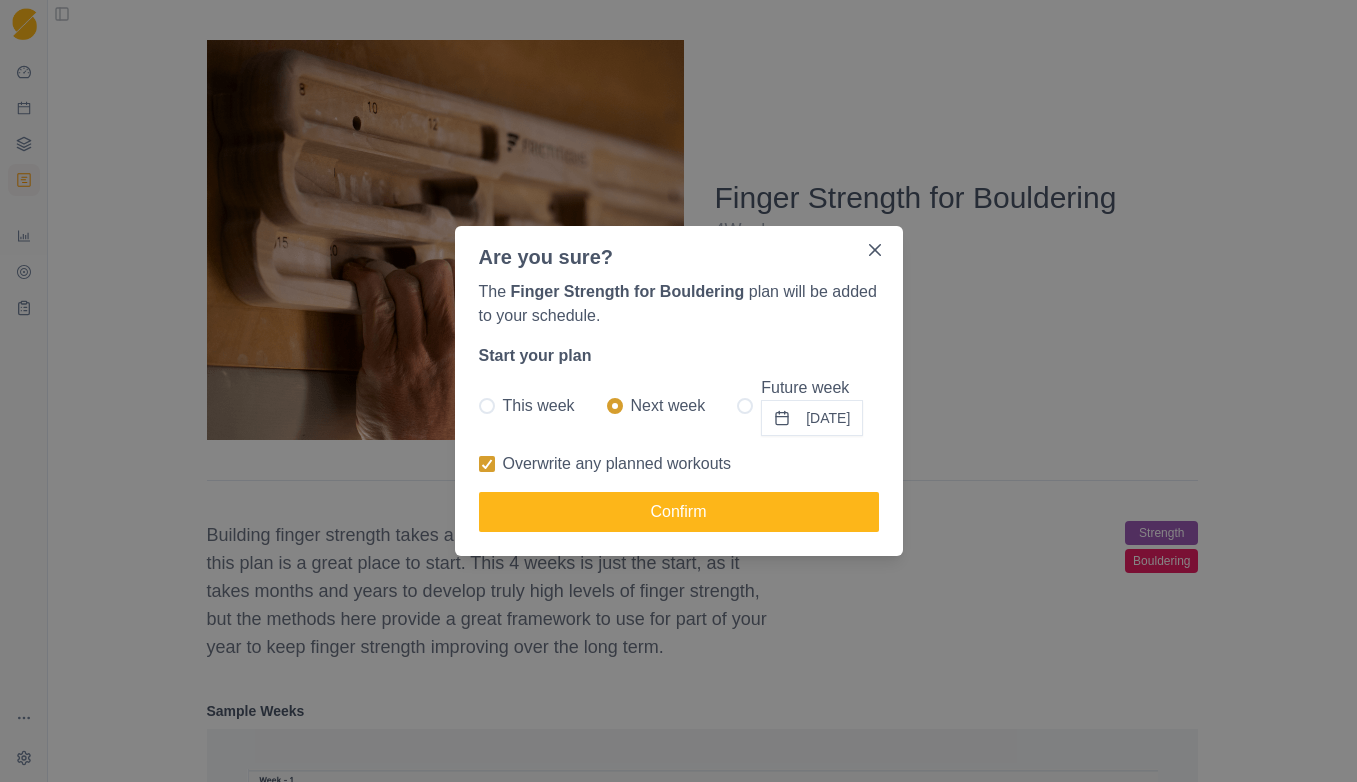 click on "This week" at bounding box center (527, 406) 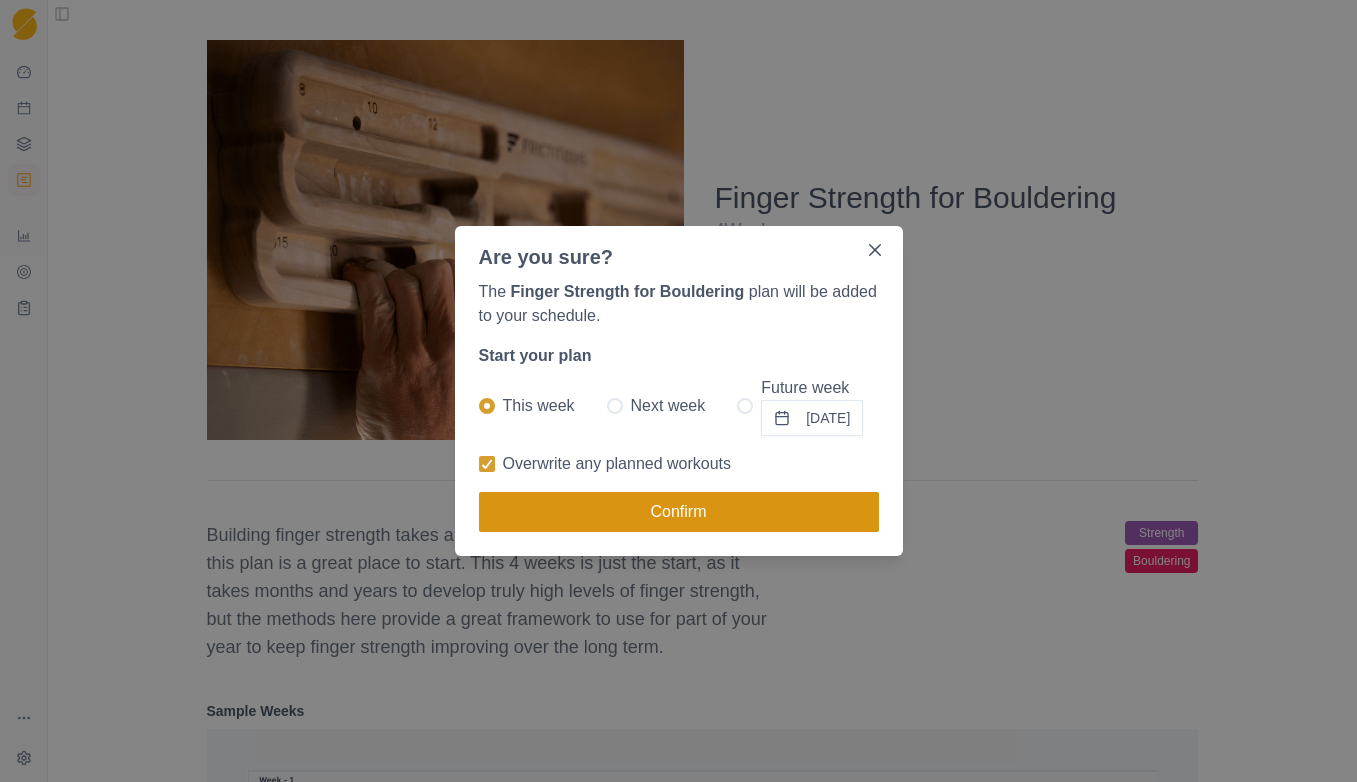 click on "Confirm" at bounding box center (679, 512) 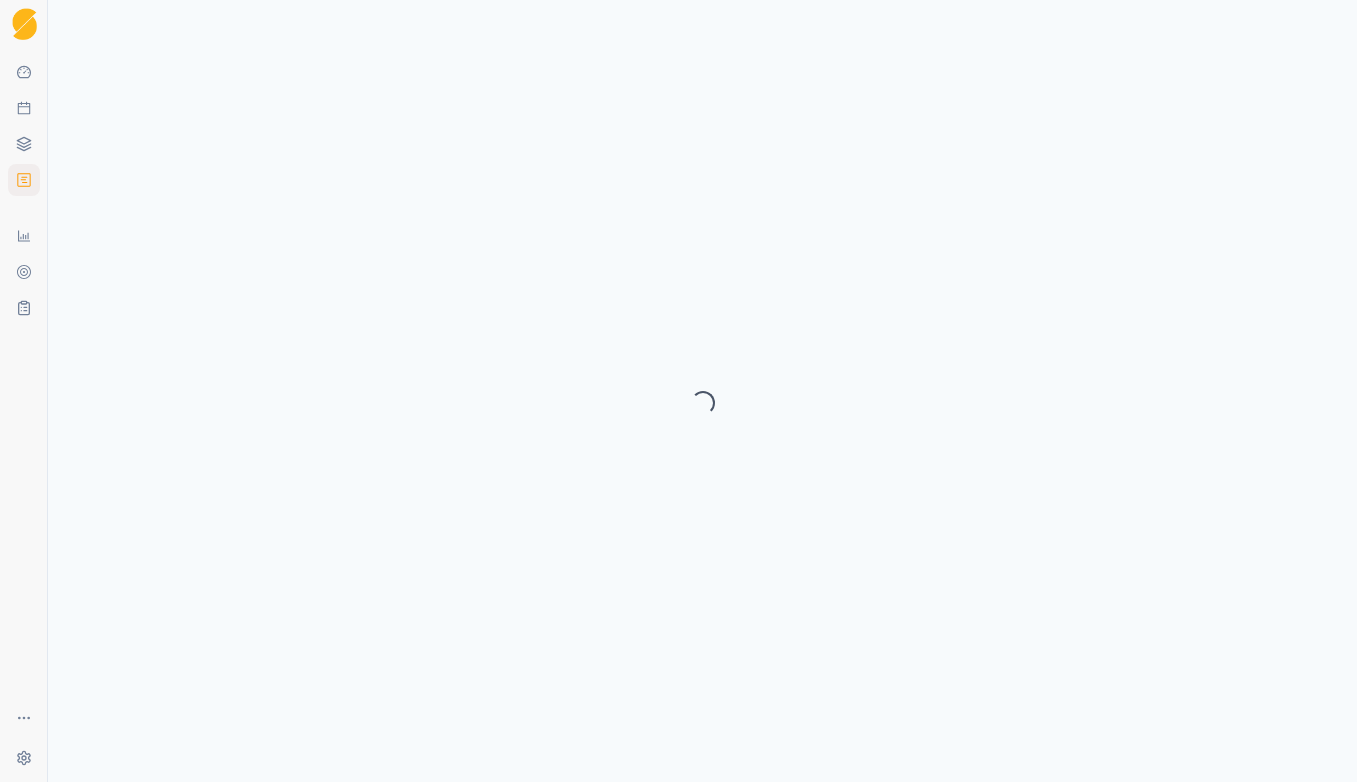 select on "month" 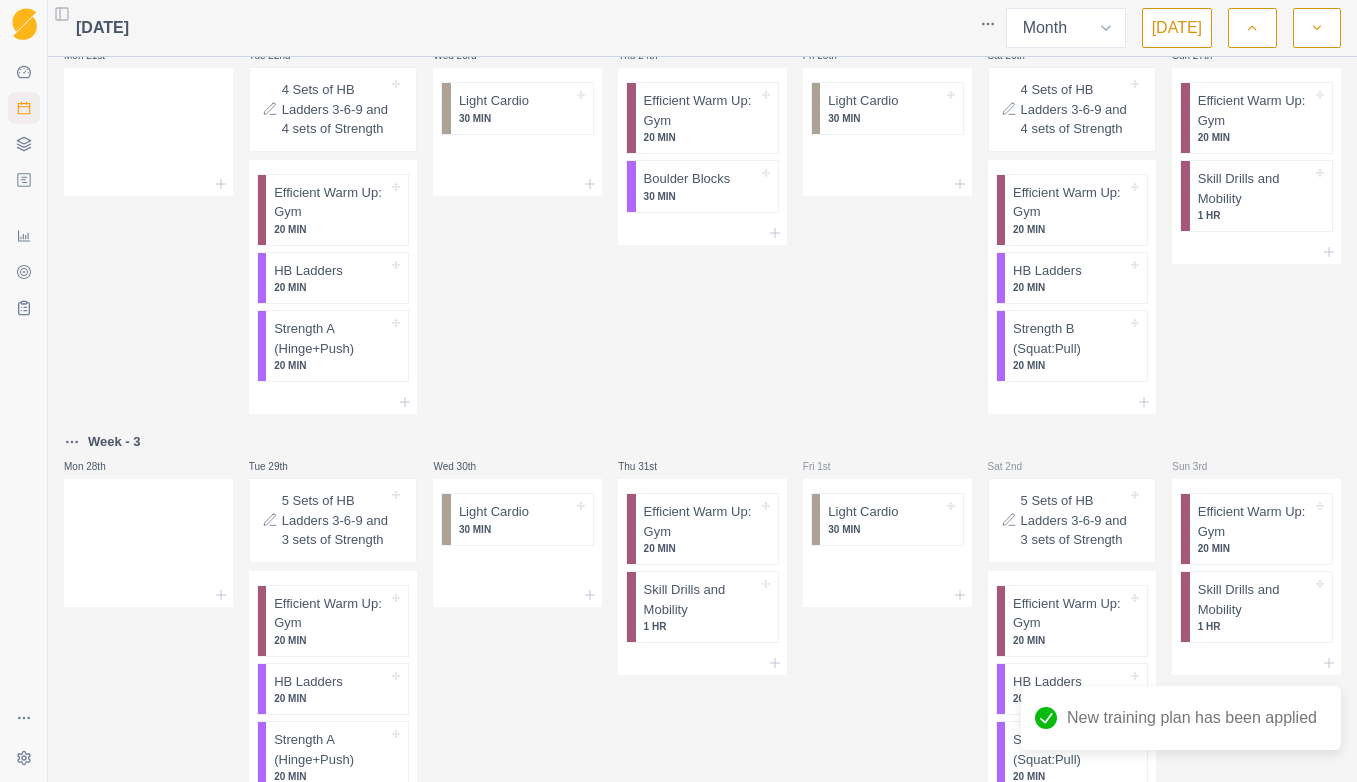 scroll, scrollTop: 1002, scrollLeft: 0, axis: vertical 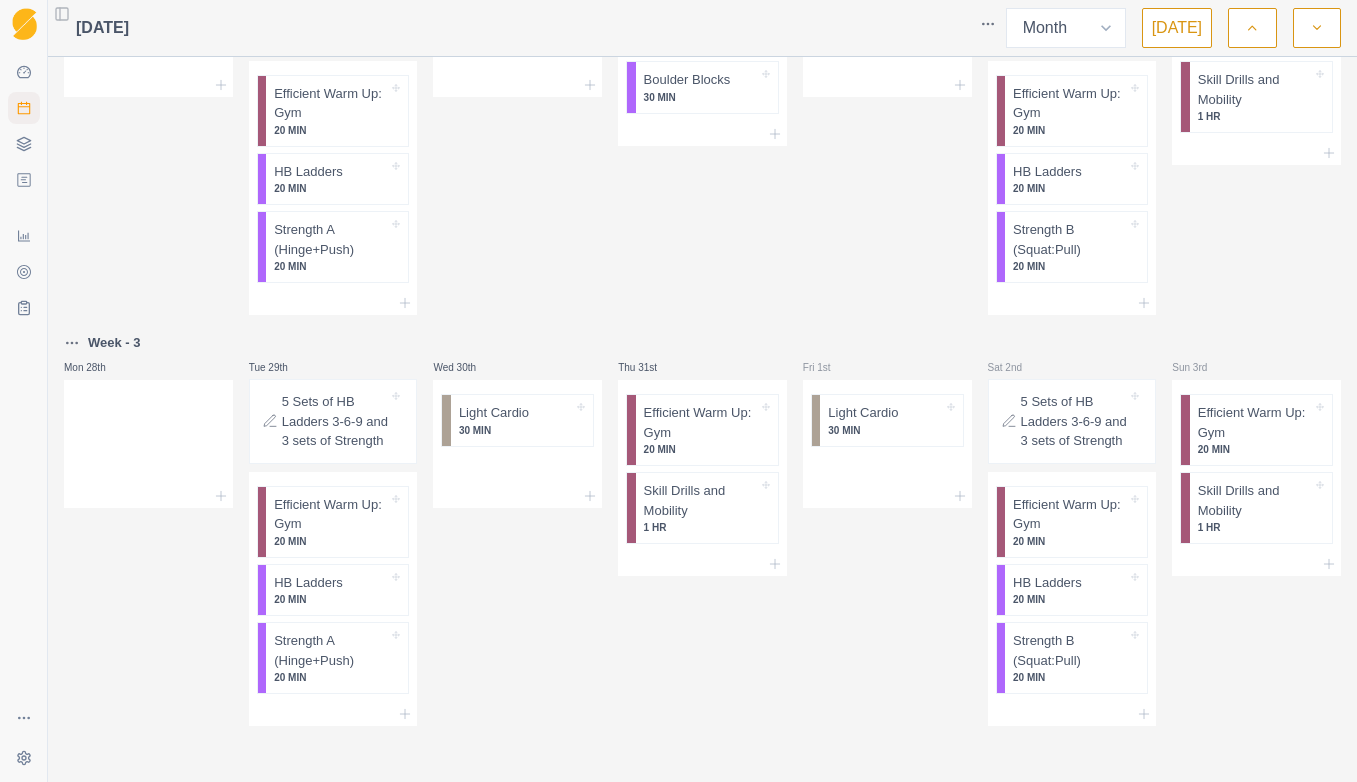 click at bounding box center (1317, 28) 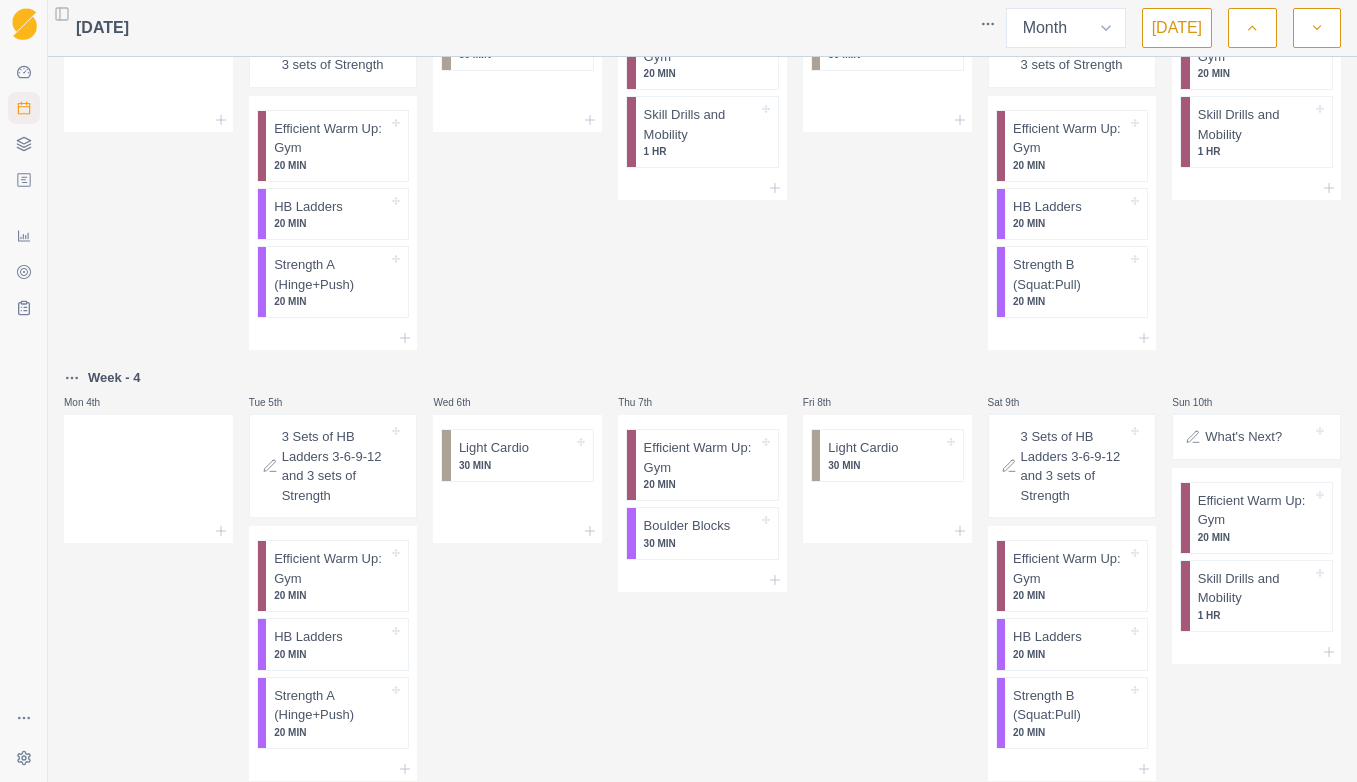 scroll, scrollTop: 100, scrollLeft: 0, axis: vertical 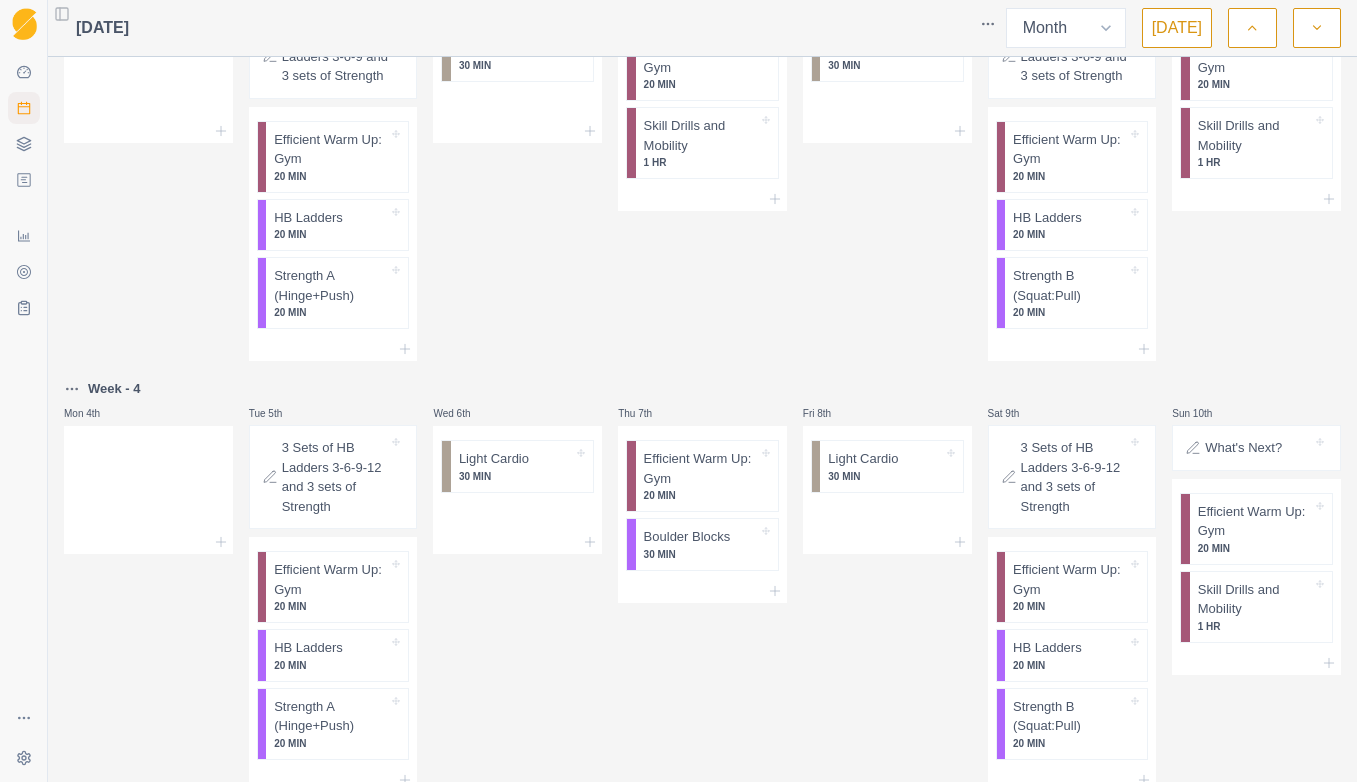 click at bounding box center [1252, 28] 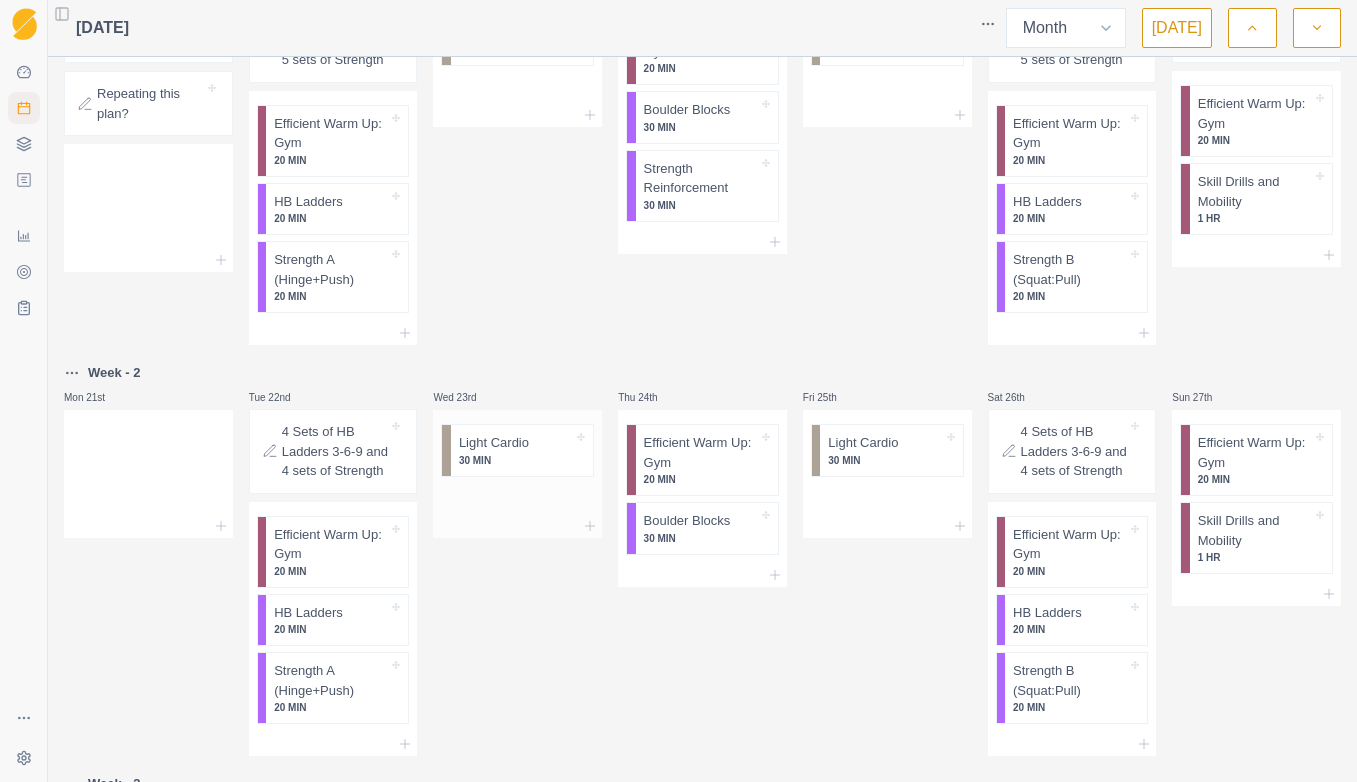 scroll, scrollTop: 402, scrollLeft: 0, axis: vertical 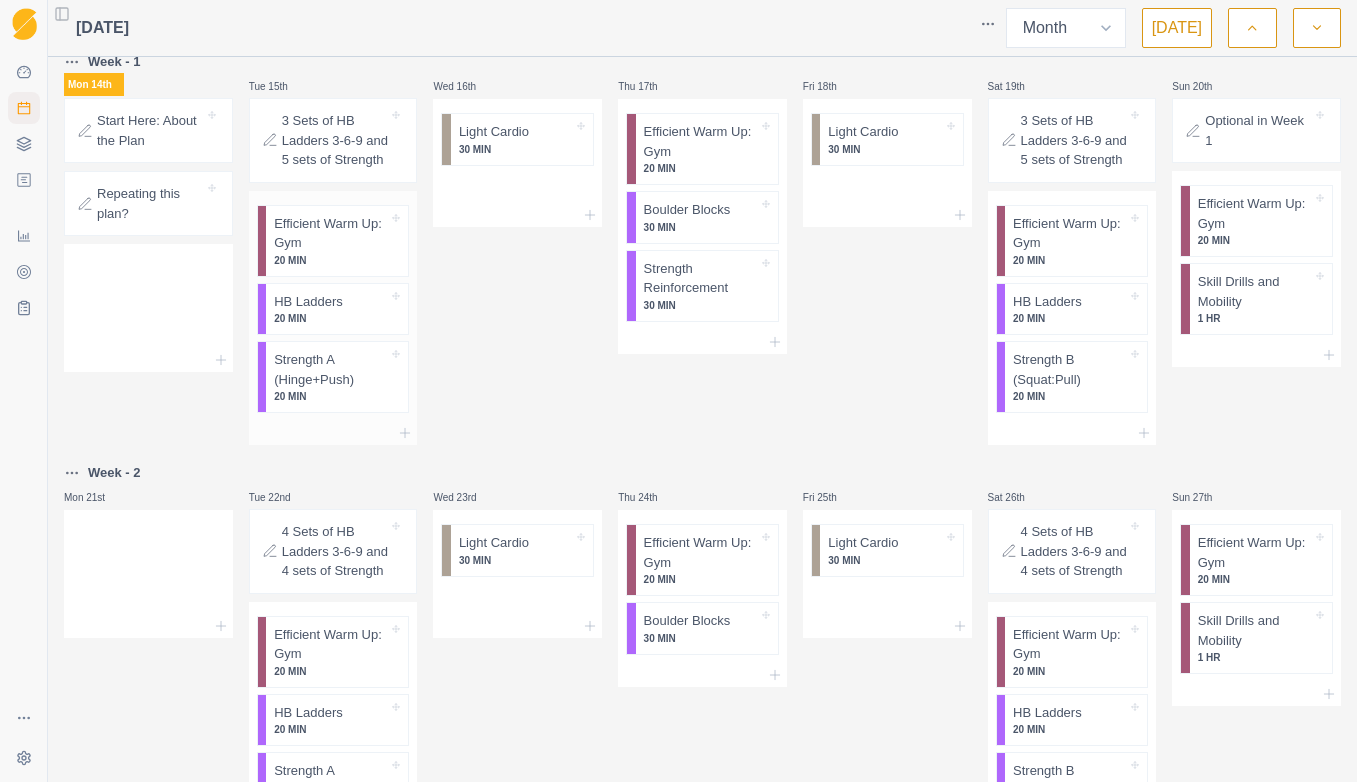 click on "Efficient Warm Up: Gym" at bounding box center (331, 233) 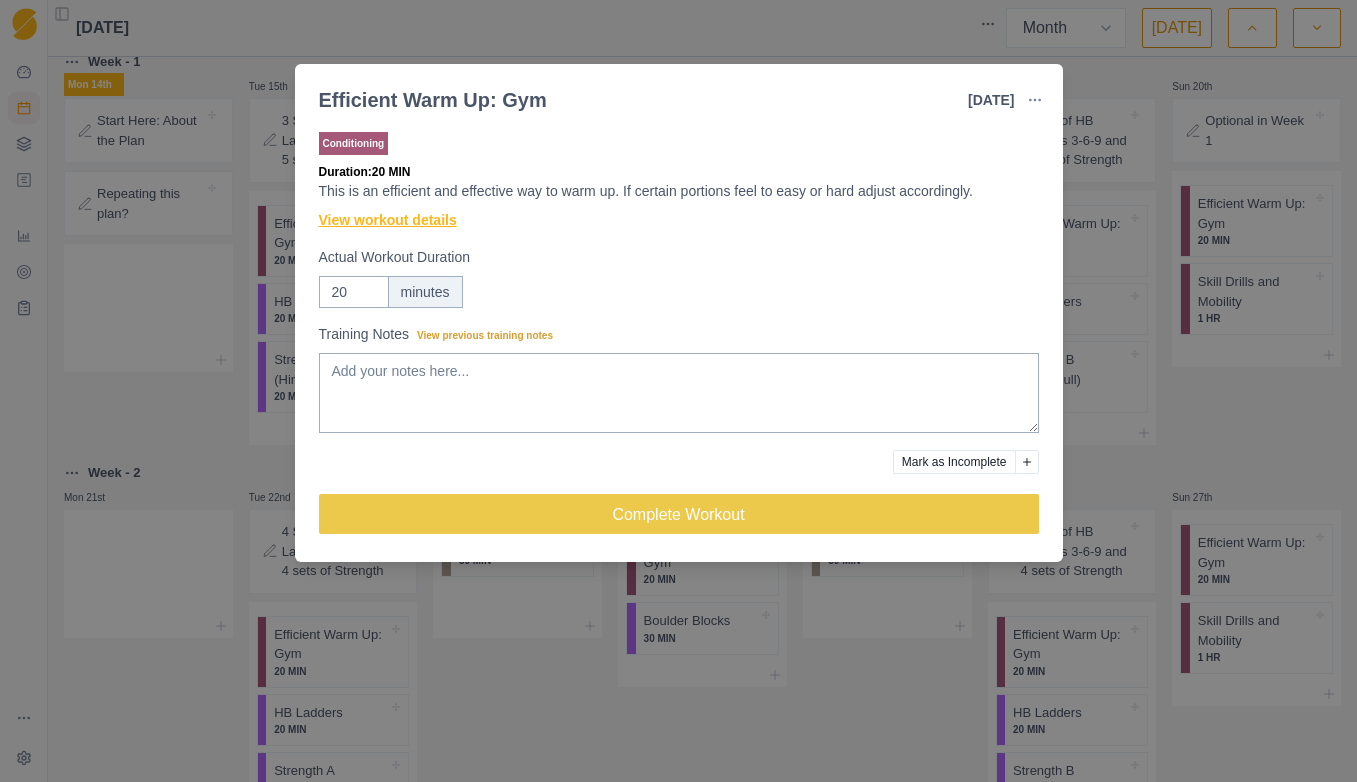 click on "View workout details" at bounding box center (388, 220) 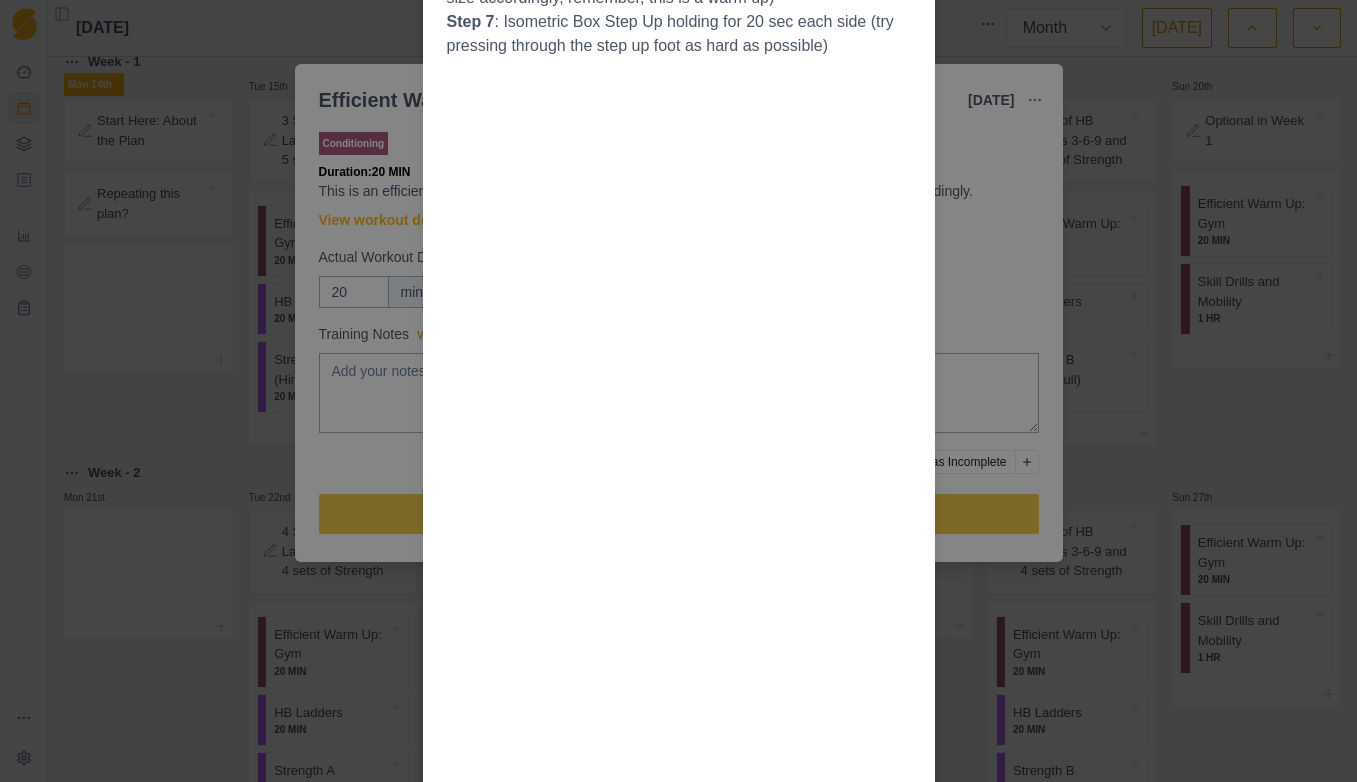 scroll, scrollTop: 200, scrollLeft: 0, axis: vertical 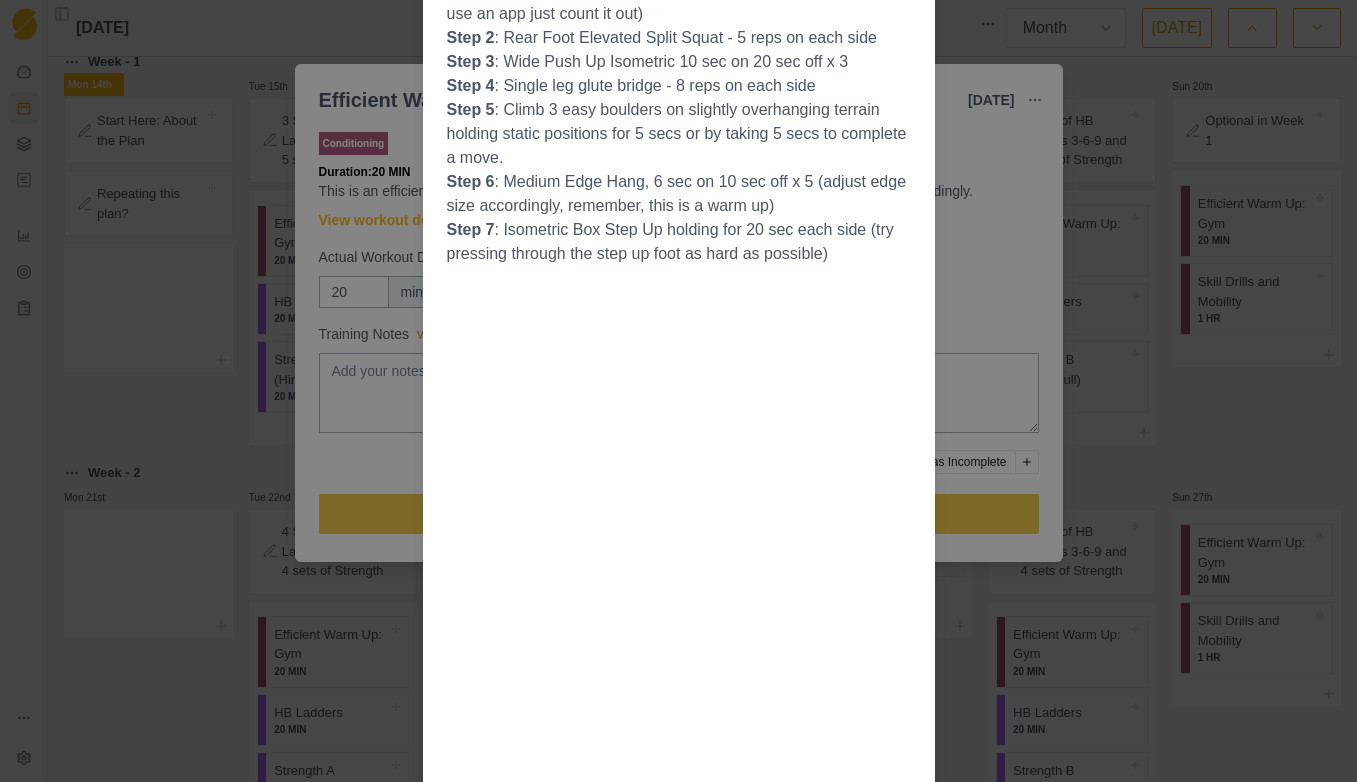 click on "Workout Details Step 1 : Large Rung hang, 10 sec on 10 sec off x4 (no need to use an app just count it out) Step 2 : Rear Foot Elevated Split Squat - 5 reps on each side Step 3 : Wide Push Up Isometric 10 sec on 20 sec off x 3 Step 4 : Single leg glute bridge - 8 reps on each side Step 5 : Climb 3 easy boulders on slightly overhanging terrain holding static positions for 5 secs or by taking 5 secs to complete a move. Step 6 : Medium Edge Hang, 6 sec on 10 sec off x 5 (adjust edge size accordingly, remember, this is a warm up) Step 7 : Isometric Box Step Up holding for 20 sec each side (try pressing through the step up foot as hard as possible)" at bounding box center (678, 391) 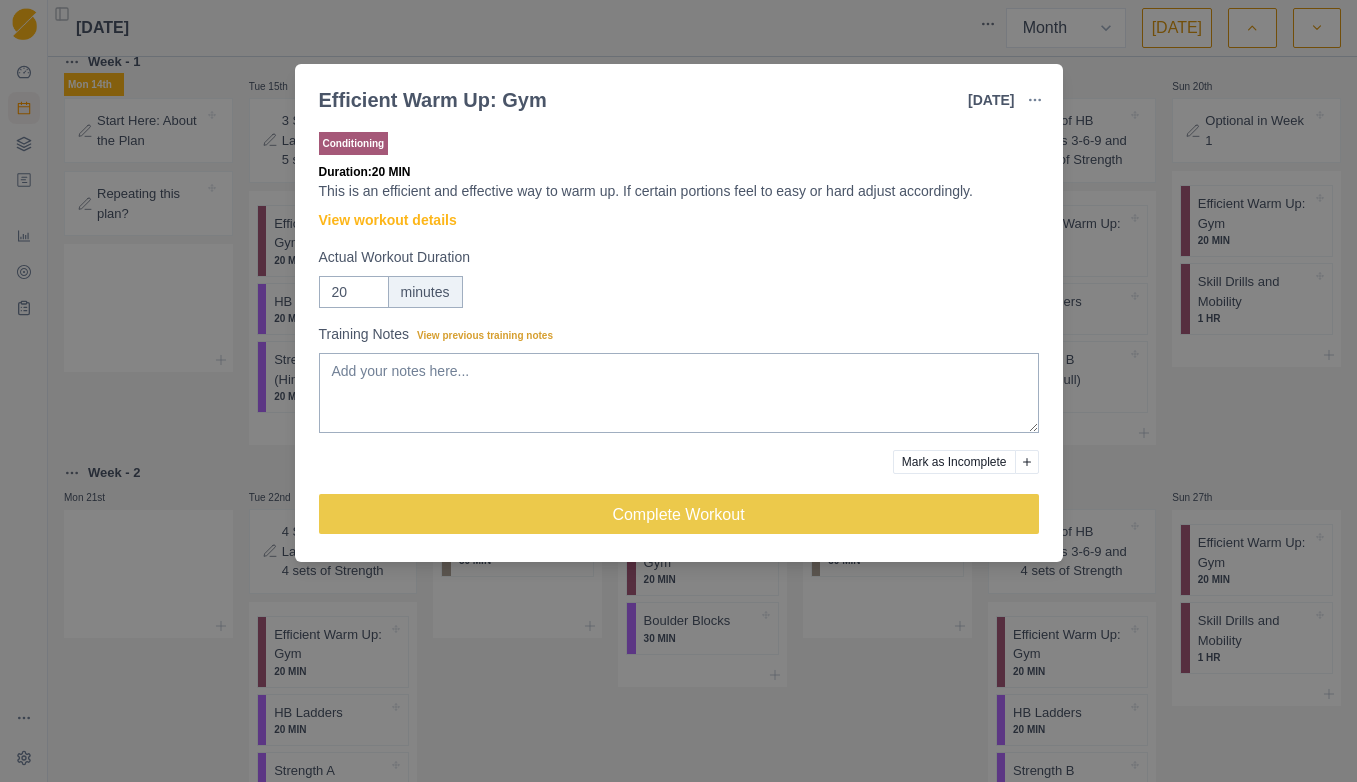 click on "Efficient Warm Up: Gym [DATE] Link To Goal View Workout Metrics Edit Original Workout Reschedule Workout Remove From Schedule Conditioning Duration:  20 MIN This is an efficient and effective way to warm up. If certain portions feel to easy or hard adjust accordingly. View workout details Actual Workout Duration 20 minutes Training Notes View previous training notes Mark as Incomplete Complete Workout" at bounding box center [678, 391] 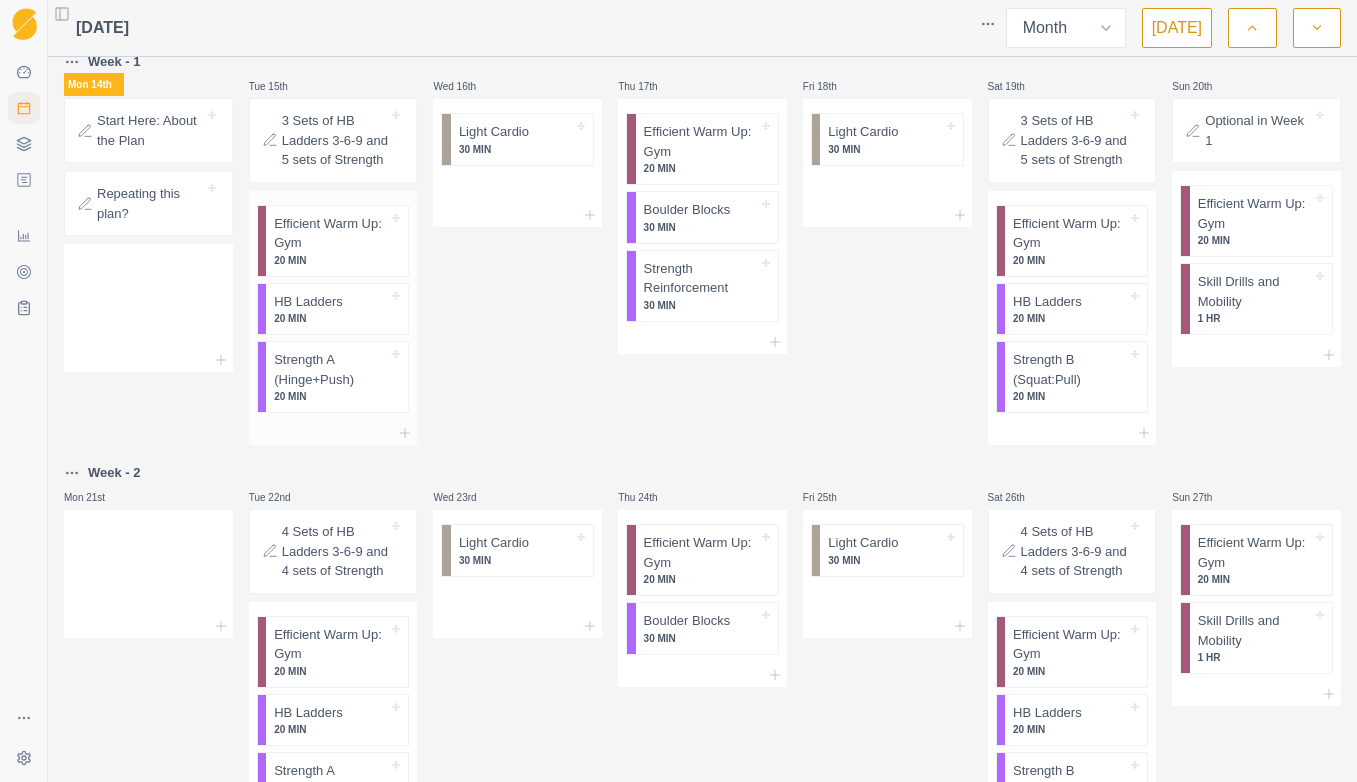 click on "HB Ladders" at bounding box center (308, 302) 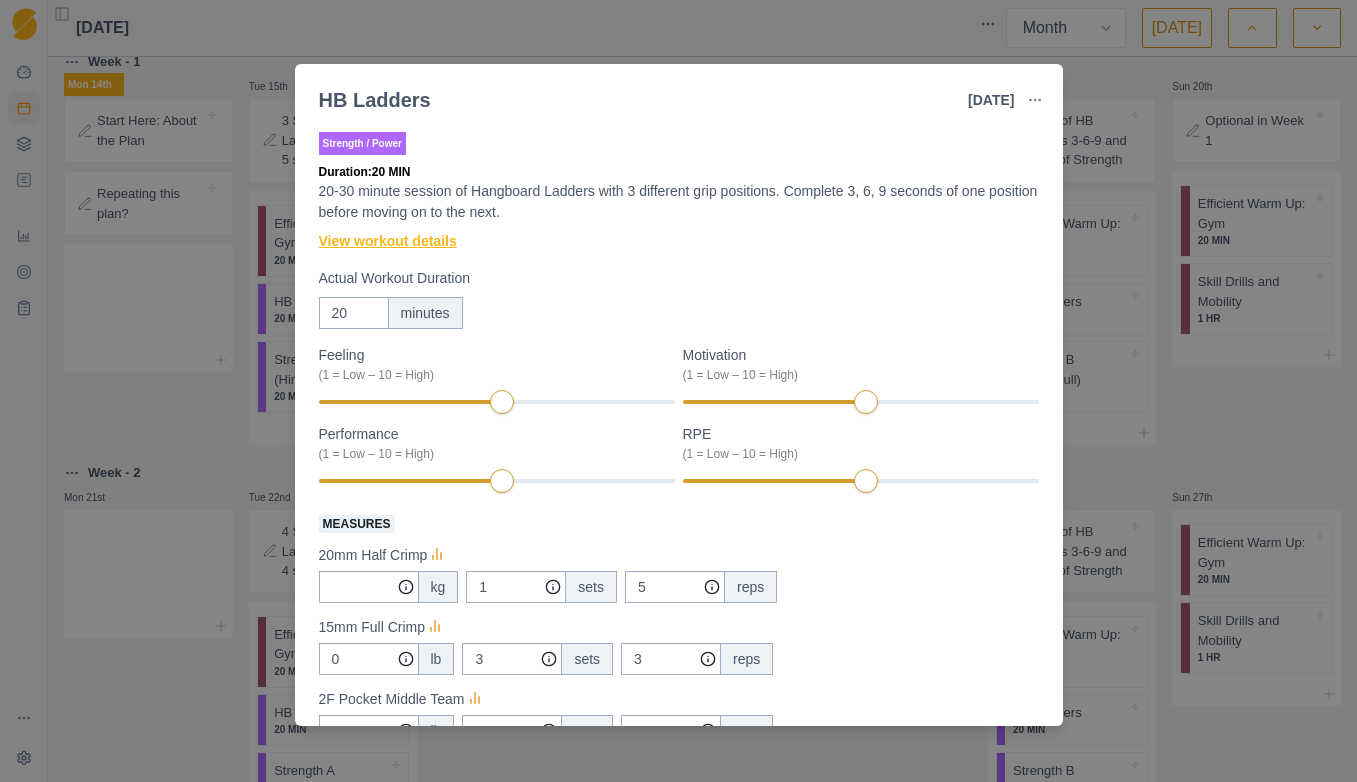 click on "View workout details" at bounding box center [388, 241] 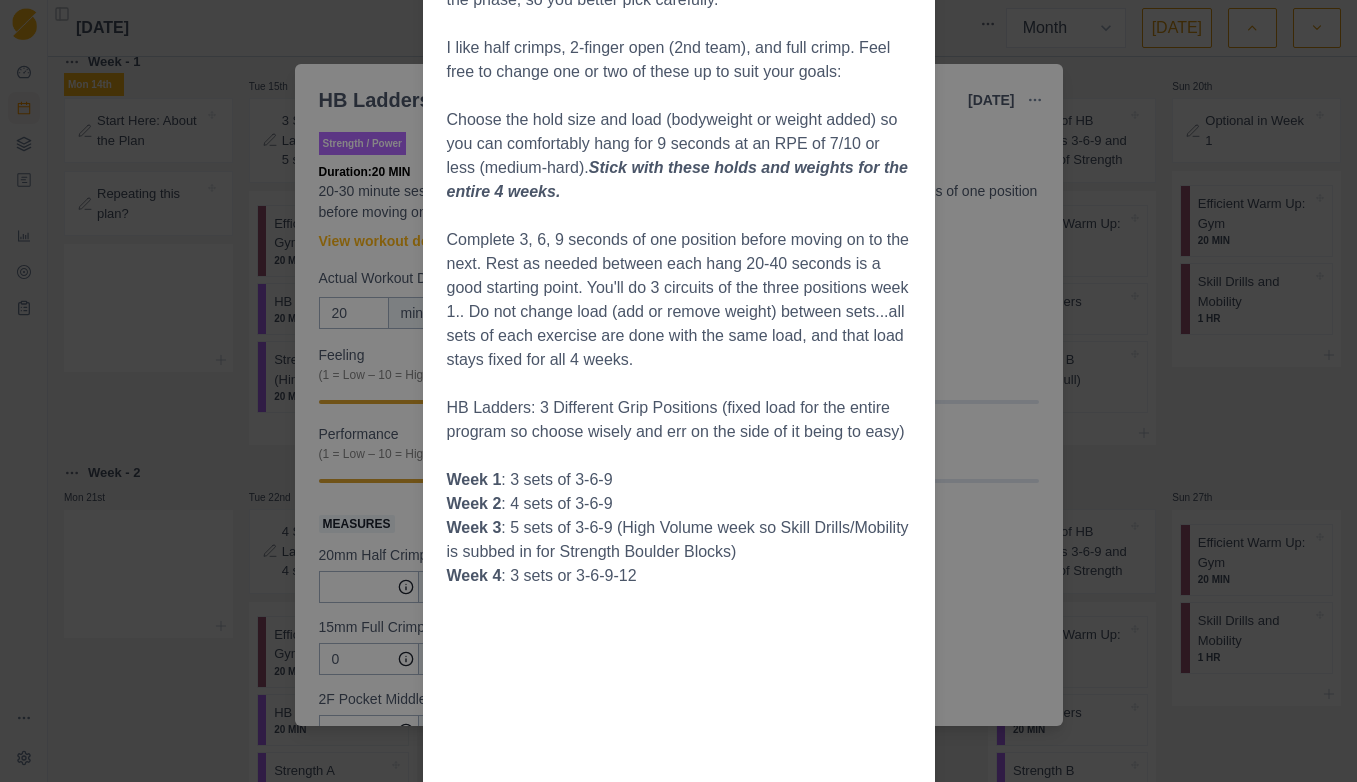 scroll, scrollTop: 200, scrollLeft: 0, axis: vertical 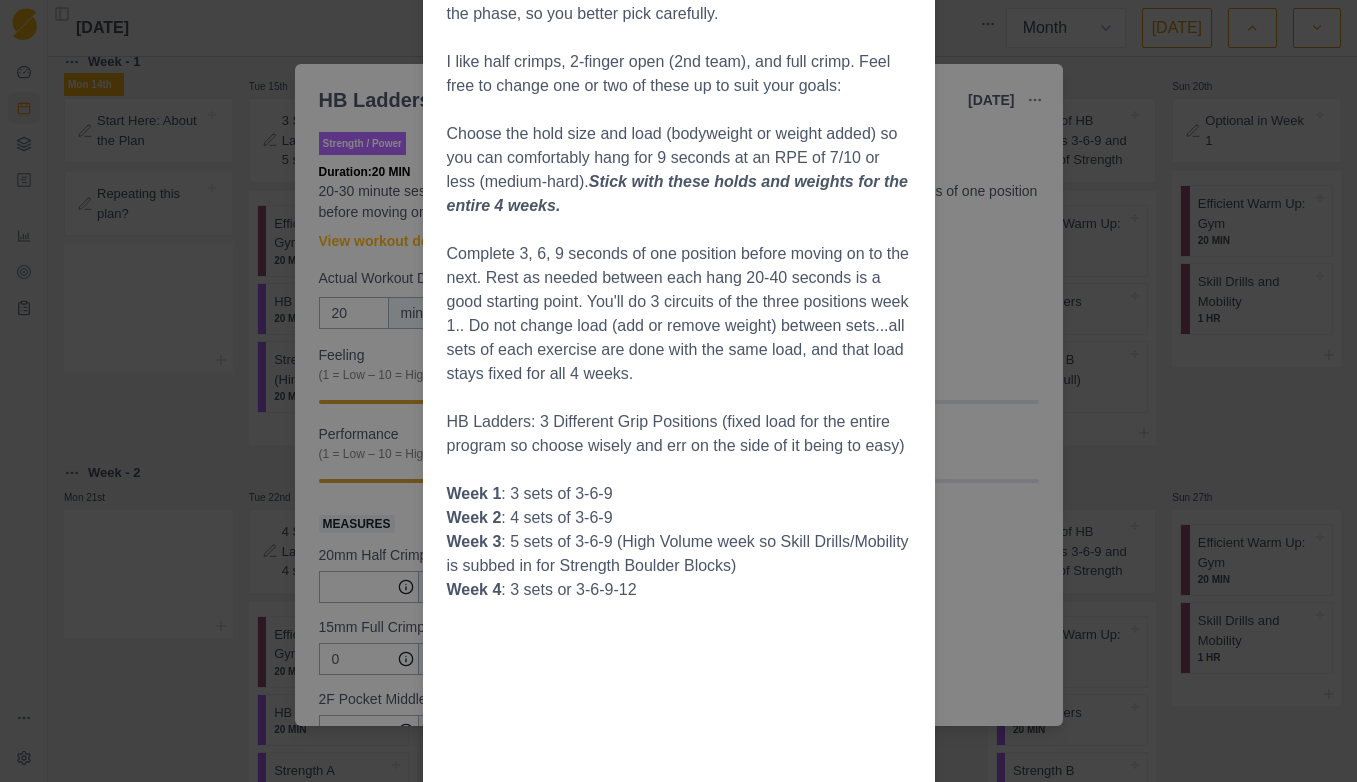 click on "Workout Details Select 3 hold types or positions. You’ll stick with these throughout the phase, so you better pick carefully. I like half crimps, 2-finger open (2nd team), and full crimp. Feel free to change one or two of these up to suit your goals: Choose the hold size and load (bodyweight or weight added) so you can comfortably hang for 9 seconds at an RPE of 7/10 or less (medium-hard).  Stick with these holds and weights for the entire 4 weeks. Complete 3, 6, 9 seconds of one position before moving on to the next. Rest as needed between each hang 20-40 seconds is a good starting point. You'll do 3 circuits of the three positions week 1.. Do not change load (add or remove weight) between sets...all sets of each exercise are done with the same load, and that load stays fixed for all 4 weeks. HB Ladders: 3 Different Grip Positions (fixed load for the entire program so choose wisely and err on the side of it being to easy) Week 1 : 3 sets of 3-6-9 Week 2 : 4 sets of 3-6-9 Week 3  Week 4 : 3 sets or 3-6-9-12" at bounding box center [678, 391] 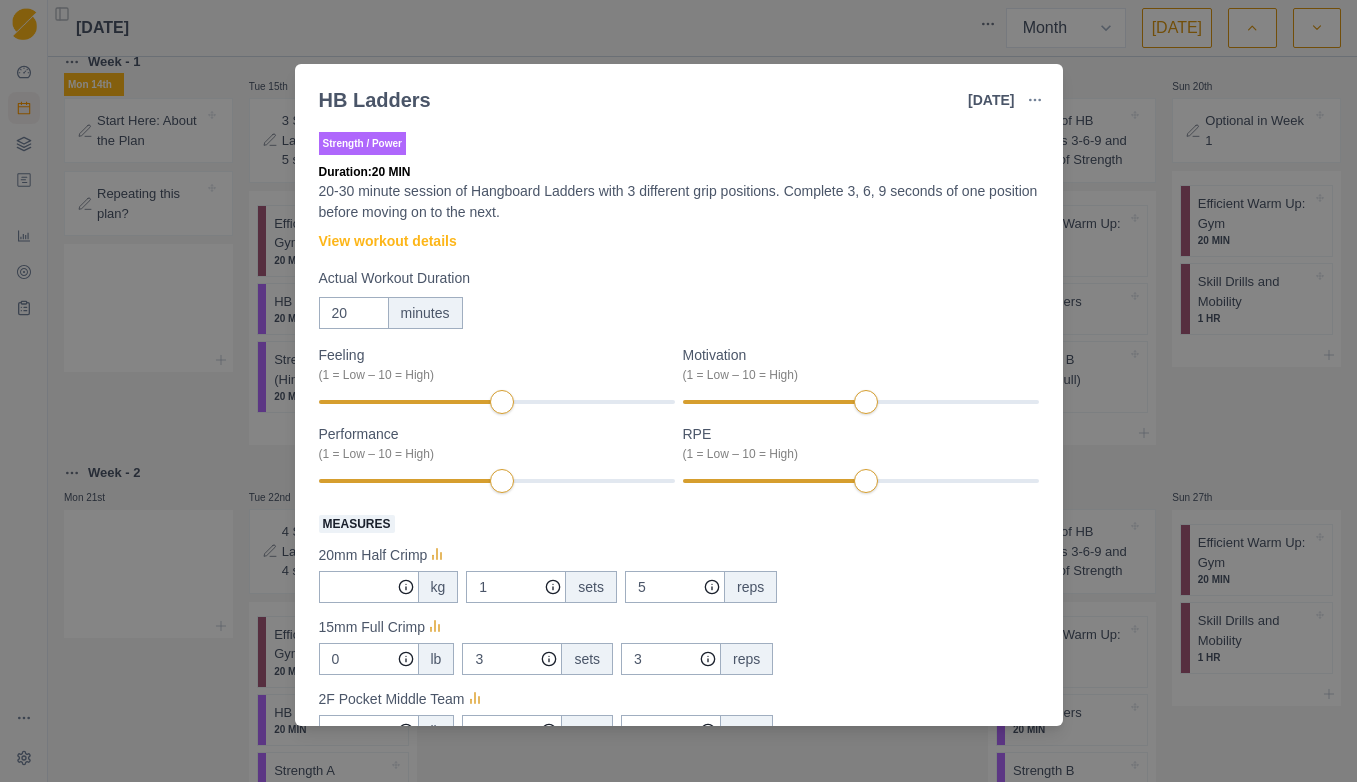 click on "HB Ladders [DATE] Link To Goal View Workout Metrics Edit Original Workout Reschedule Workout Remove From Schedule Strength / Power Duration:  20 MIN 20-30 minute session of Hangboard Ladders with 3 different grip positions. Complete 3, 6, 9 seconds of one position before moving on to the next. View workout details Actual Workout Duration 20 minutes Feeling (1 = Low – 10 = High) Motivation (1 = Low – 10 = High) Performance (1 = Low – 10 = High) RPE (1 = Low – 10 = High) Measures 20mm Half Crimp kg 1 sets 5 reps 15mm Full Crimp 0 lb 3 sets 3 reps 2F Pocket Middle Team 0 lb 3 sets 3 reps Training Notes View previous training notes Mark as Incomplete Complete Workout" at bounding box center [678, 391] 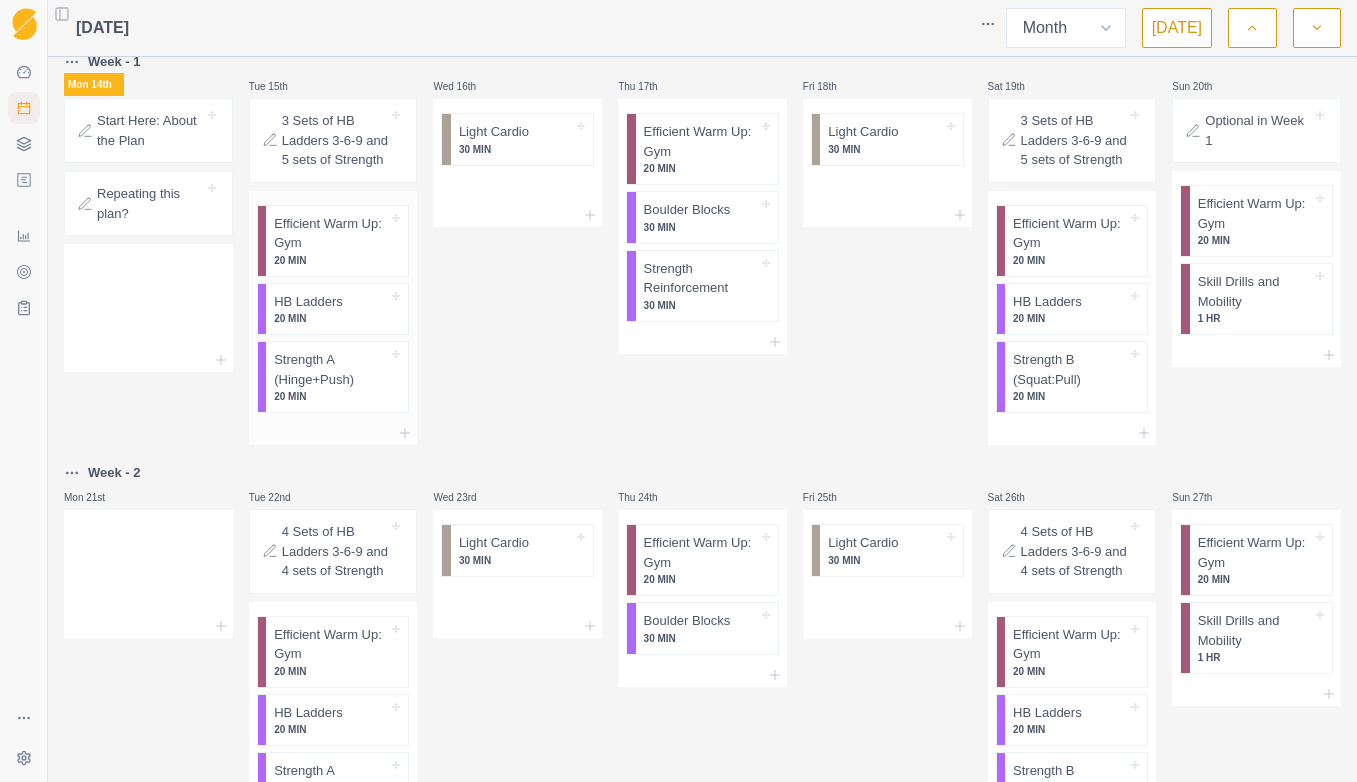 click on "Strength A (Hinge+Push)" at bounding box center (331, 369) 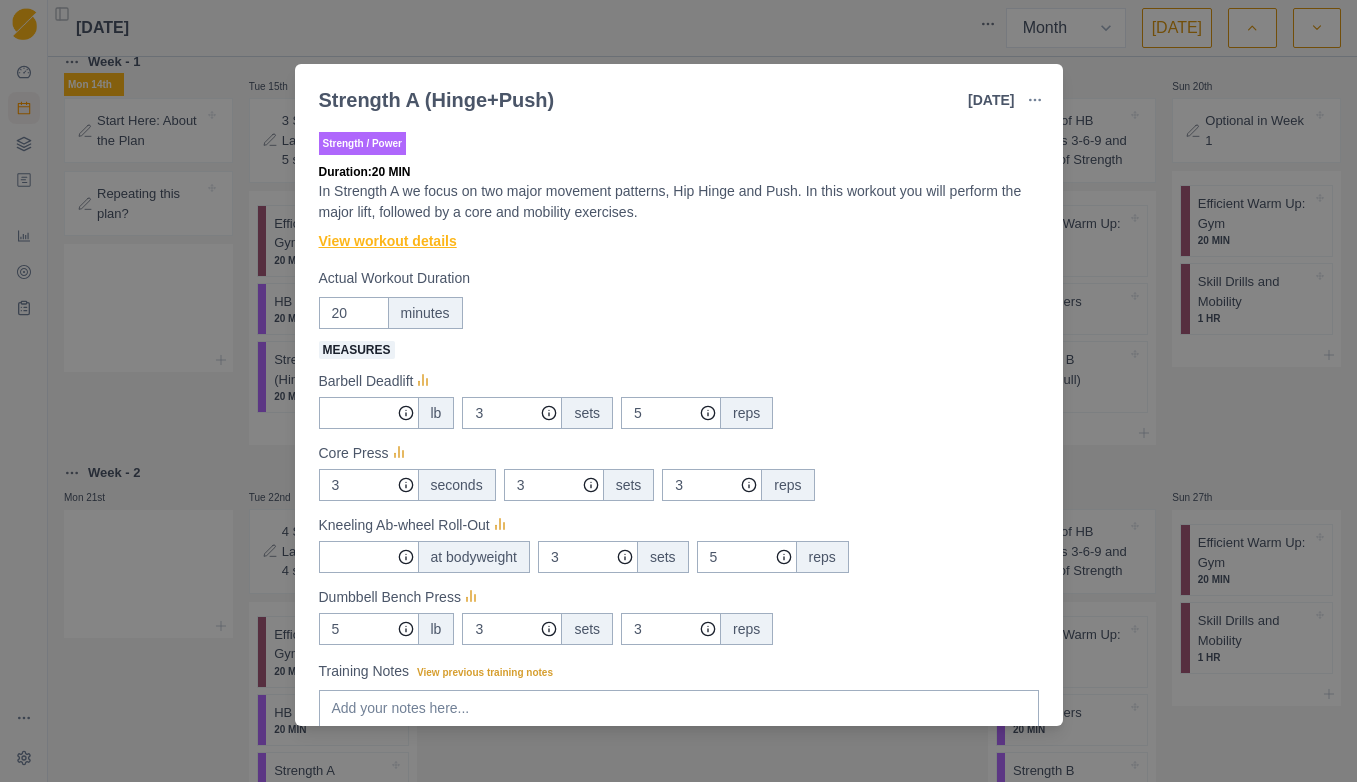 click on "View workout details" at bounding box center [388, 241] 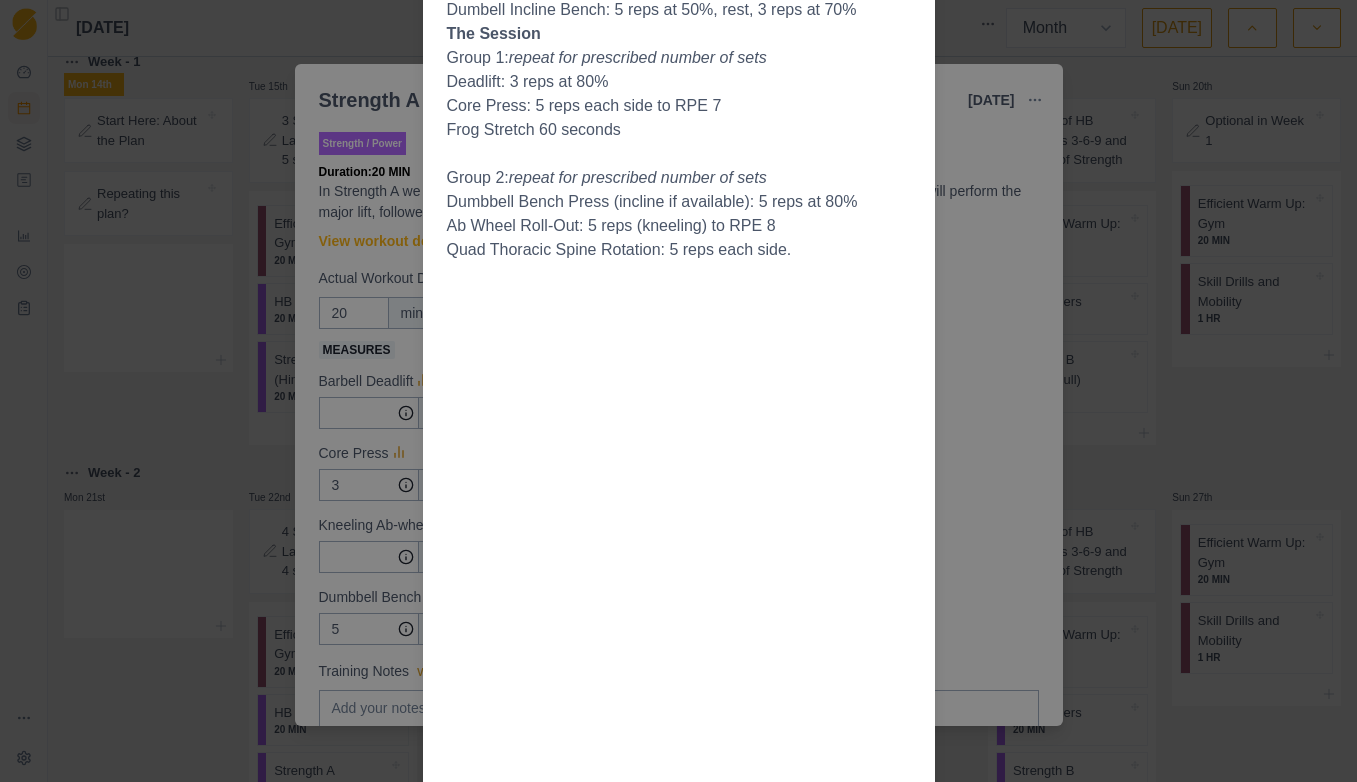 scroll, scrollTop: 0, scrollLeft: 0, axis: both 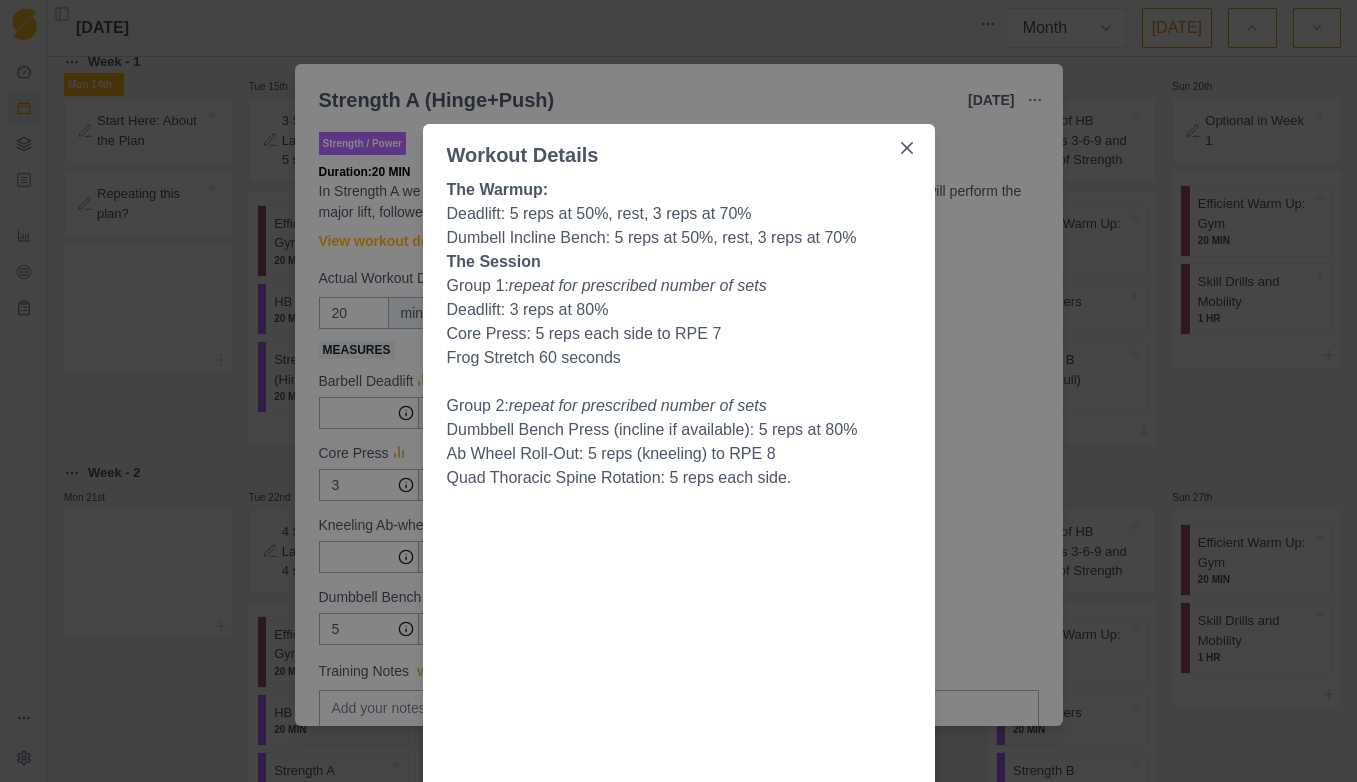 drag, startPoint x: 467, startPoint y: 318, endPoint x: 745, endPoint y: 355, distance: 280.45142 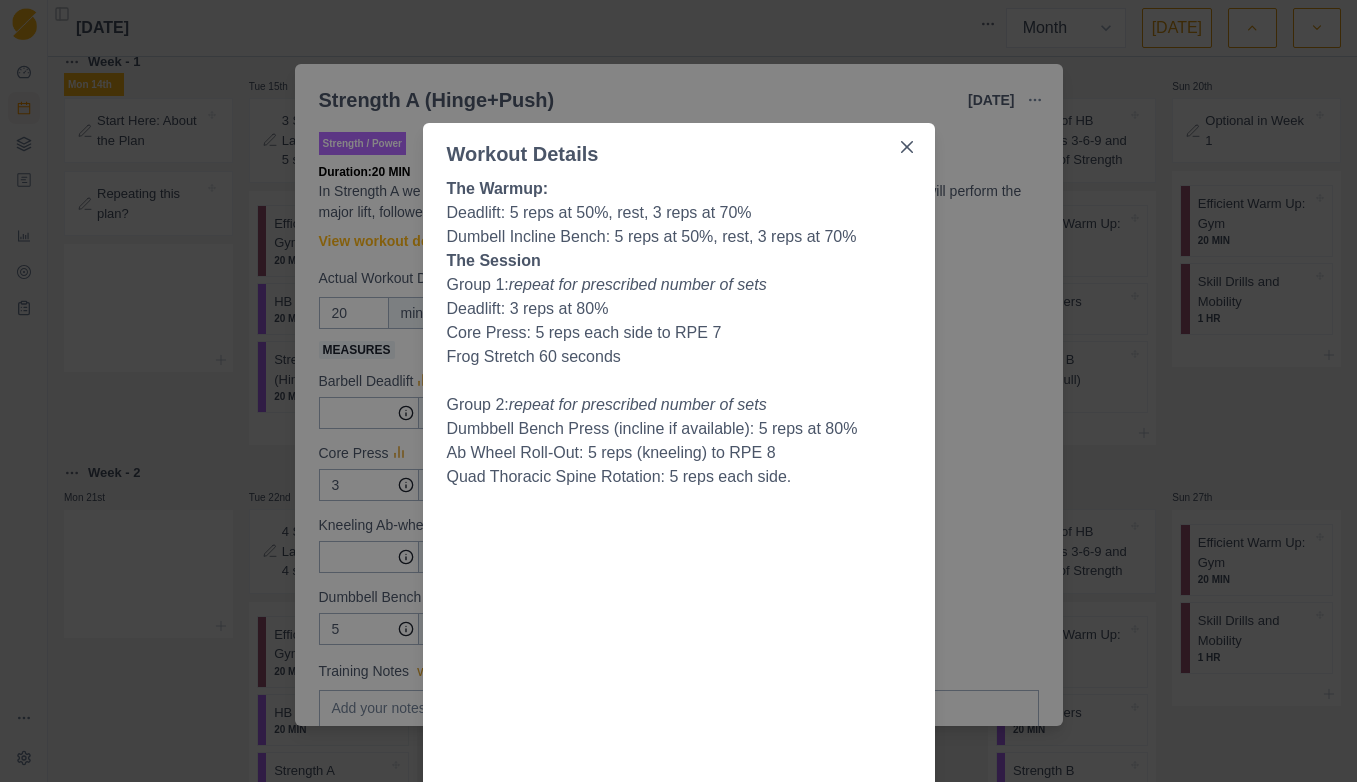 scroll, scrollTop: 0, scrollLeft: 0, axis: both 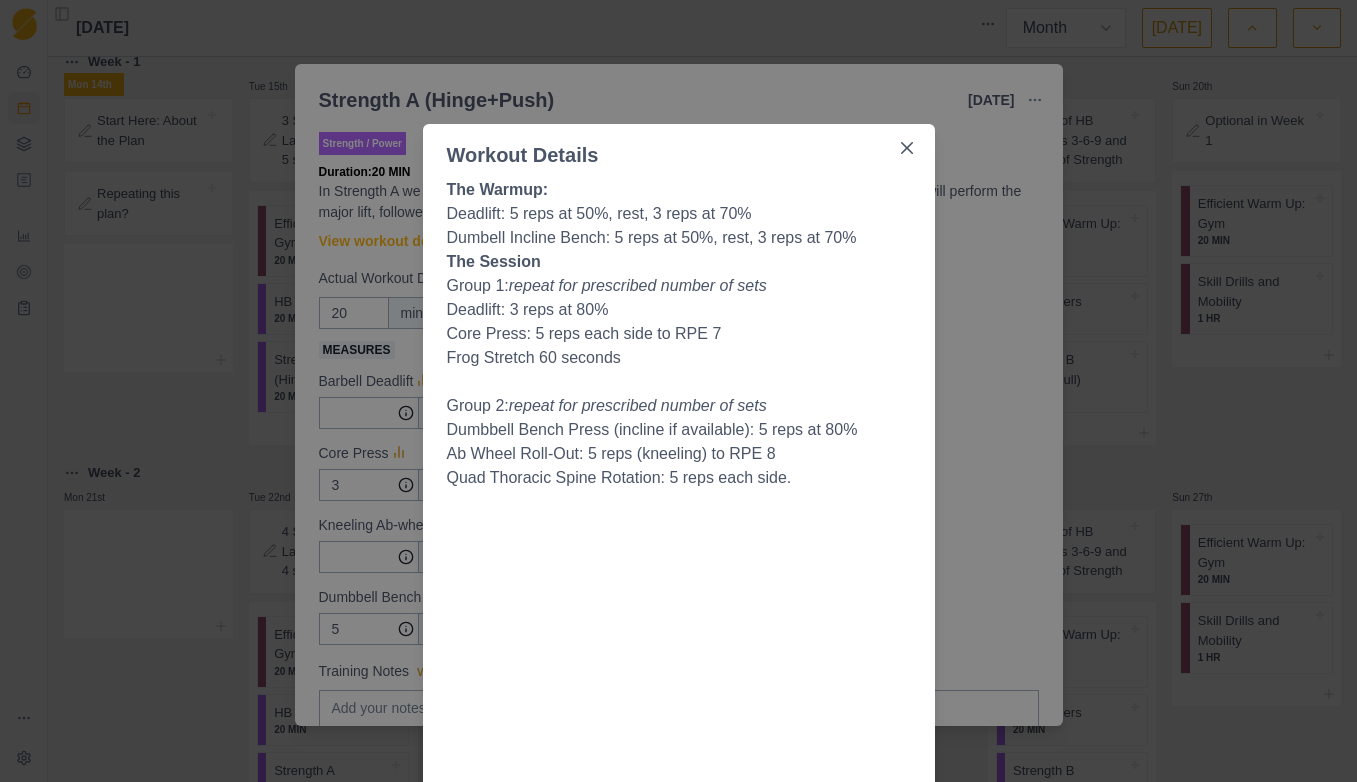 click on "repeat for prescribed number of sets" at bounding box center (638, 405) 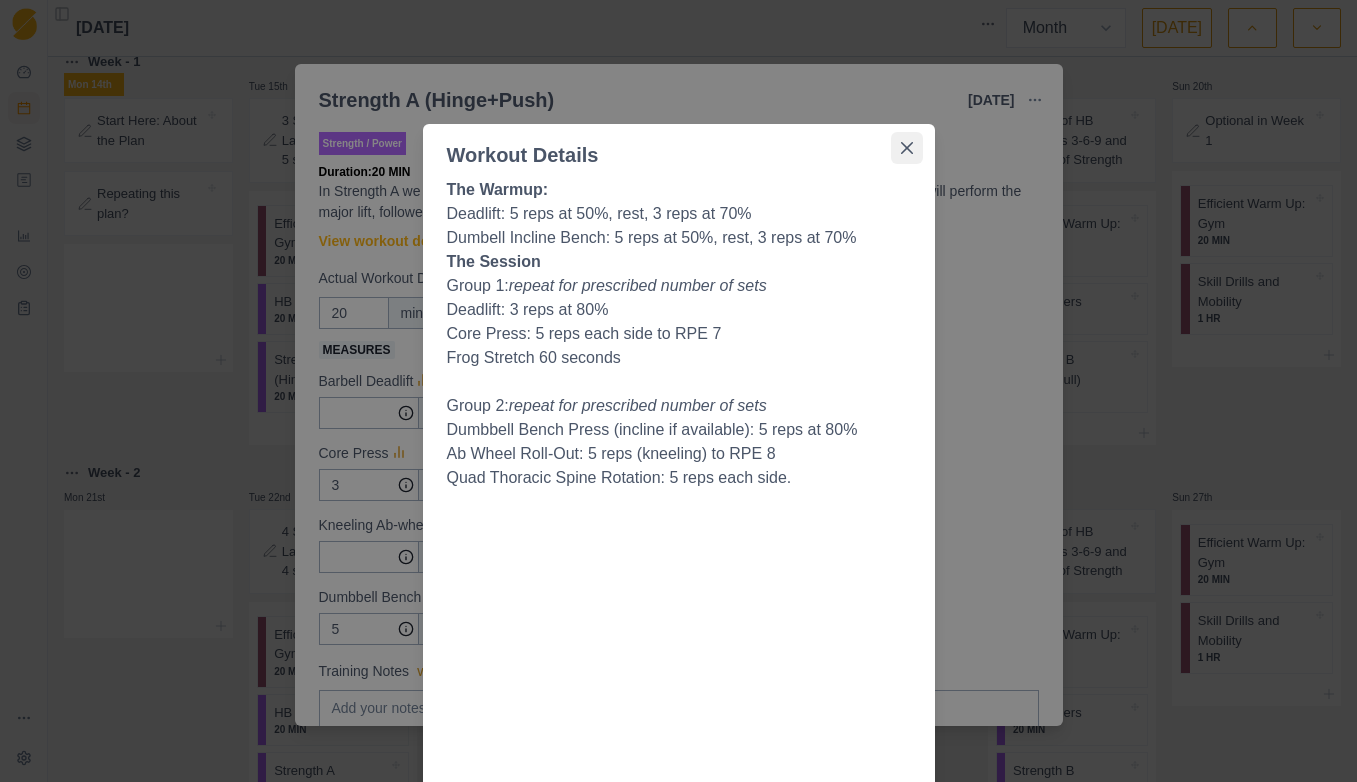 click at bounding box center (907, 148) 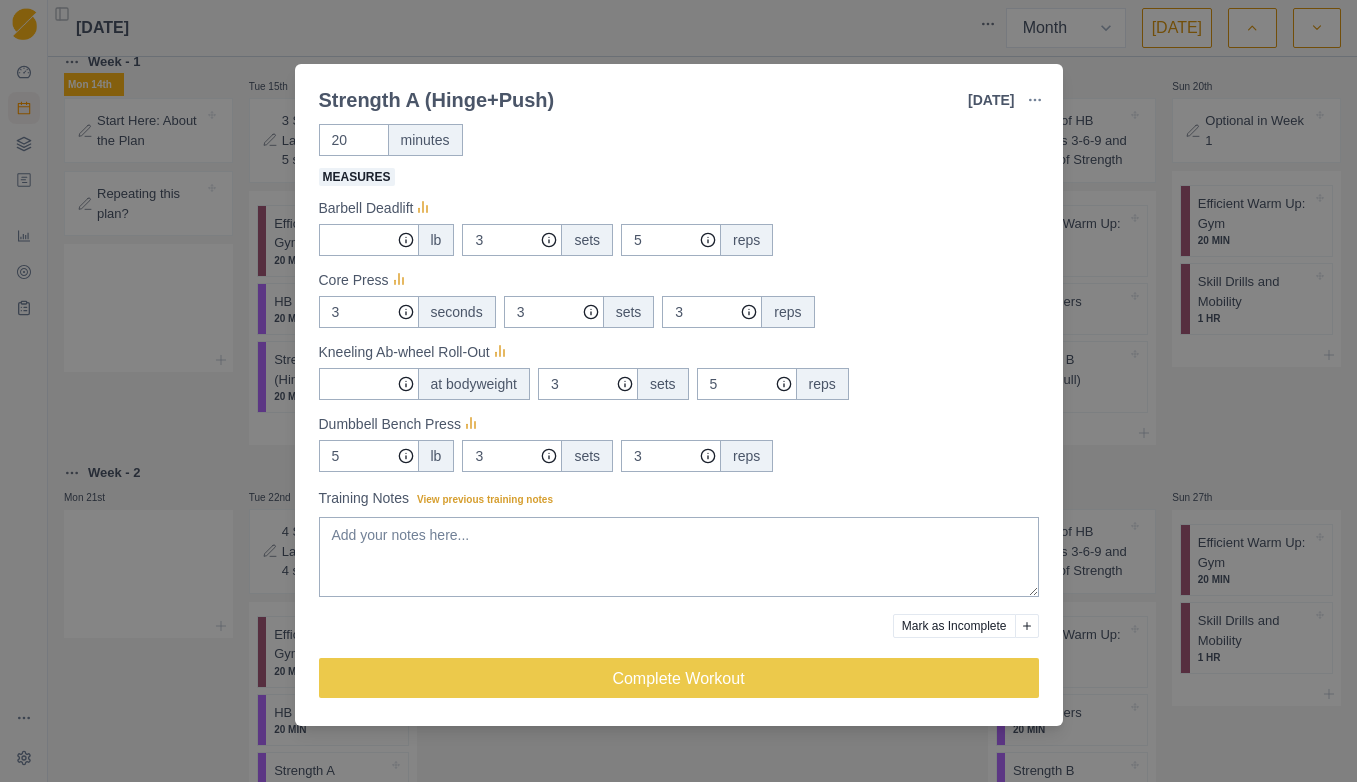 scroll, scrollTop: 0, scrollLeft: 0, axis: both 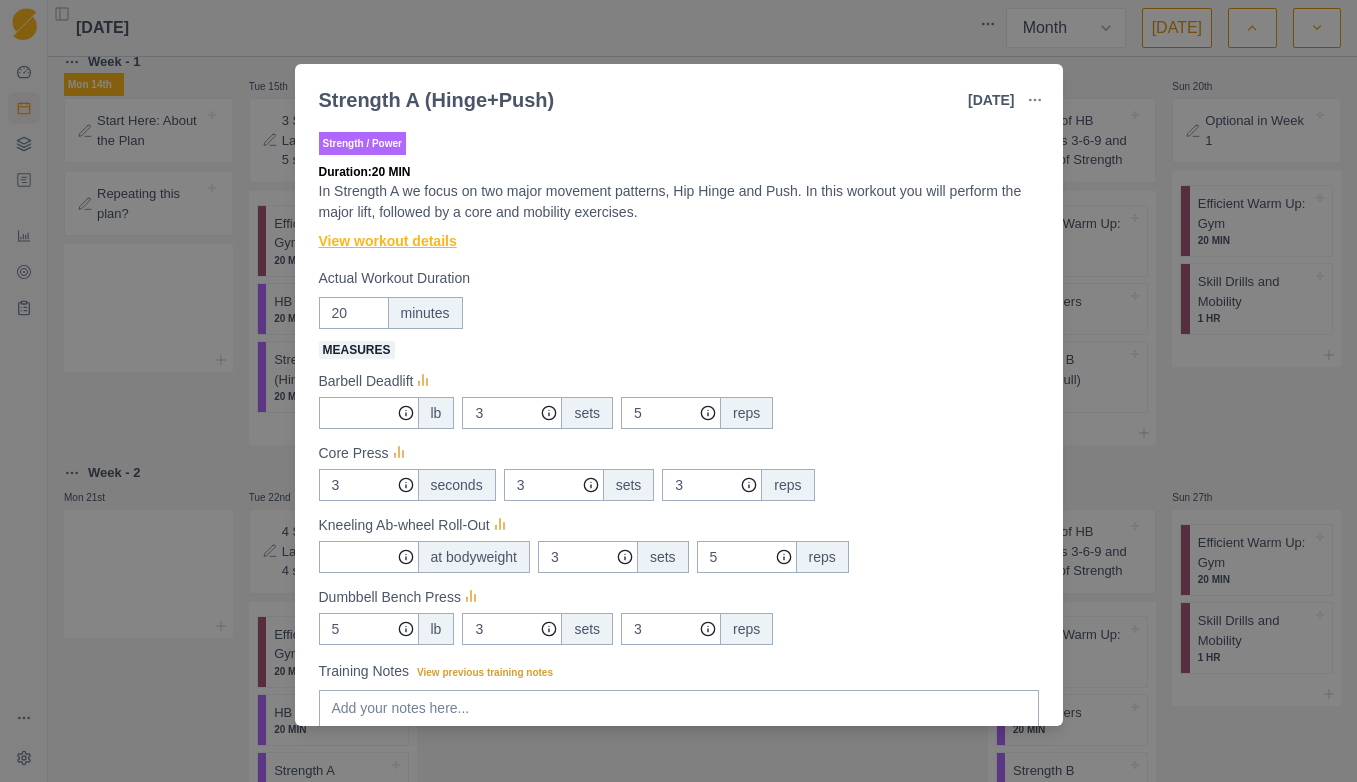click on "View workout details" at bounding box center [388, 241] 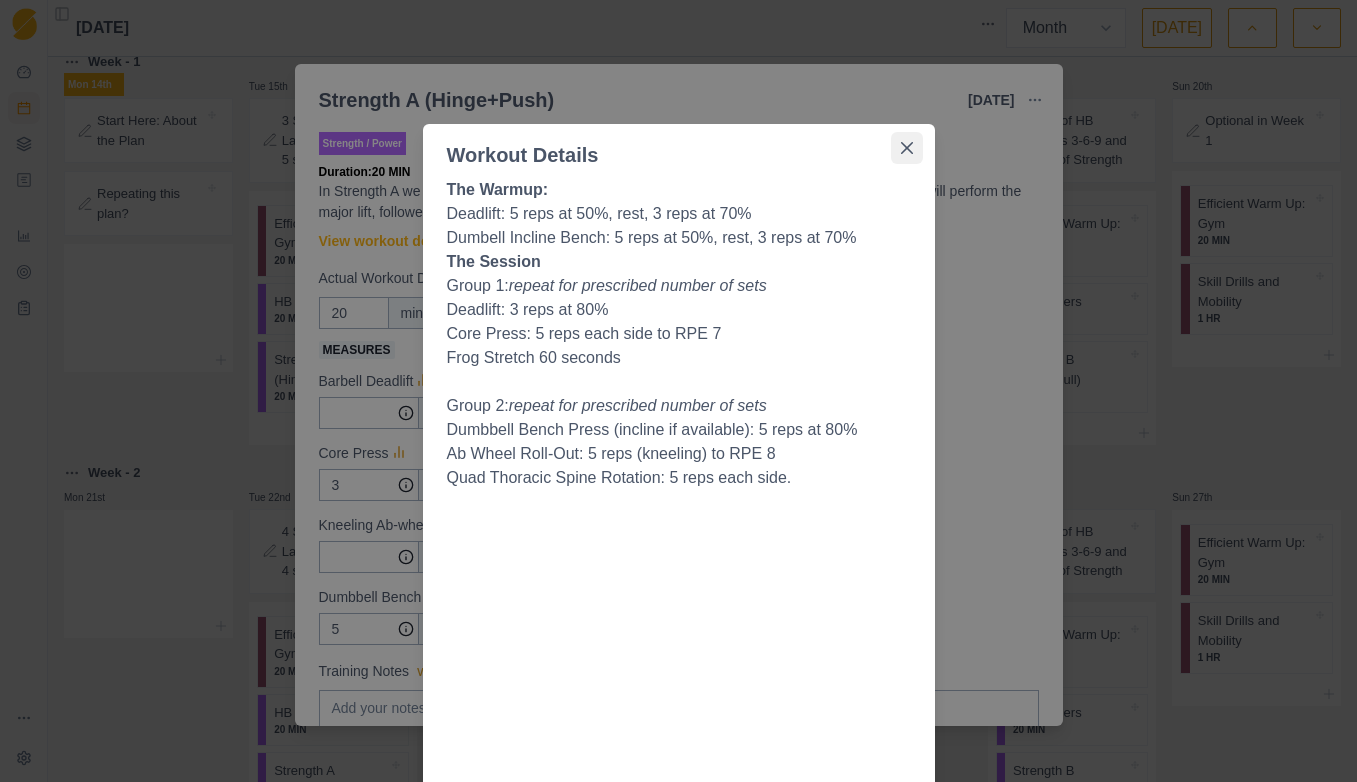 click at bounding box center (907, 148) 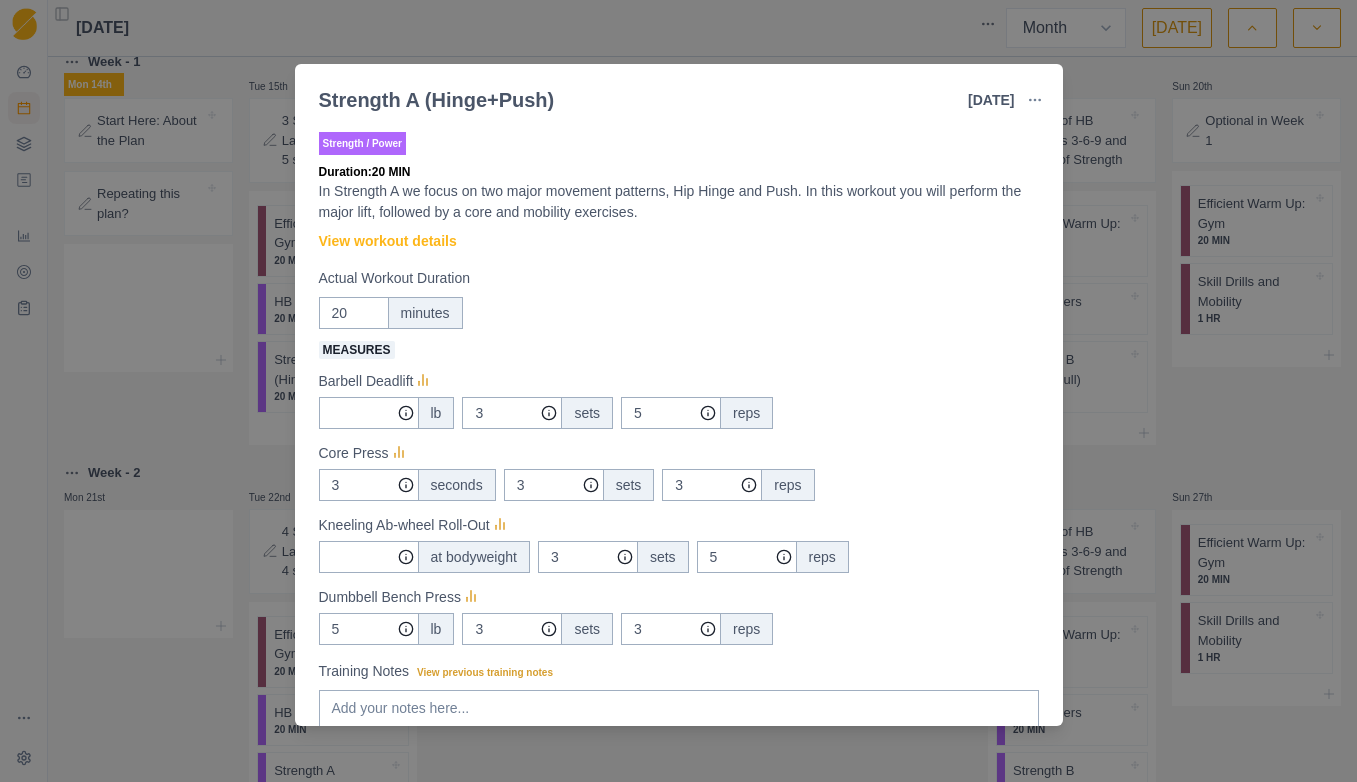 click on "Strength A (Hinge+Push) [DATE] Link To Goal View Workout Metrics Edit Original Workout Reschedule Workout Remove From Schedule Strength / Power Duration:  20 MIN In Strength A we focus on two major movement patterns, Hip Hinge and Push. In this workout you will perform the major lift, followed by a core and mobility exercises.
View workout details Actual Workout Duration 20 minutes Measures Barbell Deadlift lb 3 sets 5 reps Core Press 3 seconds 3 sets 3 reps Kneeling Ab-wheel  Roll-Out at bodyweight 3 sets 5 reps Dumbbell Bench Press 5 lb 3 sets 3 reps Training Notes View previous training notes Mark as Incomplete Complete Workout" at bounding box center (678, 391) 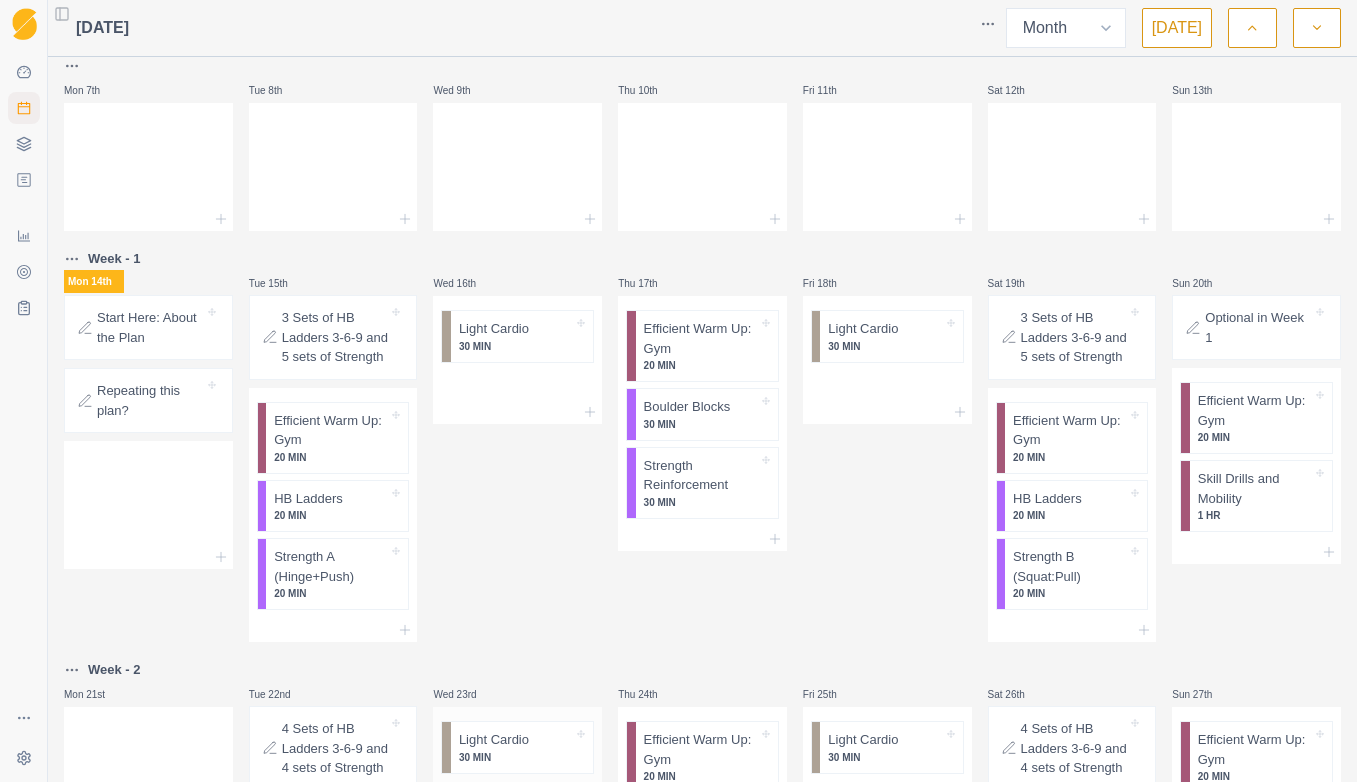 scroll, scrollTop: 202, scrollLeft: 0, axis: vertical 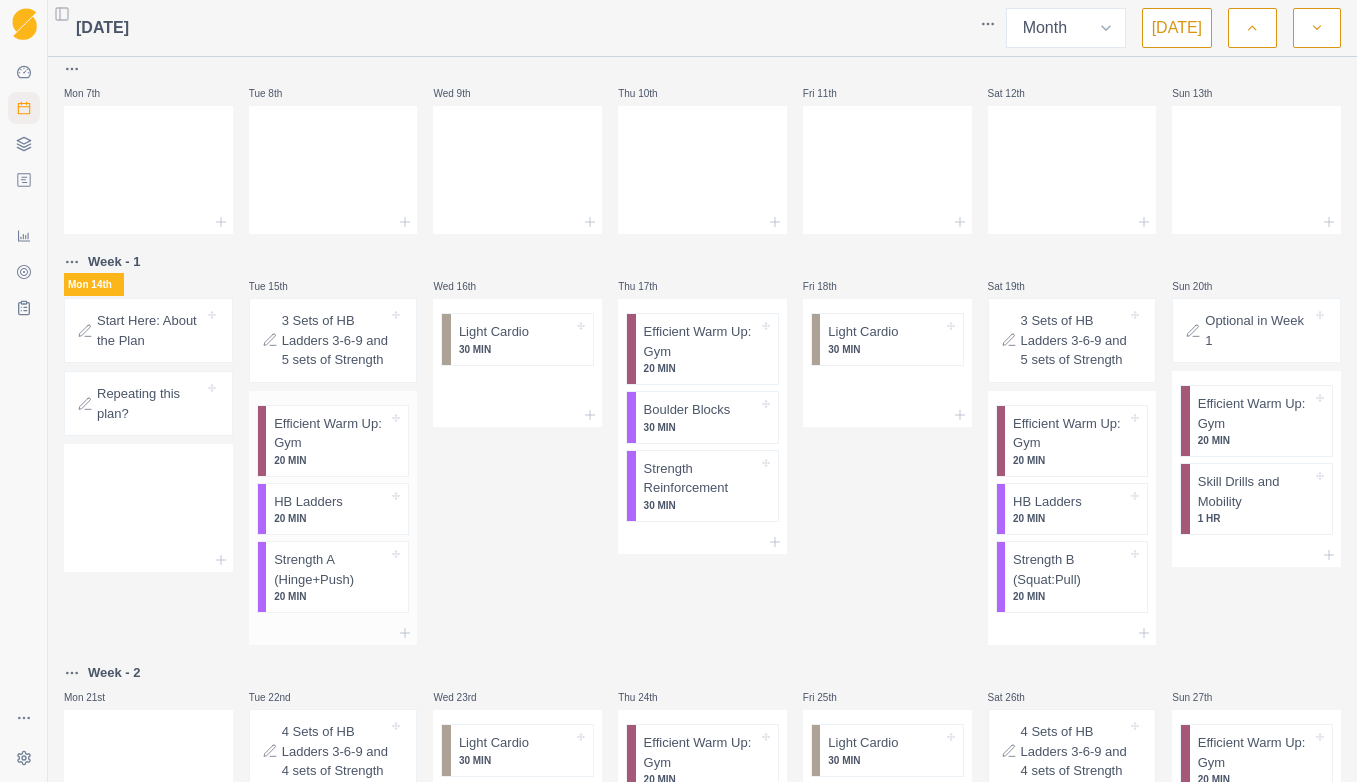 click on "HB Ladders" at bounding box center [308, 502] 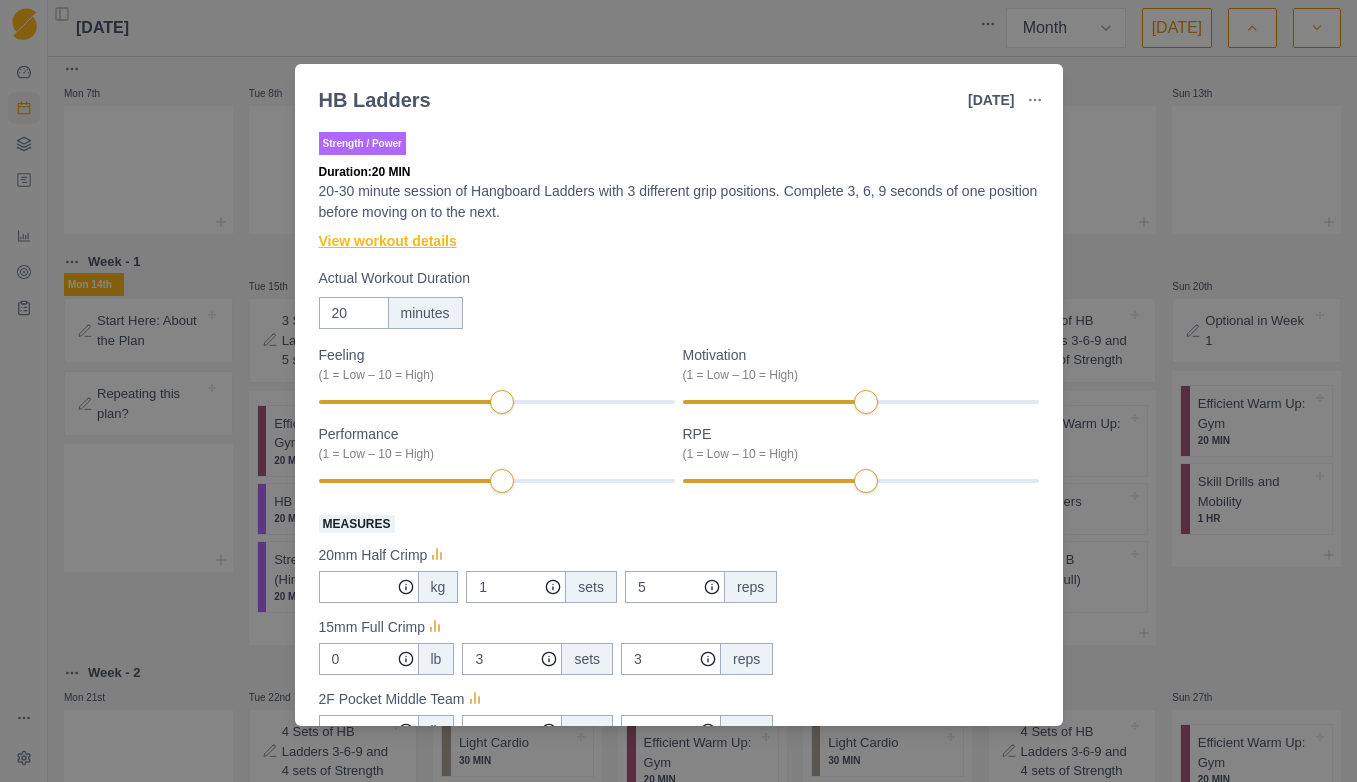 click on "View workout details" at bounding box center (388, 241) 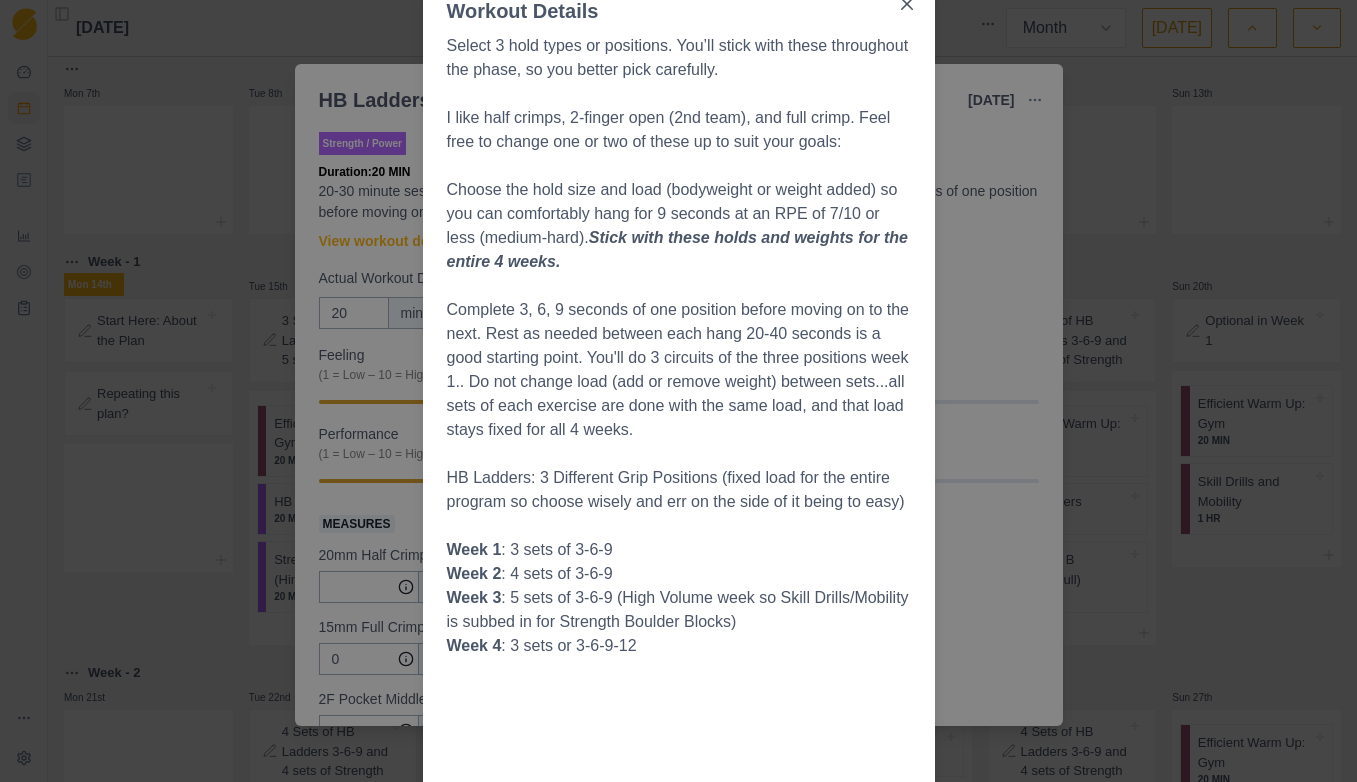 scroll, scrollTop: 44, scrollLeft: 0, axis: vertical 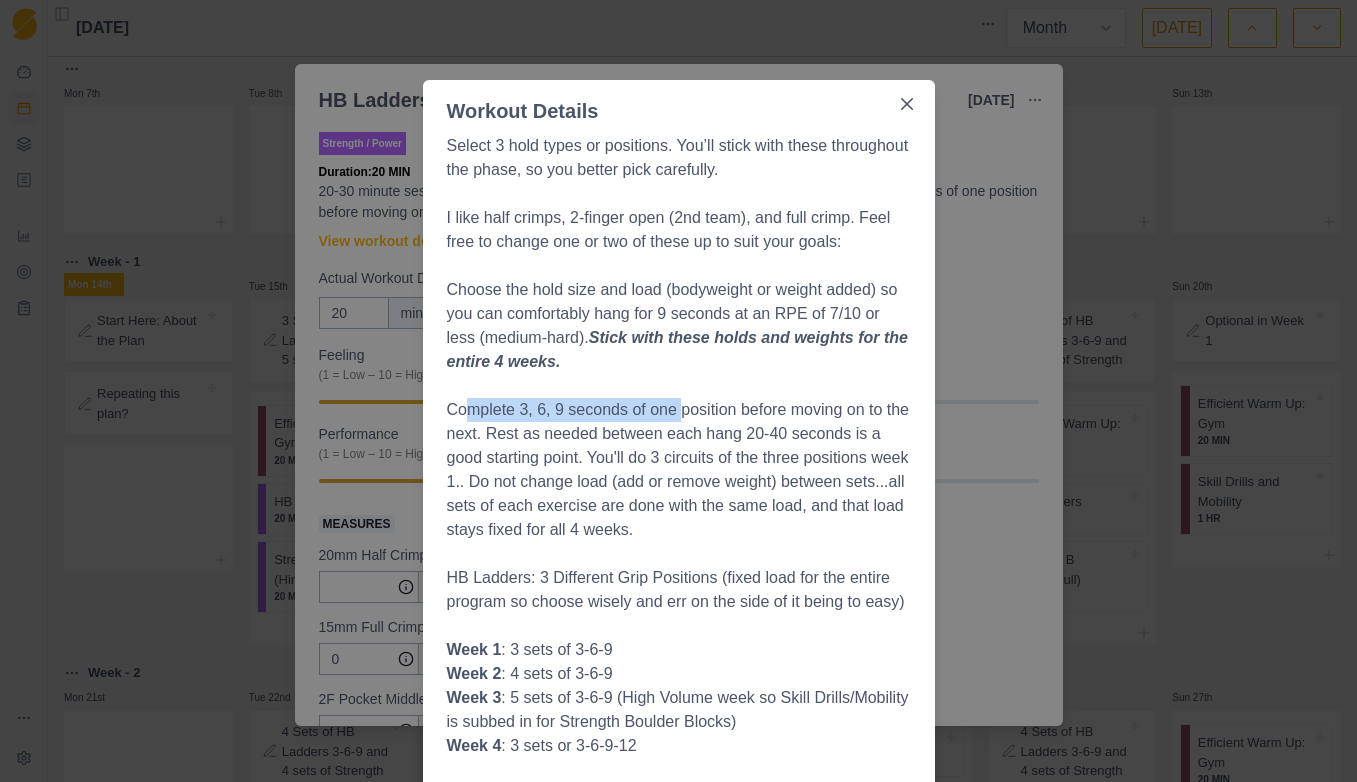drag, startPoint x: 455, startPoint y: 413, endPoint x: 672, endPoint y: 403, distance: 217.23029 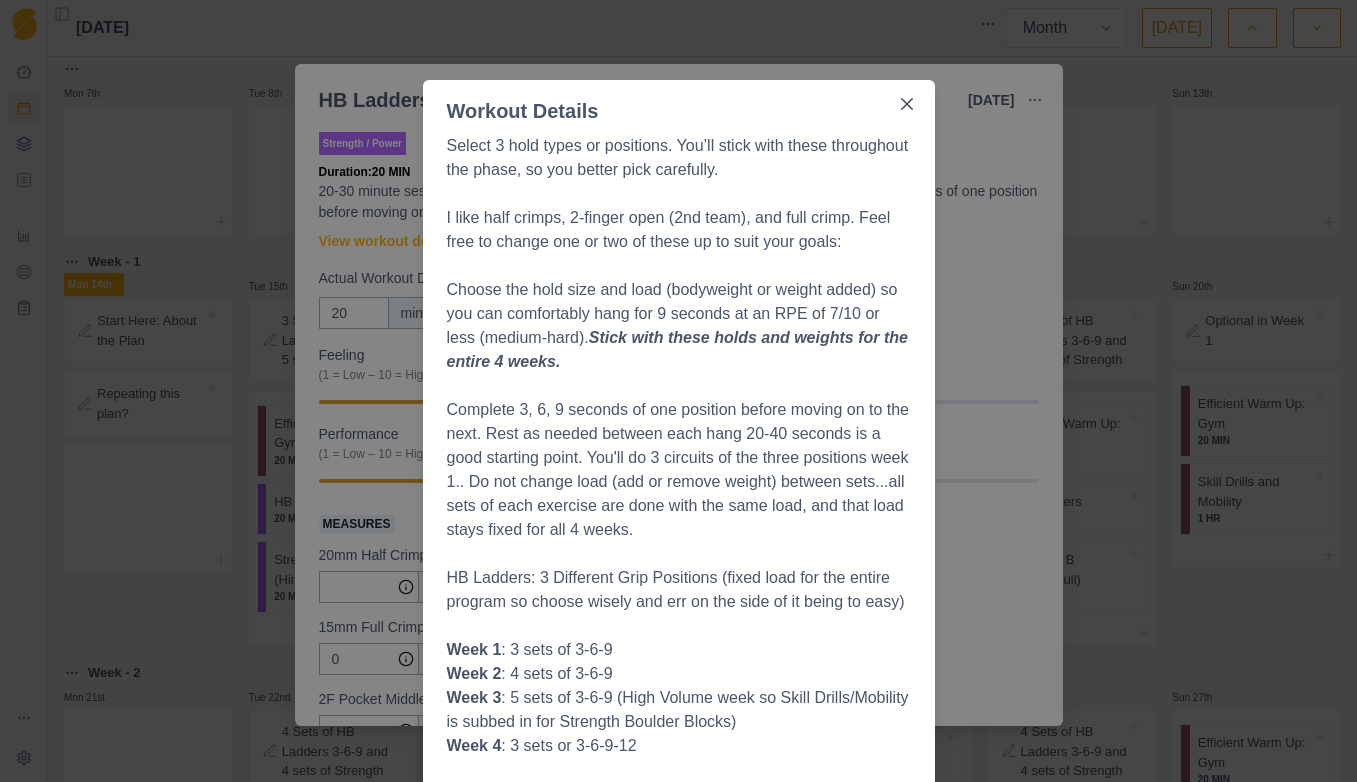 click at bounding box center [679, 386] 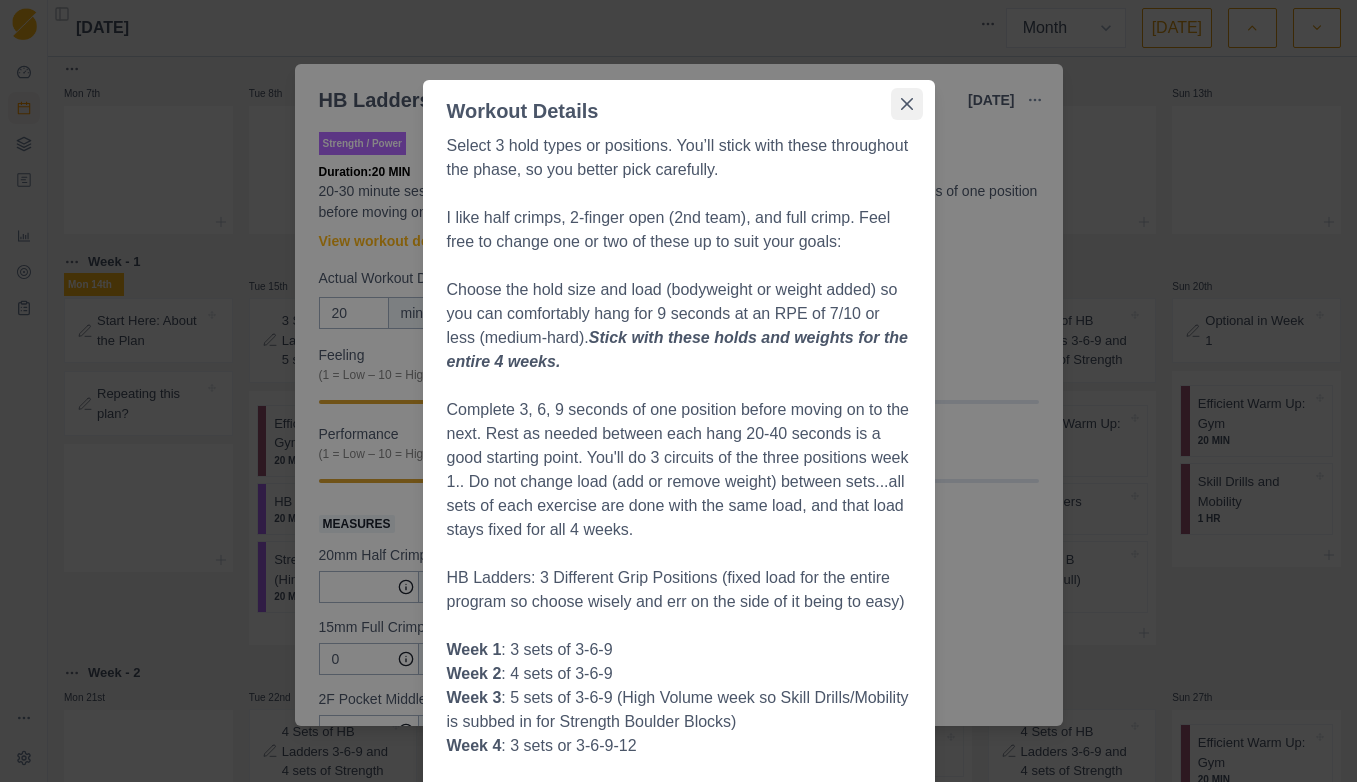 click 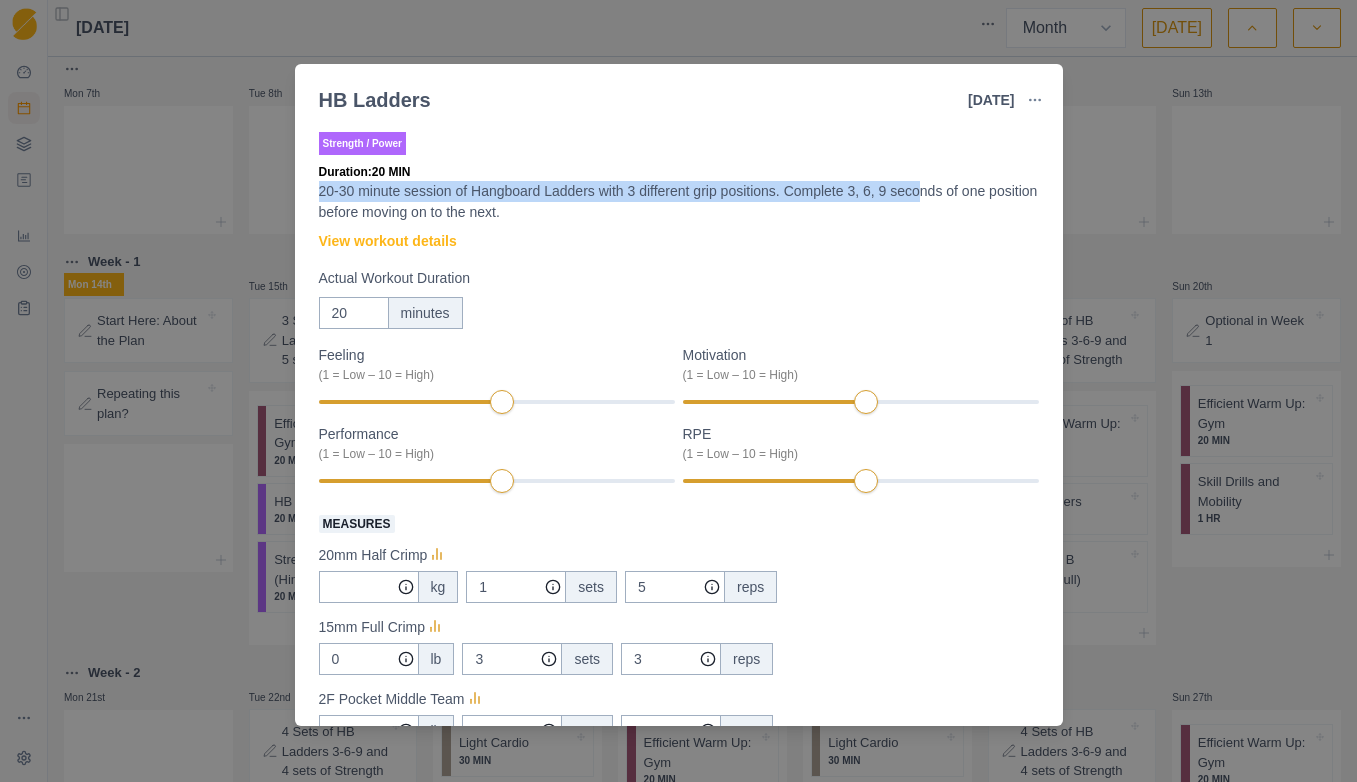 drag, startPoint x: 316, startPoint y: 191, endPoint x: 919, endPoint y: 185, distance: 603.02985 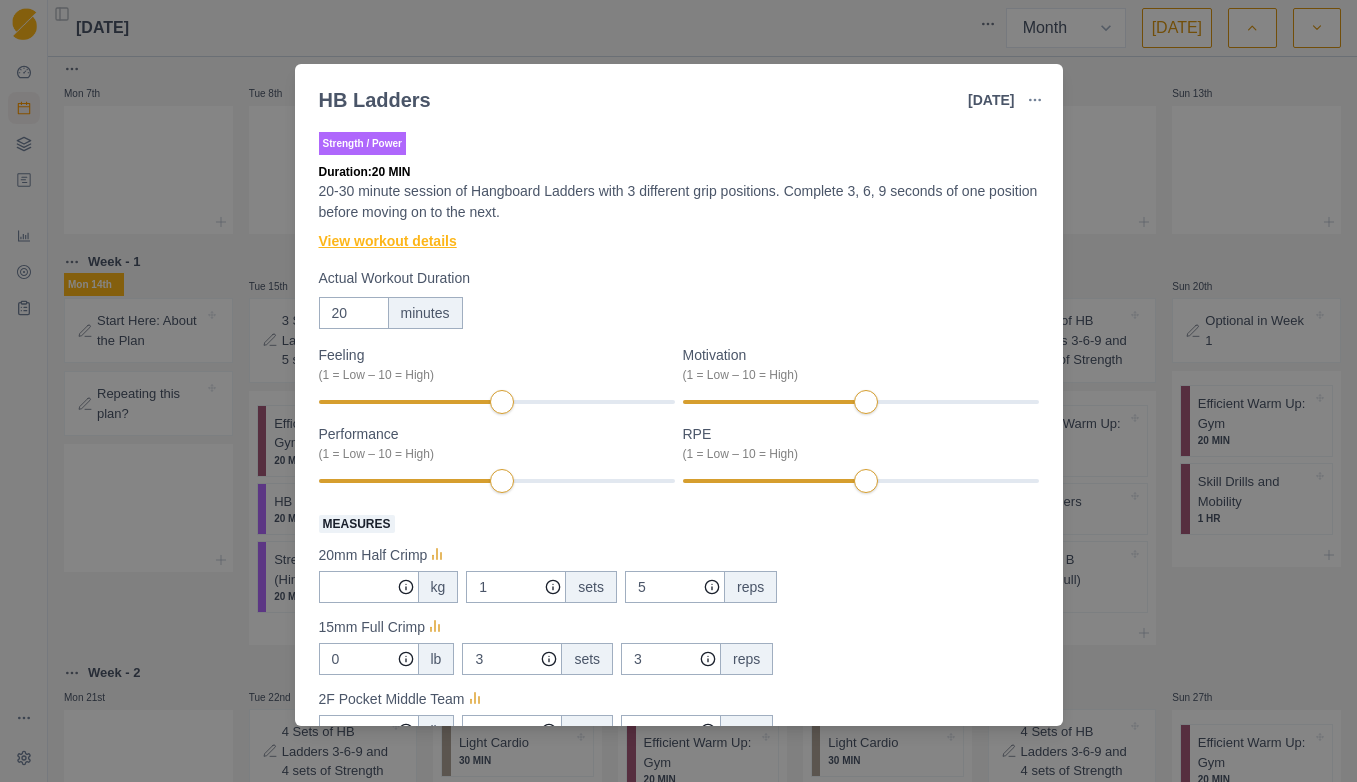 click on "View workout details" at bounding box center [388, 241] 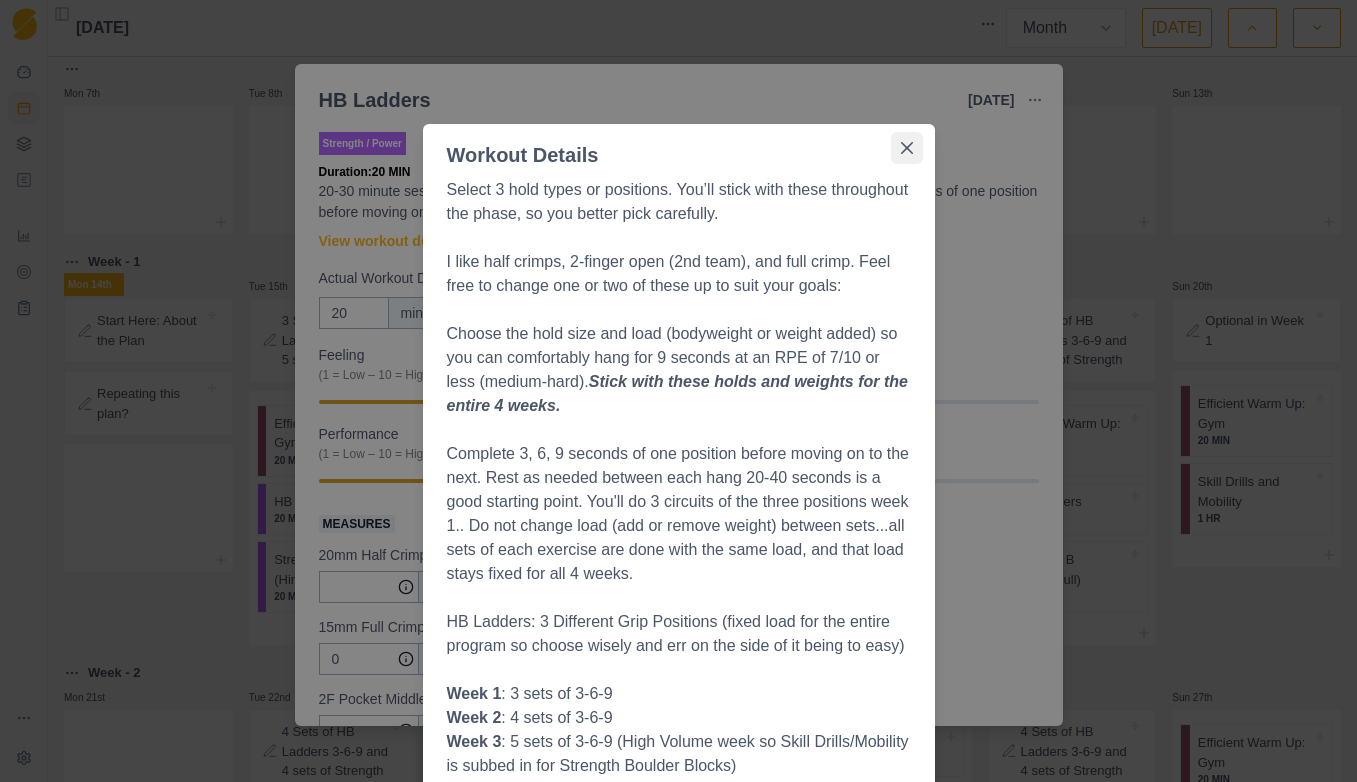 click at bounding box center (907, 148) 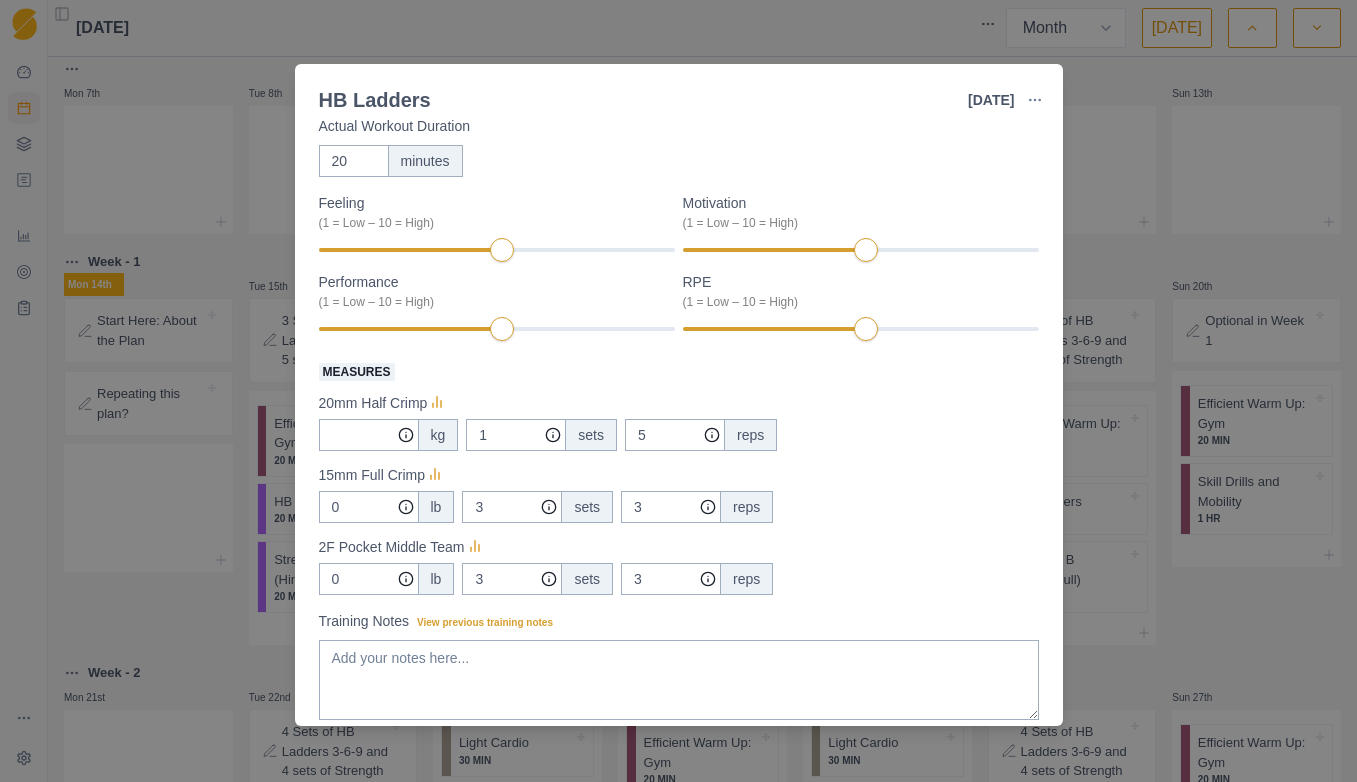 scroll, scrollTop: 200, scrollLeft: 0, axis: vertical 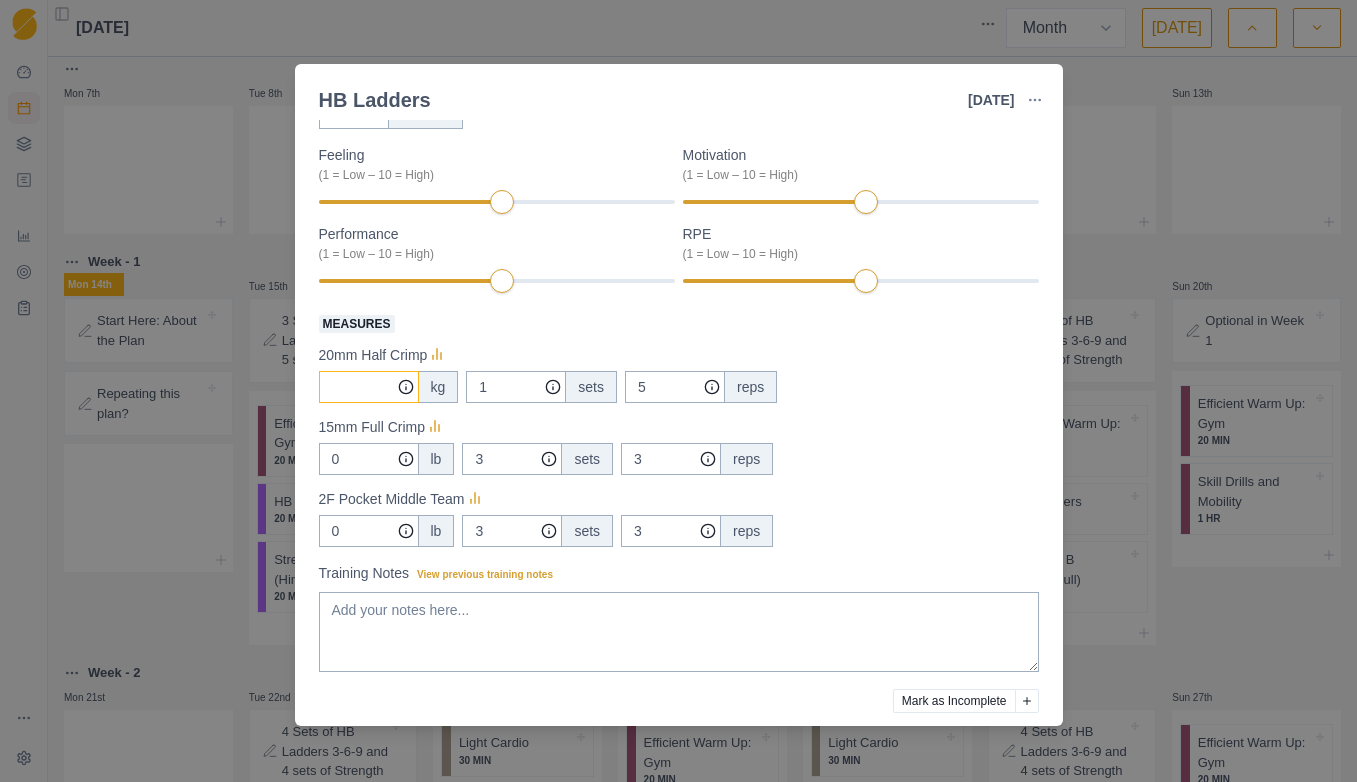 click on "Measures" at bounding box center (369, 387) 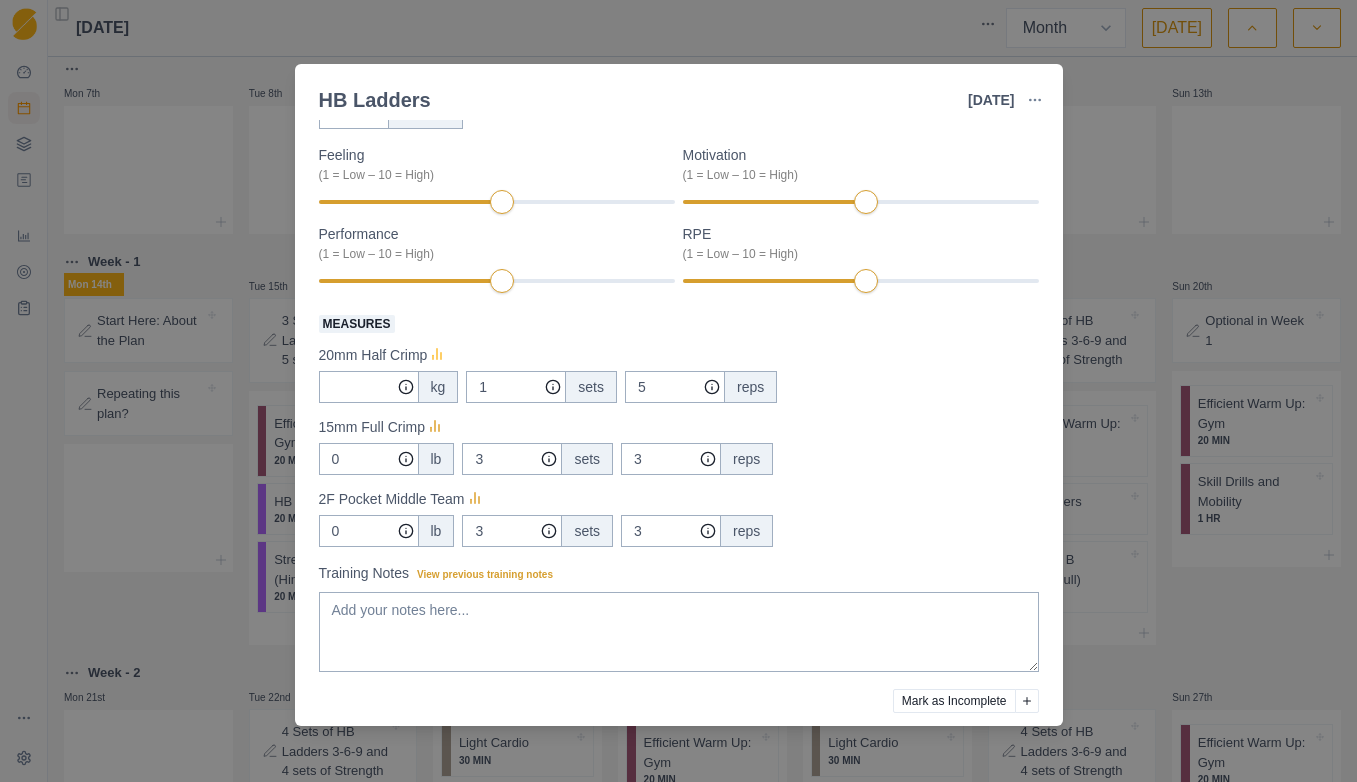 click 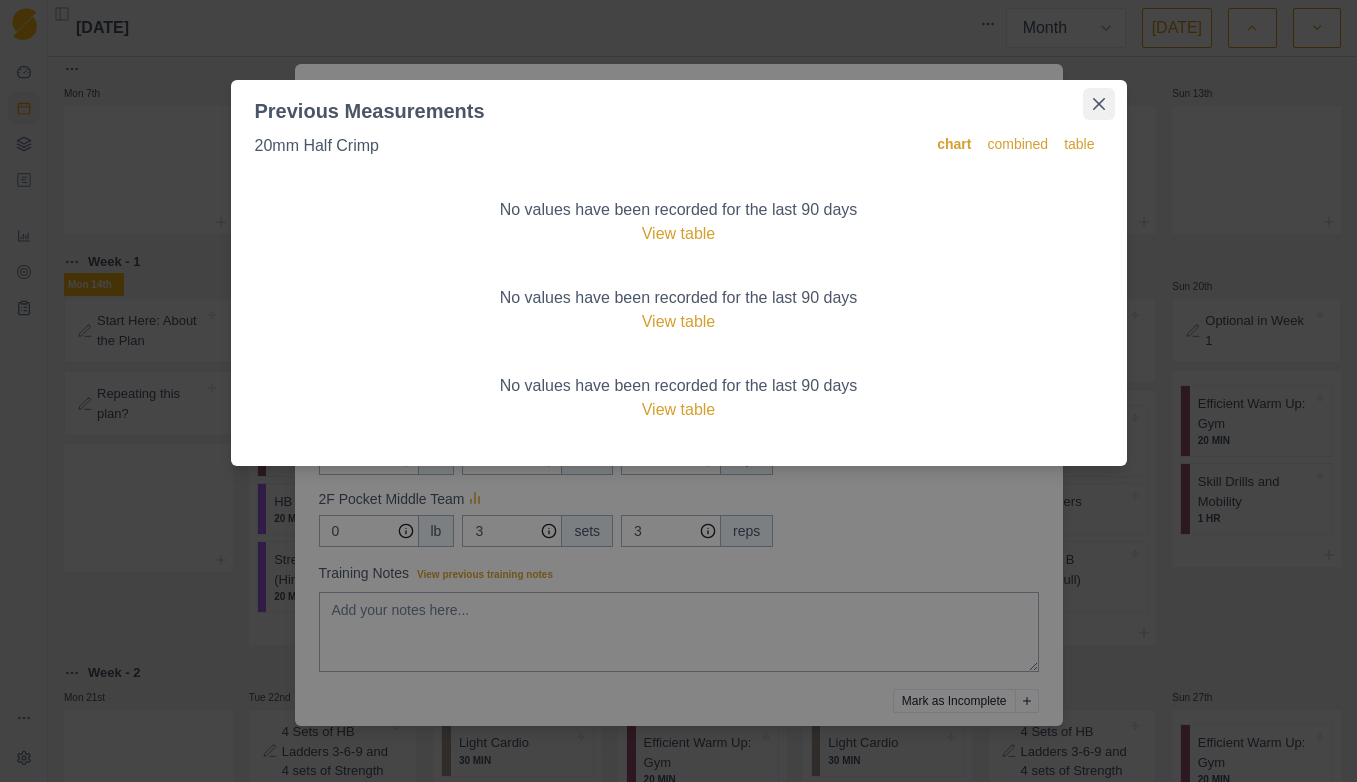 click at bounding box center (1099, 104) 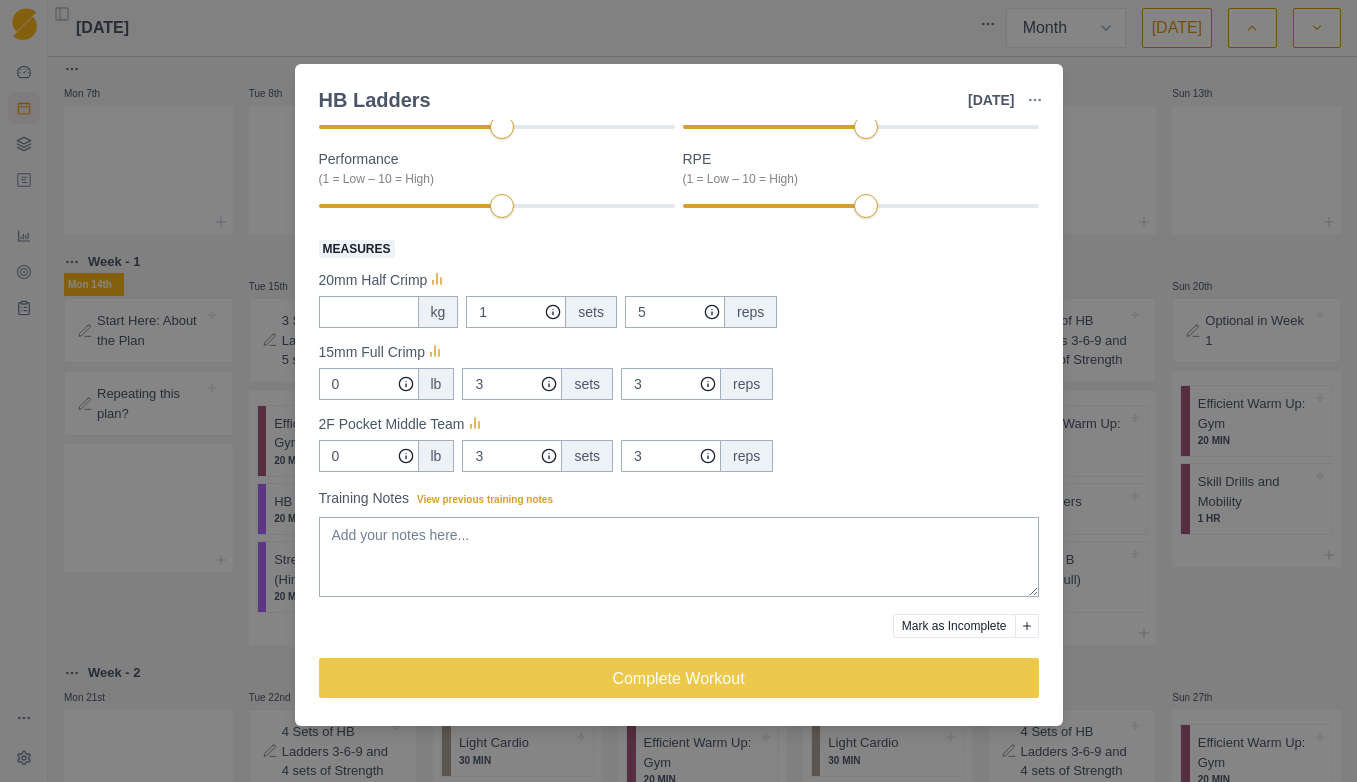 scroll, scrollTop: 0, scrollLeft: 0, axis: both 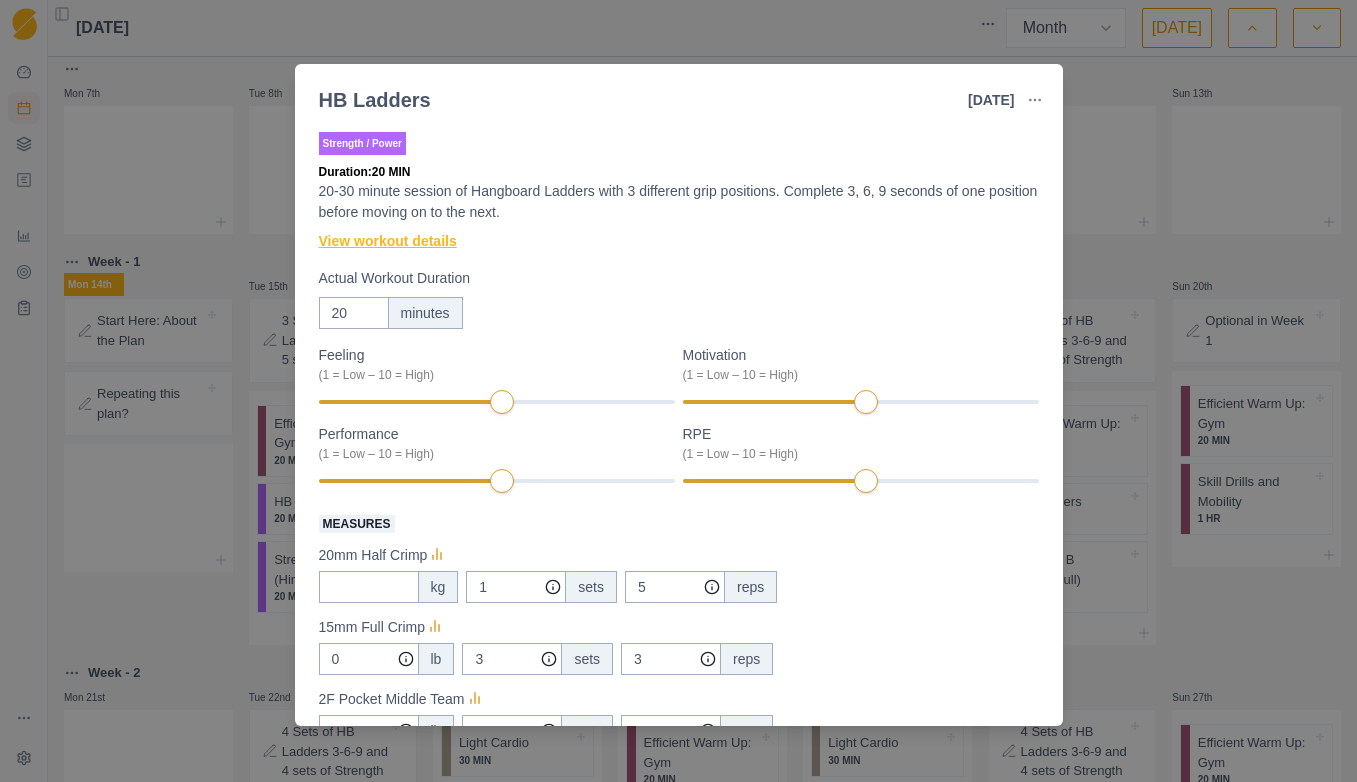click on "View workout details" at bounding box center [388, 241] 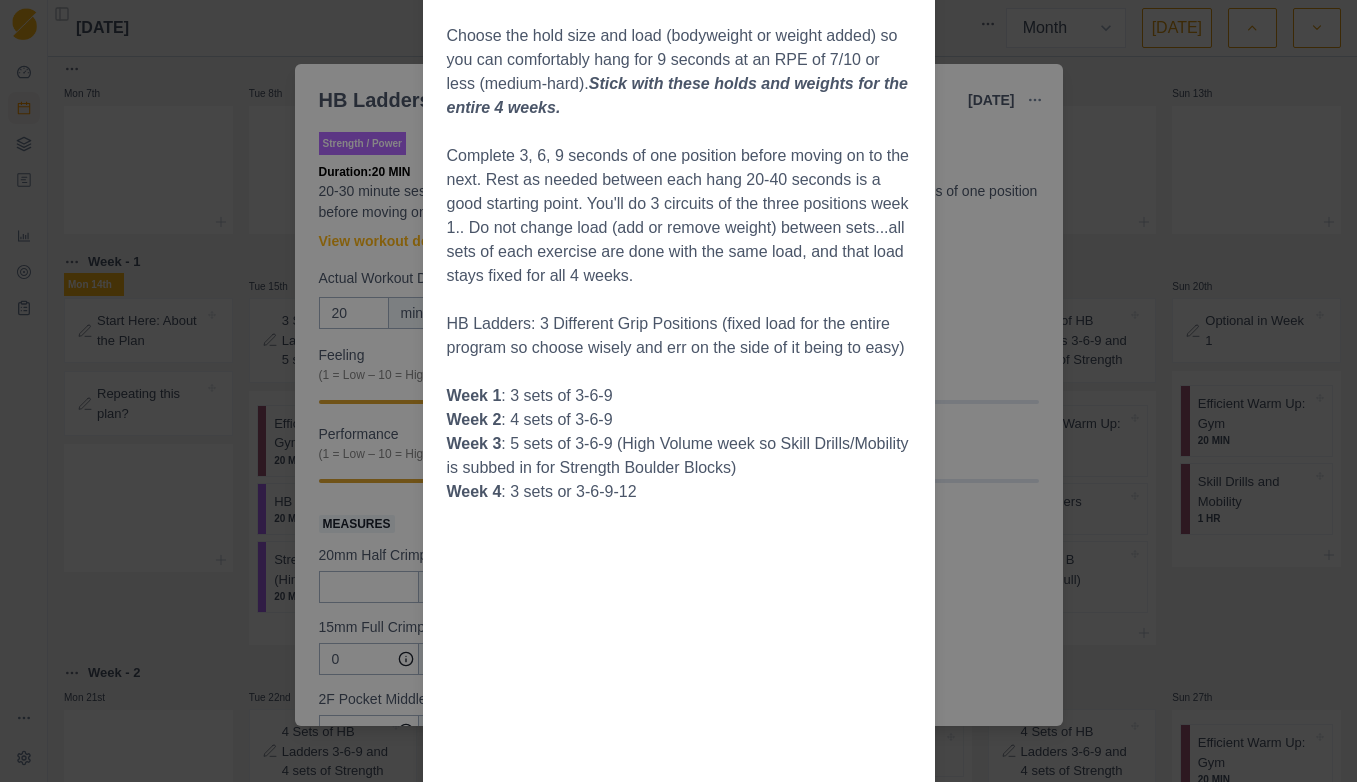 scroll, scrollTop: 300, scrollLeft: 0, axis: vertical 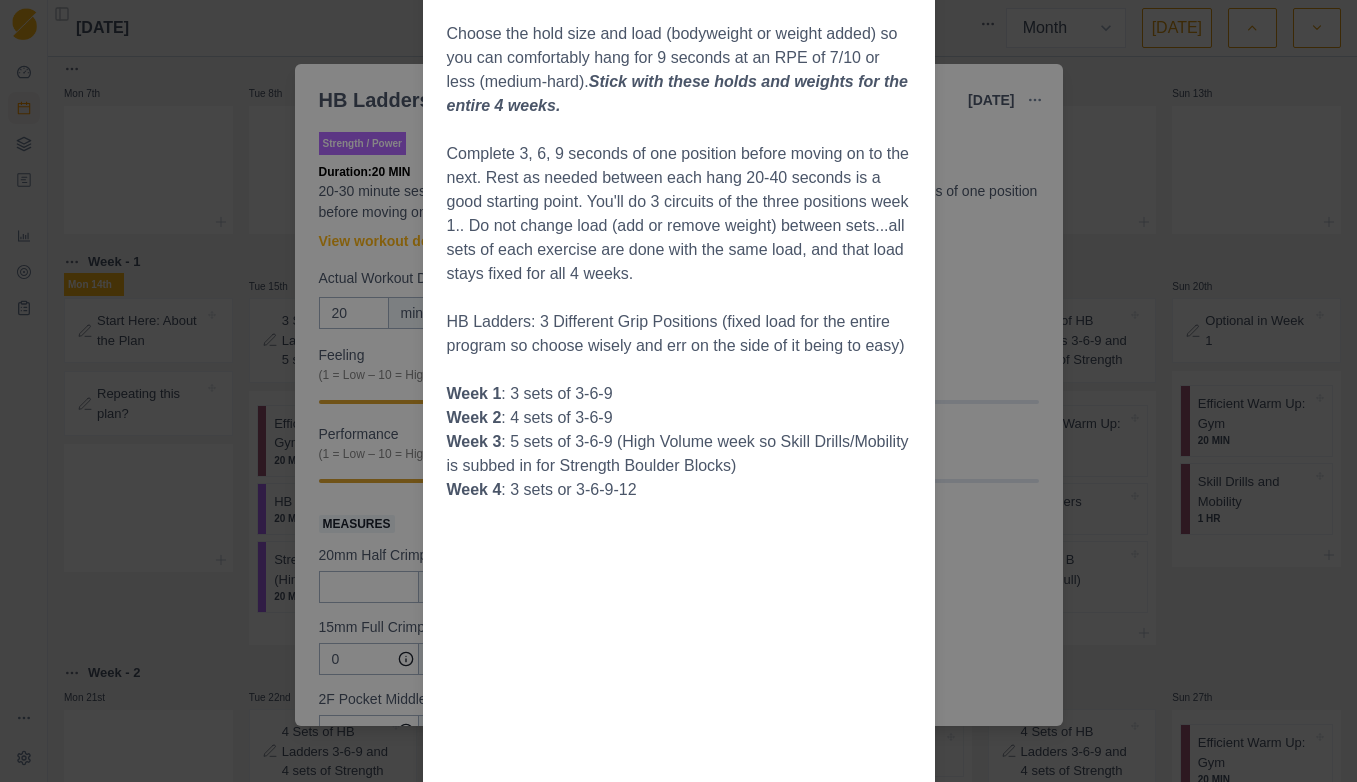 click on "Complete 3, 6, 9 seconds of one position before moving on to the next. Rest as needed between each hang 20-40 seconds is a good starting point. You'll do 3 circuits of the three positions week 1.. Do not change load (add or remove weight) between sets...all sets of each exercise are done with the same load, and that load stays fixed for all 4 weeks." at bounding box center [679, 214] 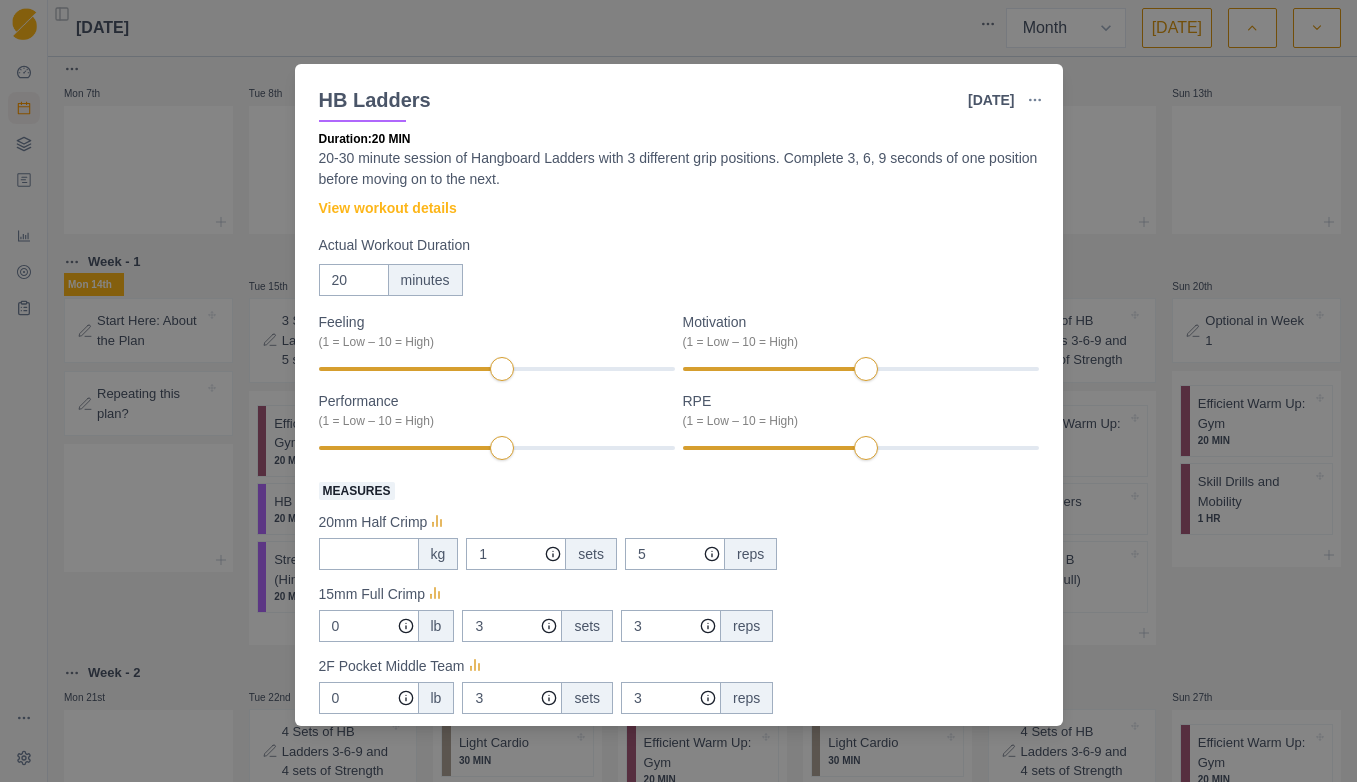 scroll, scrollTop: 0, scrollLeft: 0, axis: both 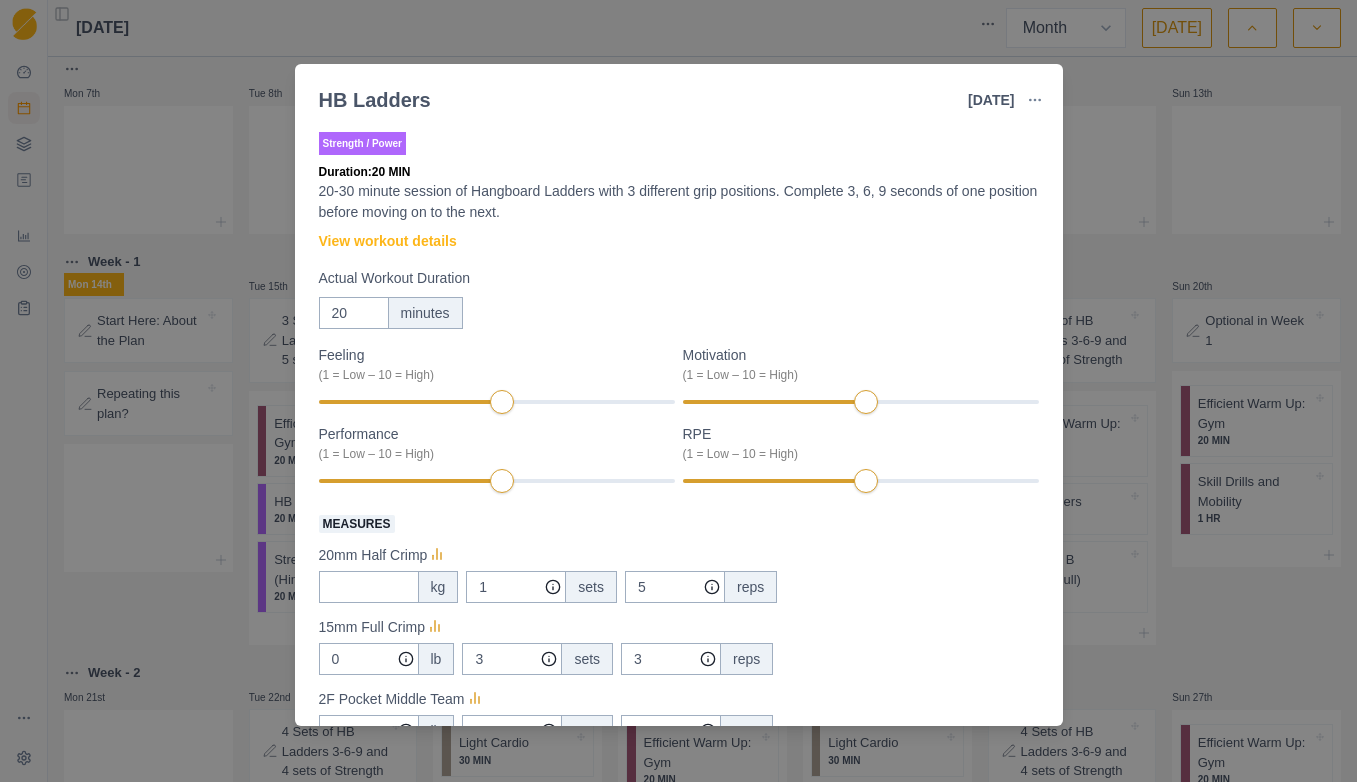 click on "HB Ladders [DATE] Link To Goal View Workout Metrics Edit Original Workout Reschedule Workout Remove From Schedule Strength / Power Duration:  20 MIN 20-30 minute session of Hangboard Ladders with 3 different grip positions. Complete 3, 6, 9 seconds of one position before moving on to the next. View workout details Actual Workout Duration 20 minutes Feeling (1 = Low – 10 = High) Motivation (1 = Low – 10 = High) Performance (1 = Low – 10 = High) RPE (1 = Low – 10 = High) Measures 20mm Half Crimp kg 1 sets 5 reps 15mm Full Crimp 0 lb 3 sets 3 reps 2F Pocket Middle Team 0 lb 3 sets 3 reps Training Notes View previous training notes Mark as Incomplete Complete Workout" at bounding box center [678, 391] 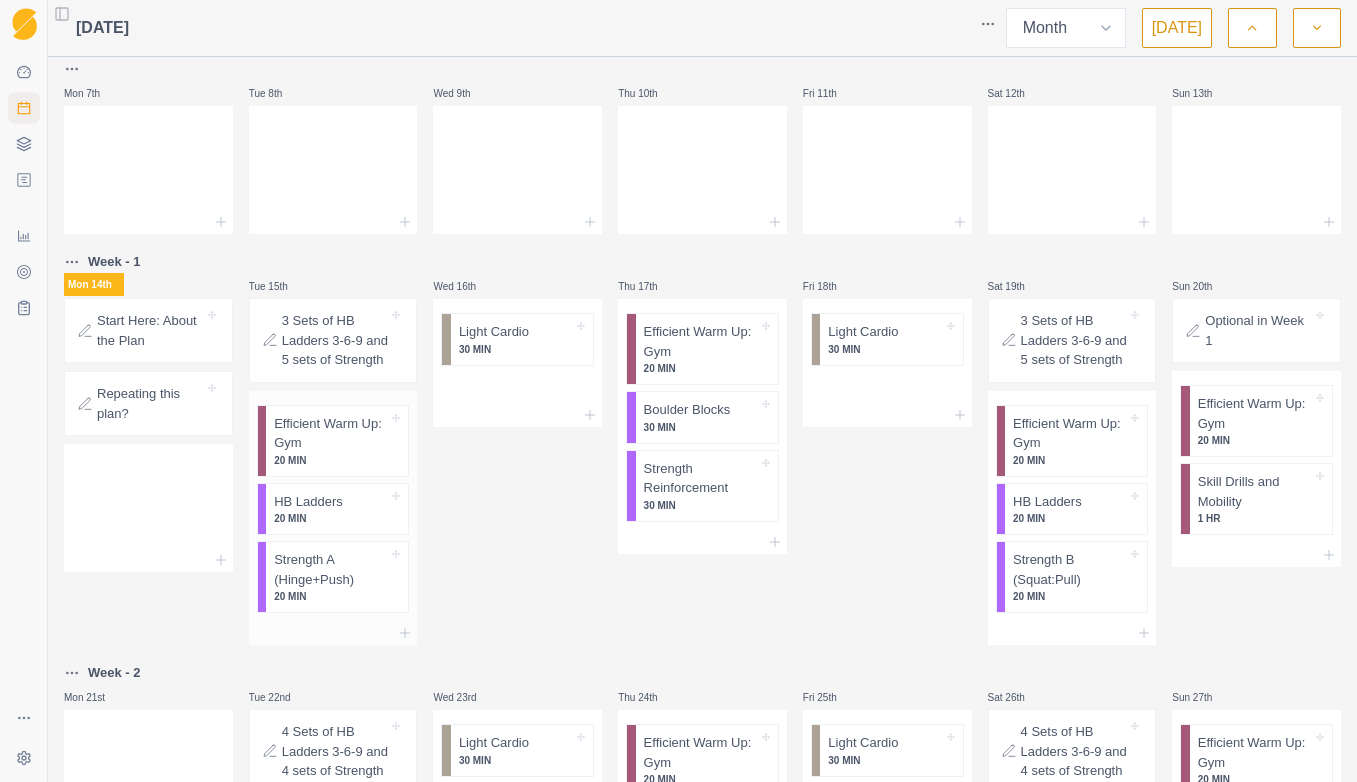 click on "20 MIN" at bounding box center (331, 596) 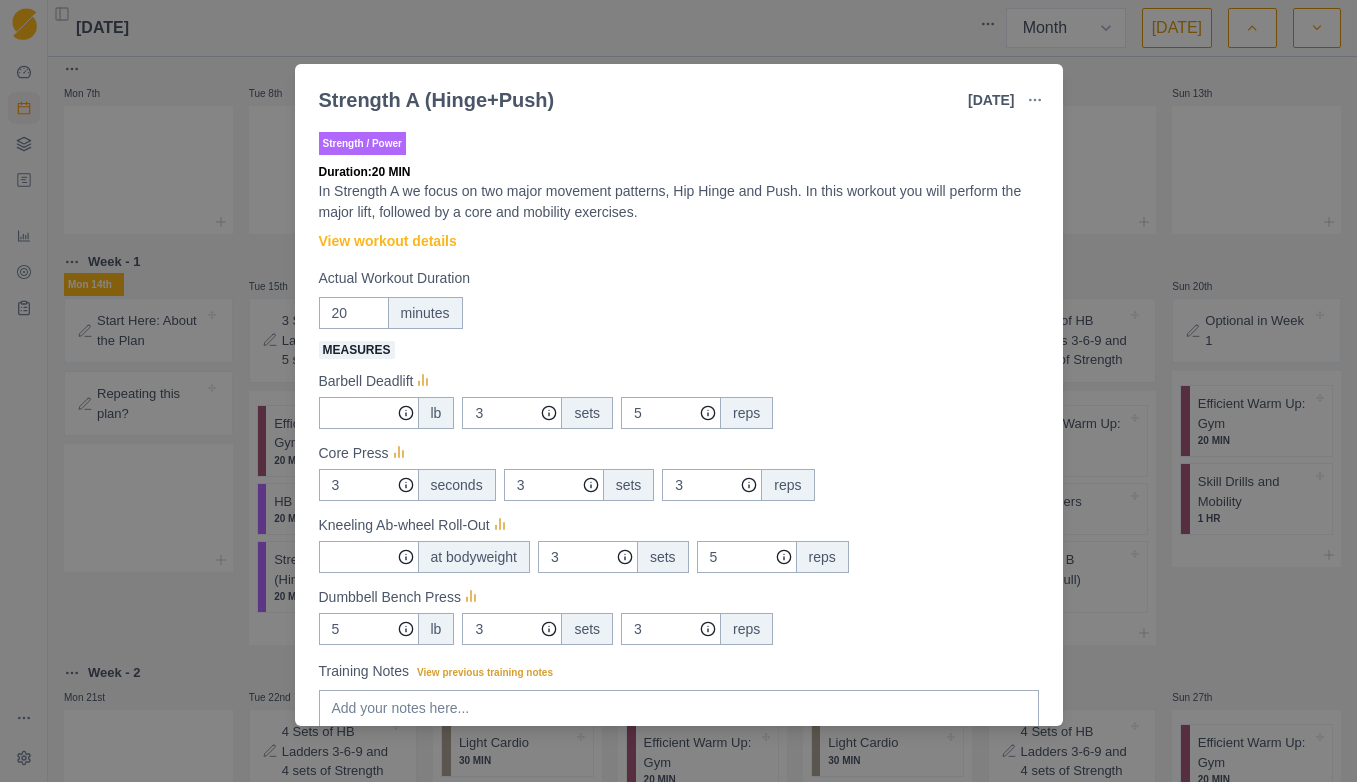 click on "Strength A (Hinge+Push) [DATE] Link To Goal View Workout Metrics Edit Original Workout Reschedule Workout Remove From Schedule Strength / Power Duration:  20 MIN In Strength A we focus on two major movement patterns, Hip Hinge and Push. In this workout you will perform the major lift, followed by a core and mobility exercises.
View workout details Actual Workout Duration 20 minutes Measures Barbell Deadlift lb 3 sets 5 reps Core Press 3 seconds 3 sets 3 reps Kneeling Ab-wheel  Roll-Out at bodyweight 3 sets 5 reps Dumbbell Bench Press 5 lb 3 sets 3 reps Training Notes View previous training notes Mark as Incomplete Complete Workout" at bounding box center [678, 391] 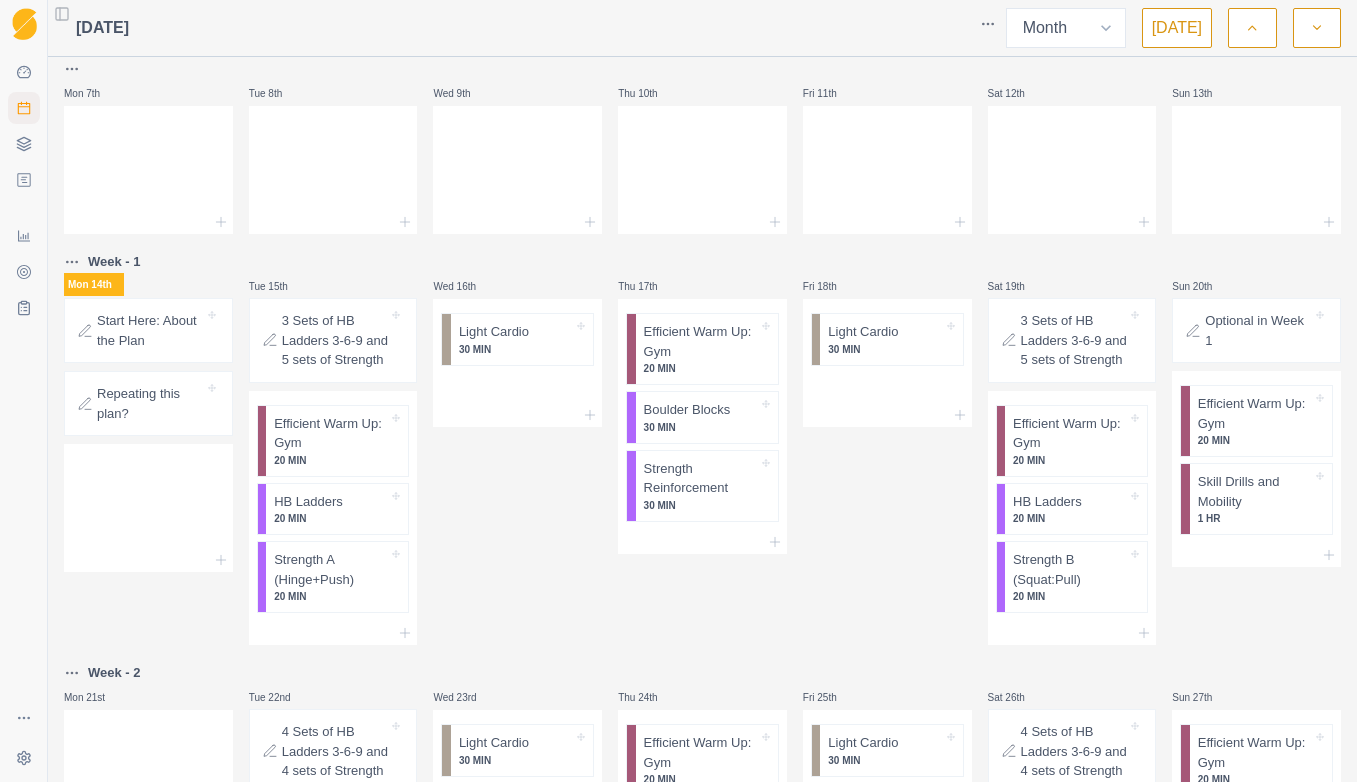 click on "Wed 16th Light Cardio 30 MIN" at bounding box center [517, 447] 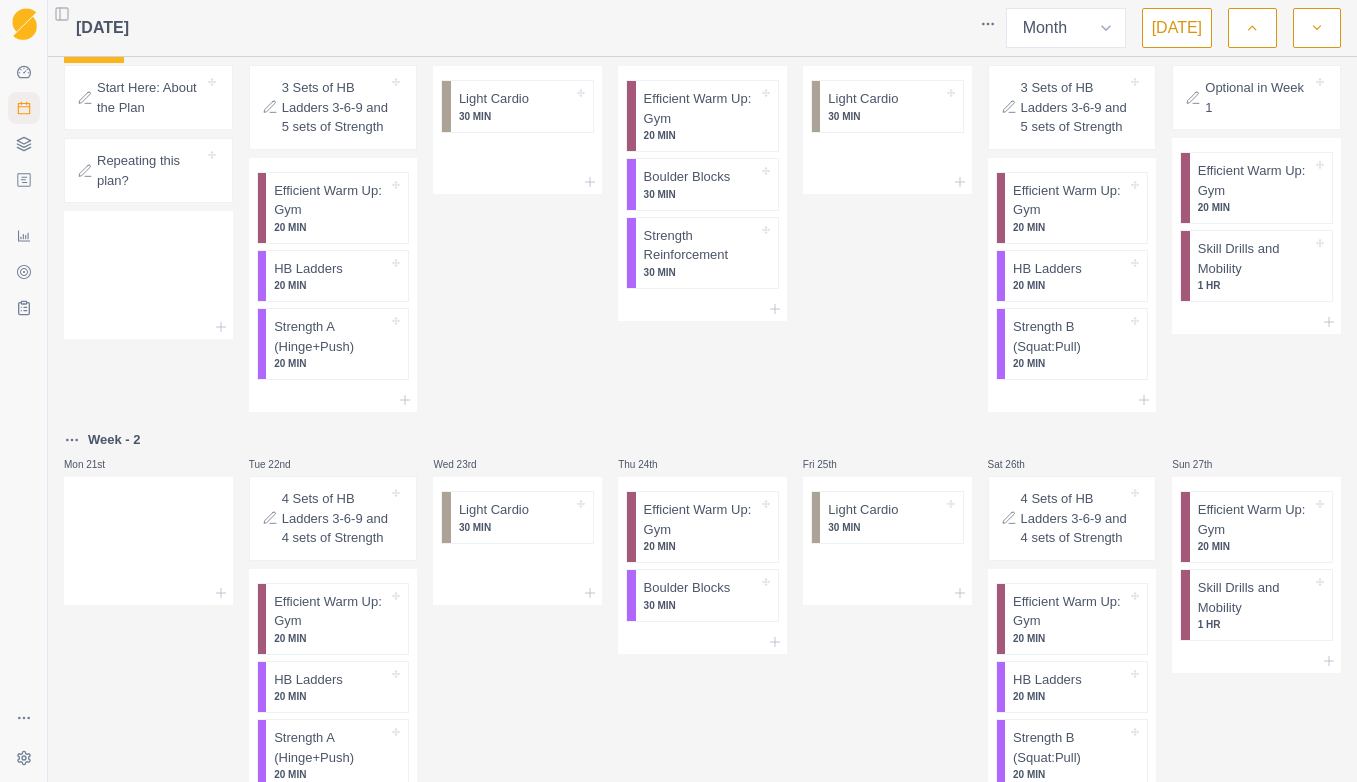 scroll, scrollTop: 402, scrollLeft: 0, axis: vertical 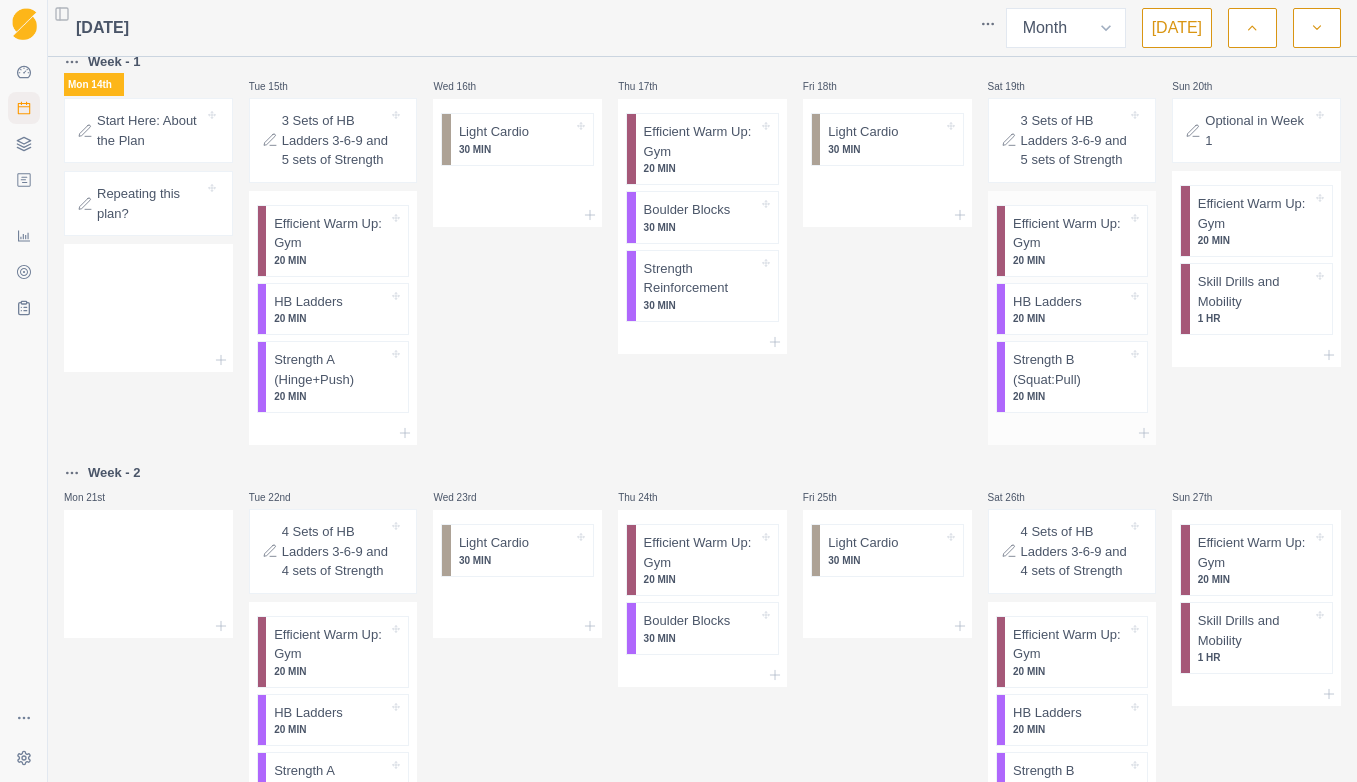 click on "20 MIN" at bounding box center [1070, 318] 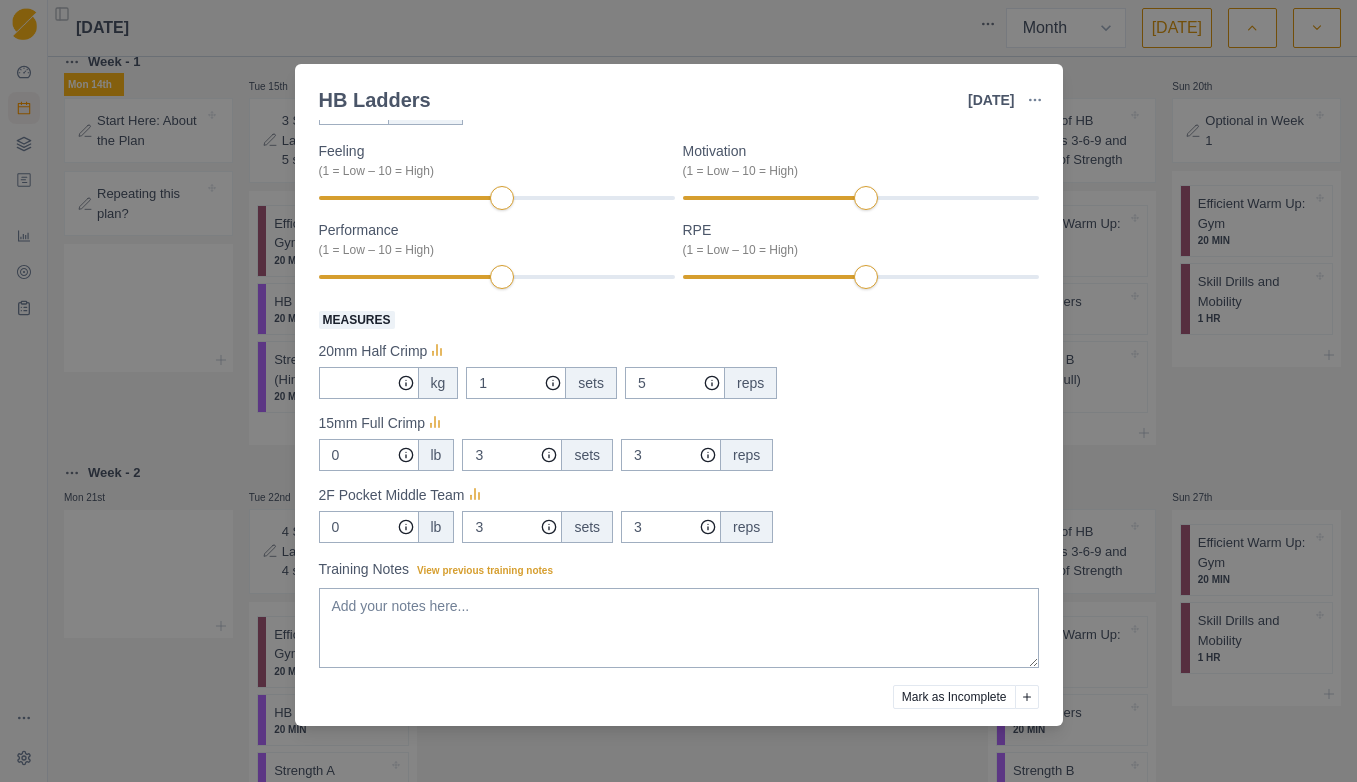 scroll, scrollTop: 275, scrollLeft: 0, axis: vertical 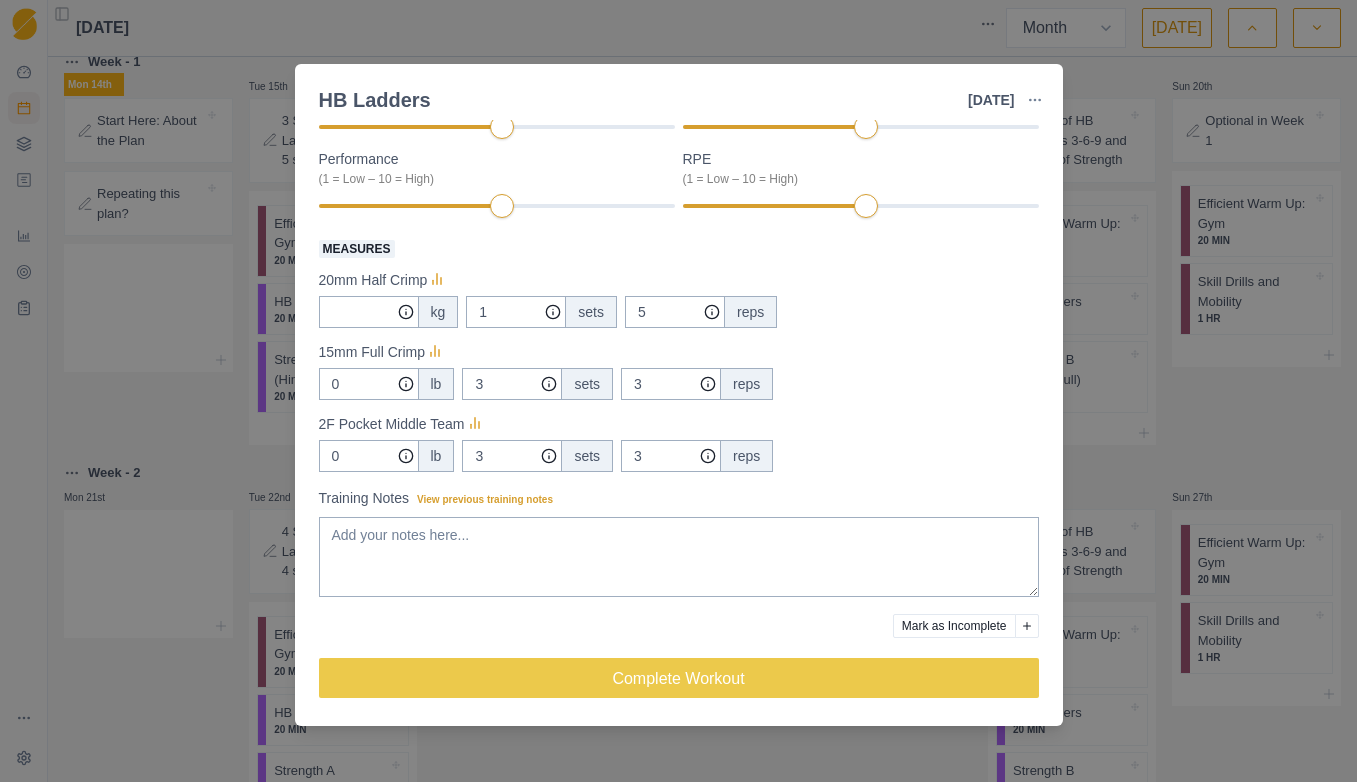 click on "HB Ladders [DATE] Link To Goal View Workout Metrics Edit Original Workout Reschedule Workout Remove From Schedule Strength / Power Duration:  20 MIN 20-30 minute session of Hangboard Ladders with 3 different grip positions. Complete 3, 6, 9 seconds of one position before moving on to the next. View workout details Actual Workout Duration 20 minutes Feeling (1 = Low – 10 = High) Motivation (1 = Low – 10 = High) Performance (1 = Low – 10 = High) RPE (1 = Low – 10 = High) Measures 20mm Half Crimp kg 1 sets 5 reps 15mm Full Crimp 0 lb 3 sets 3 reps 2F Pocket Middle Team 0 lb 3 sets 3 reps Training Notes View previous training notes Mark as Incomplete Complete Workout" at bounding box center (678, 391) 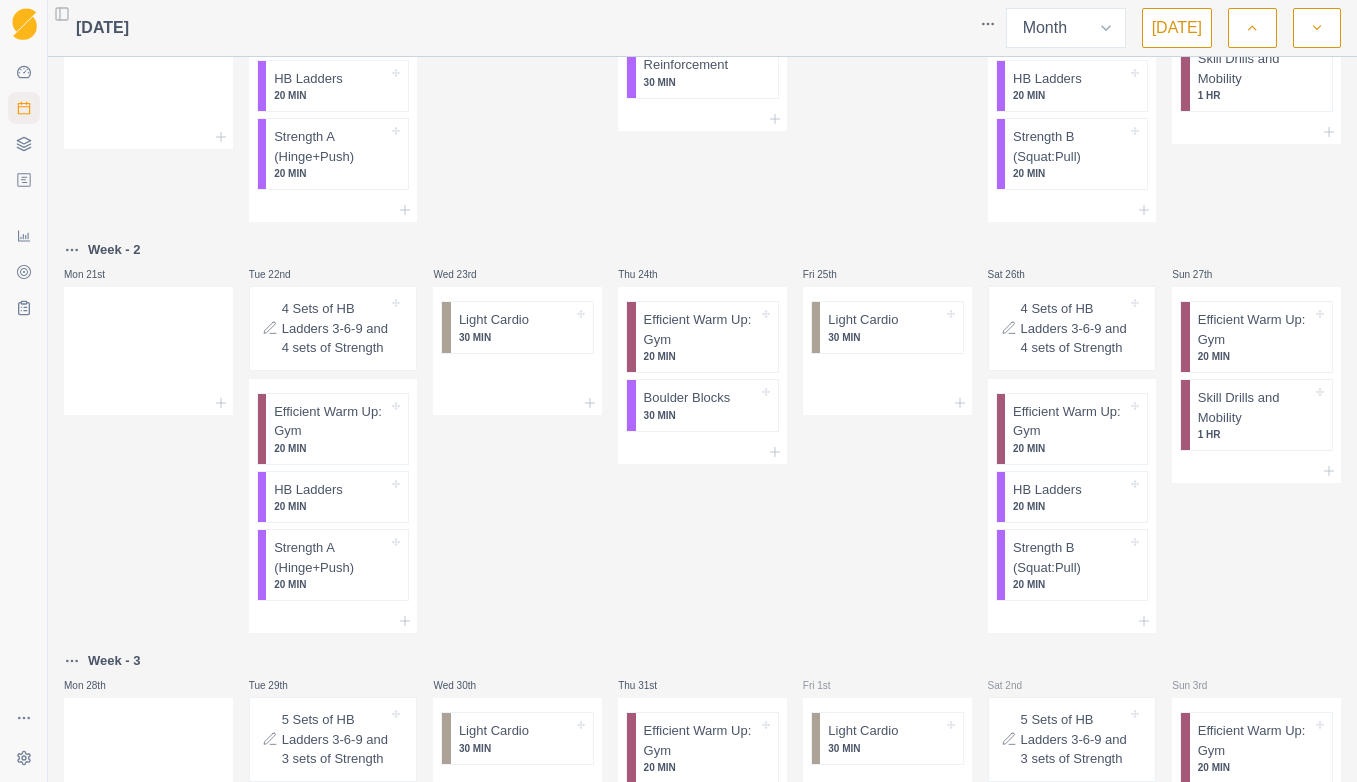 scroll, scrollTop: 702, scrollLeft: 0, axis: vertical 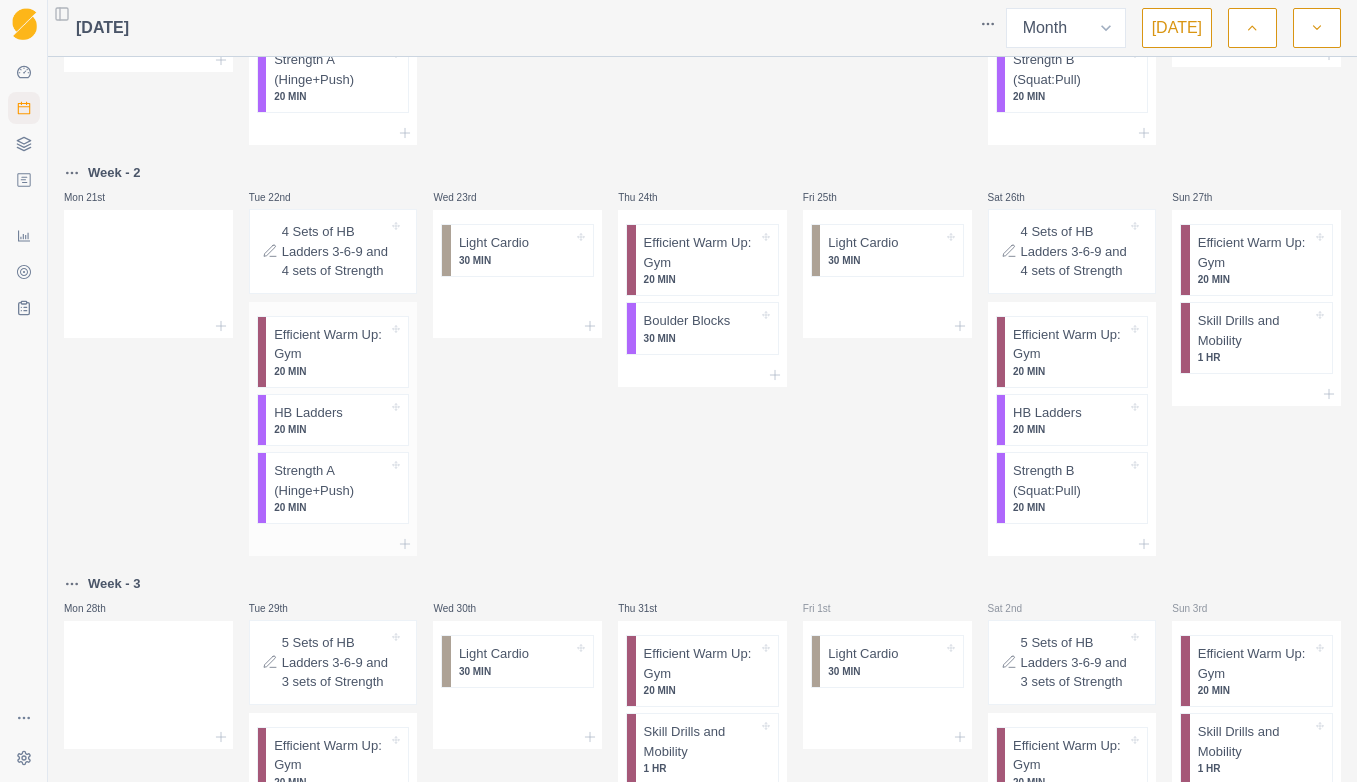 click on "HB Ladders 20 MIN" at bounding box center (337, 420) 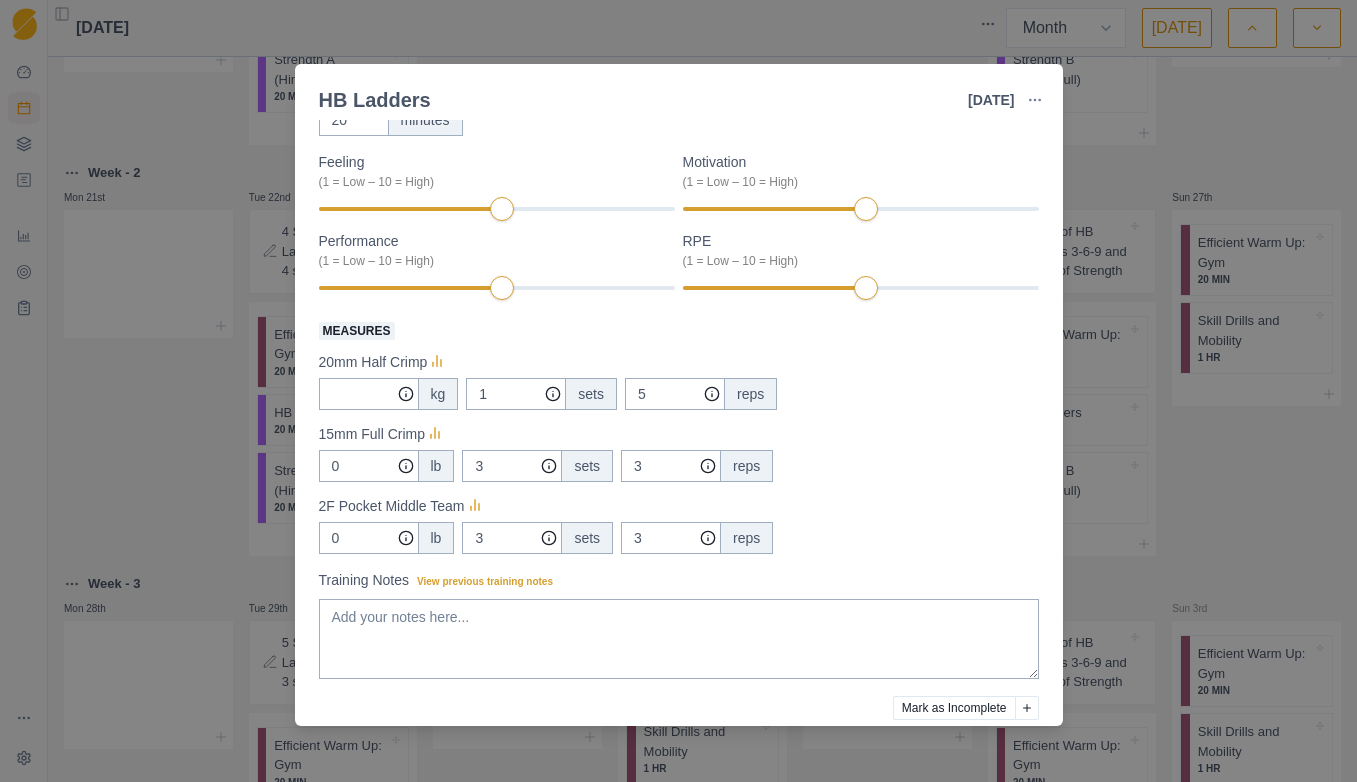 scroll, scrollTop: 275, scrollLeft: 0, axis: vertical 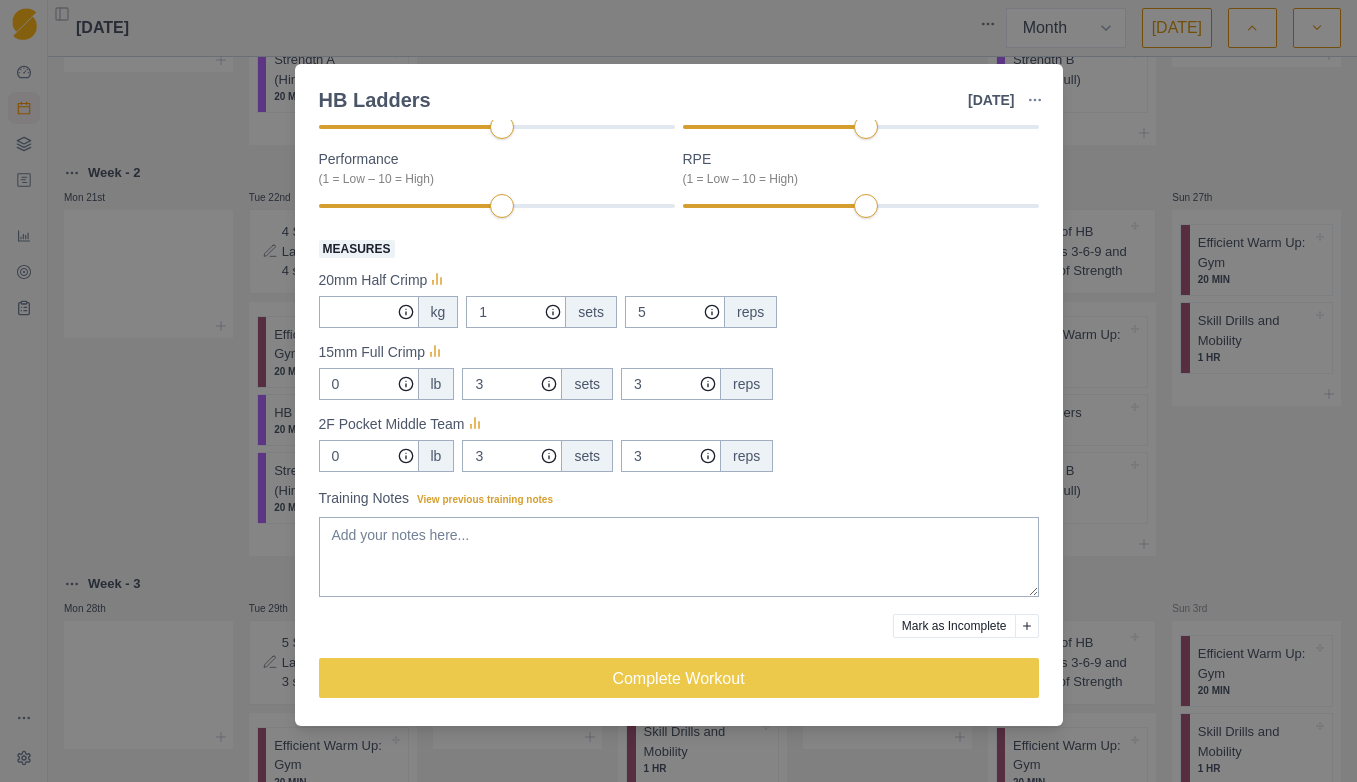 click on "HB Ladders [DATE] Link To Goal View Workout Metrics Edit Original Workout Reschedule Workout Remove From Schedule Strength / Power Duration:  20 MIN 20-30 minute session of Hangboard Ladders with 3 different grip positions. Complete 3, 6, 9 seconds of one position before moving on to the next. View workout details Actual Workout Duration 20 minutes Feeling (1 = Low – 10 = High) Motivation (1 = Low – 10 = High) Performance (1 = Low – 10 = High) RPE (1 = Low – 10 = High) Measures 20mm Half Crimp kg 1 sets 5 reps 15mm Full Crimp 0 lb 3 sets 3 reps 2F Pocket Middle Team 0 lb 3 sets 3 reps Training Notes View previous training notes Mark as Incomplete Complete Workout" at bounding box center (678, 391) 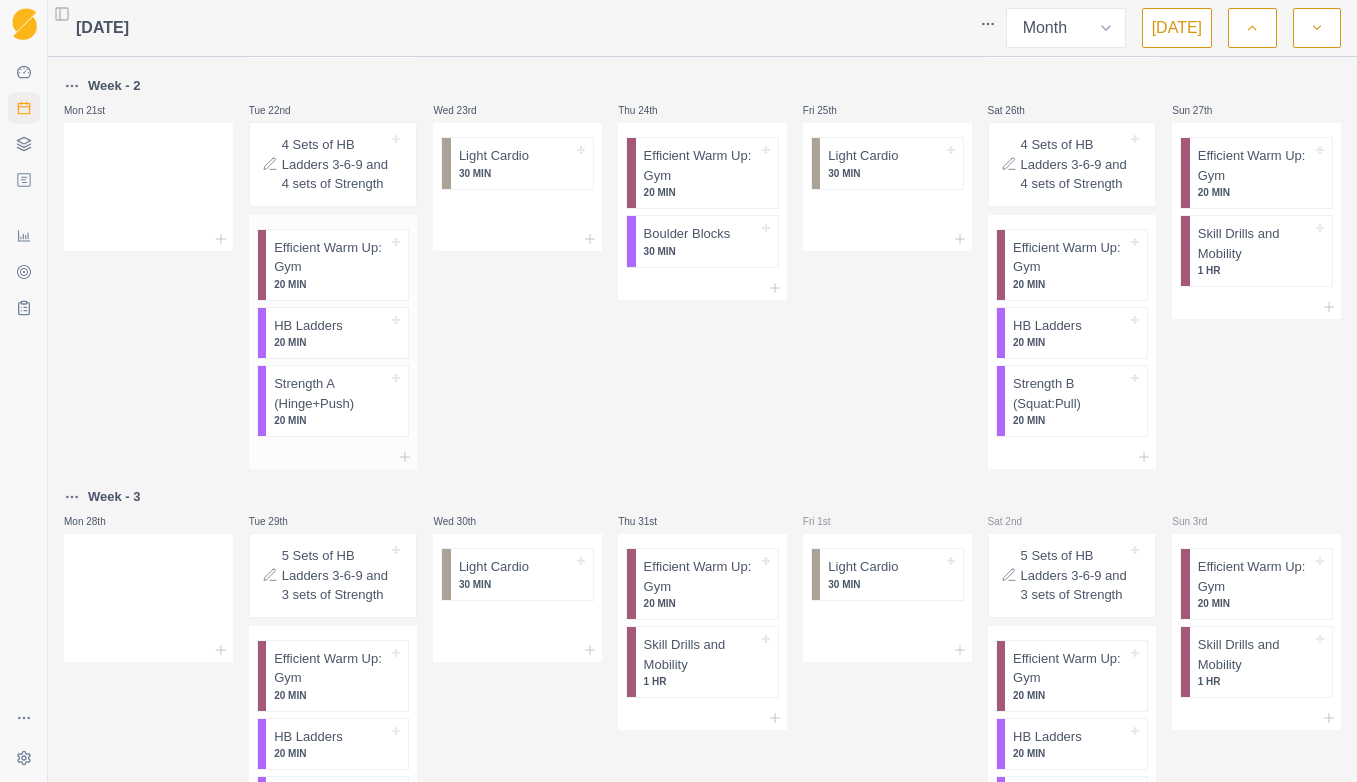 scroll, scrollTop: 1002, scrollLeft: 0, axis: vertical 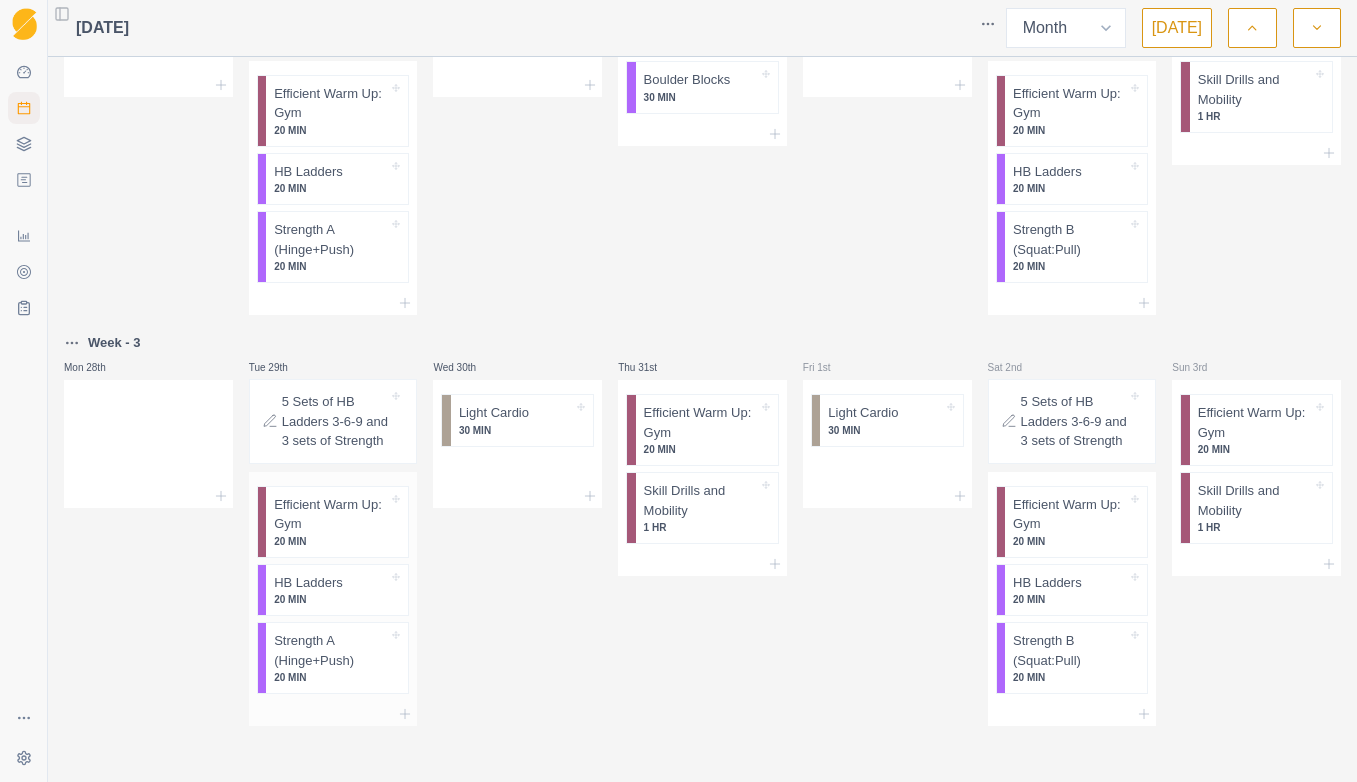 click on "HB Ladders" at bounding box center [308, 583] 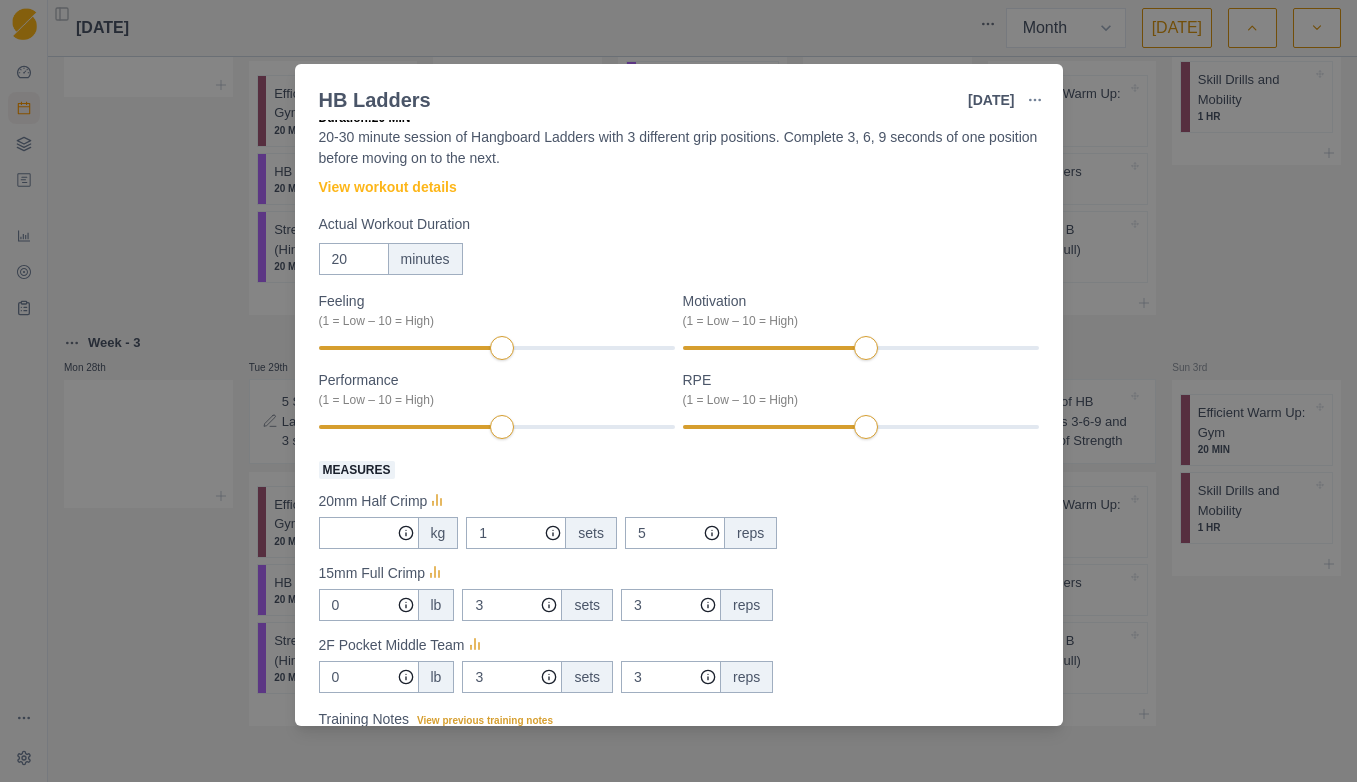 scroll, scrollTop: 0, scrollLeft: 0, axis: both 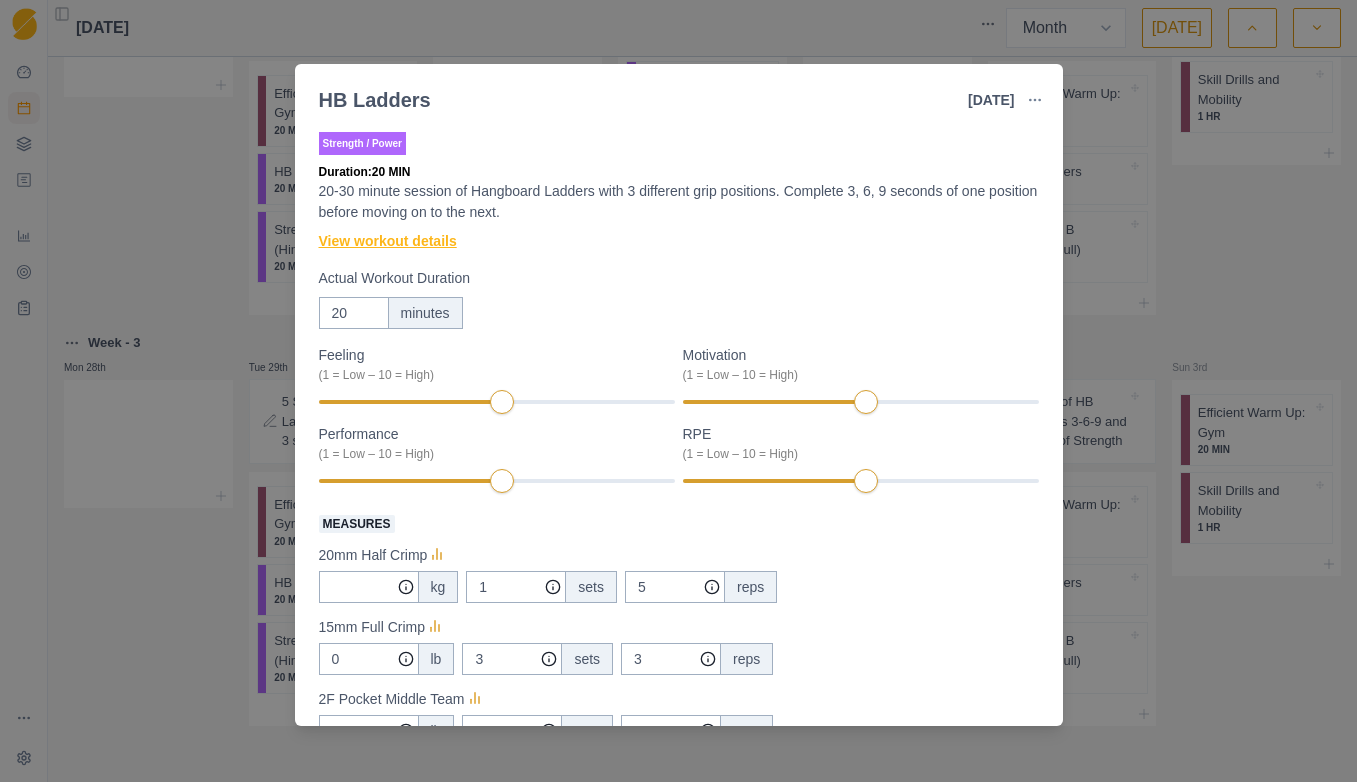 click on "View workout details" at bounding box center [388, 241] 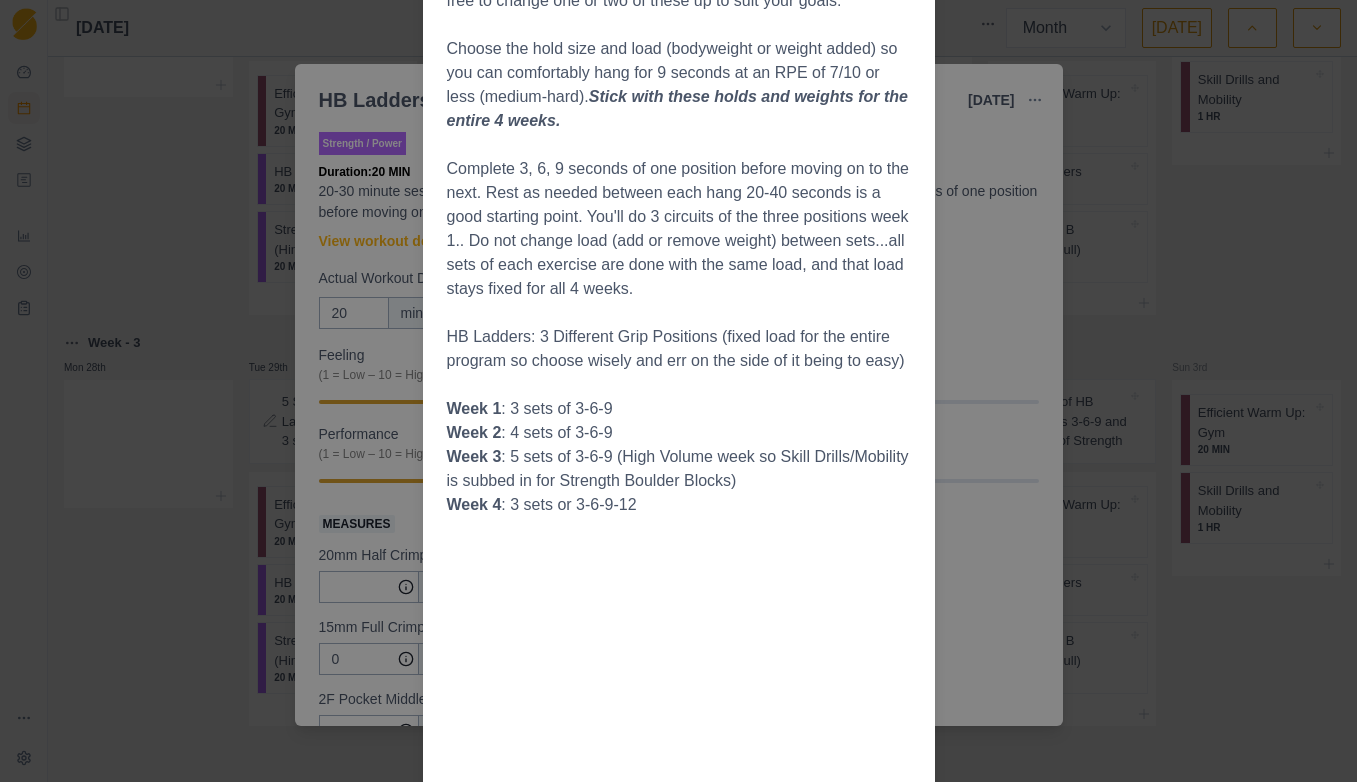 scroll, scrollTop: 400, scrollLeft: 0, axis: vertical 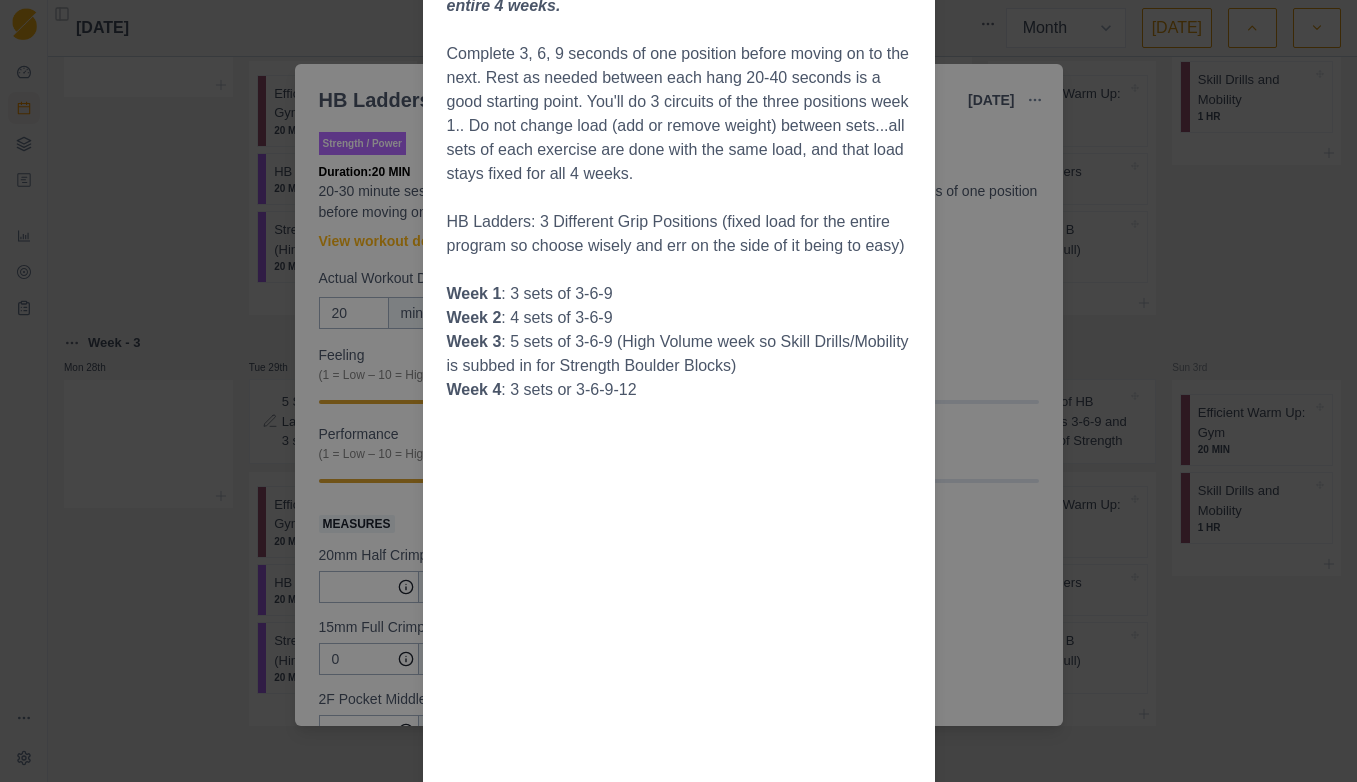 click on "Workout Details Select 3 hold types or positions. You’ll stick with these throughout the phase, so you better pick carefully. I like half crimps, 2-finger open (2nd team), and full crimp. Feel free to change one or two of these up to suit your goals: Choose the hold size and load (bodyweight or weight added) so you can comfortably hang for 9 seconds at an RPE of 7/10 or less (medium-hard).  Stick with these holds and weights for the entire 4 weeks. Complete 3, 6, 9 seconds of one position before moving on to the next. Rest as needed between each hang 20-40 seconds is a good starting point. You'll do 3 circuits of the three positions week 1.. Do not change load (add or remove weight) between sets...all sets of each exercise are done with the same load, and that load stays fixed for all 4 weeks. HB Ladders: 3 Different Grip Positions (fixed load for the entire program so choose wisely and err on the side of it being to easy) Week 1 : 3 sets of 3-6-9 Week 2 : 4 sets of 3-6-9 Week 3  Week 4 : 3 sets or 3-6-9-12" at bounding box center (678, 391) 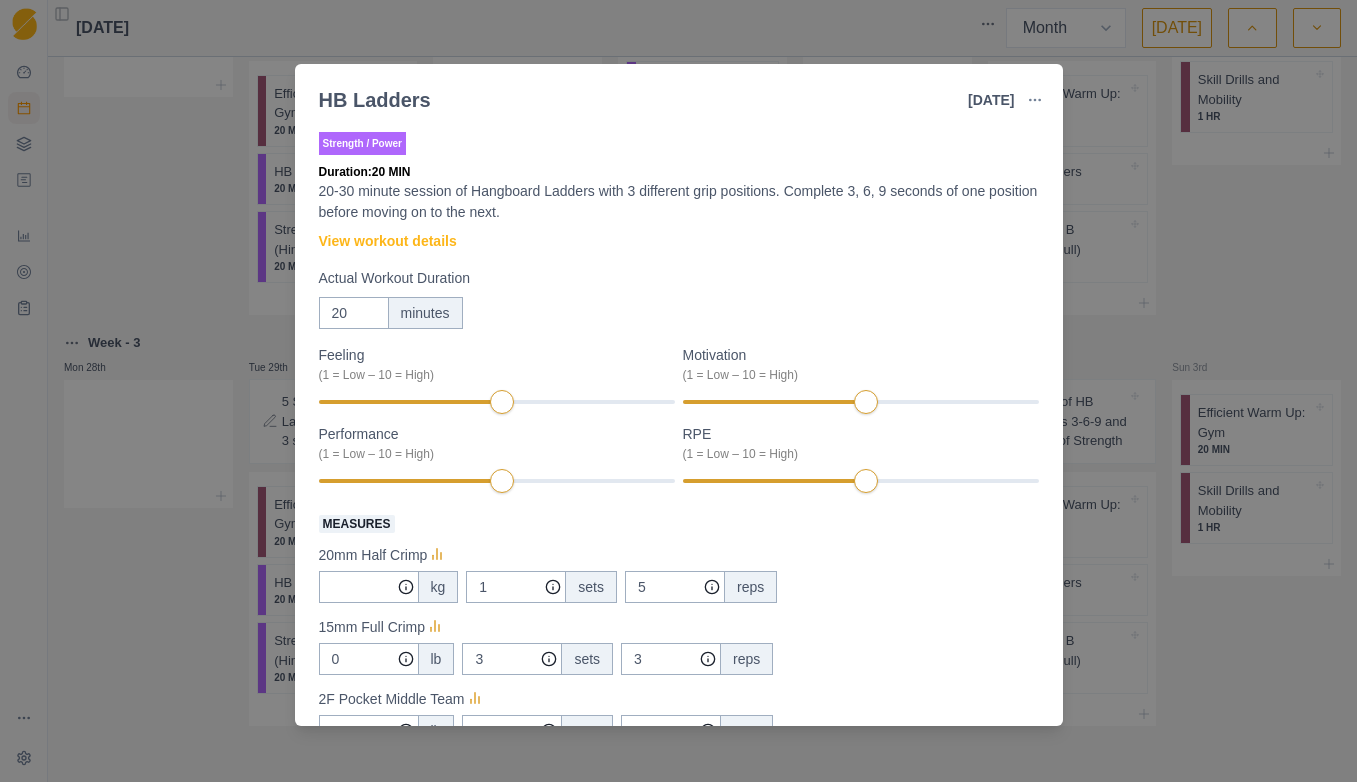 click on "HB Ladders [DATE] Link To Goal View Workout Metrics Edit Original Workout Reschedule Workout Remove From Schedule Strength / Power Duration:  20 MIN 20-30 minute session of Hangboard Ladders with 3 different grip positions. Complete 3, 6, 9 seconds of one position before moving on to the next. View workout details Actual Workout Duration 20 minutes Feeling (1 = Low – 10 = High) Motivation (1 = Low – 10 = High) Performance (1 = Low – 10 = High) RPE (1 = Low – 10 = High) Measures 20mm Half Crimp kg 1 sets 5 reps 15mm Full Crimp 0 lb 3 sets 3 reps 2F Pocket Middle Team 0 lb 3 sets 3 reps Training Notes View previous training notes Mark as Incomplete Complete Workout" at bounding box center [678, 391] 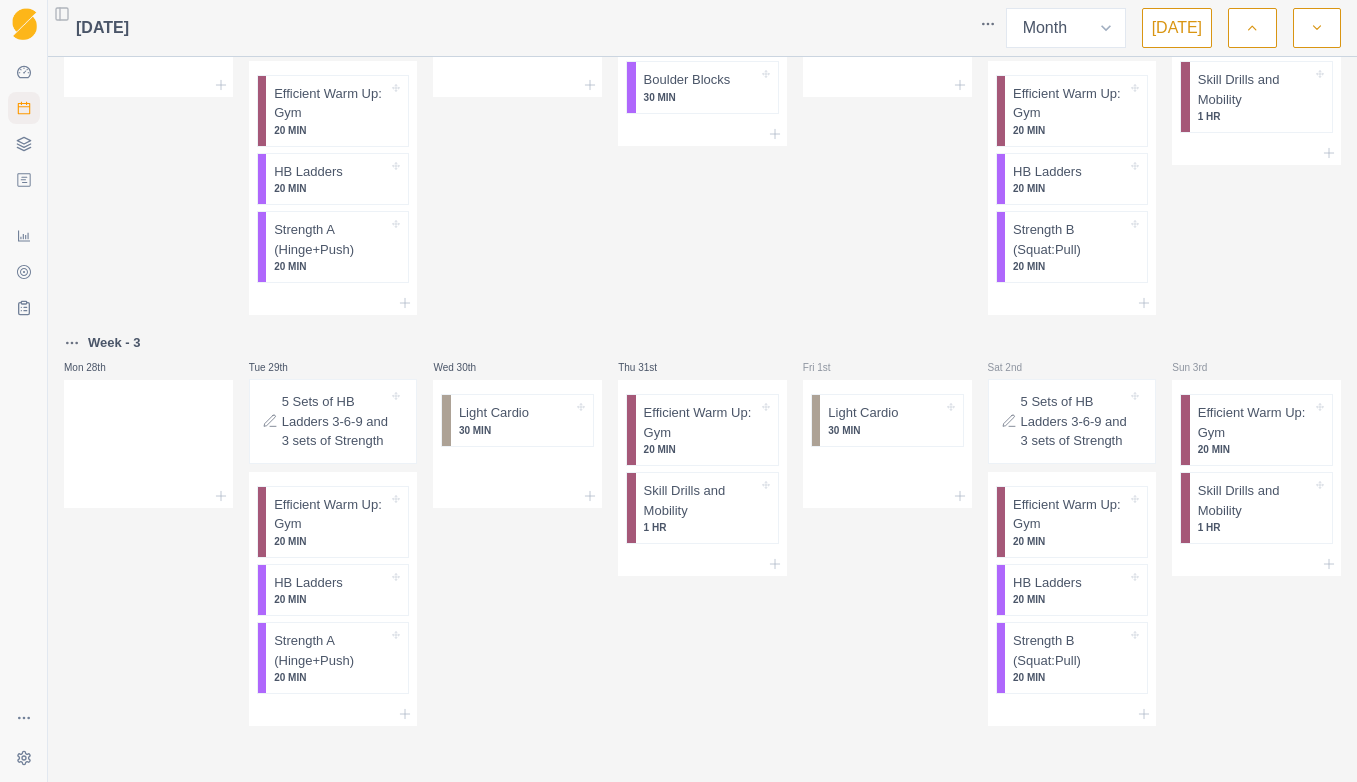 click on "Mon 30th Tue 1st Wed 2nd Thu 3rd Fri 4th Sat 5th Sun 6th Mon 7th Tue 8th Wed 9th Thu 10th Fri 11th Sat 12th Sun 13th Week - 1 Mon 14th Start Here: About the Plan Repeating this plan? Tue 15th 3 Sets of HB Ladders 3-6-9 and 5 sets of Strength Efficient Warm Up: Gym 20 MIN HB Ladders 20 MIN Strength A (Hinge+Push) 20 MIN Wed 16th Light Cardio 30 MIN Thu 17th Efficient Warm Up: Gym 20 MIN Boulder Blocks 30 MIN Strength Reinforcement 30 MIN Fri 18th Light Cardio 30 MIN Sat 19th 3 Sets of HB Ladders 3-6-9 and 5 sets of Strength Efficient Warm Up: Gym 20 MIN HB Ladders 20 MIN Strength B (Squat:Pull) 20 [PERSON_NAME] 20th Optional in Week 1 Efficient Warm Up: Gym 20 MIN Skill Drills and Mobility 1 HR Week - 2 Mon 21st Tue 22nd 4 Sets of HB Ladders 3-6-9 and 4 sets of Strength Efficient Warm Up: Gym 20 MIN HB Ladders 20 MIN Strength A (Hinge+Push) 20 MIN Wed 23rd Light Cardio 30 MIN Thu 24th Efficient Warm Up: Gym 20 MIN Boulder Blocks 30 MIN Fri 25th Light Cardio 30 MIN Sat 26th Efficient Warm Up: Gym 20 MIN HB Ladders" at bounding box center [702, -76] 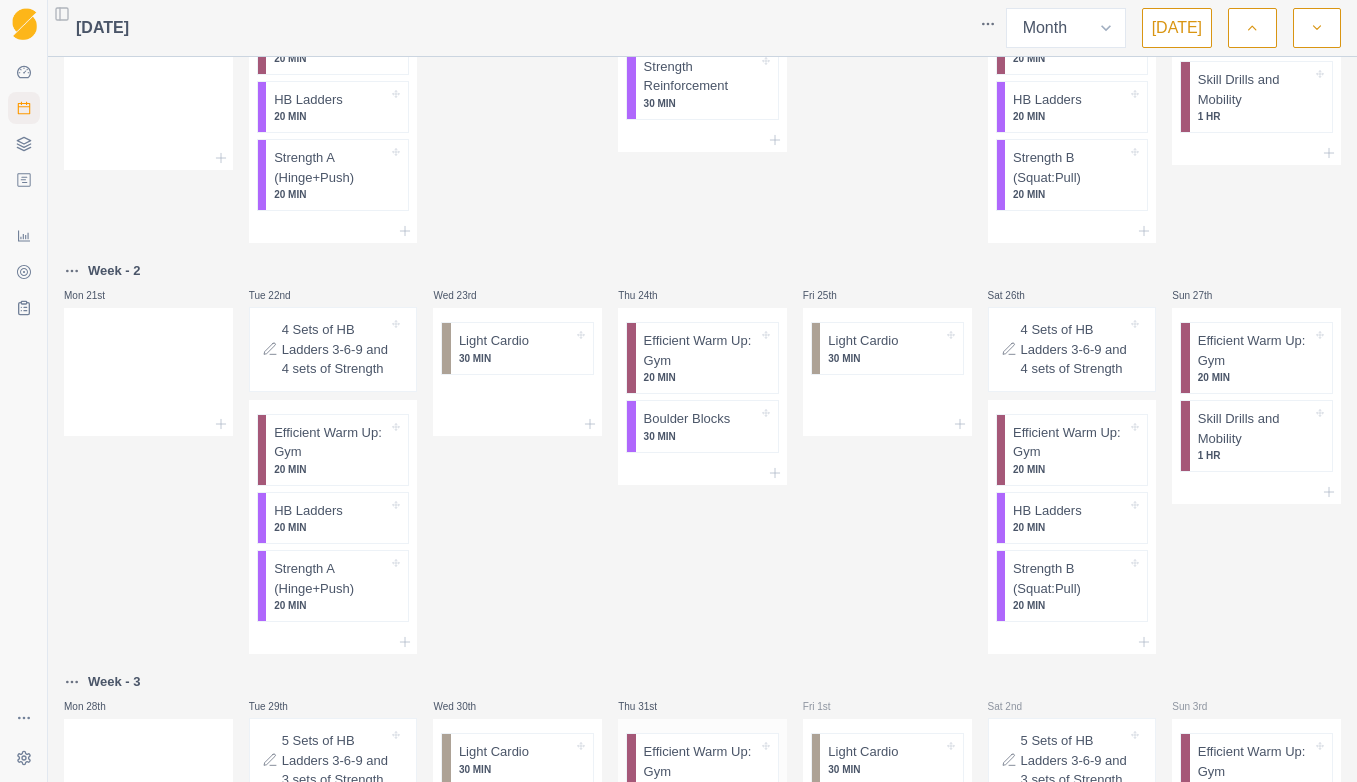 scroll, scrollTop: 602, scrollLeft: 0, axis: vertical 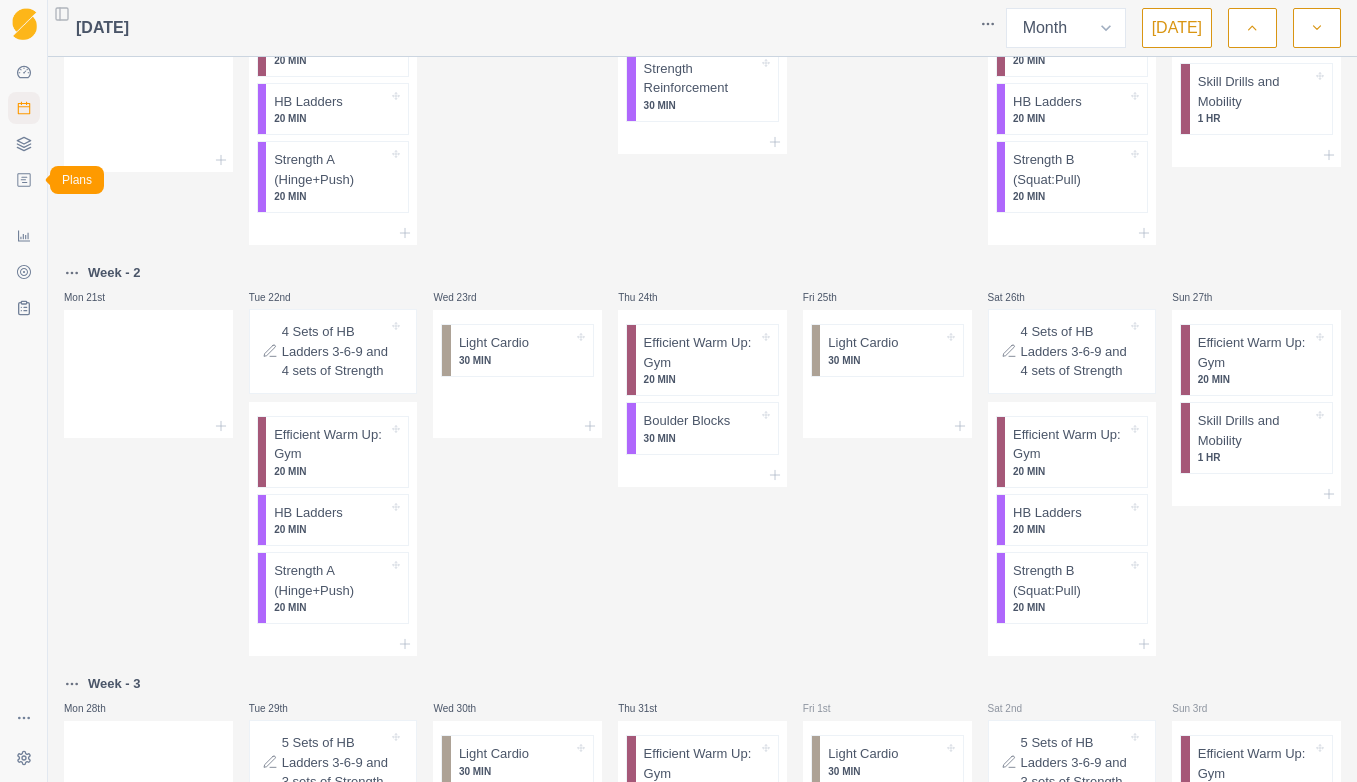 click 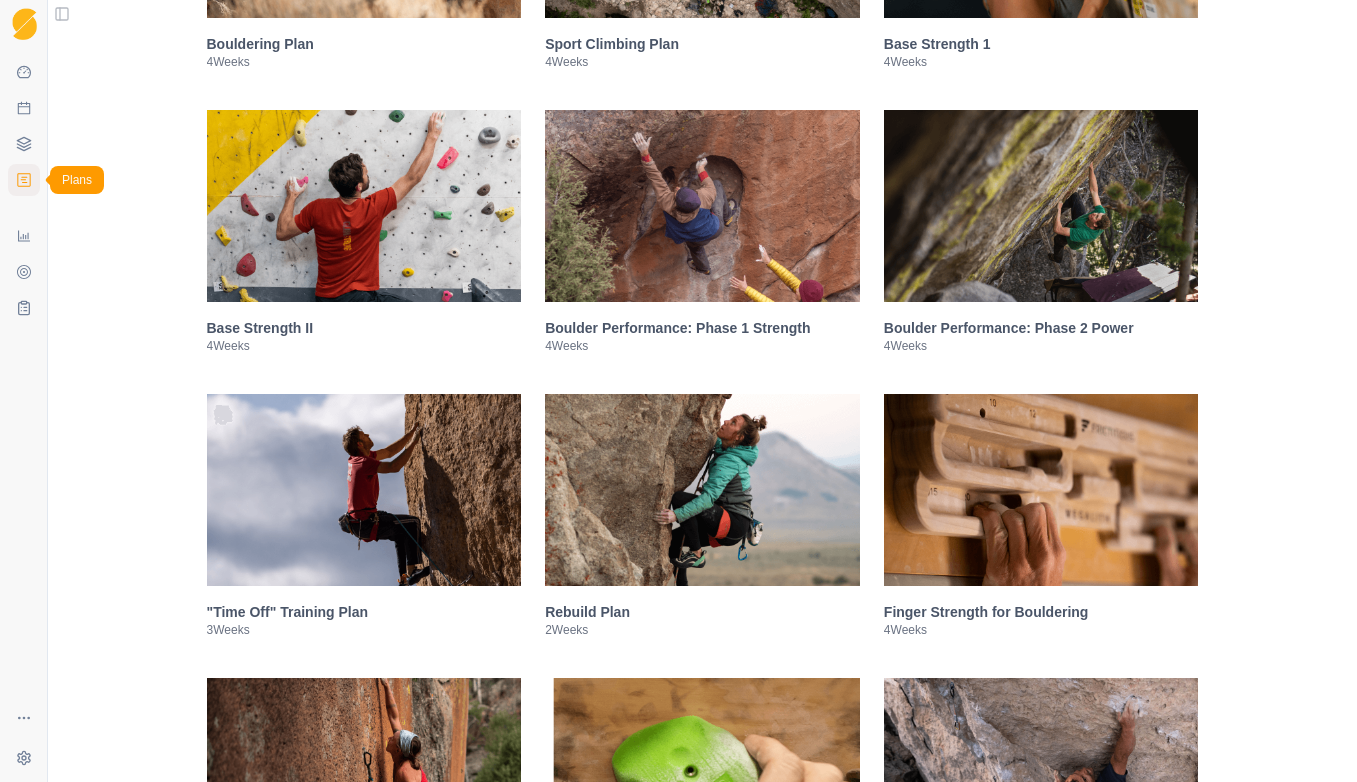 scroll, scrollTop: 0, scrollLeft: 0, axis: both 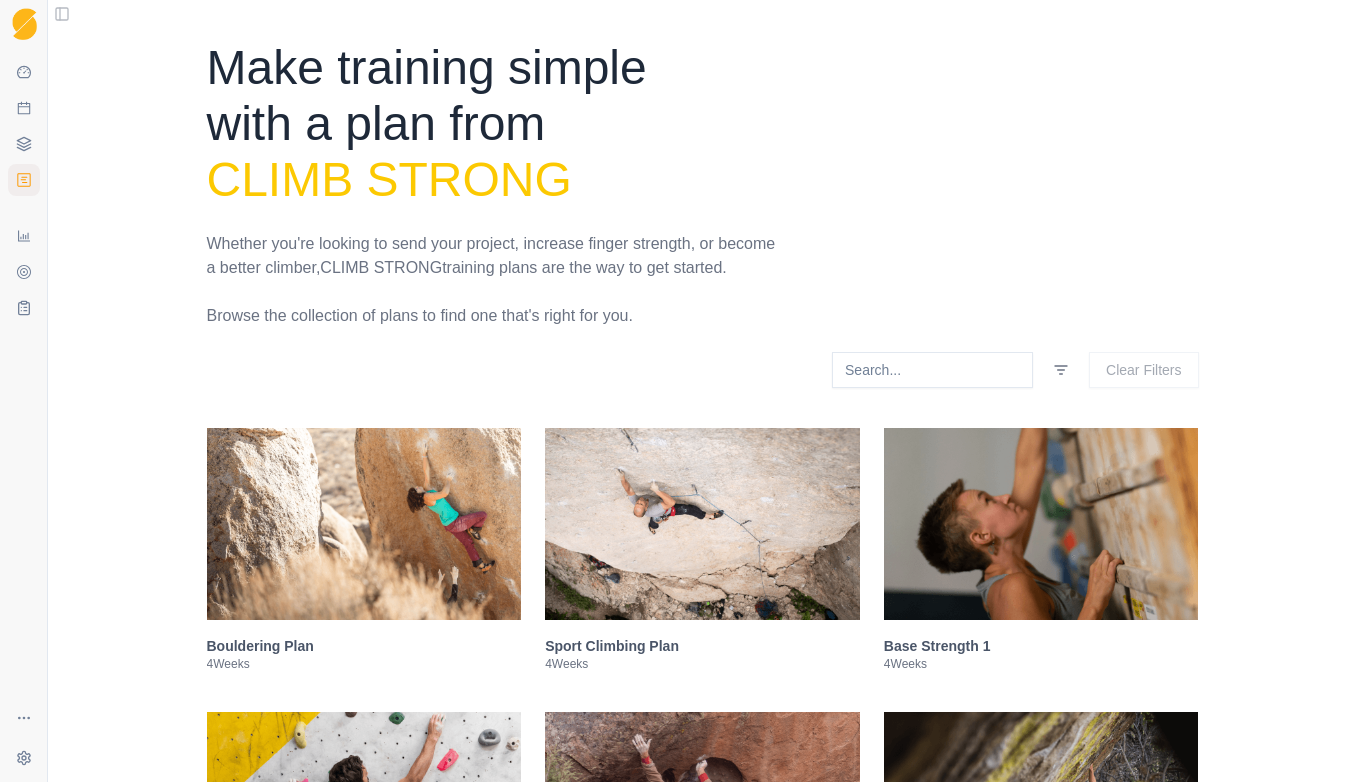 click at bounding box center (702, 524) 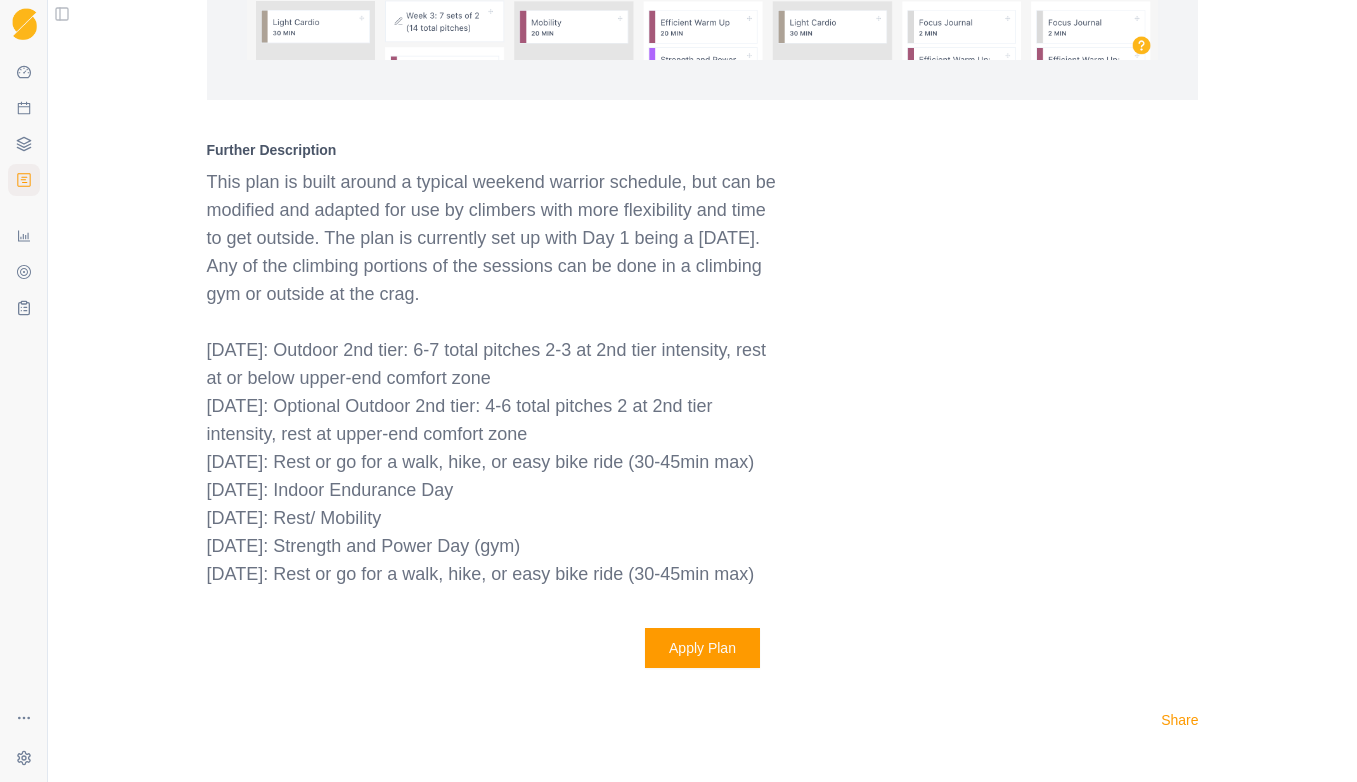 scroll, scrollTop: 2012, scrollLeft: 0, axis: vertical 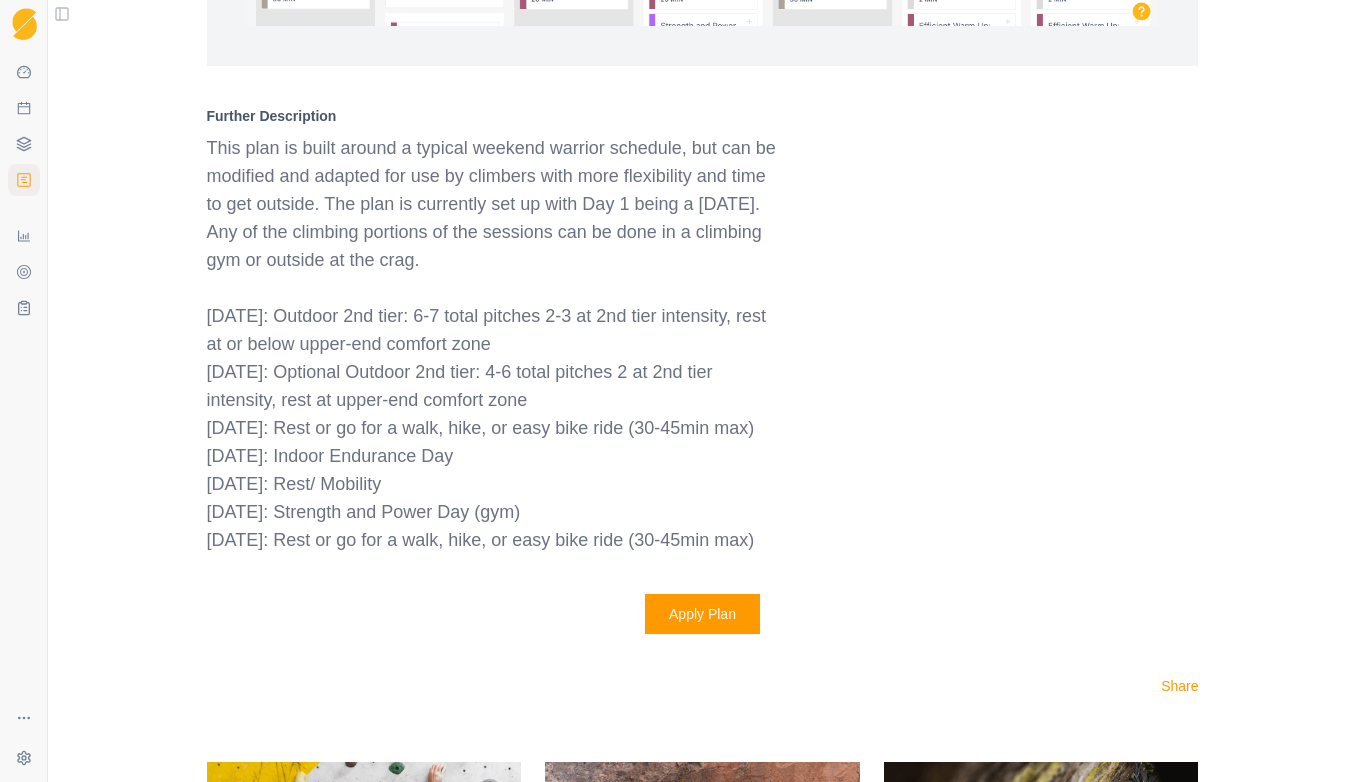 click on "Apply Plan" at bounding box center [702, 614] 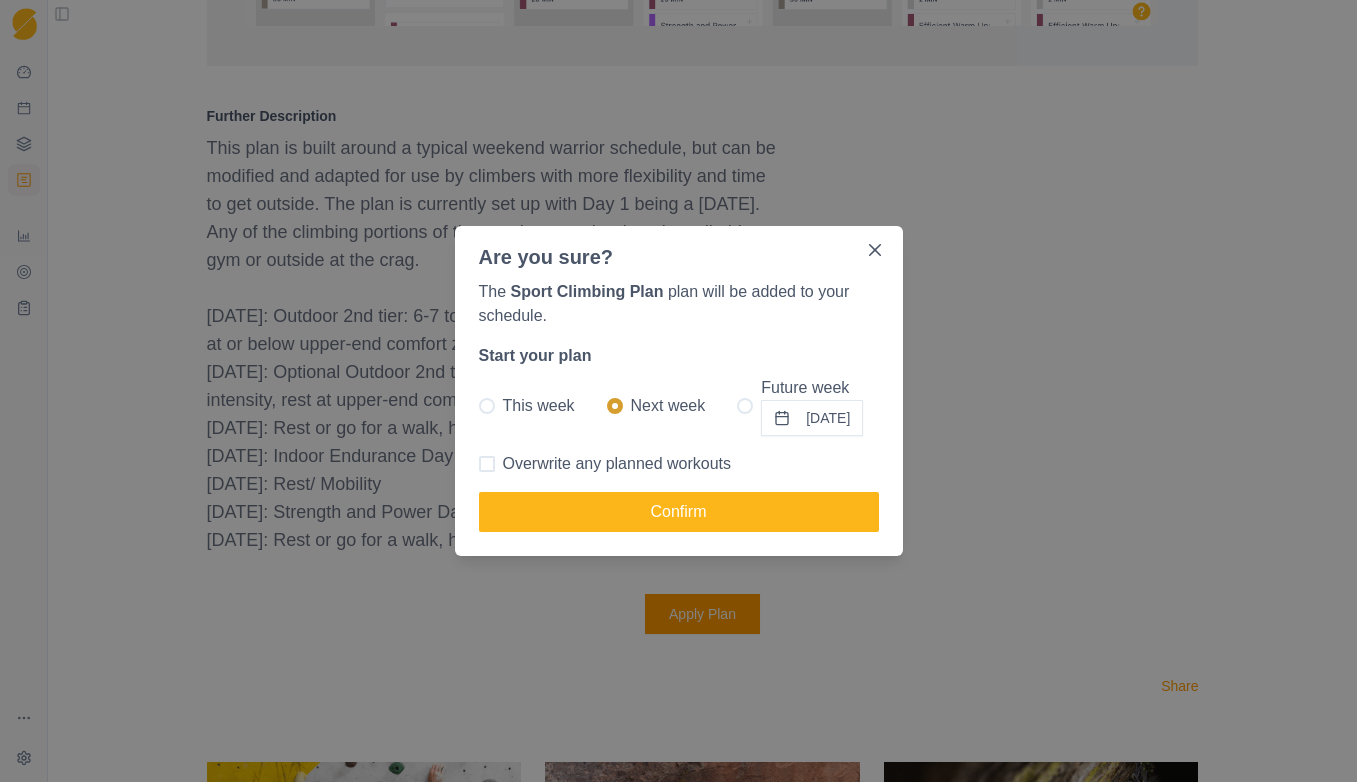 click on "This week" at bounding box center [539, 406] 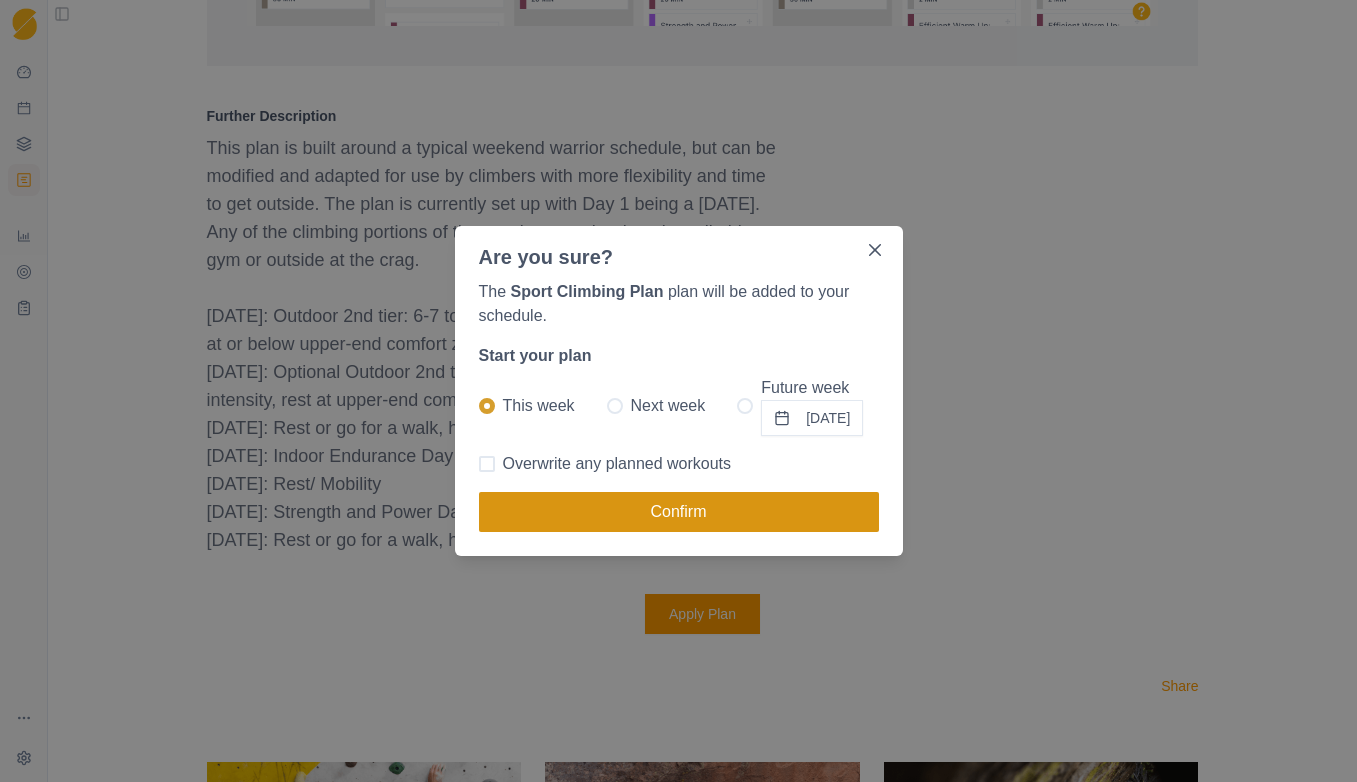 click on "Confirm" at bounding box center [679, 512] 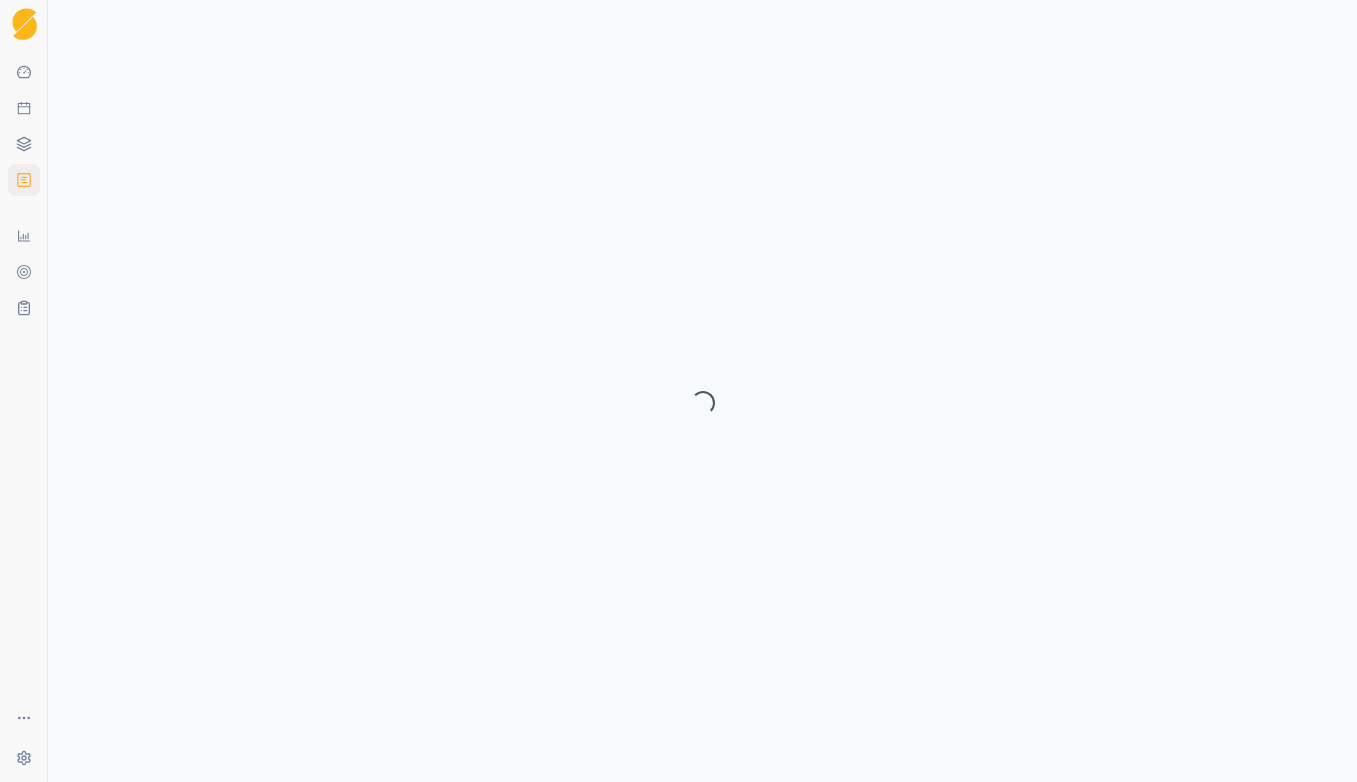 select on "month" 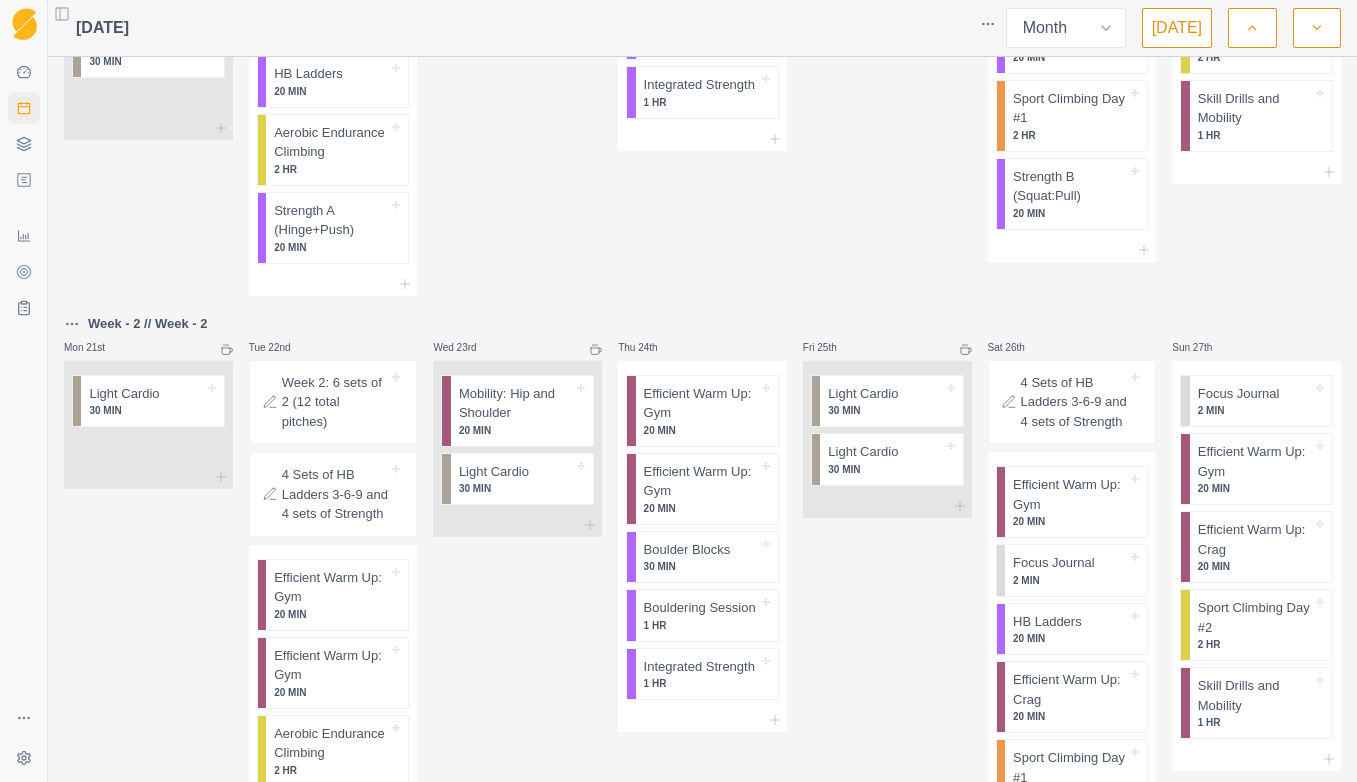 scroll, scrollTop: 400, scrollLeft: 0, axis: vertical 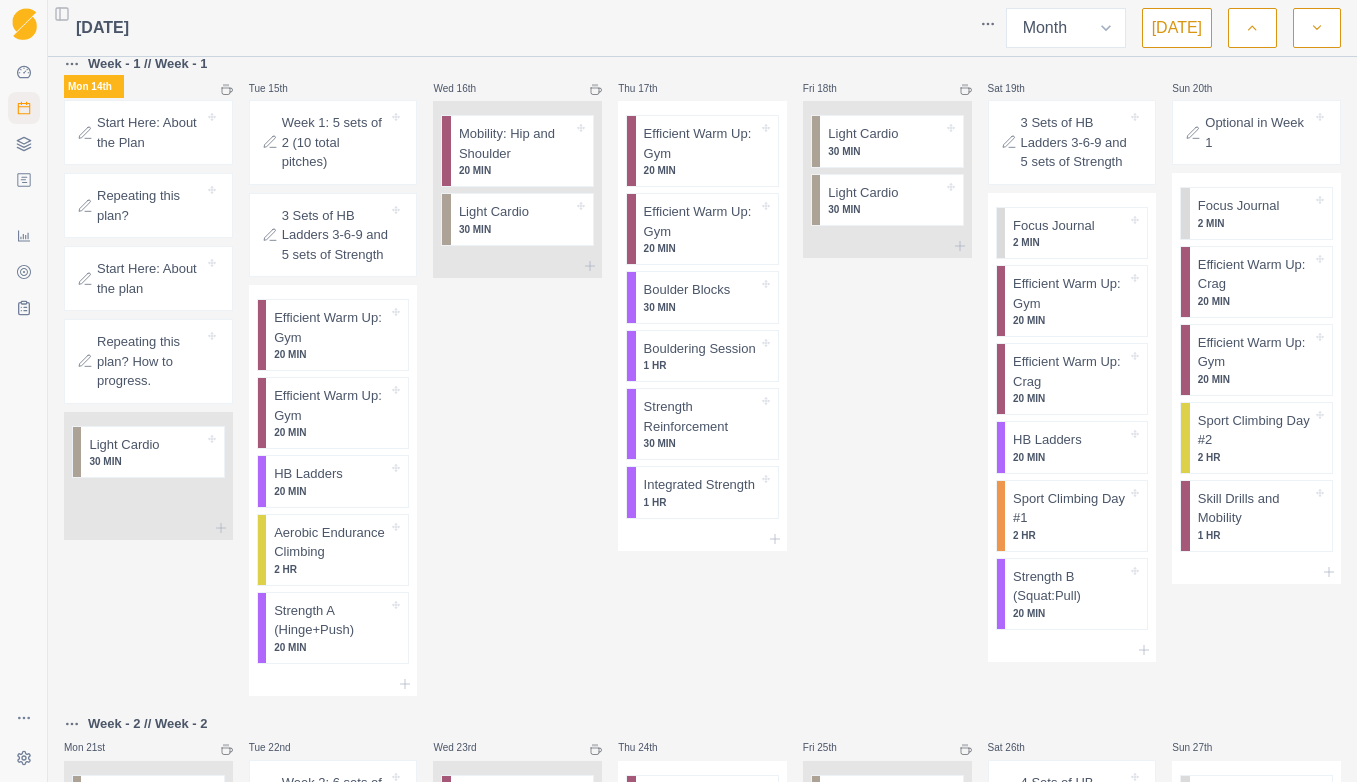 click on "Sequence Dashboard Planner Workouts Plans Performance Metrics Goals Tests Settings Toggle Sidebar [DATE] Week Month [DATE] Mon 30th Tue 1st Wed 2nd Thu 3rd Fri 4th Sat 5th Sun 6th Mon 7th Tue 8th Wed 9th Thu 10th Fri 11th Sat 12th Sun 13th Week - 1 // Week - 1 Mon 14th Start Here: About the Plan Repeating this plan? Start Here: About the plan Repeating this plan?  How to progress. Light Cardio 30 MIN Tue 15th Week 1: 5 sets of 2 (10 total pitches) 3 Sets of HB Ladders 3-6-9 and 5 sets of Strength Efficient Warm Up: Gym 20 MIN Efficient Warm Up: Gym 20 MIN HB Ladders 20 MIN Aerobic Endurance Climbing 2 HR Strength A (Hinge+Push) 20 MIN Wed 16th Mobility: Hip and Shoulder 20 MIN Light Cardio 30 MIN Thu 17th Efficient Warm Up: Gym 20 MIN Efficient Warm Up: Gym 20 MIN Boulder Blocks 30 MIN Bouldering Session 1 HR Strength Reinforcement 30 MIN Integrated Strength 1 HR Fri 18th Light Cardio 30 MIN Light Cardio 30 MIN Sat 19th 3 Sets of HB Ladders 3-6-9 and 5 sets of Strength Focus Journal 2 MIN 10" at bounding box center (678, 391) 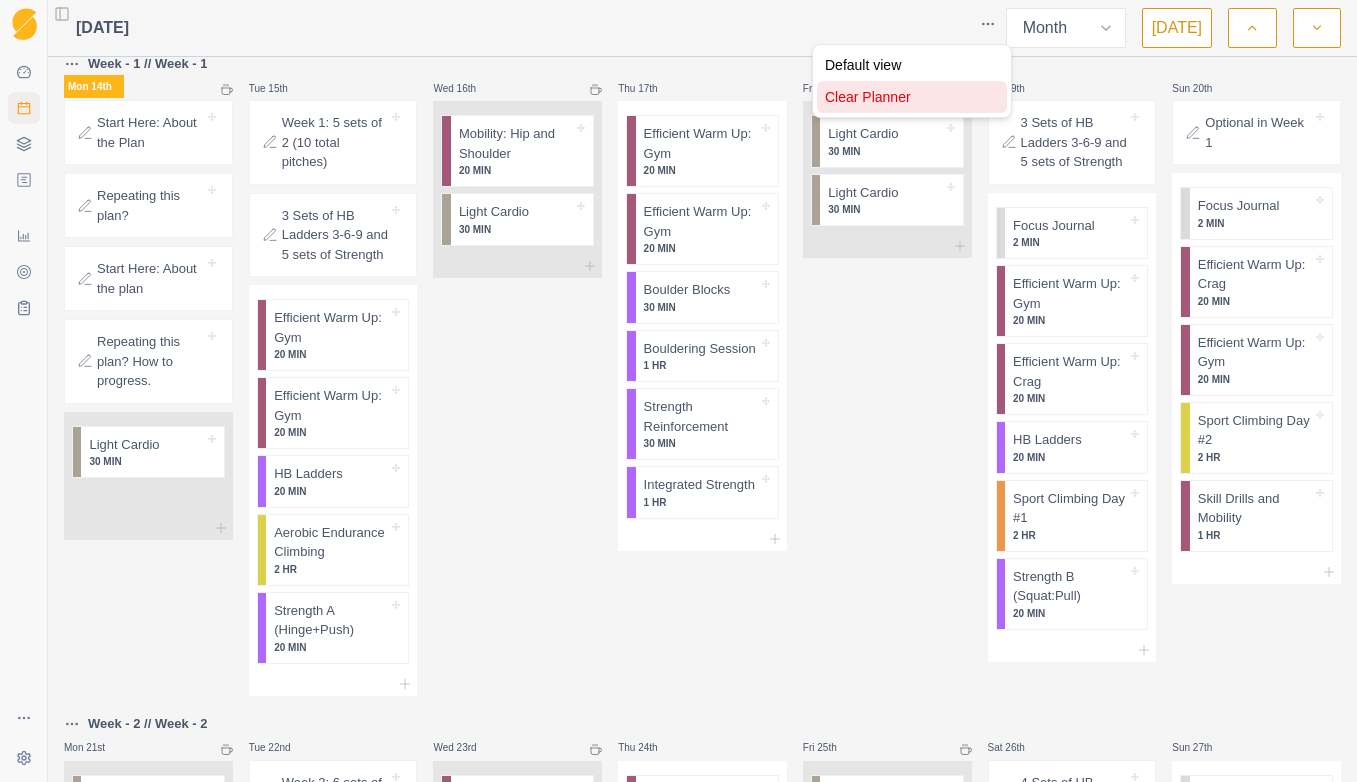 click on "Clear Planner" at bounding box center [912, 97] 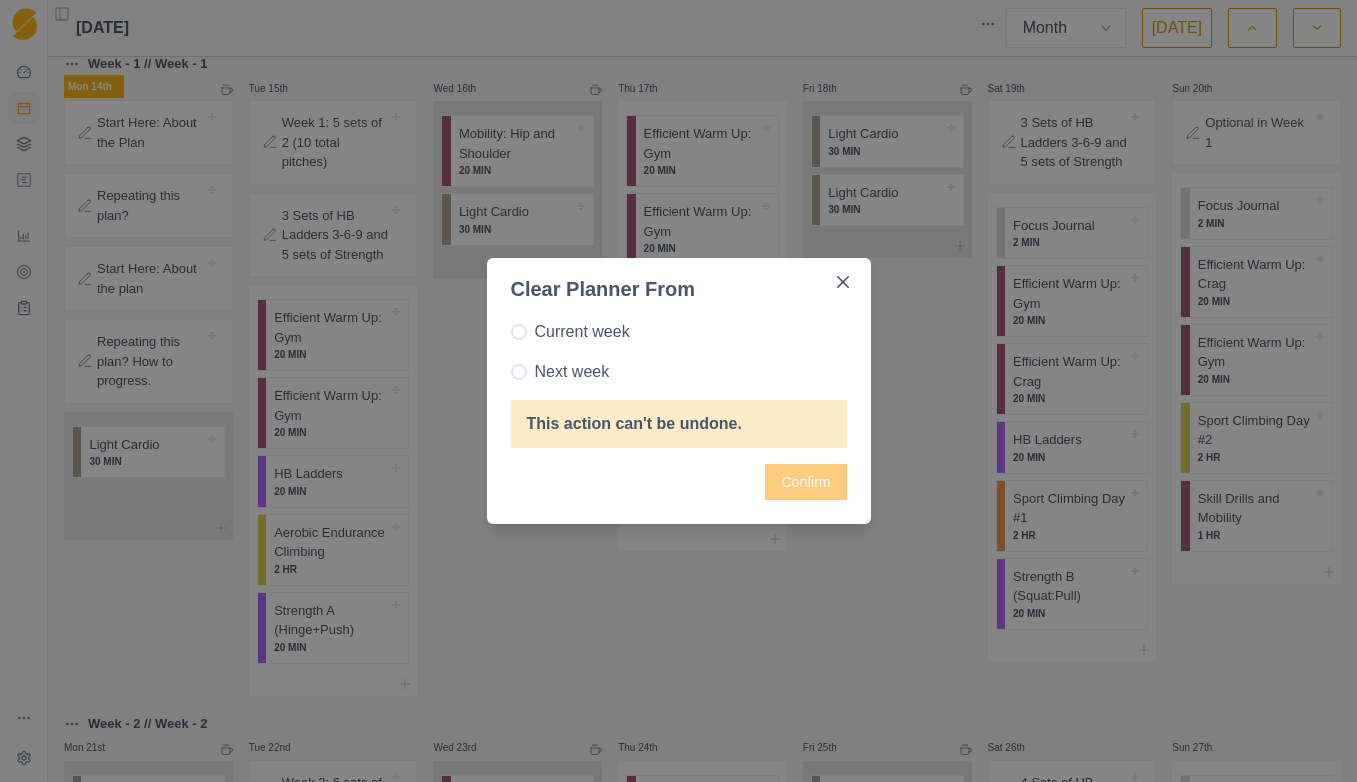 click on "Current week" at bounding box center [582, 332] 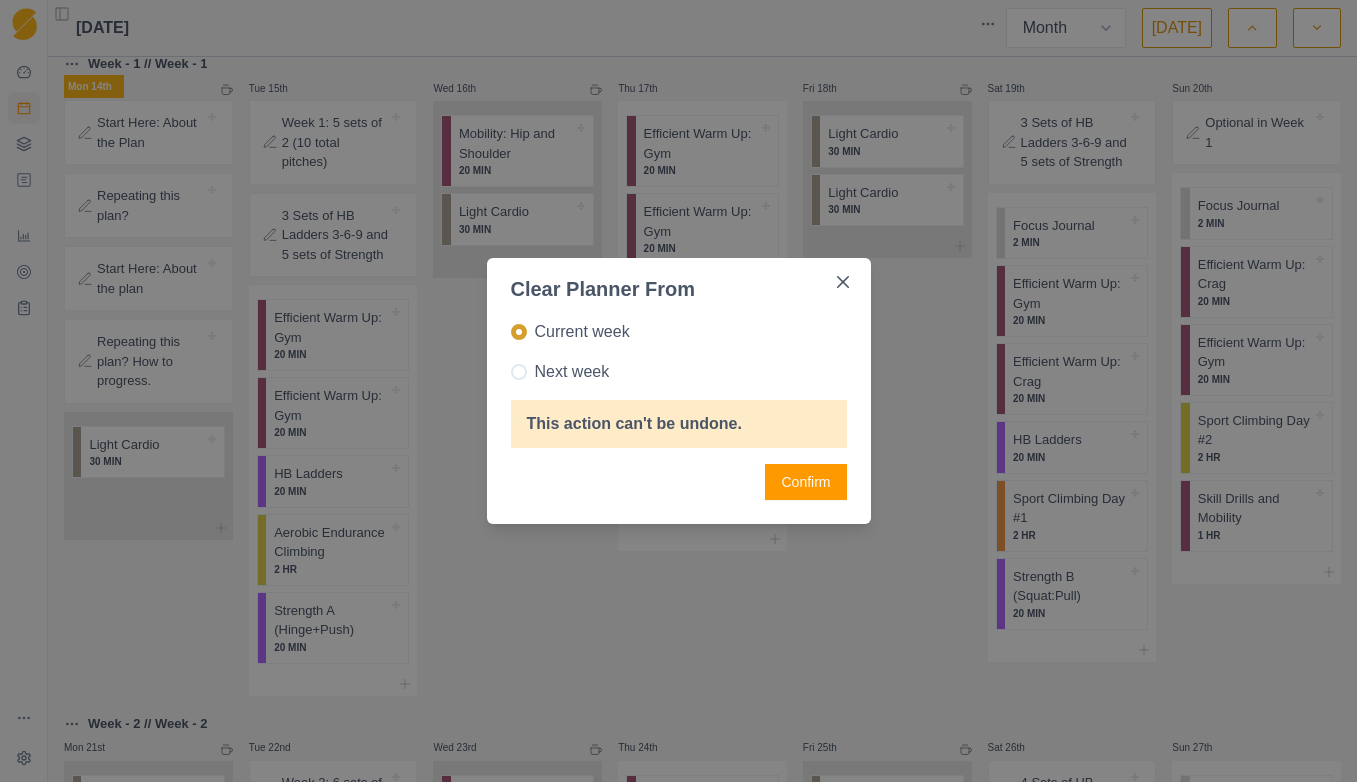 click on "Confirm" at bounding box center (805, 482) 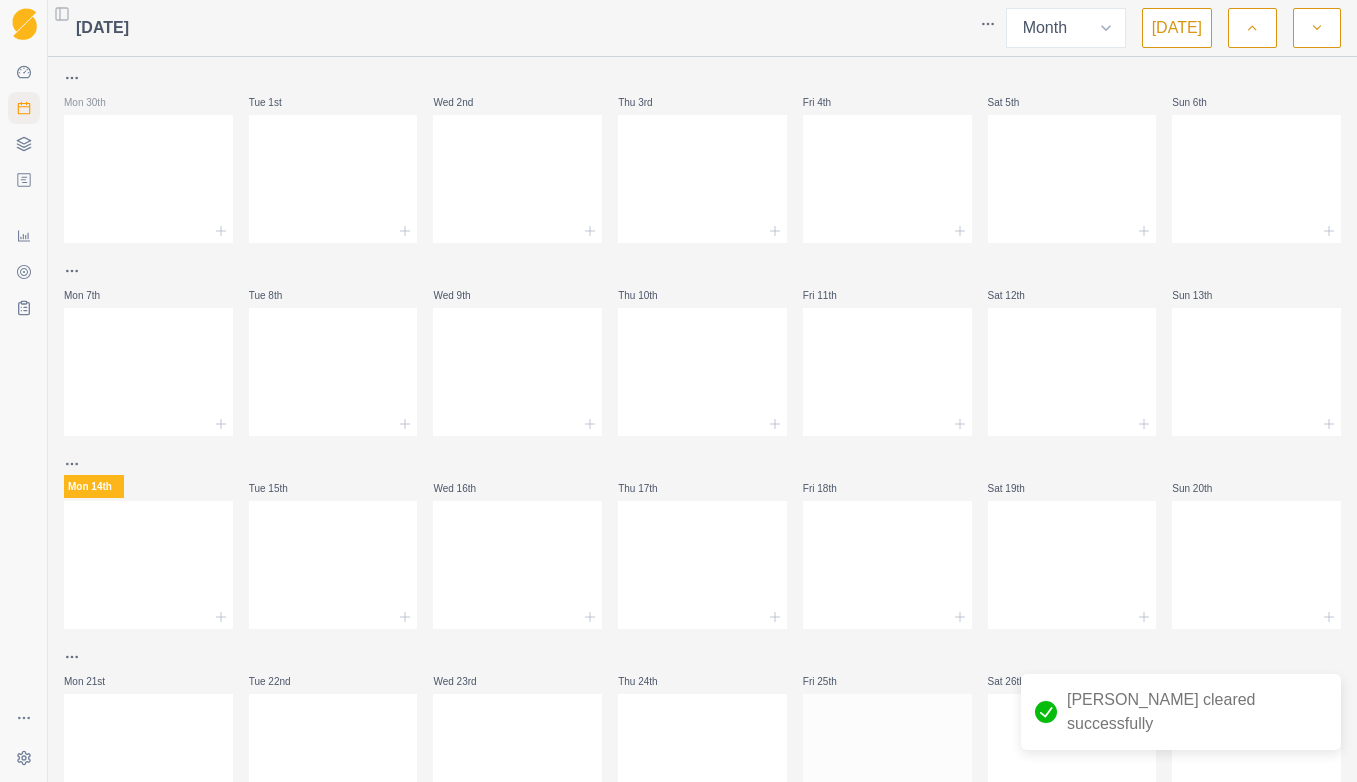 scroll, scrollTop: 289, scrollLeft: 0, axis: vertical 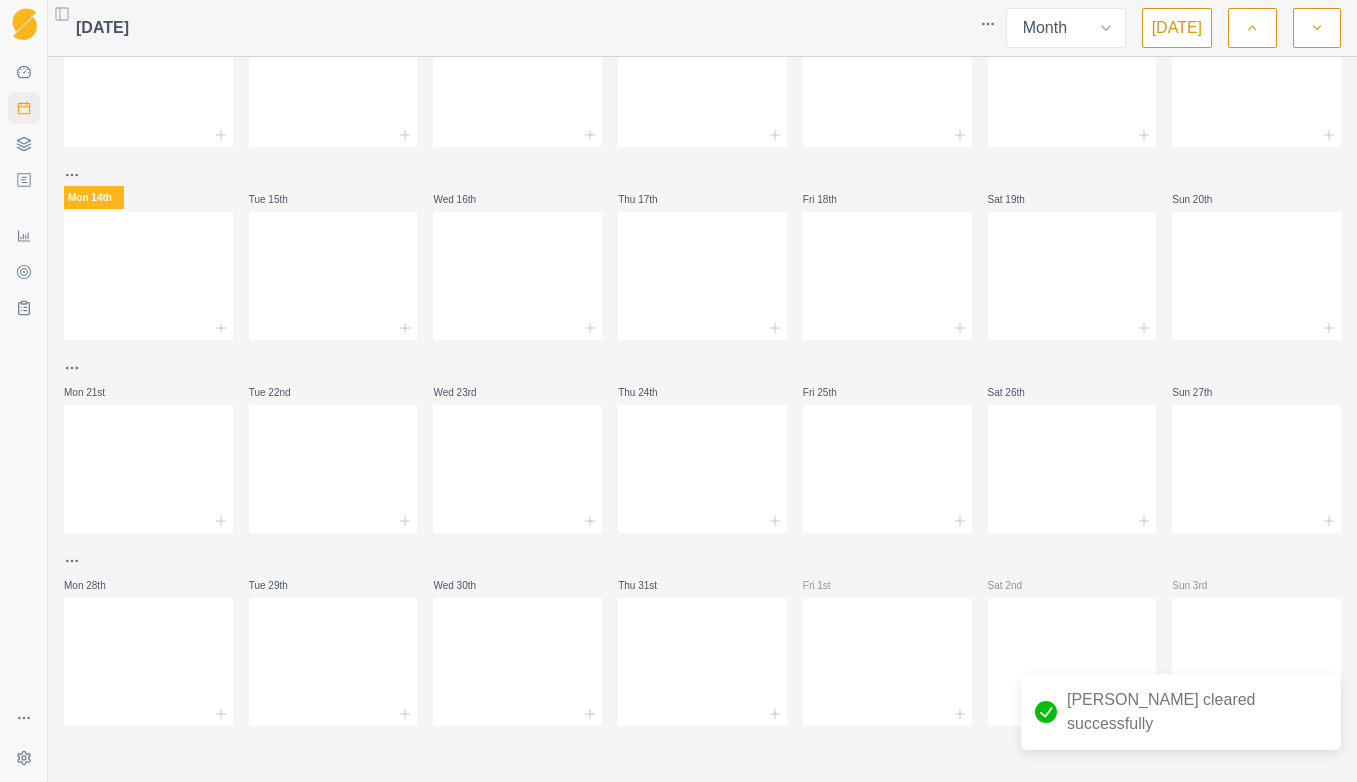 click at bounding box center (1317, 28) 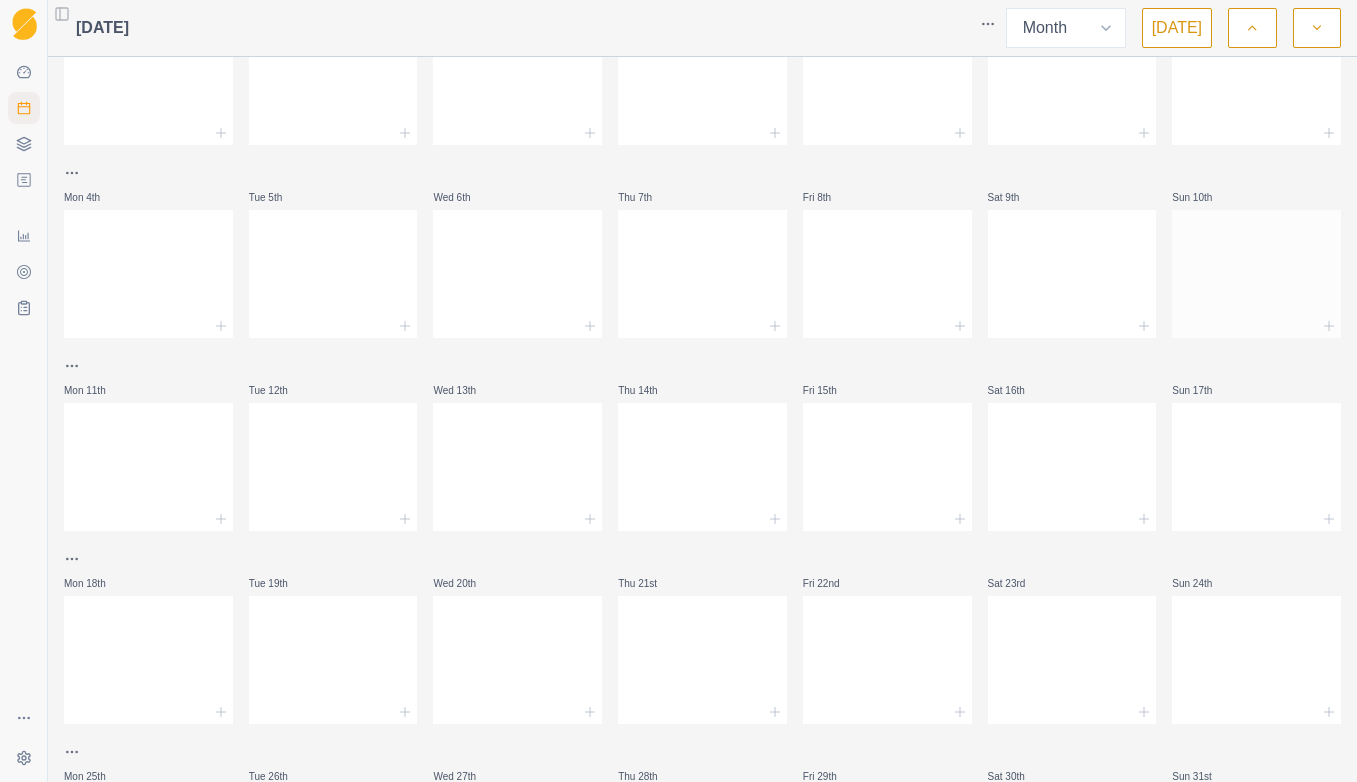 scroll, scrollTop: 0, scrollLeft: 0, axis: both 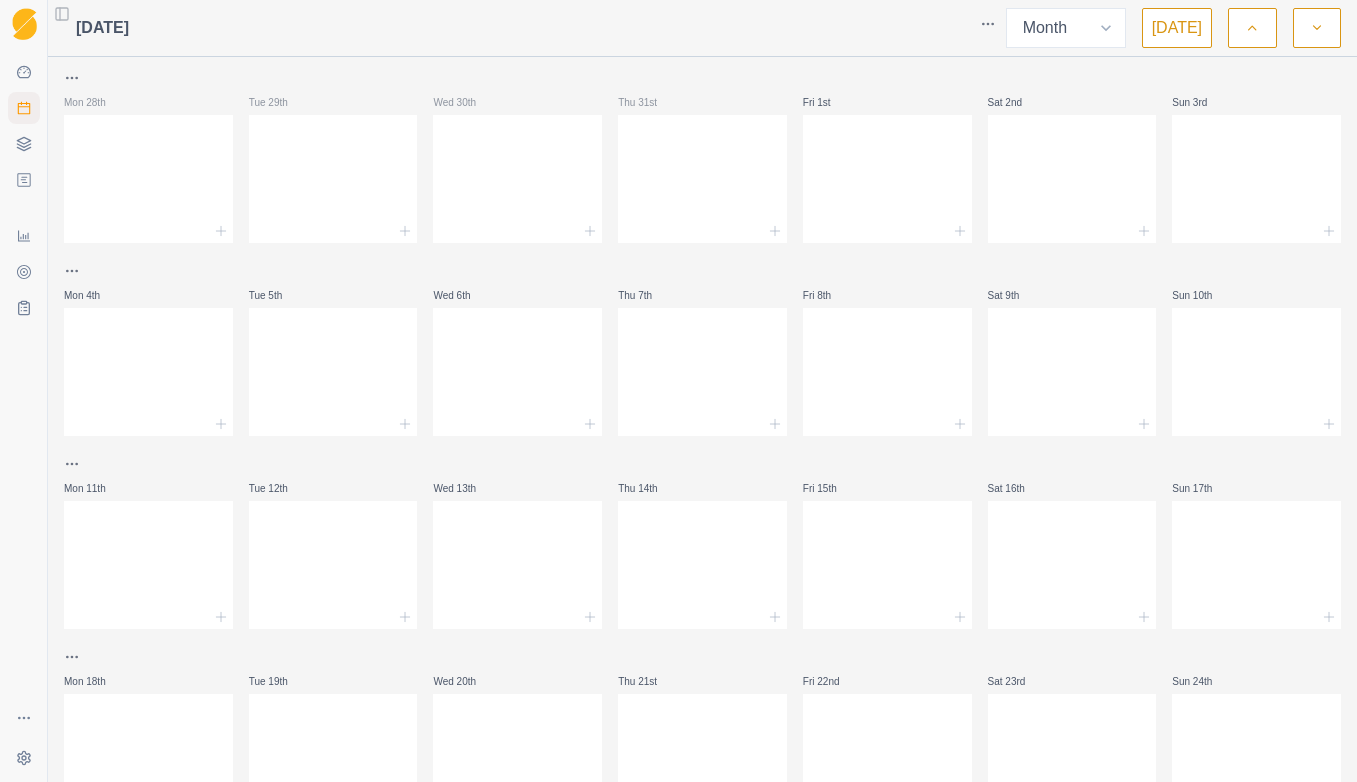 click on "[DATE]" at bounding box center (1177, 28) 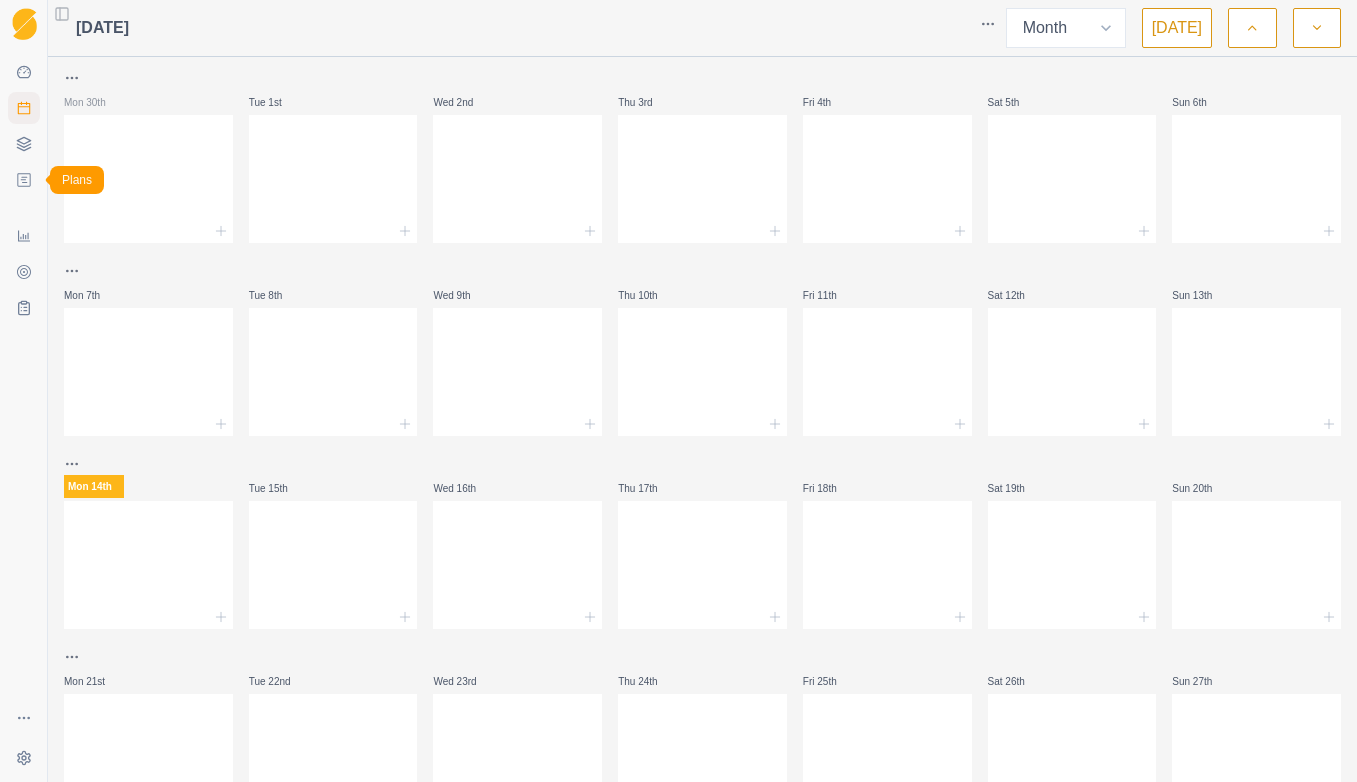 click 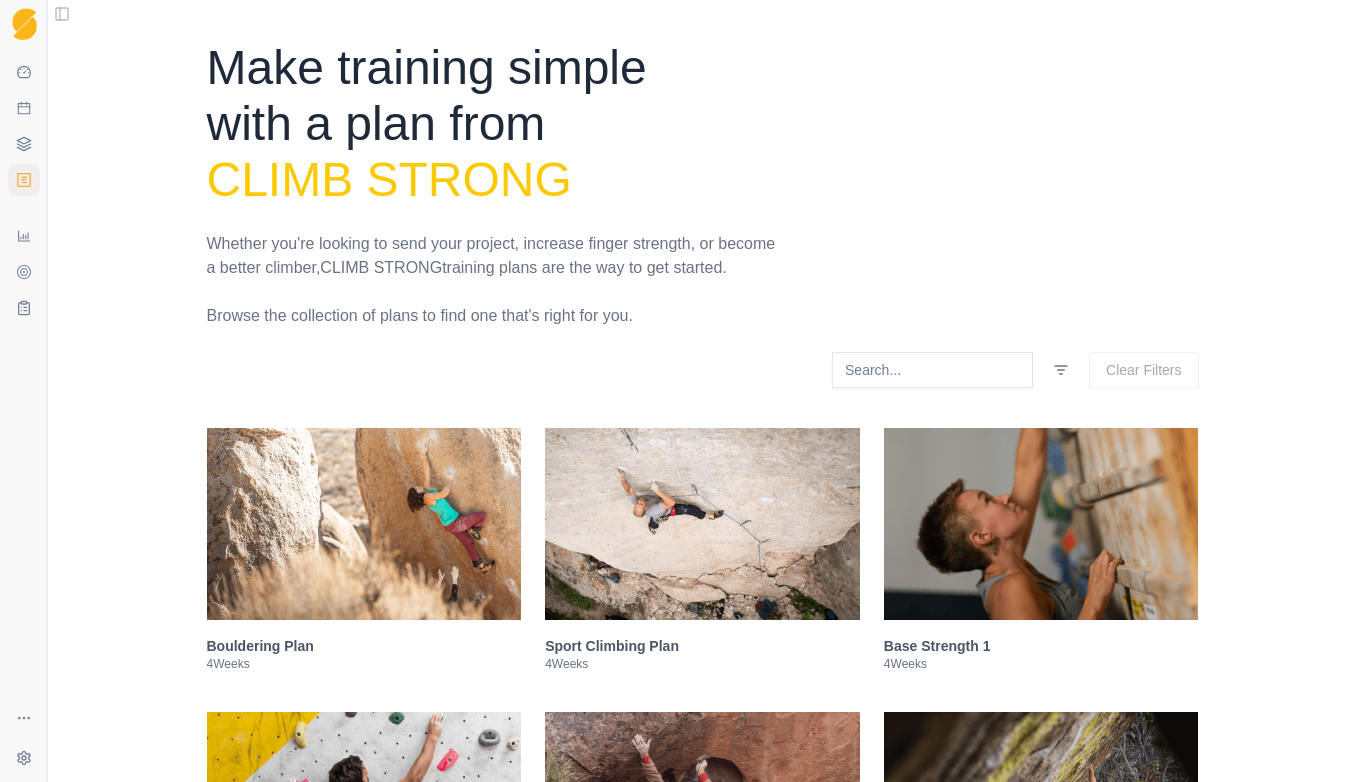 click at bounding box center (702, 524) 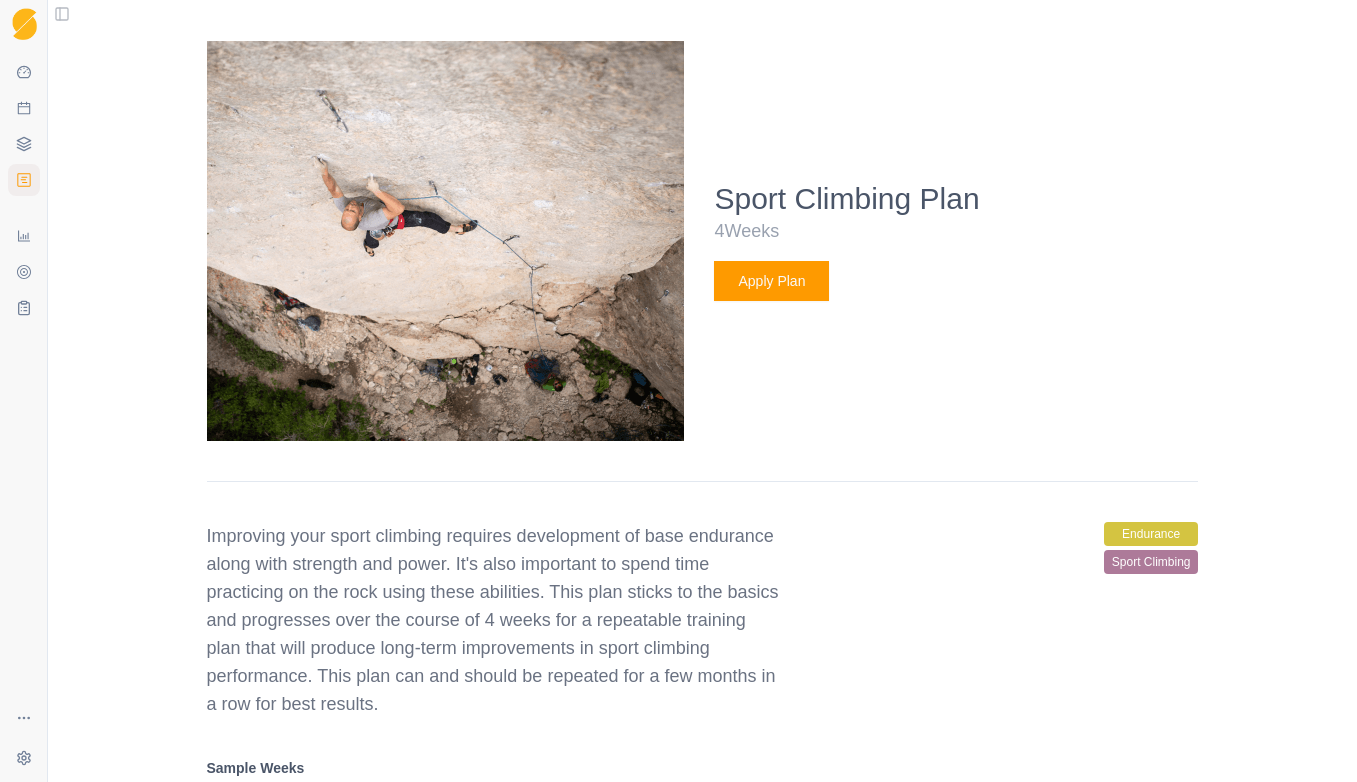 scroll, scrollTop: 712, scrollLeft: 0, axis: vertical 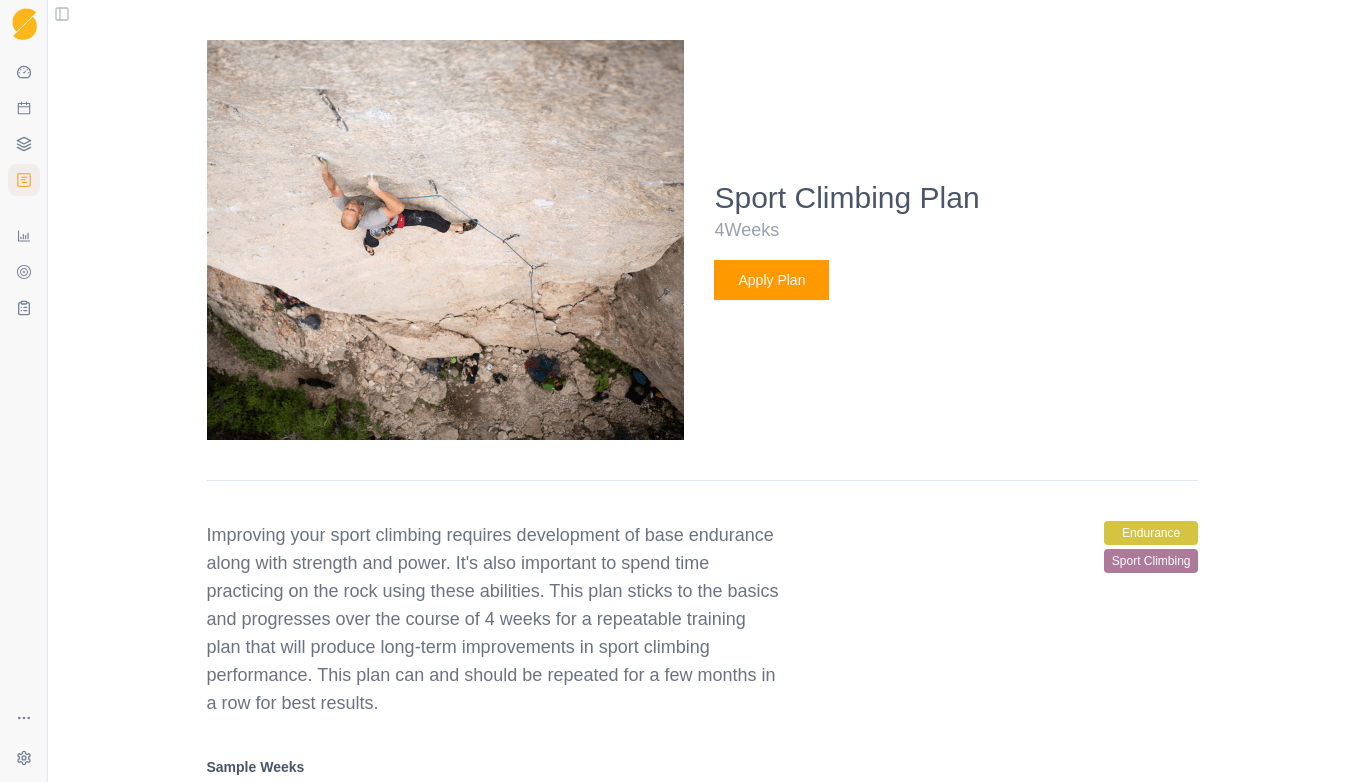 click on "Apply Plan" at bounding box center (771, 280) 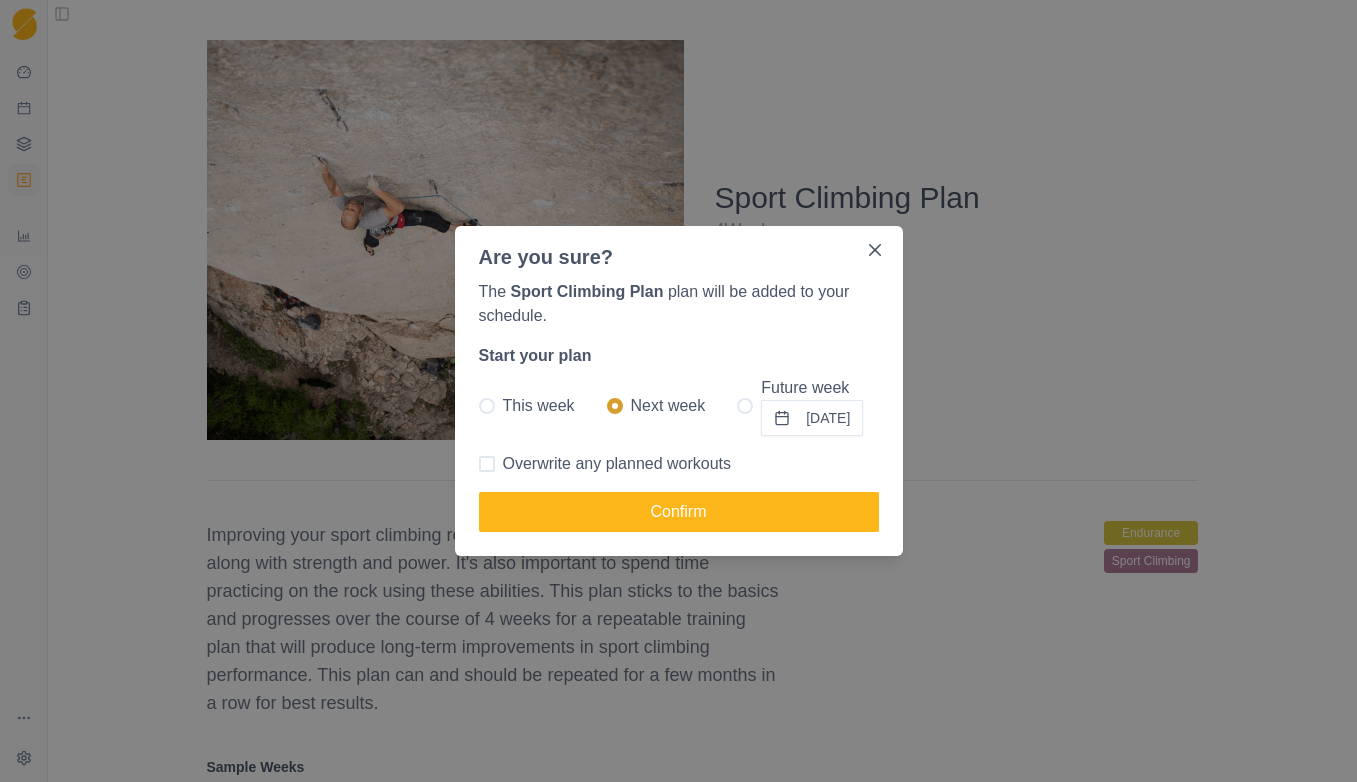 click on "This week" at bounding box center [539, 406] 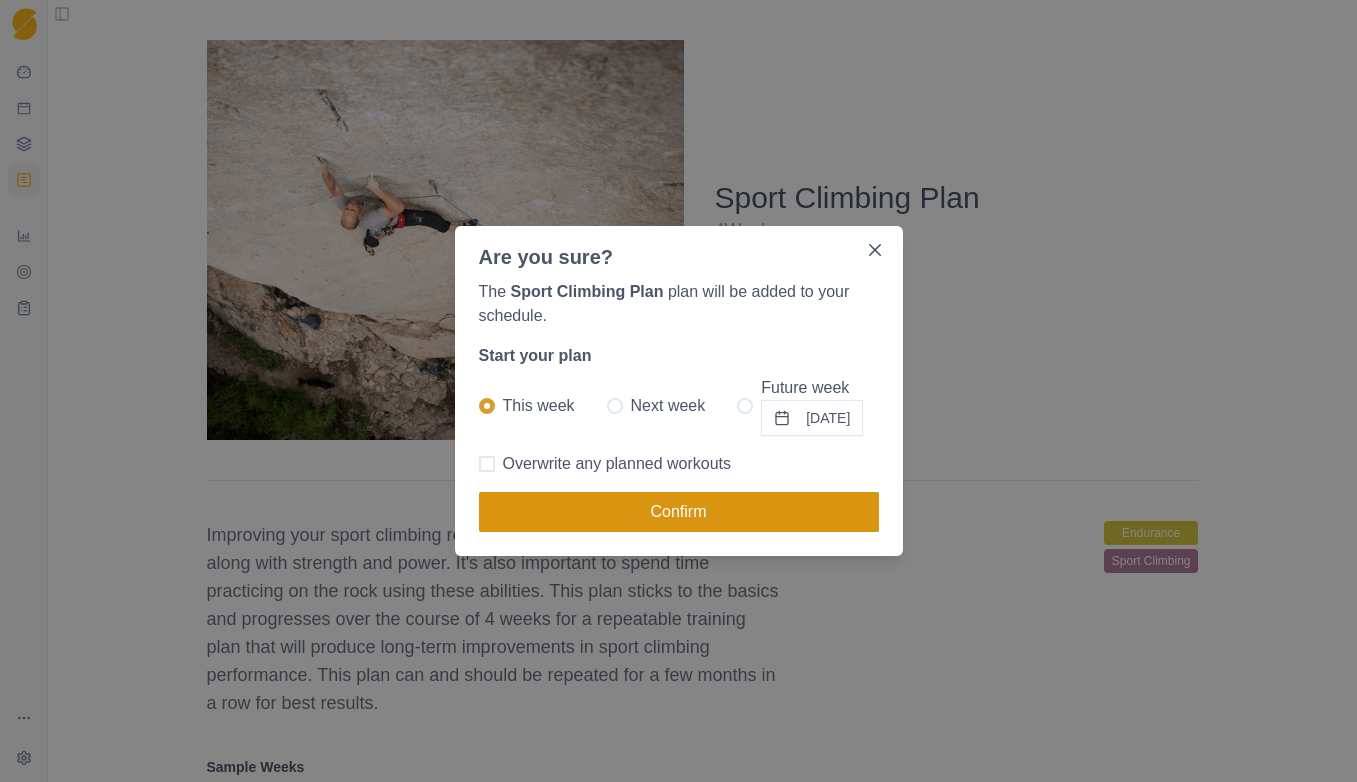 click on "Confirm" at bounding box center [679, 512] 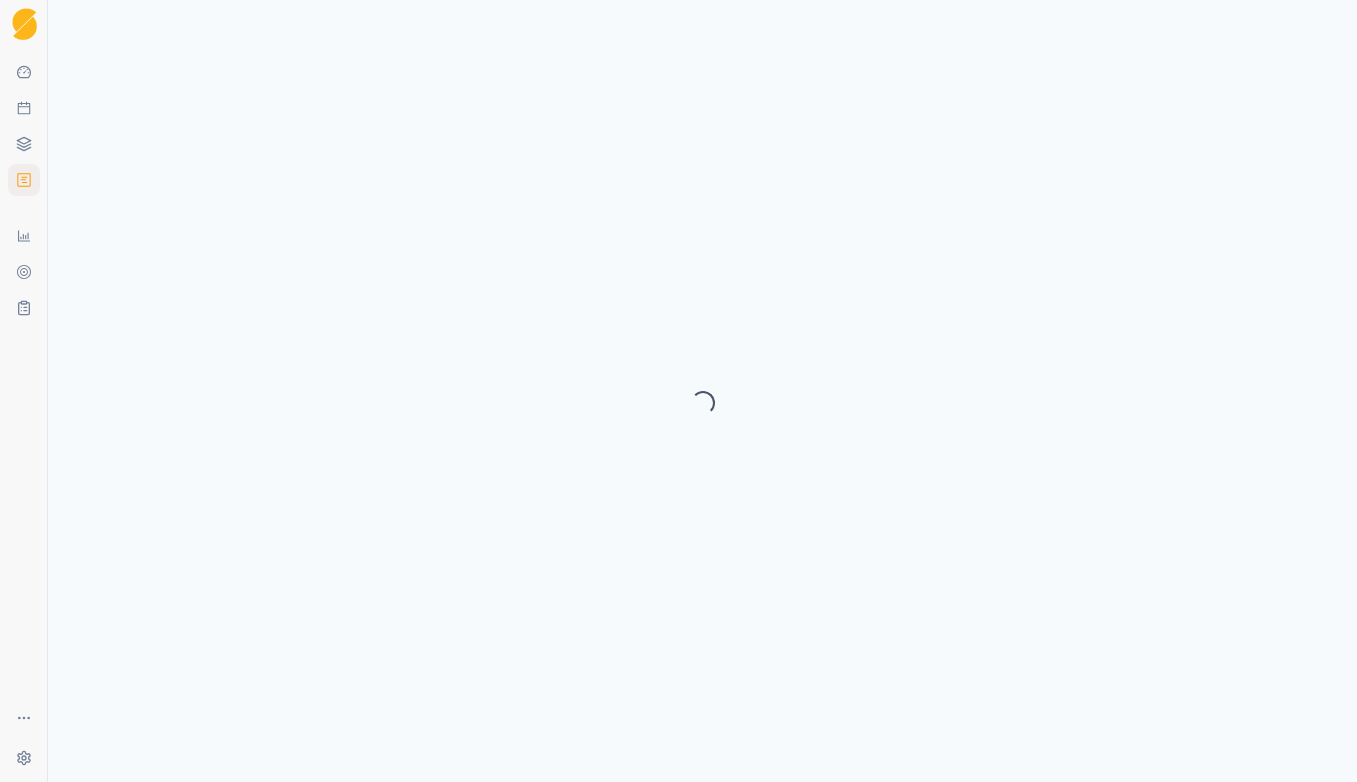 select on "month" 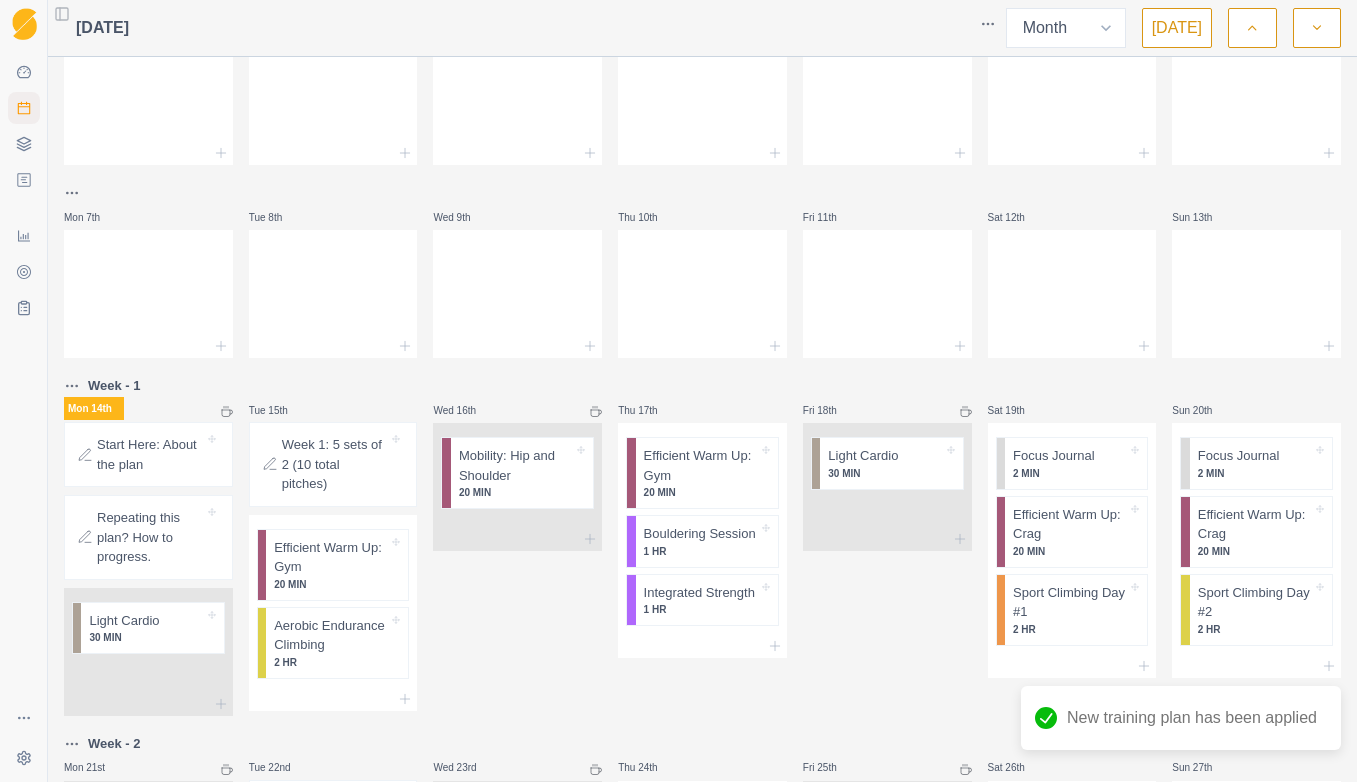 scroll, scrollTop: 300, scrollLeft: 0, axis: vertical 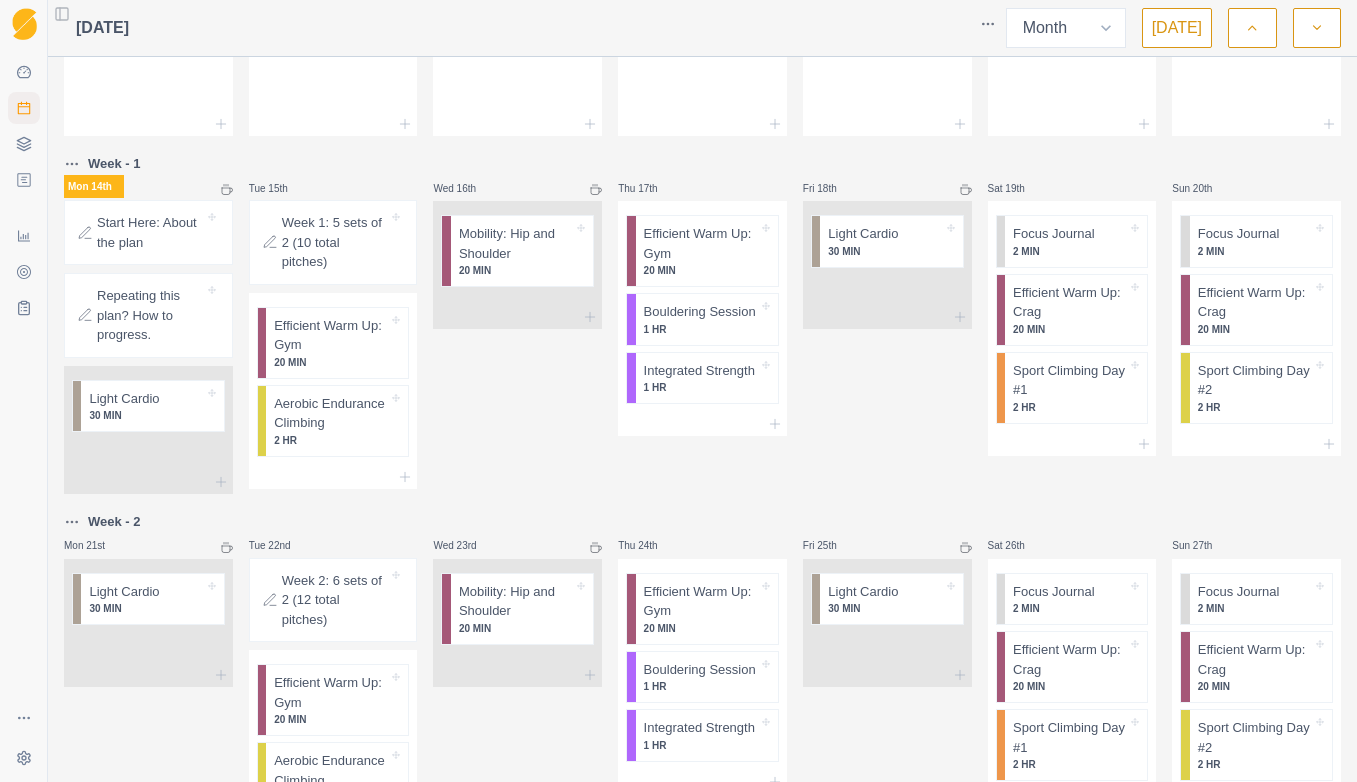 click on "Week 1: 5 sets of 2 (10 total pitches)" at bounding box center [335, 242] 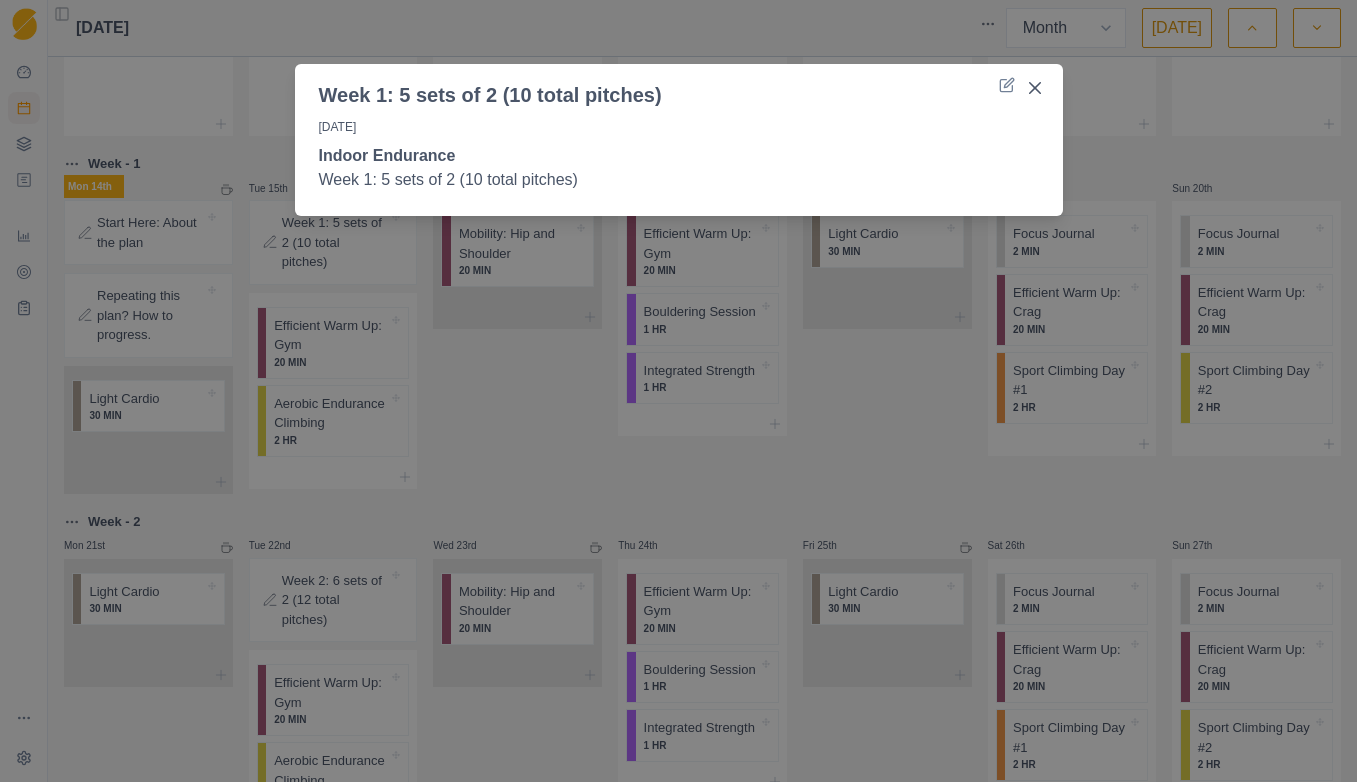 click on "Week 1: 5 sets of 2 (10 total pitches) [DATE] Indoor Endurance Week 1: 5 sets of 2 (10 total pitches)" at bounding box center [678, 391] 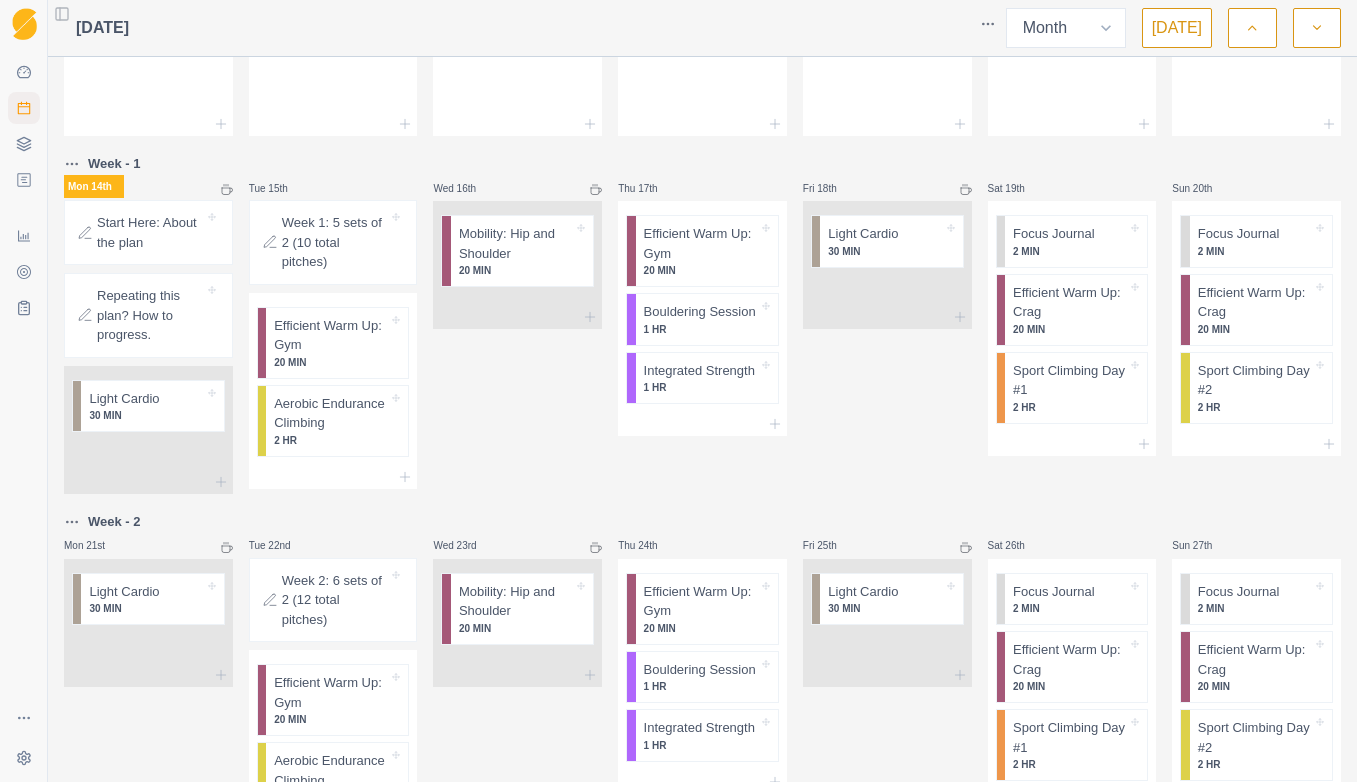 click on "Start Here: About the plan" at bounding box center (150, 232) 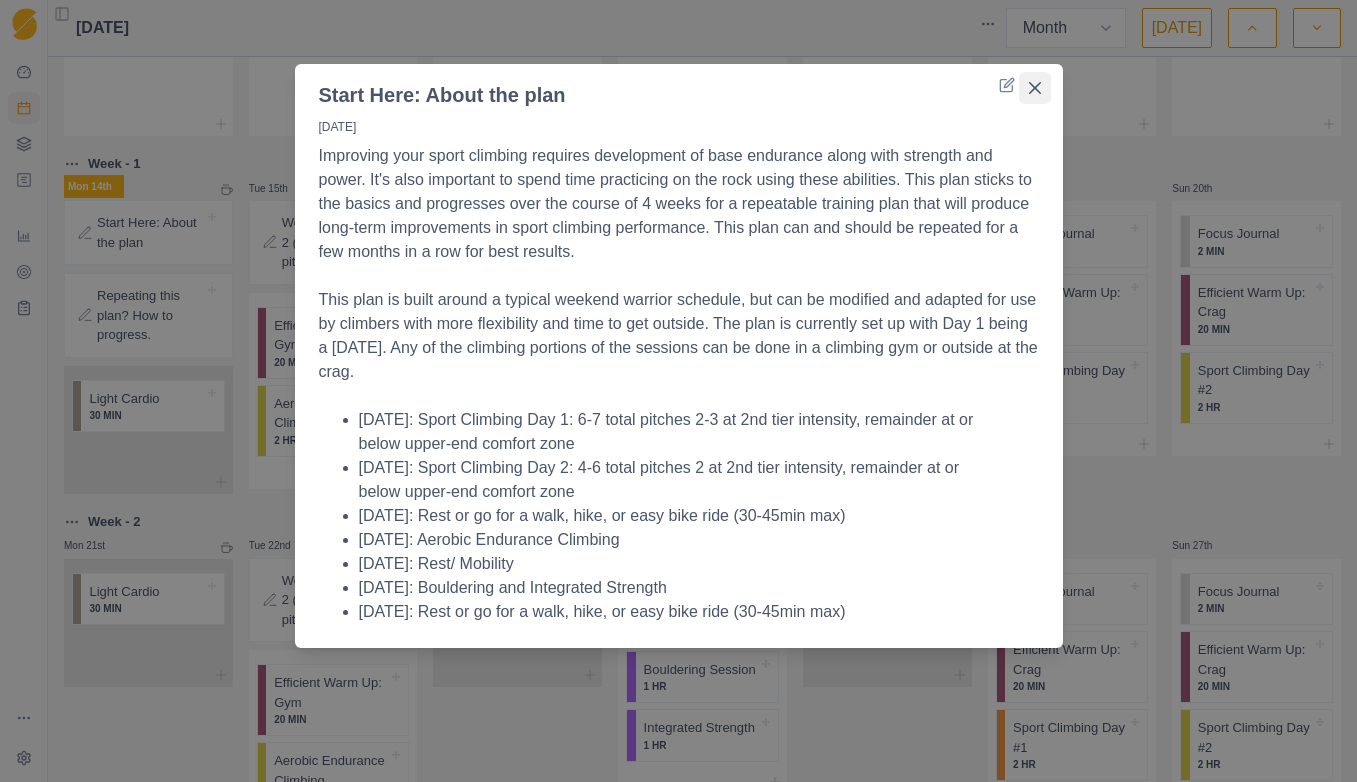 click at bounding box center (1035, 88) 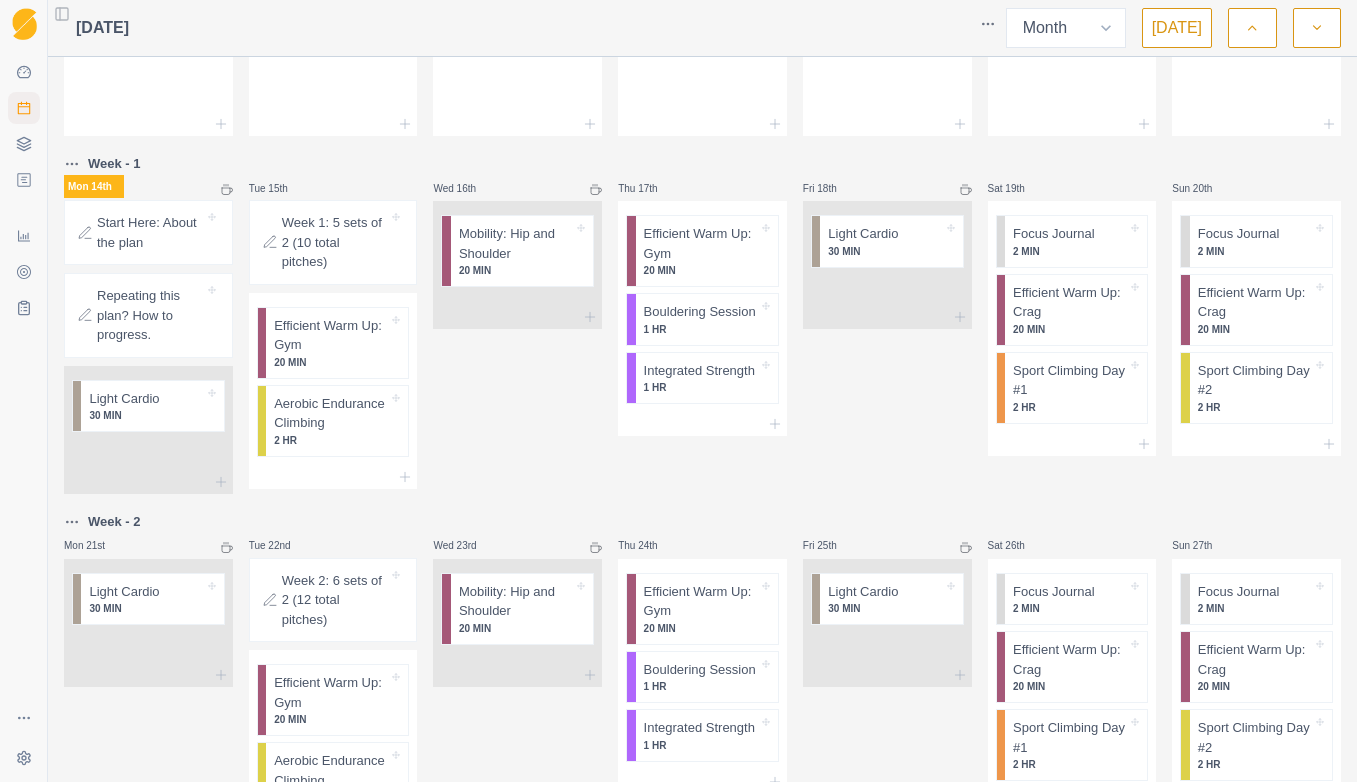 click on "Wed 16th Mobility: Hip and Shoulder 20 MIN" at bounding box center (517, 323) 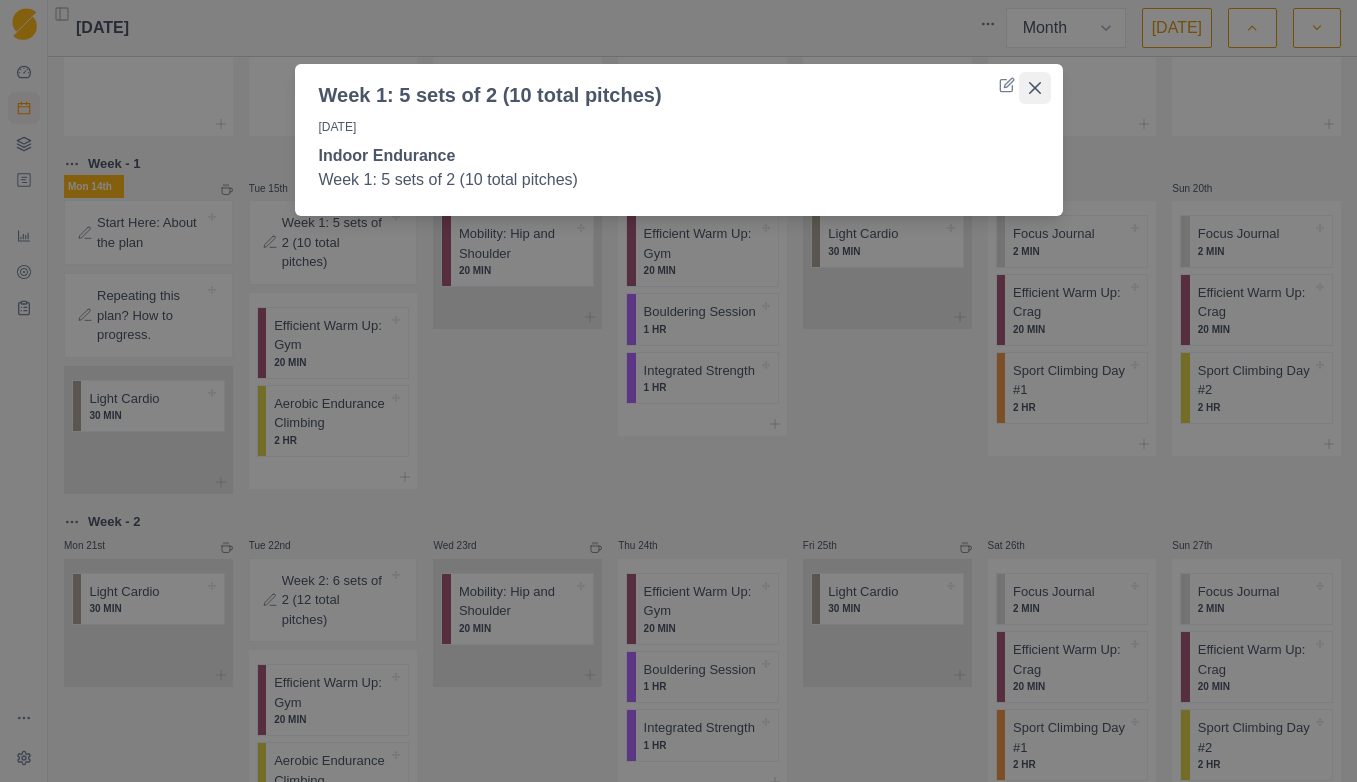 click 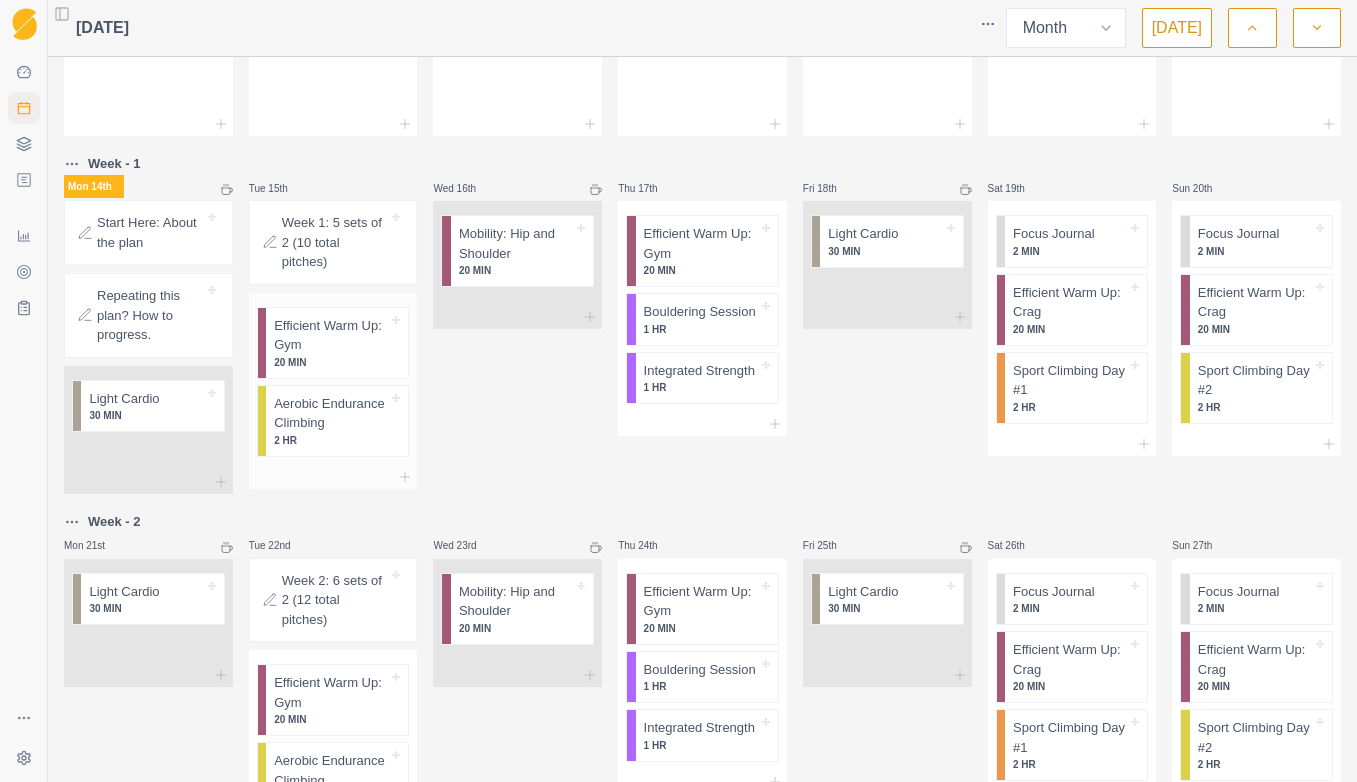click on "Efficient Warm Up: Gym" at bounding box center (331, 335) 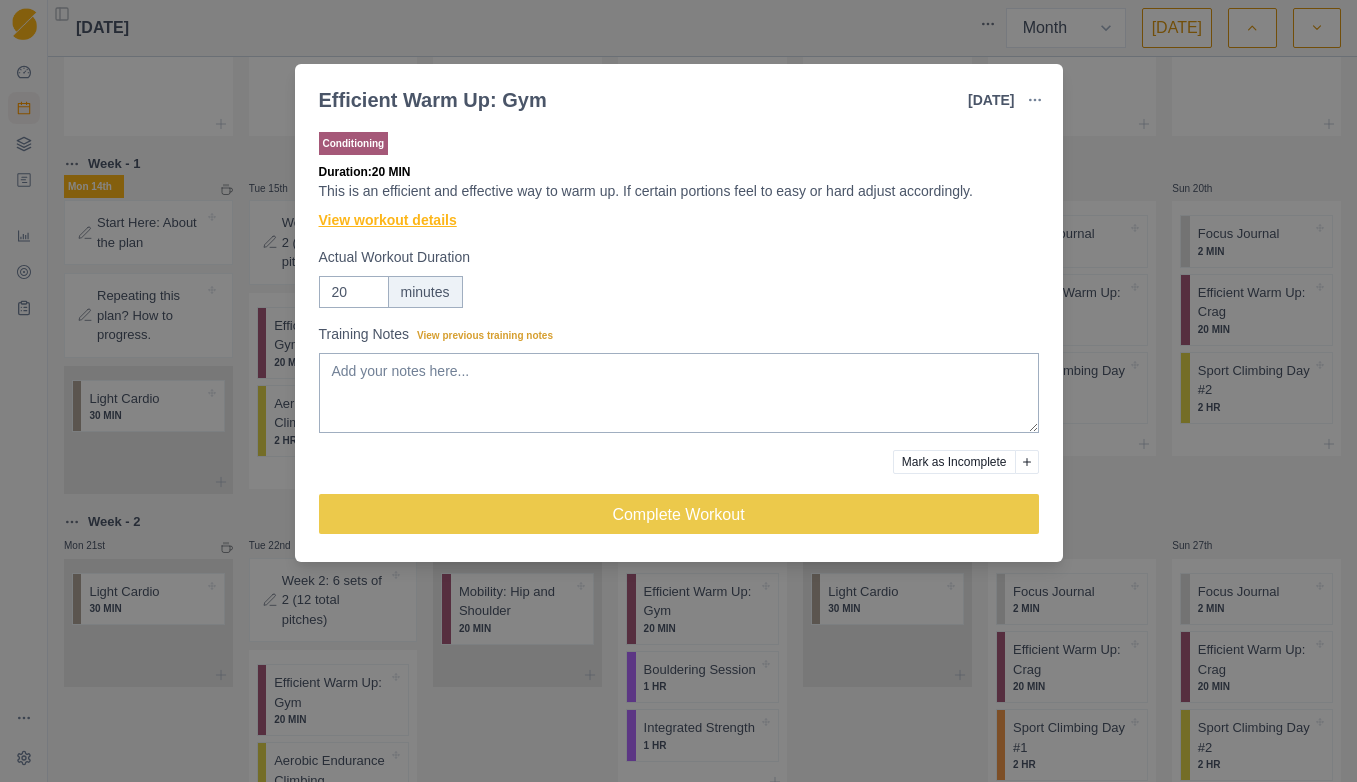 click on "View workout details" at bounding box center [388, 220] 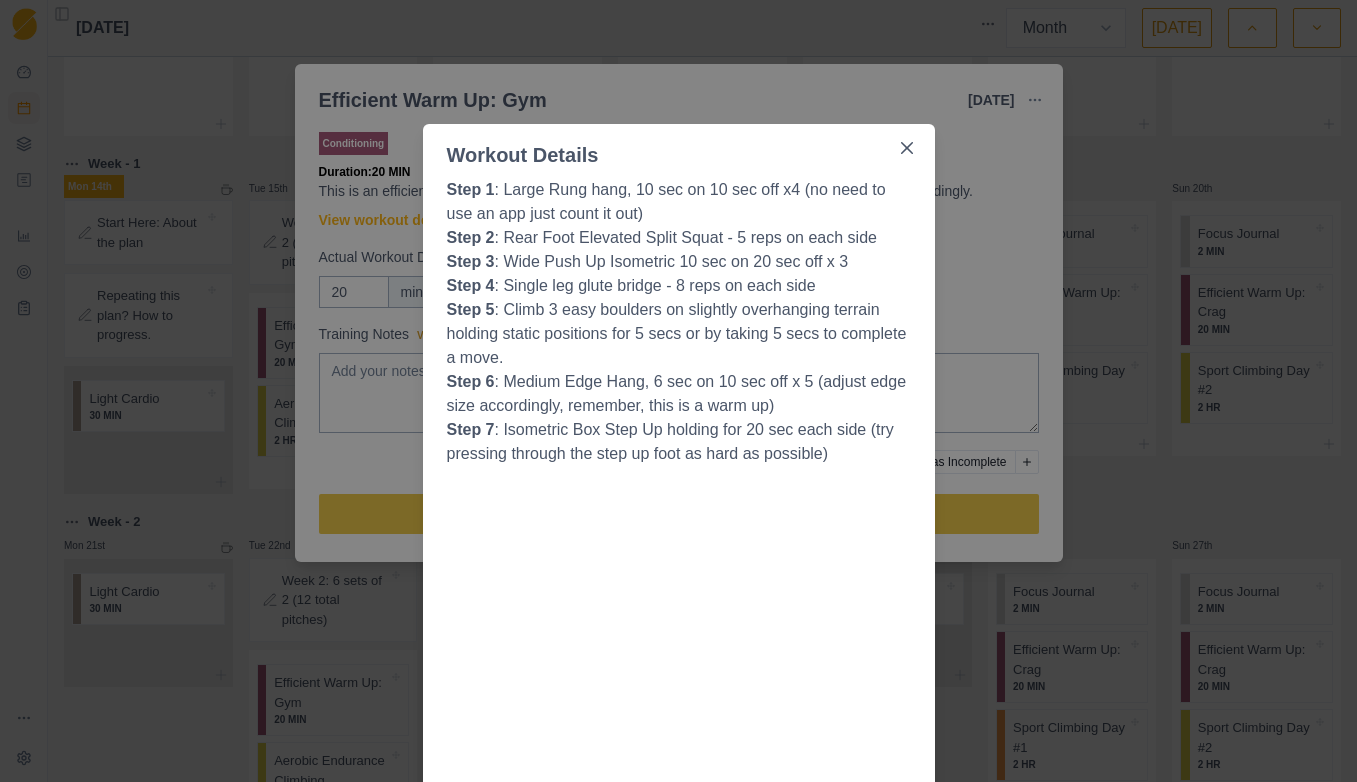 scroll, scrollTop: 100, scrollLeft: 0, axis: vertical 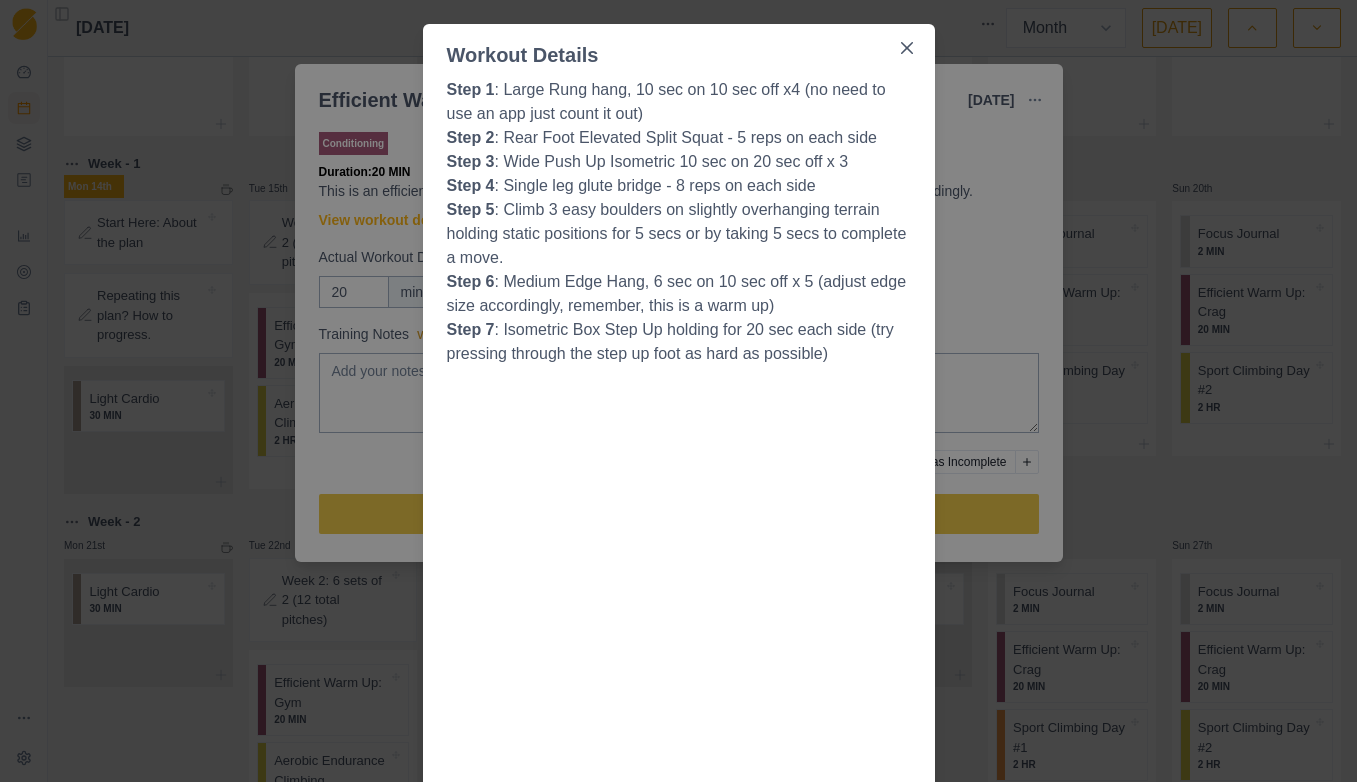 click on "Workout Details Step 1 : Large Rung hang, 10 sec on 10 sec off x4 (no need to use an app just count it out) Step 2 : Rear Foot Elevated Split Squat - 5 reps on each side Step 3 : Wide Push Up Isometric 10 sec on 20 sec off x 3 Step 4 : Single leg glute bridge - 8 reps on each side Step 5 : Climb 3 easy boulders on slightly overhanging terrain holding static positions for 5 secs or by taking 5 secs to complete a move. Step 6 : Medium Edge Hang, 6 sec on 10 sec off x 5 (adjust edge size accordingly, remember, this is a warm up) Step 7 : Isometric Box Step Up holding for 20 sec each side (try pressing through the step up foot as hard as possible)" at bounding box center (678, 391) 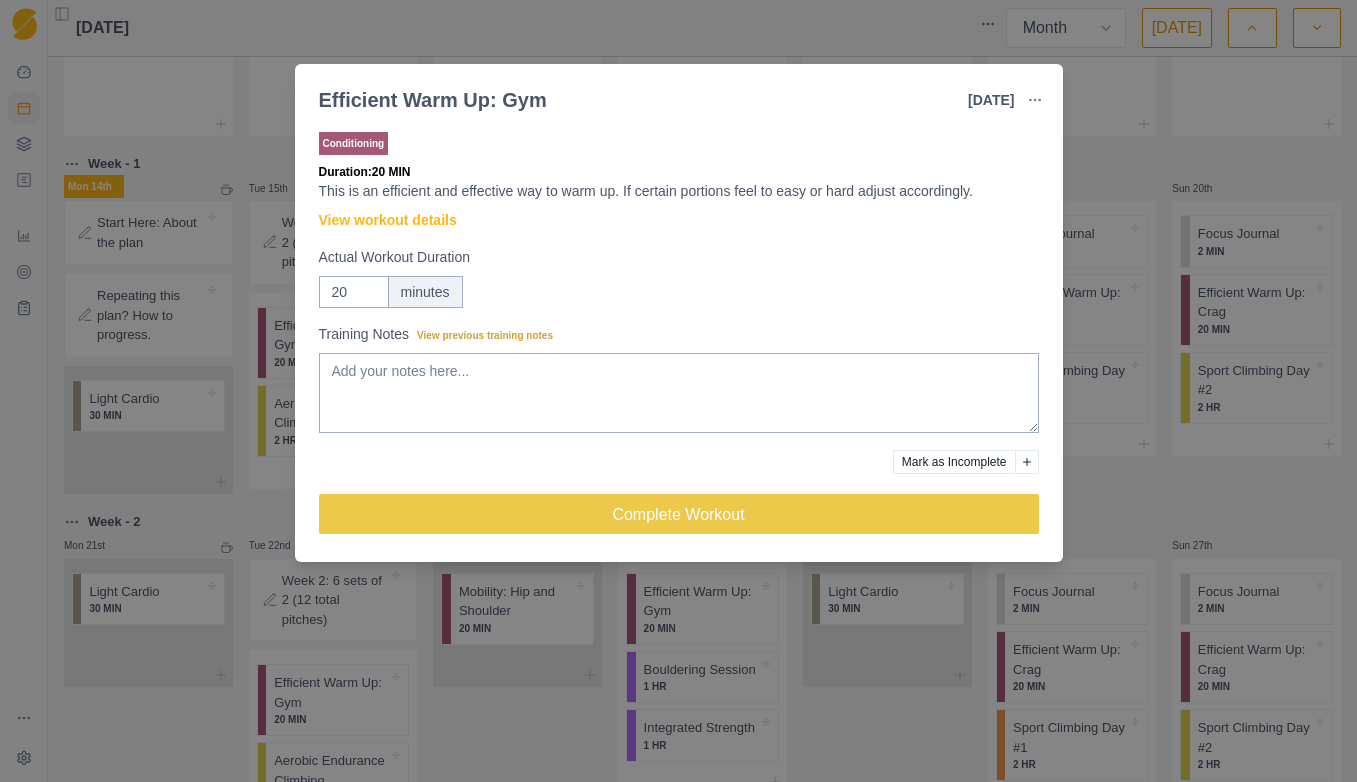 click on "Efficient Warm Up: Gym [DATE] Link To Goal View Workout Metrics Edit Original Workout Reschedule Workout Remove From Schedule Conditioning Duration:  20 MIN This is an efficient and effective way to warm up. If certain portions feel to easy or hard adjust accordingly. View workout details Actual Workout Duration 20 minutes Training Notes View previous training notes Mark as Incomplete Complete Workout" at bounding box center [678, 391] 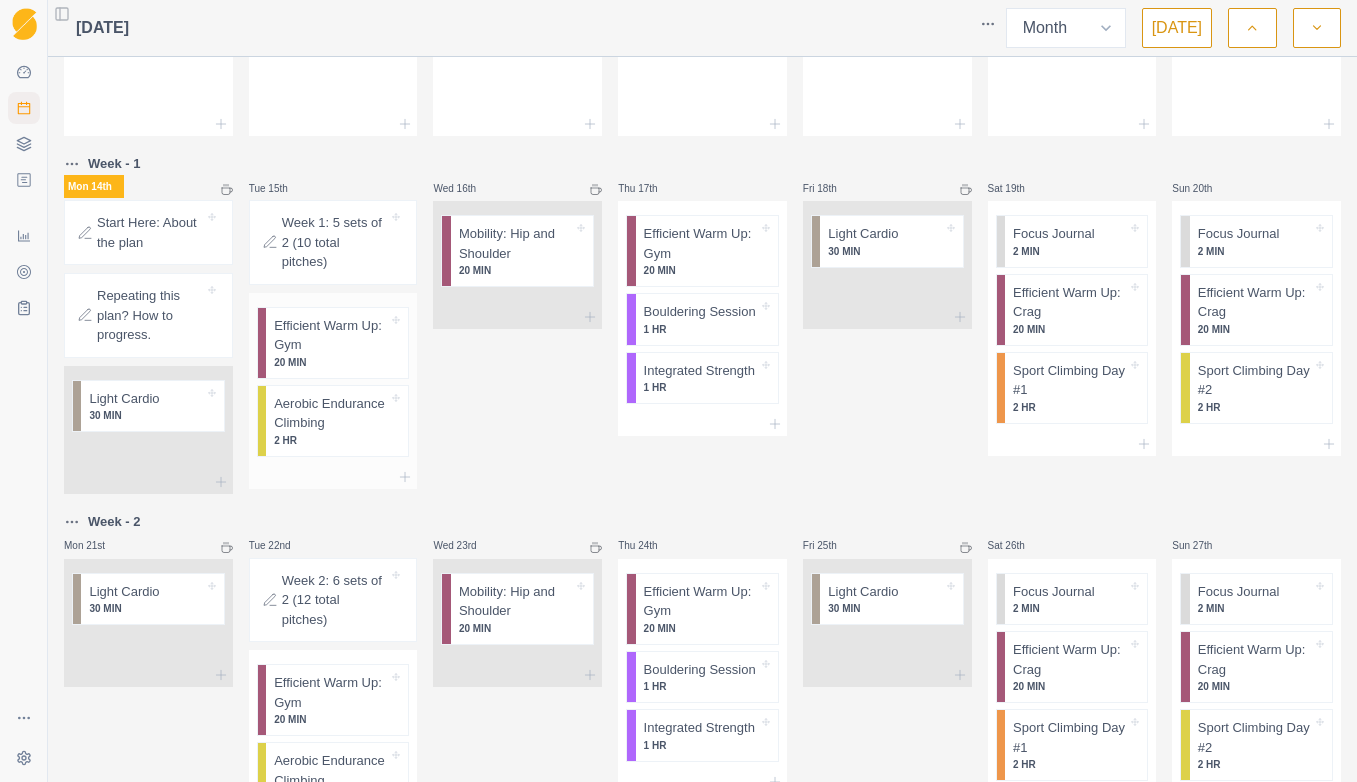 click on "Aerobic Endurance Climbing" at bounding box center [331, 413] 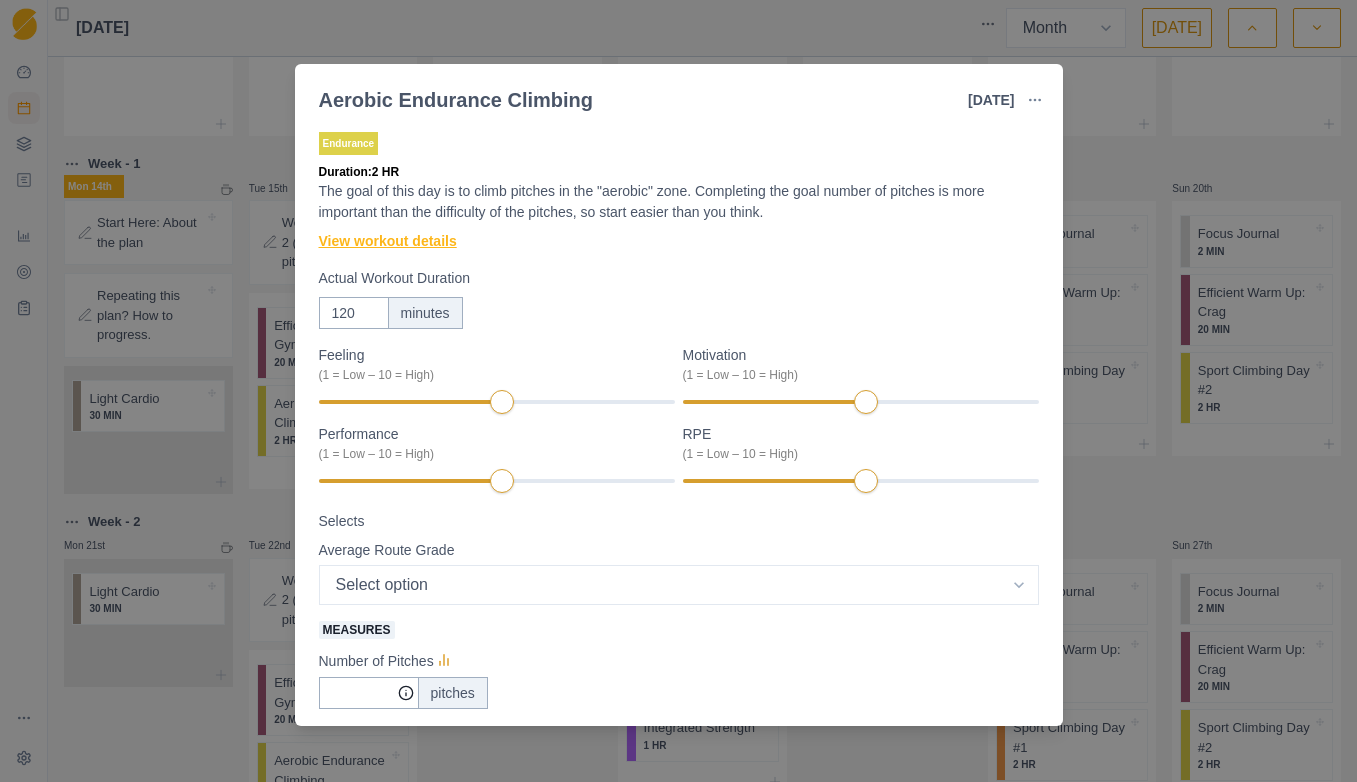 click on "View workout details" at bounding box center (388, 241) 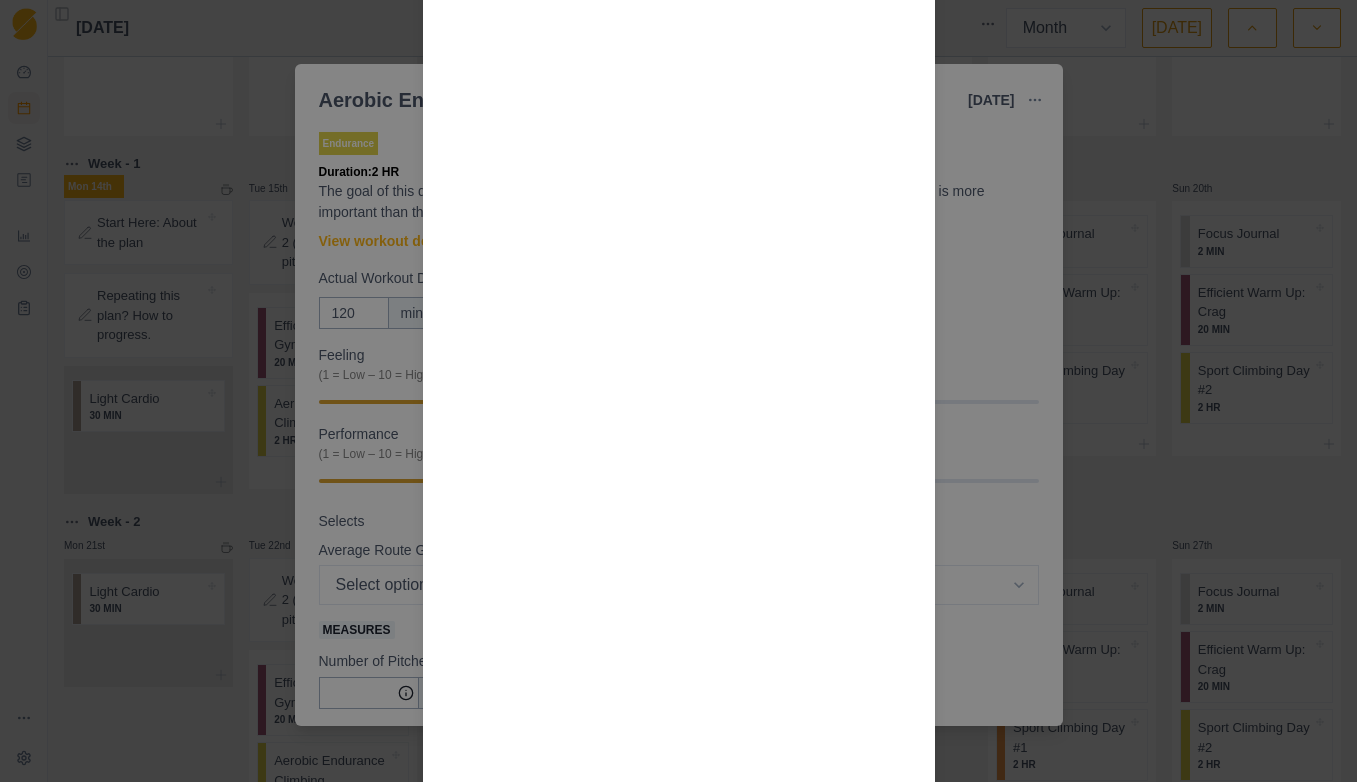 scroll, scrollTop: 1200, scrollLeft: 0, axis: vertical 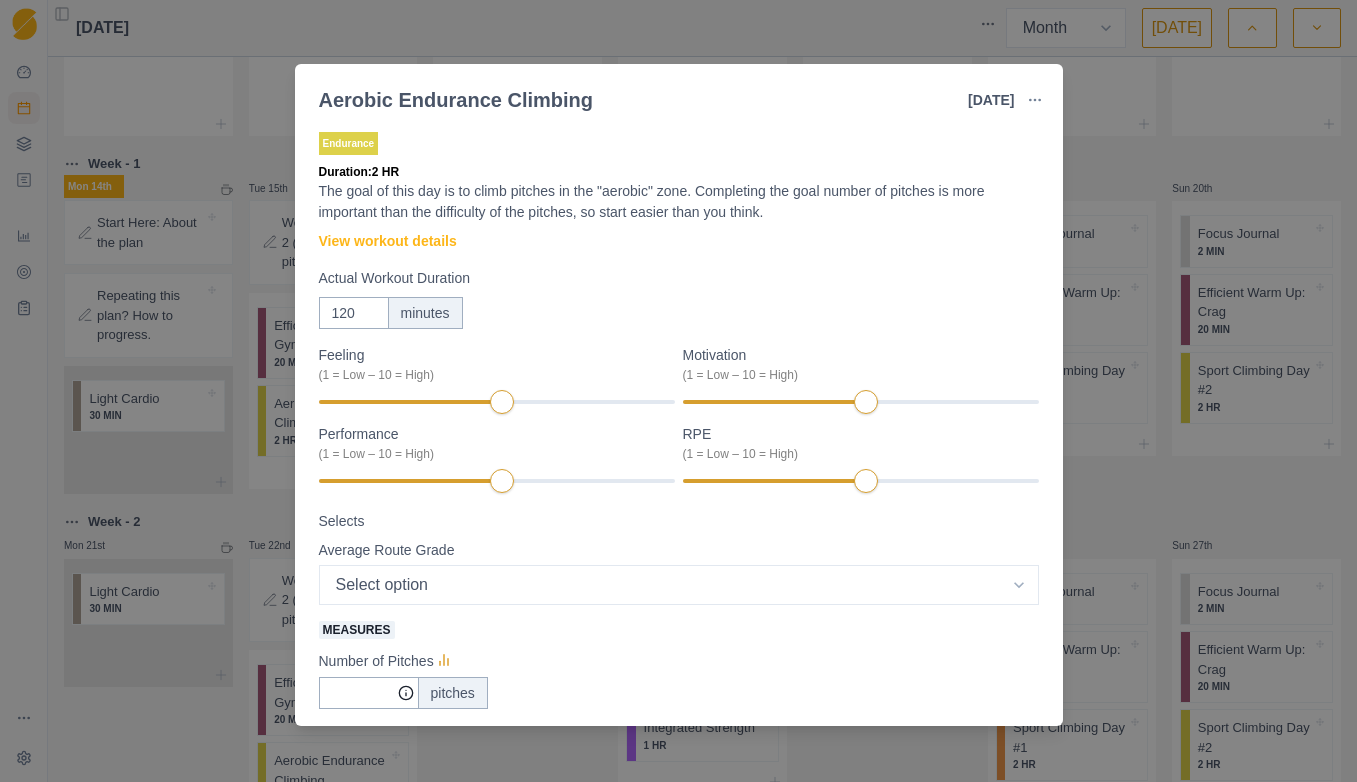 click on "Aerobic Endurance Climbing [DATE] Link To Goal View Workout Metrics Edit Original Workout Reschedule Workout Remove From Schedule Endurance Duration:  2 HR The goal of this day is to climb pitches in the "aerobic" zone. Completing the goal number of pitches is more important than the difficulty of the pitches, so start easier than you think. View workout details Actual Workout Duration 120 minutes Feeling (1 = Low – 10 = High) Motivation (1 = Low – 10 = High) Performance (1 = Low – 10 = High) RPE (1 = Low – 10 = High) Selects Average Route Grade Select option 5.6 5.7 5.8 5.9 5.10a 5.10b 5.10c 5.10d 5.11a 5.11b 5.11c 5.11d 5.12a 5.12b 5.12c 5.12d 5.13a 5.13b 5.13c 5.13d 5.14a Measures Number of Pitches pitches Training Notes View previous training notes Mark as Incomplete Complete Workout" at bounding box center [678, 391] 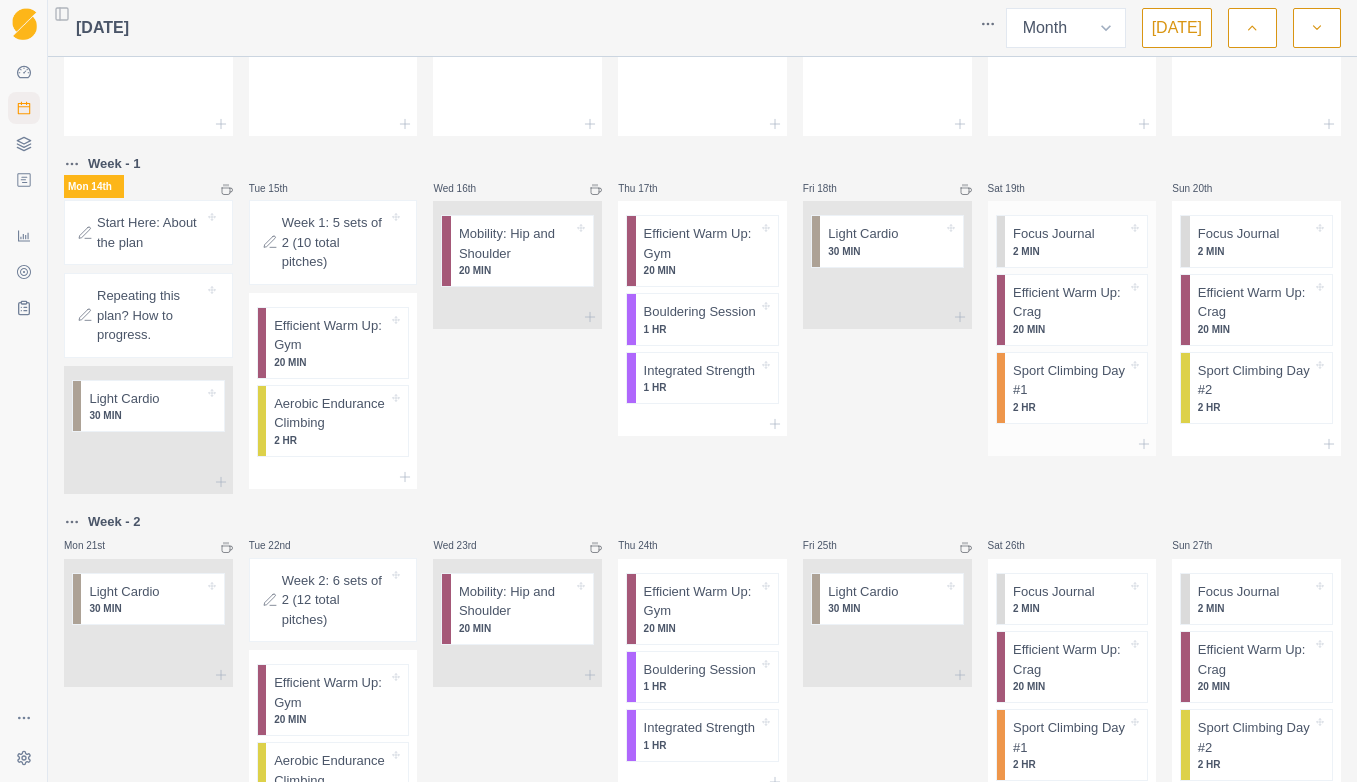 click on "Sport Climbing Day #1" at bounding box center (1070, 380) 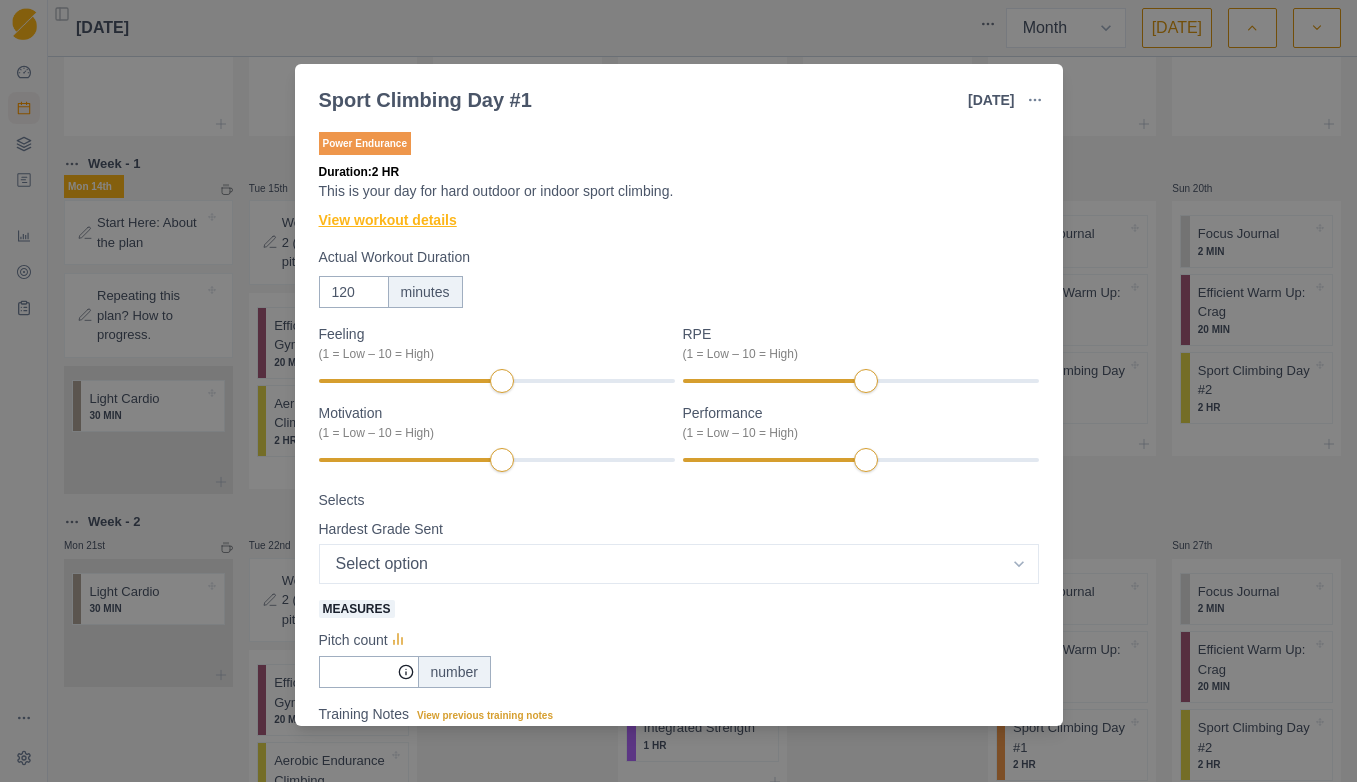 click on "View workout details" at bounding box center [388, 220] 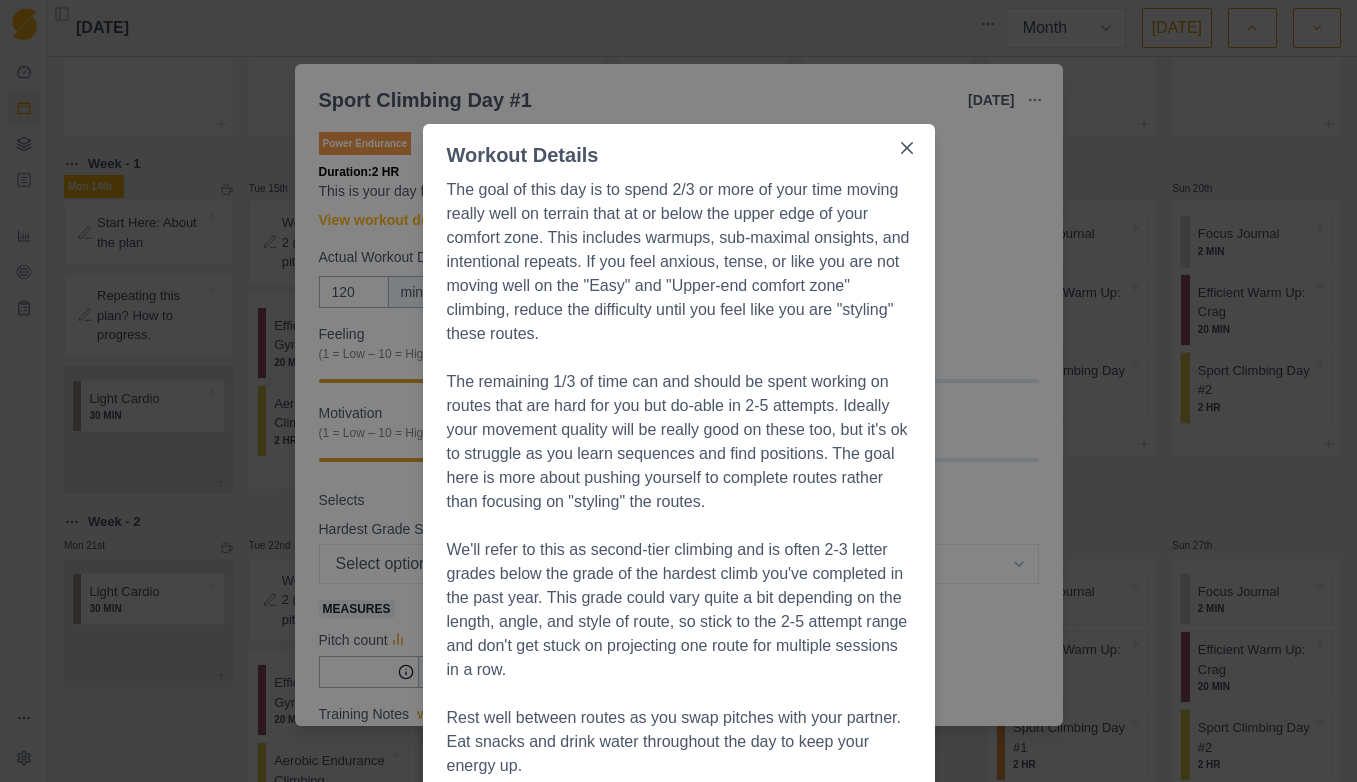 click on "Workout Details The goal of this day is to spend 2/3 or more of your time moving really well on terrain that at or below the upper edge of your comfort zone. This includes warmups, sub-maximal onsights, and intentional repeats. If you feel anxious, tense, or like you are not moving well on the "Easy" and "Upper-end comfort zone" climbing, reduce the difficulty until you feel like you are "styling" these routes. The remaining 1/3 of time can and should be spent working on routes that are hard for you but do-able in 2-5 attempts. Ideally your movement quality will be really good on these too, but it's ok to struggle as you learn sequences and find positions. The goal here is more about pushing yourself to complete routes rather than focusing on "styling" the routes. Rest well between routes as you swap pitches with your partner. Eat snacks and drink water throughout the day to keep your energy up." at bounding box center (678, 391) 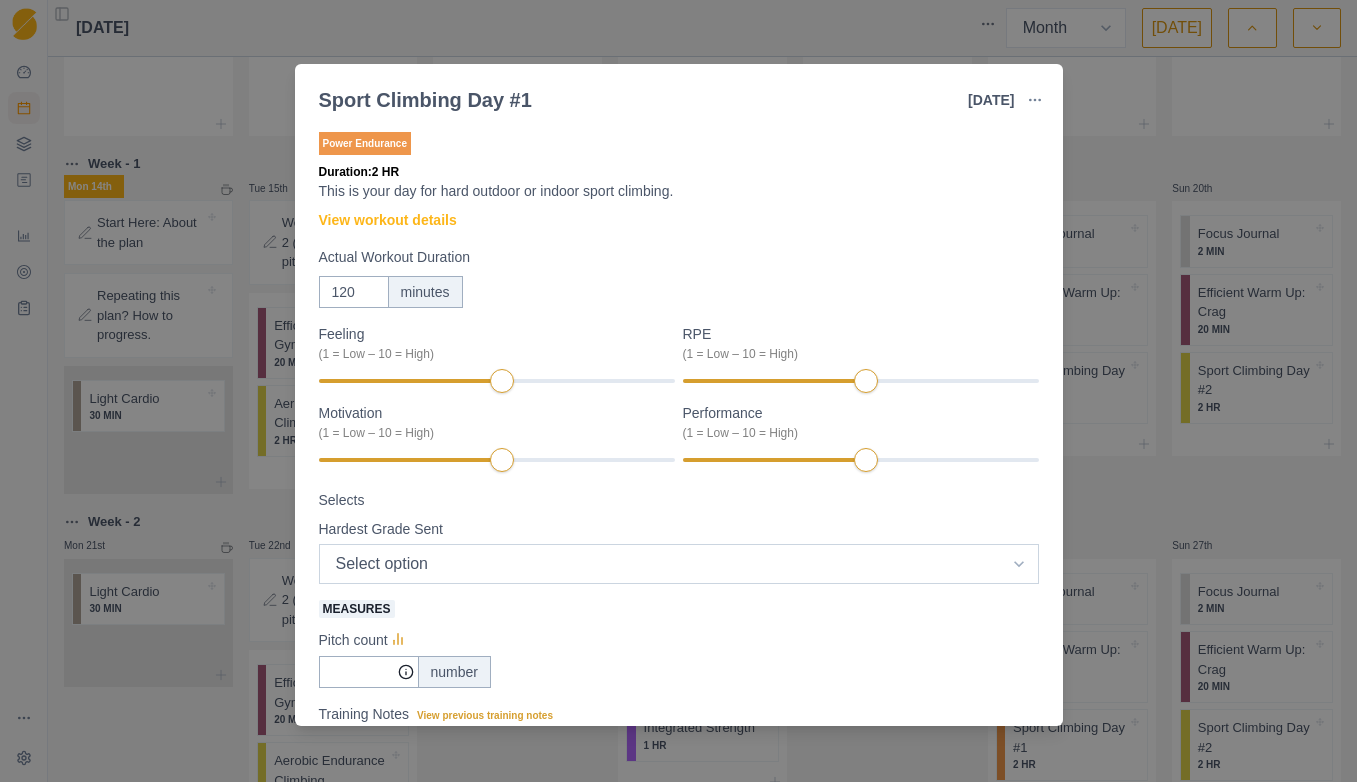 click on "Select option 5.4 5.5 5.6 5.7 5.8 5.9 5.10a 5.10b 5.10c 5.10d 5.11a 5.11b 5.11c 5.11d 5.12a 5.12b 5.12c 5.12d 5.13a 5.13b 5.13c 5.13d 5.14a 5.14b 5.14c 5.14d 5.15a 5.15b 5.15c 5.15d" at bounding box center (679, 564) 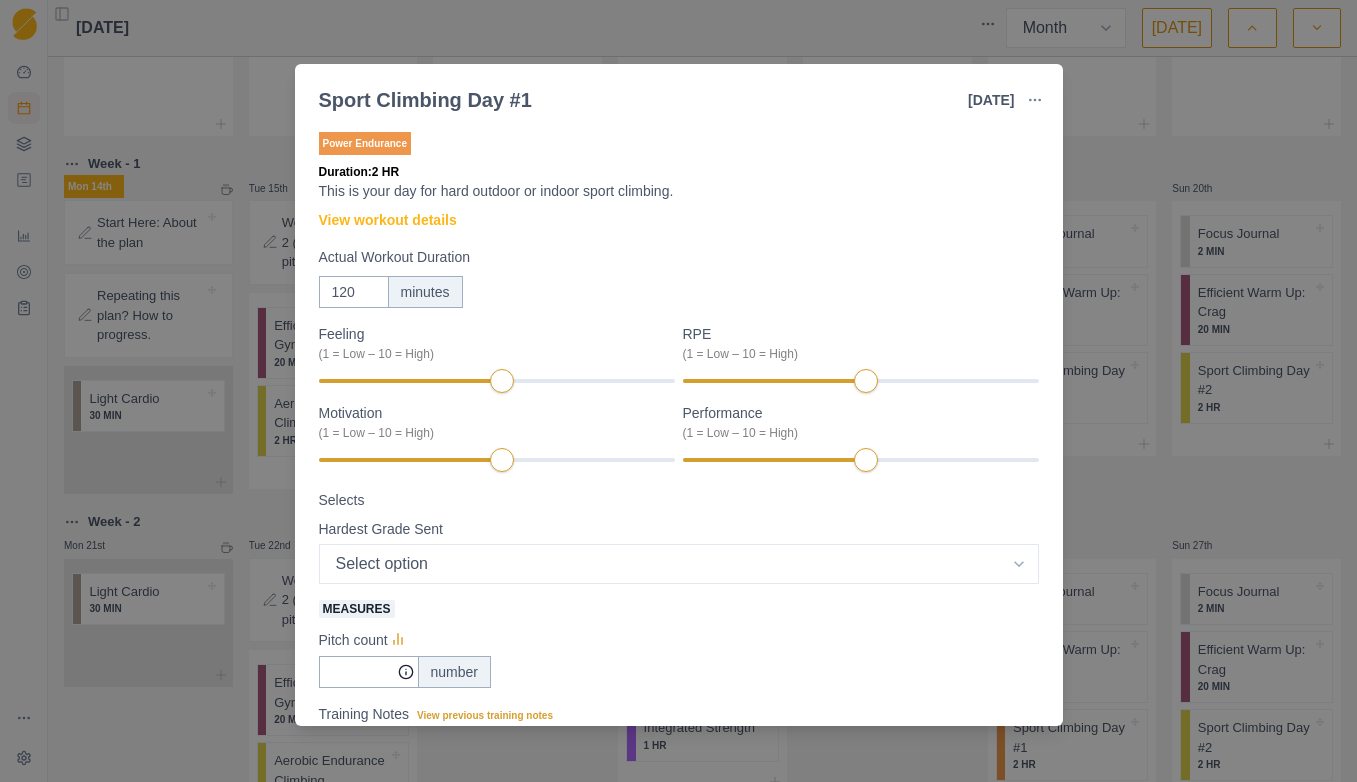 click on "Measures" at bounding box center [673, 608] 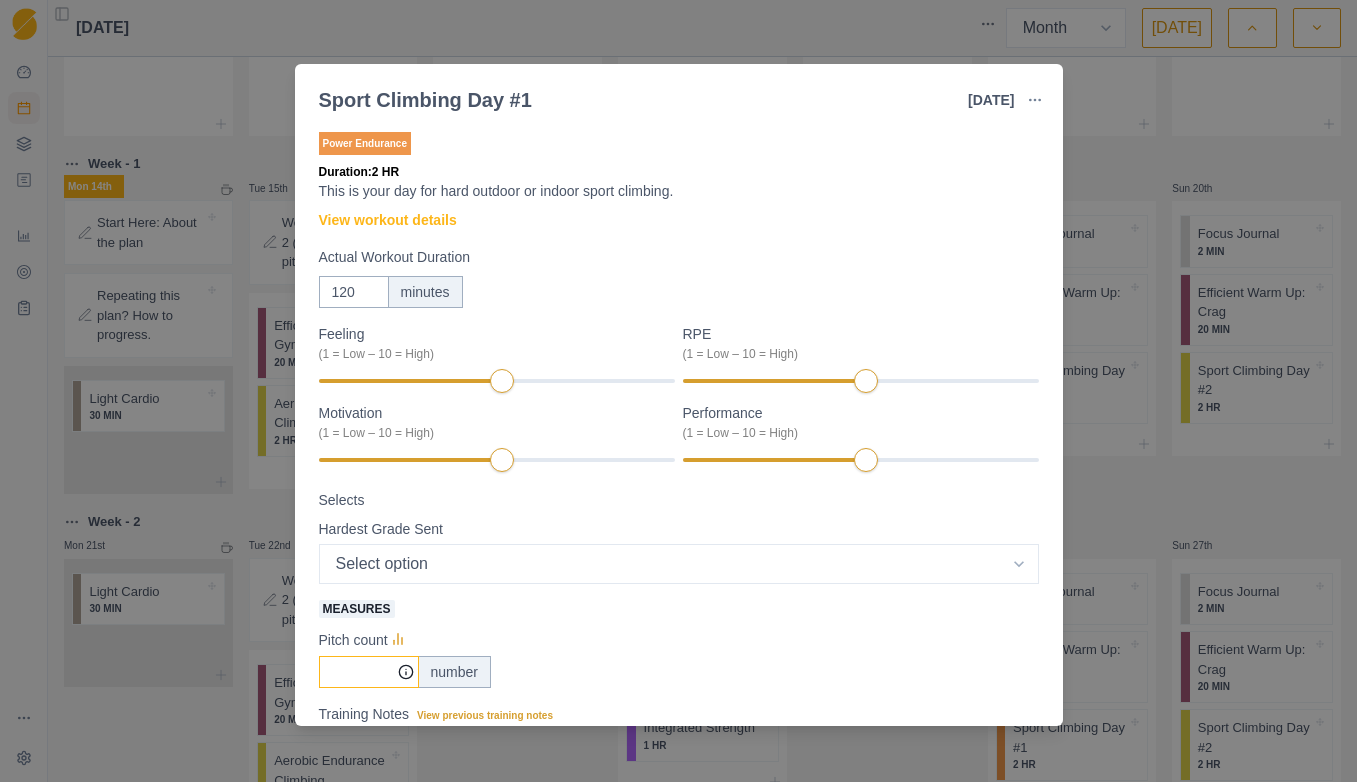 click on "Measures" at bounding box center (369, 672) 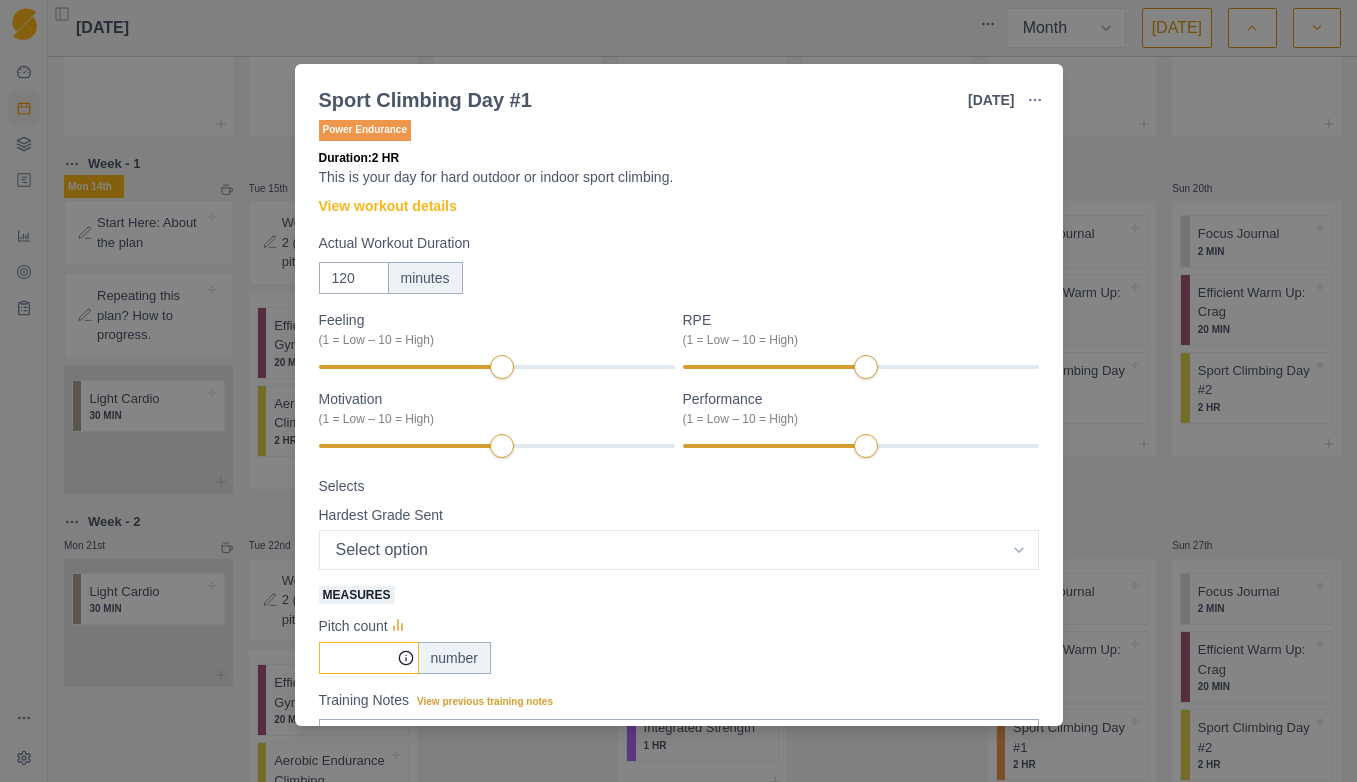 scroll, scrollTop: 0, scrollLeft: 0, axis: both 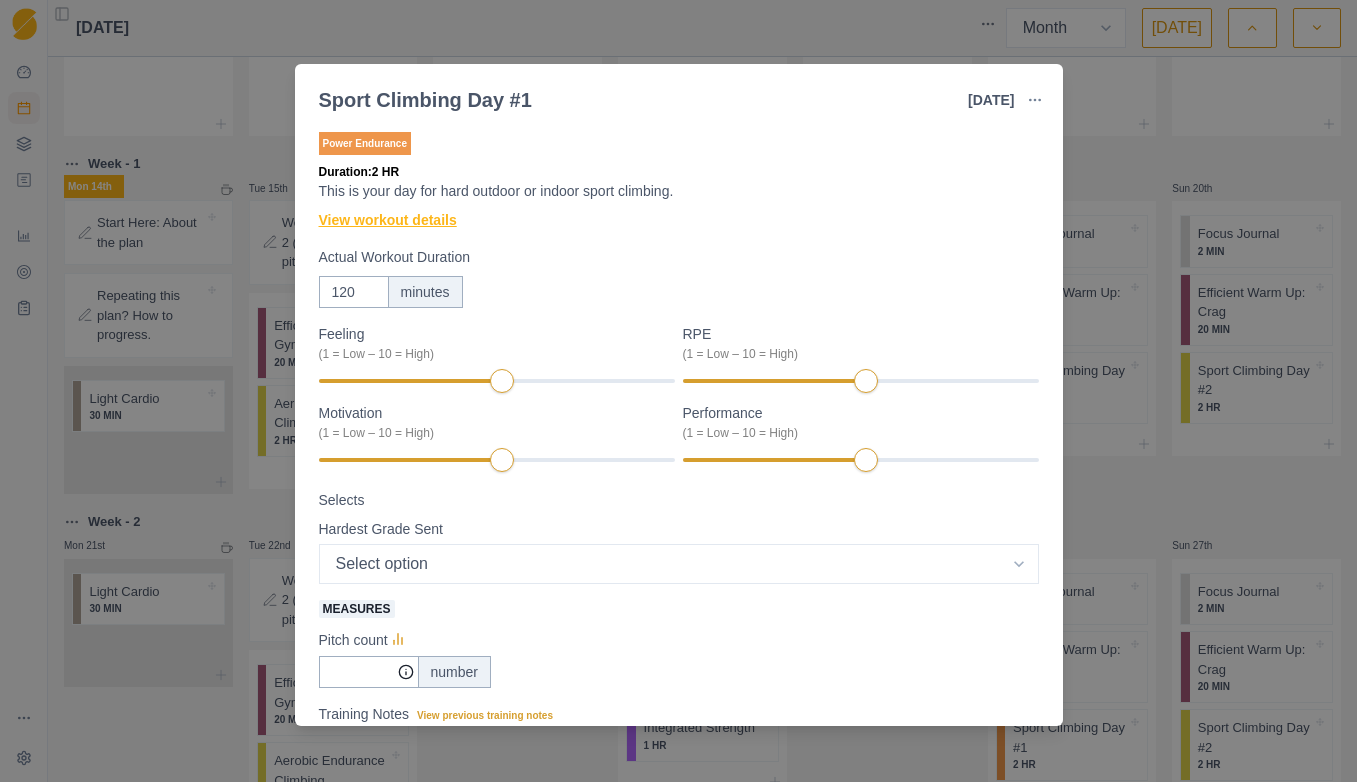 click on "View workout details" at bounding box center [388, 220] 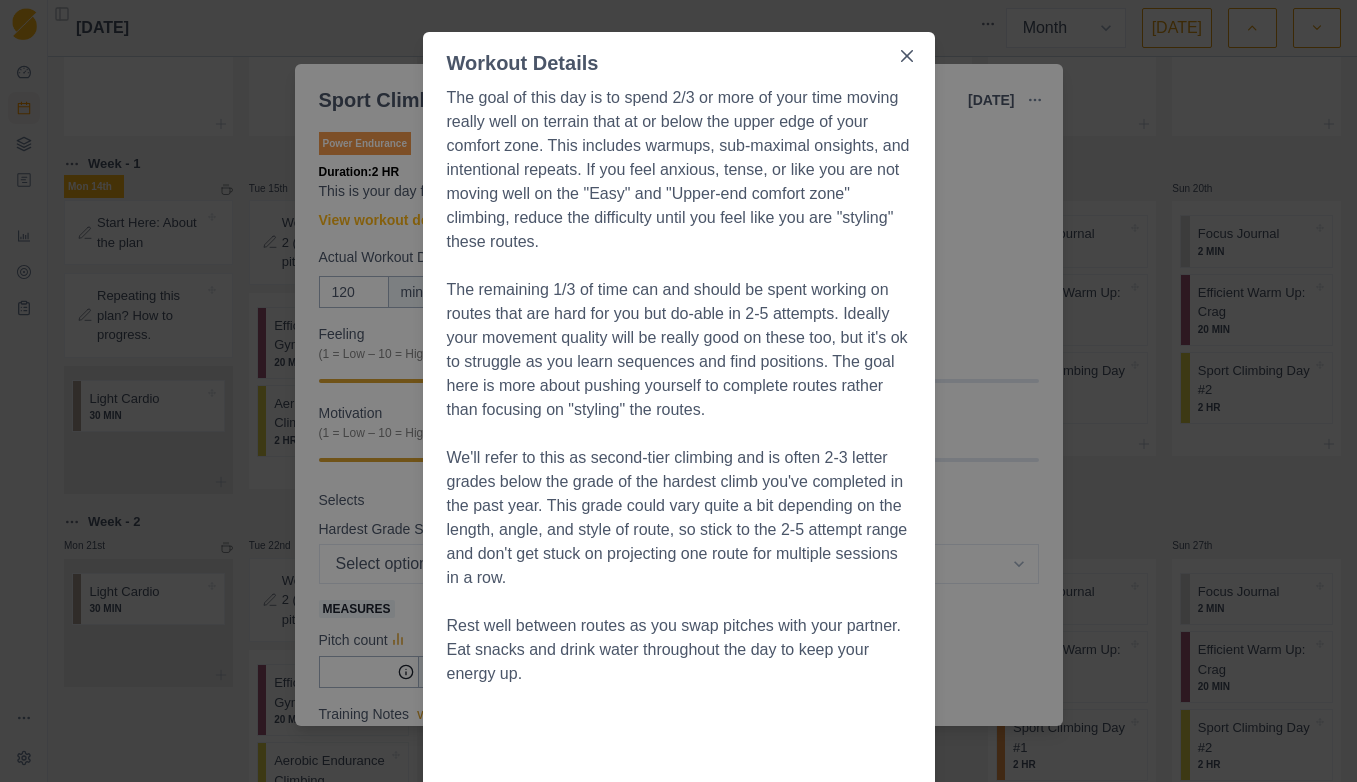 scroll, scrollTop: 0, scrollLeft: 0, axis: both 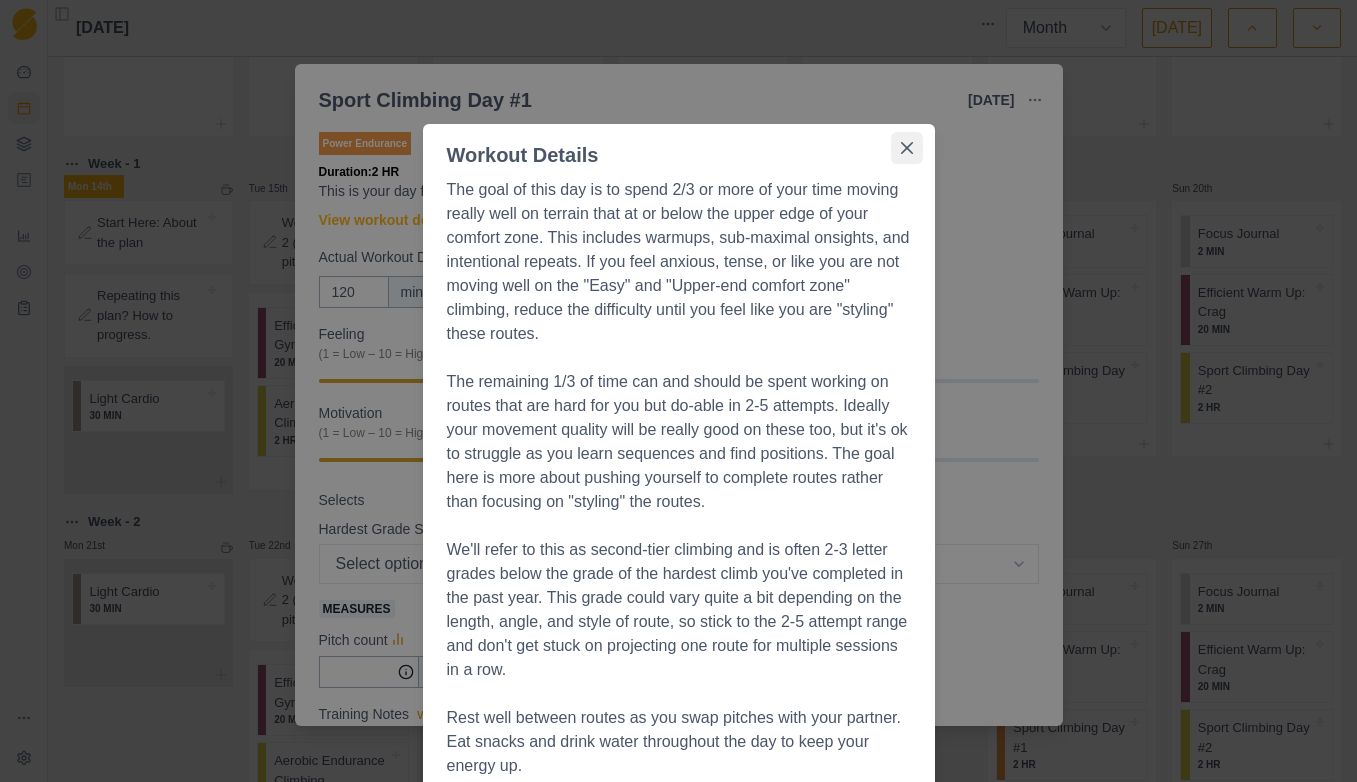 click at bounding box center [907, 148] 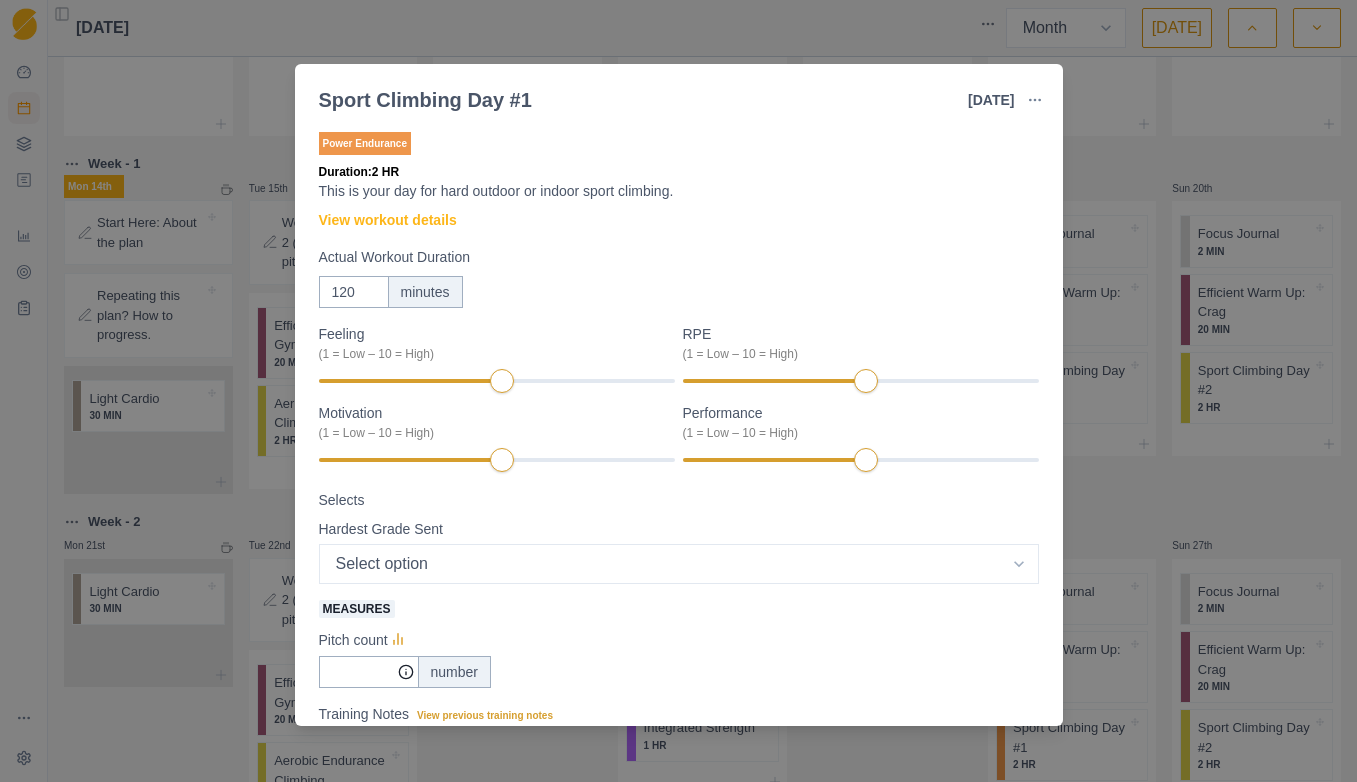 click on "Sport Climbing Day #1 [DATE] Link To Goal View Workout Metrics Edit Original Workout Reschedule Workout Remove From Schedule Power Endurance Duration:  2 HR This is your day for hard outdoor or indoor sport climbing. View workout details Actual Workout Duration 120 minutes Feeling (1 = Low – 10 = High) RPE (1 = Low – 10 = High) Motivation (1 = Low – 10 = High) Performance (1 = Low – 10 = High) Selects Hardest Grade Sent Select option 5.4 5.5 5.6 5.7 5.8 5.9 5.10a 5.10b 5.10c 5.10d 5.11a 5.11b 5.11c 5.11d 5.12a 5.12b 5.12c 5.12d 5.13a 5.13b 5.13c 5.13d 5.14a 5.14b 5.14c 5.14d 5.15a 5.15b 5.15c 5.15d Measures Pitch count number Training Notes View previous training notes On Rock Mark as Incomplete Complete Workout" at bounding box center (678, 391) 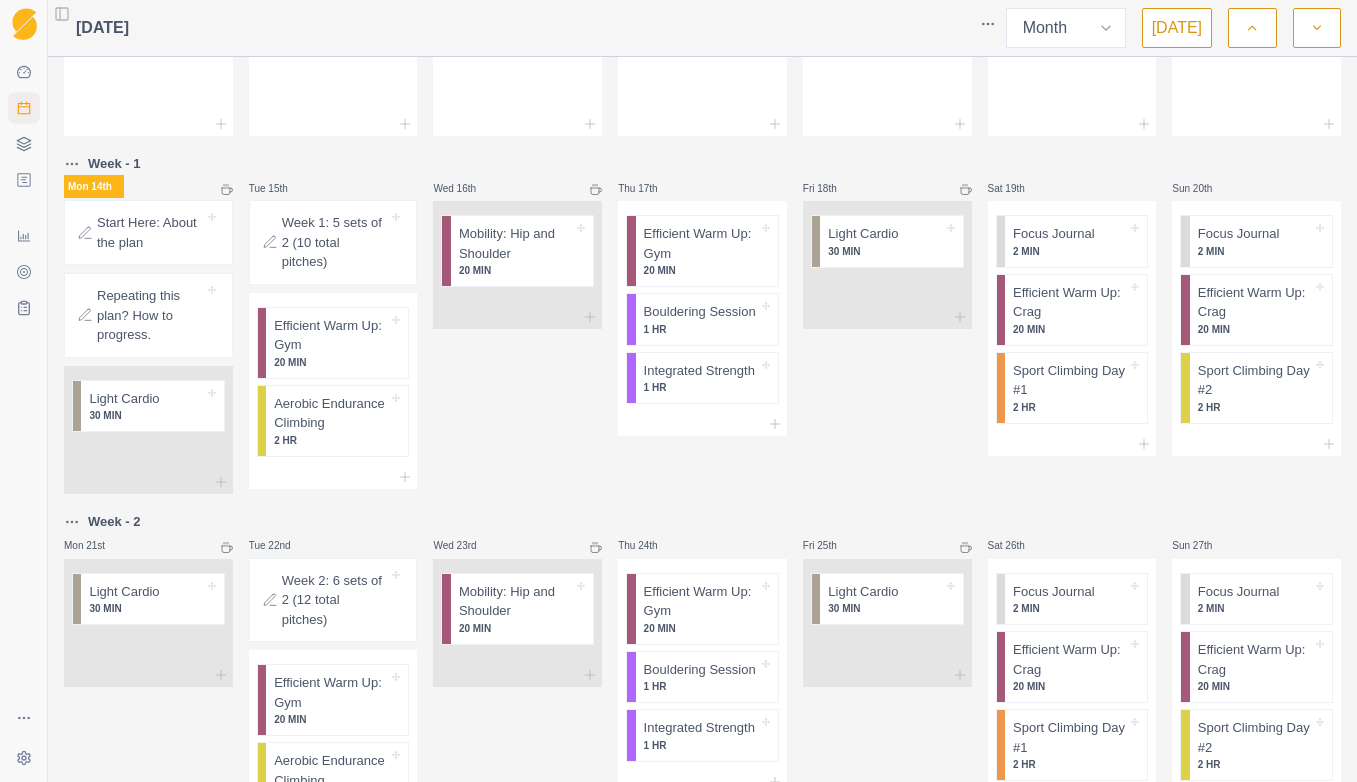 click on "Wed 16th Mobility: Hip and Shoulder 20 MIN" at bounding box center (517, 323) 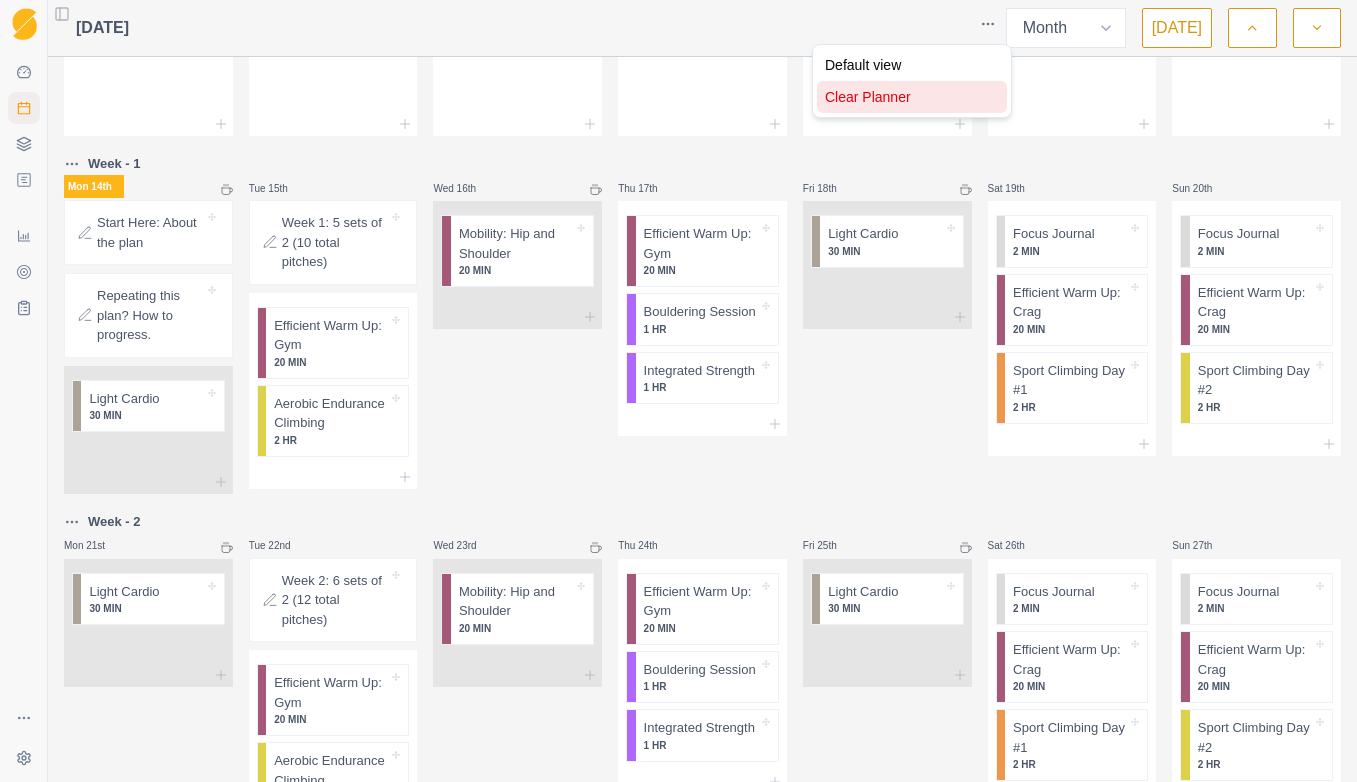 click on "Clear Planner" at bounding box center (912, 97) 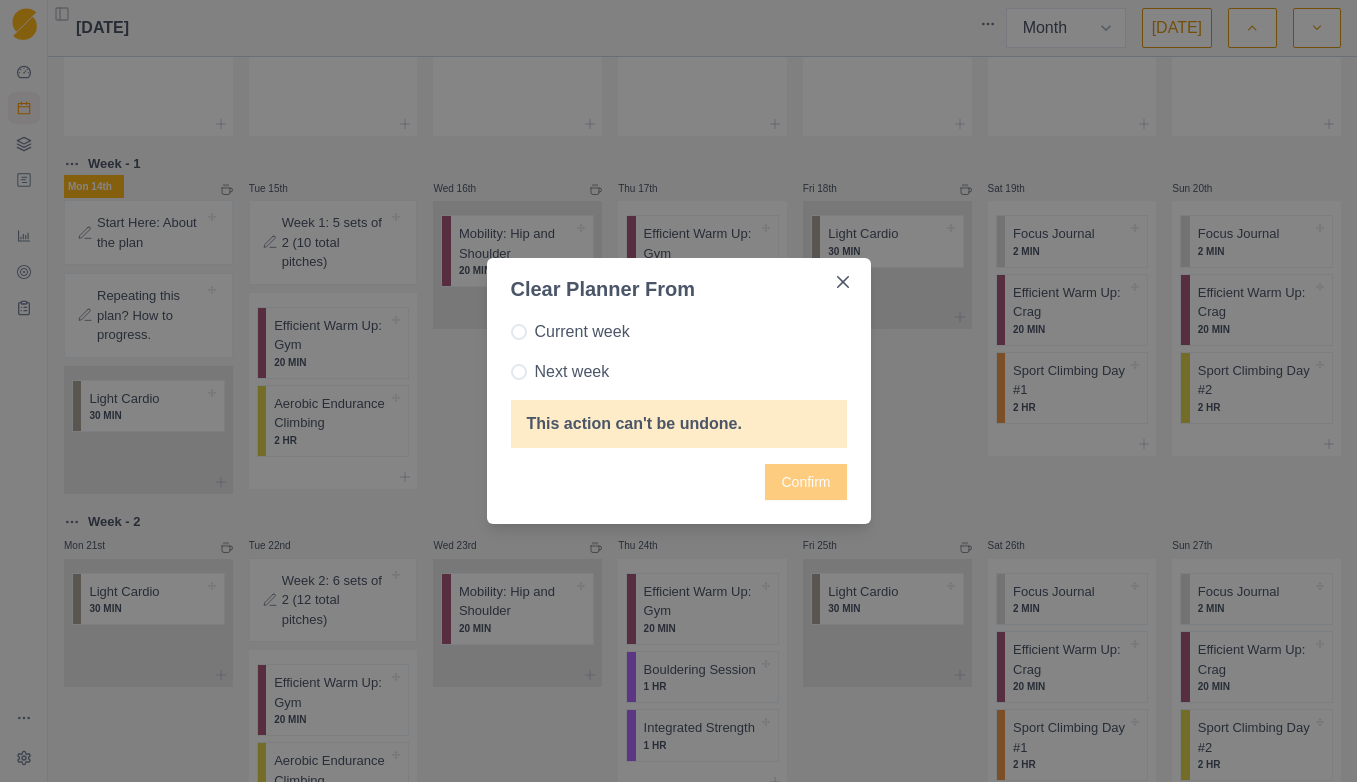 click on "Current week" at bounding box center [582, 332] 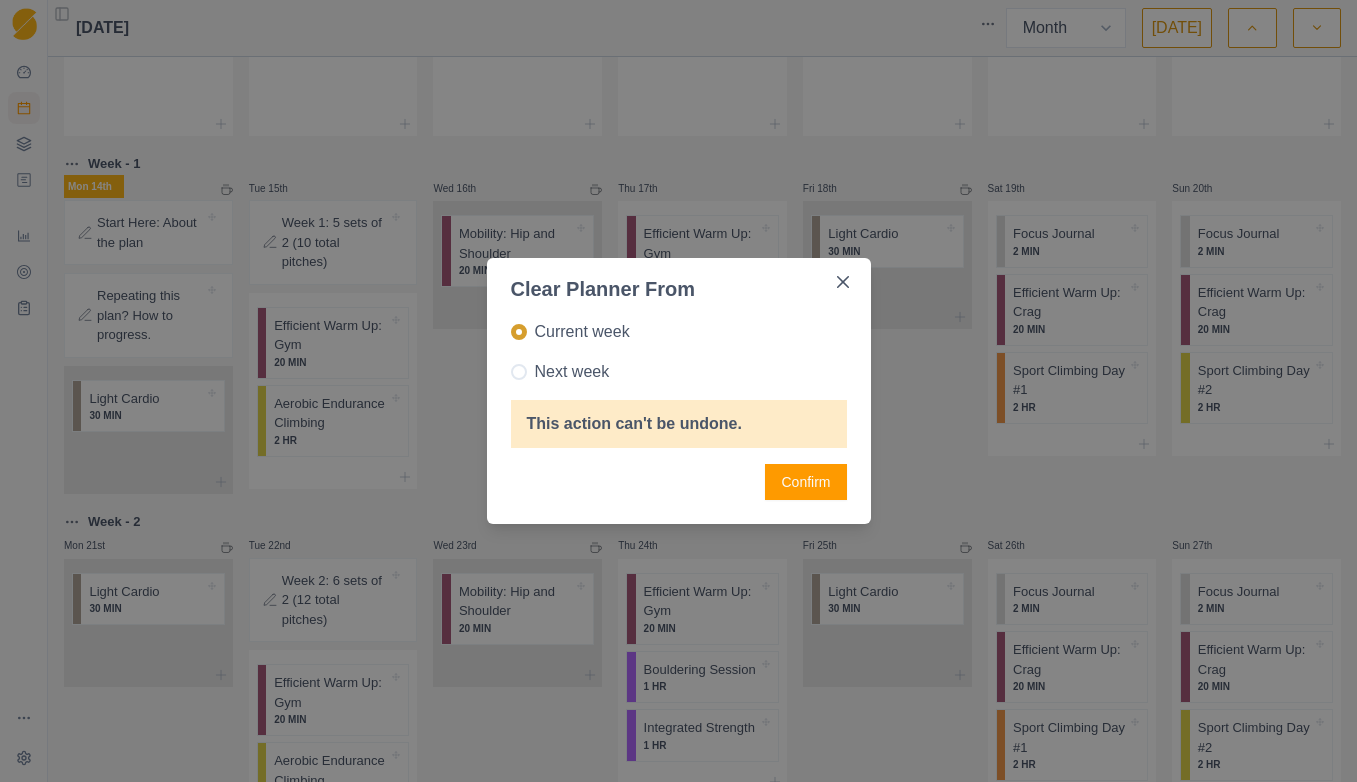 click on "Current week Next week This action can't be undone. Confirm" at bounding box center (679, 414) 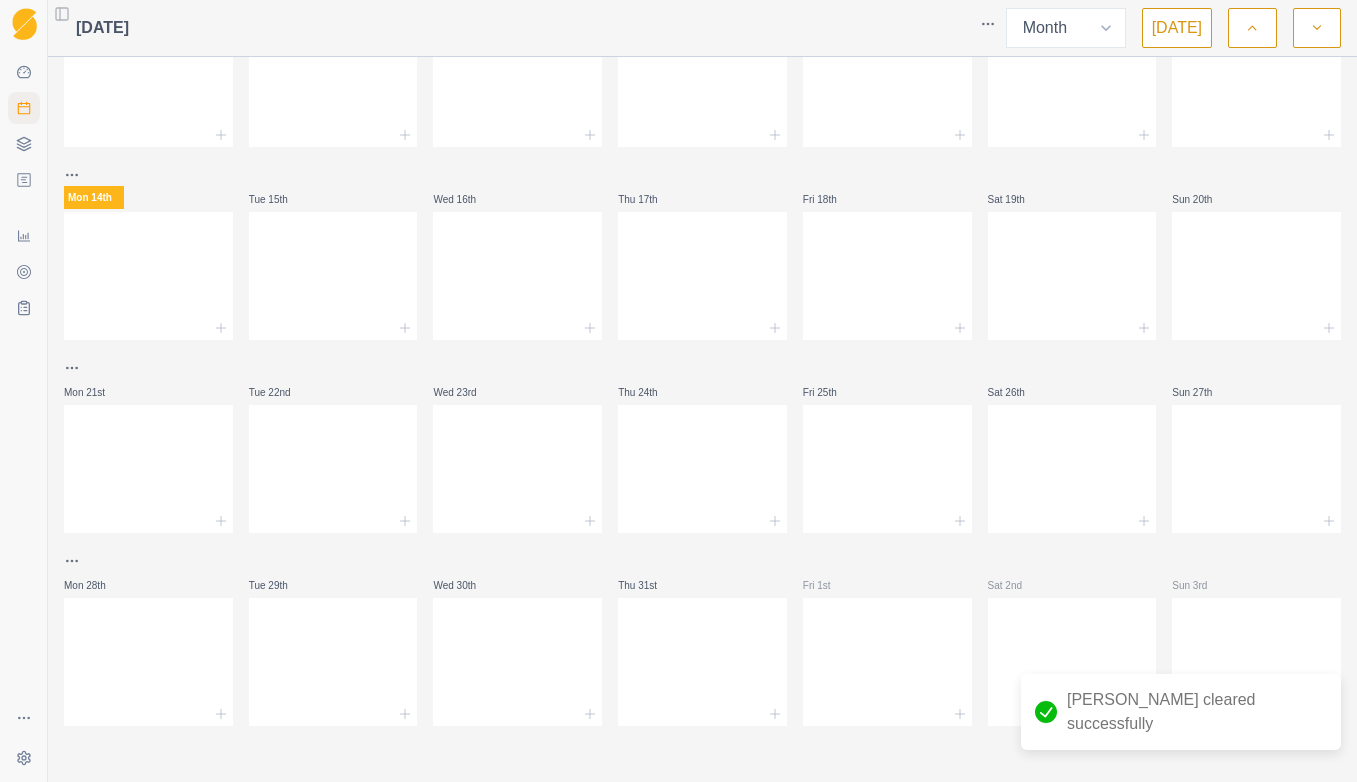 scroll, scrollTop: 289, scrollLeft: 0, axis: vertical 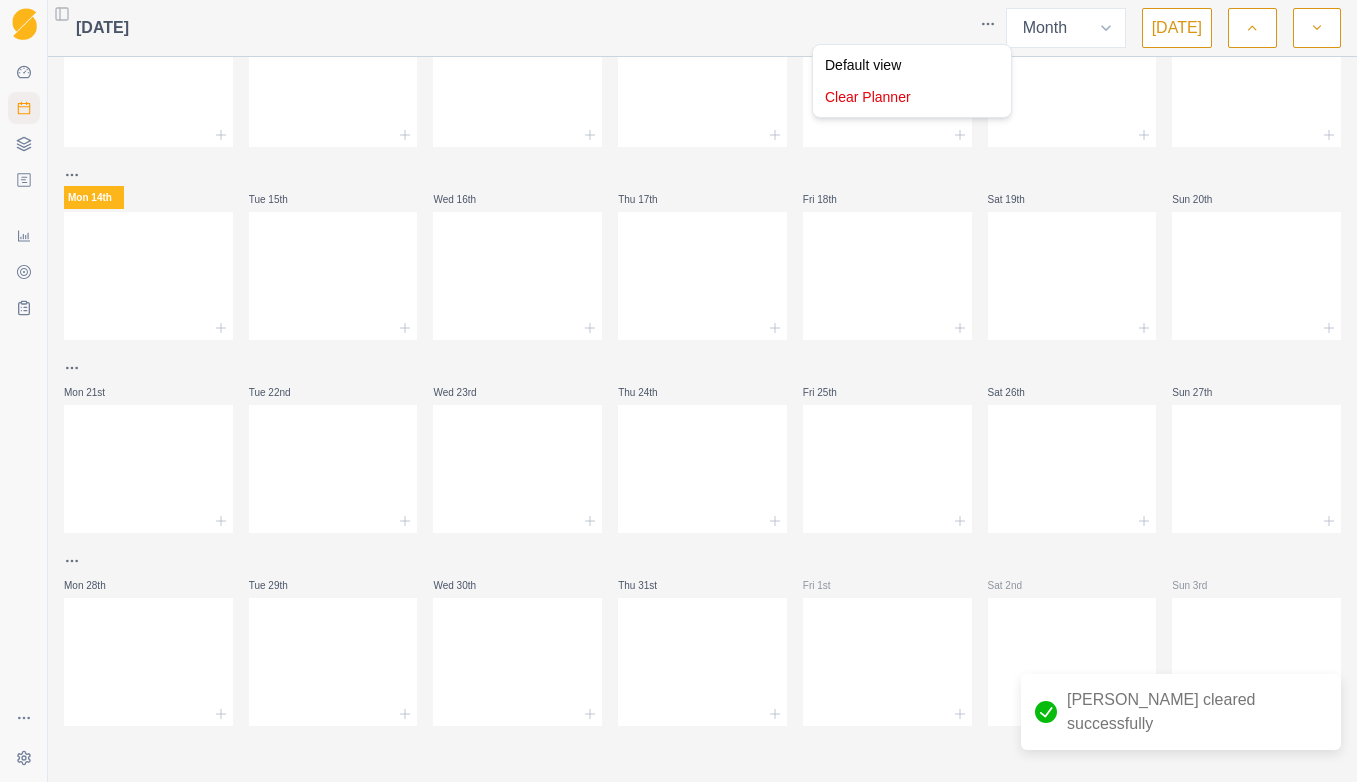click on "Sequence Dashboard Planner Workouts Plans Performance Metrics Goals Tests Settings Toggle Sidebar [DATE] Week Month [DATE] Mon 30th Tue 1st Wed 2nd Thu 3rd Fri 4th Sat 5th Sun 6th Mon 7th Tue 8th Wed 9th Thu 10th Fri 11th Sat 12th Sun 13th Mon 14th Tue 15th Wed 16th Thu 17th Fri 18th Sat 19th Sun 20th Mon 21st Tue 22nd Wed 23rd Thu 24th Fri 25th Sat 26th Sun 27th Mon 28th Tue 29th Wed 30th Thu 31st Fri 1st Sat 2nd Sun 3rd Planner cleared successfully
10
Press space bar to start a drag.
When dragging you can use the arrow keys to move the item around and escape to cancel.
Some screen readers may require you to be in focus mode or to use your pass through key
Default view Clear Planner" at bounding box center [678, 391] 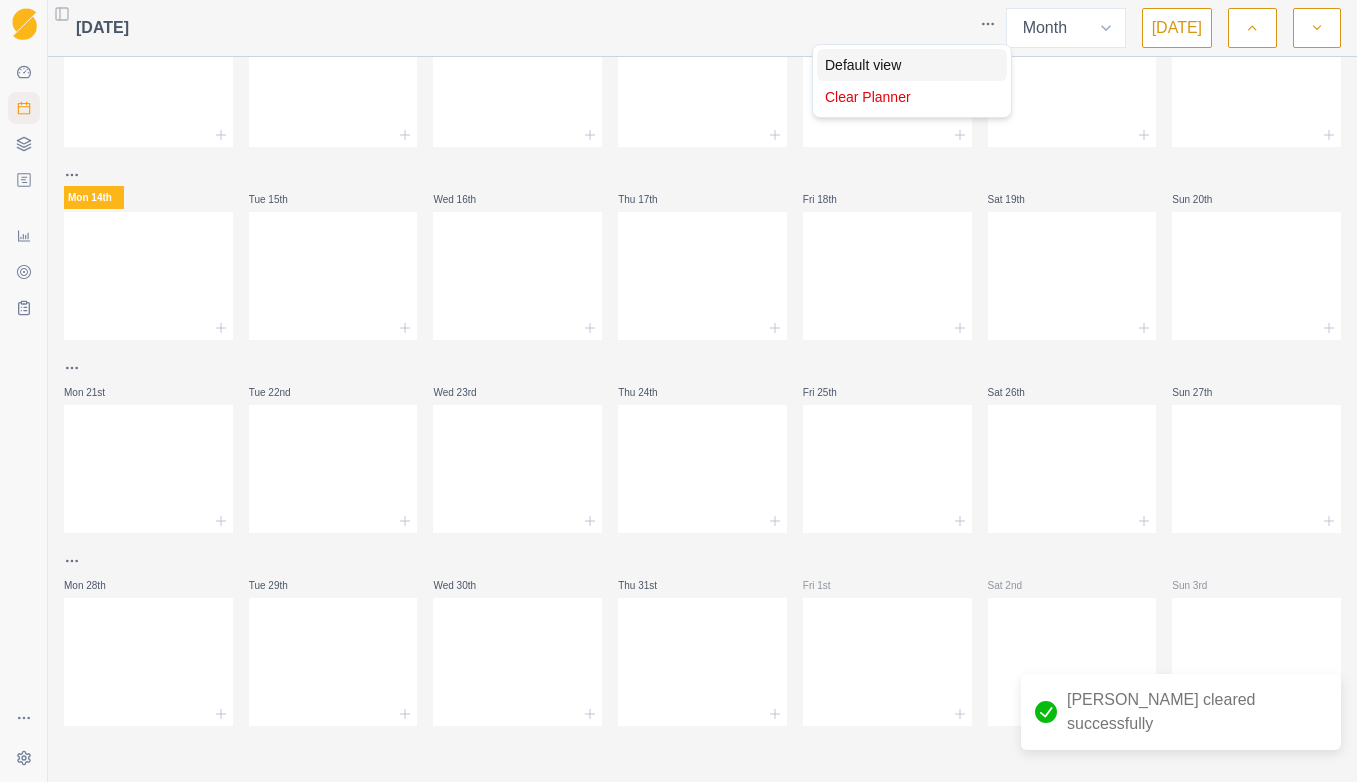 click on "Default view" at bounding box center [912, 65] 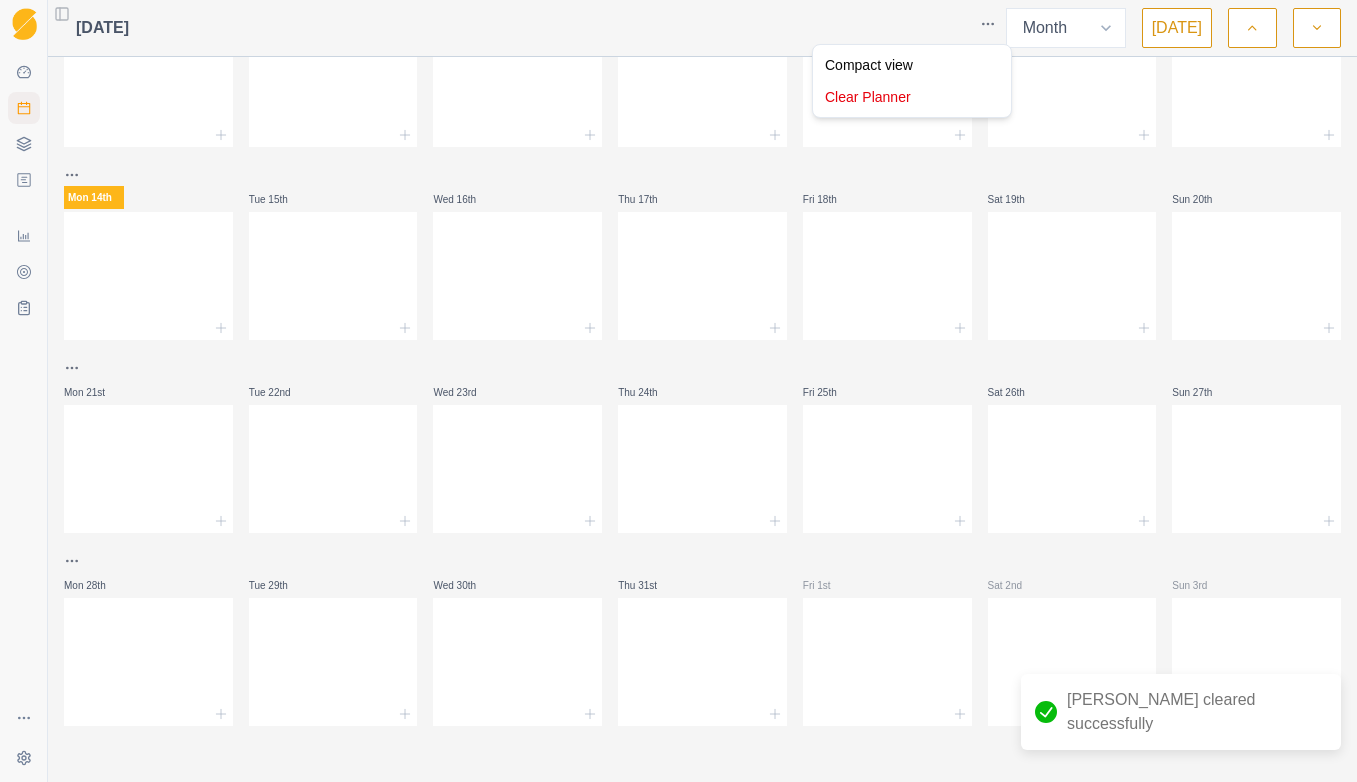 click on "Sequence Dashboard Planner Workouts Plans Performance Metrics Goals Tests Settings Toggle Sidebar [DATE] Week Month [DATE] Mon 30th Tue 1st Wed 2nd Thu 3rd Fri 4th Sat 5th Sun 6th Mon 7th Tue 8th Wed 9th Thu 10th Fri 11th Sat 12th Sun 13th Mon 14th Tue 15th Wed 16th Thu 17th Fri 18th Sat 19th Sun 20th Mon 21st Tue 22nd Wed 23rd Thu 24th Fri 25th Sat 26th Sun 27th Mon 28th Tue 29th Wed 30th Thu 31st Fri 1st Sat 2nd Sun 3rd Planner cleared successfully
10
Press space bar to start a drag.
When dragging you can use the arrow keys to move the item around and escape to cancel.
Some screen readers may require you to be in focus mode or to use your pass through key
Compact view Clear Planner" at bounding box center (678, 391) 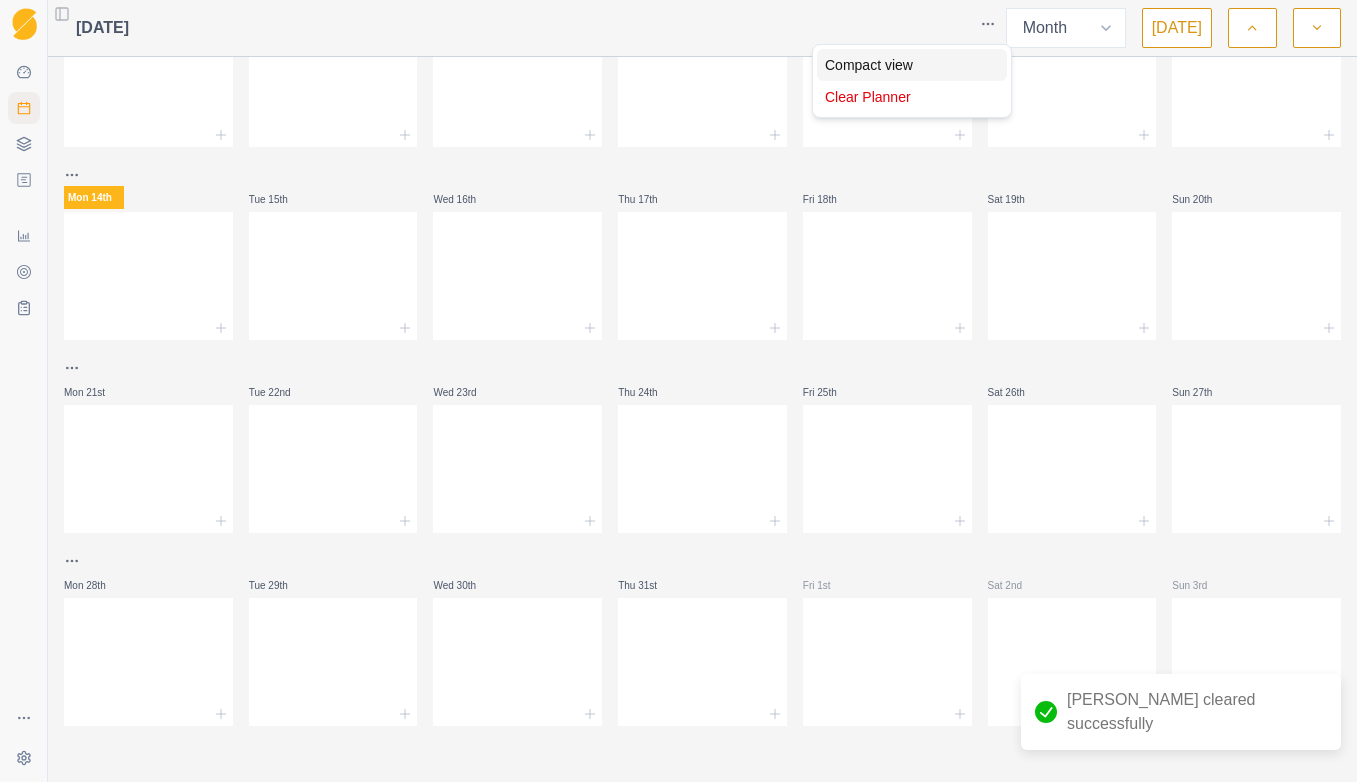 click on "Compact view" at bounding box center [912, 65] 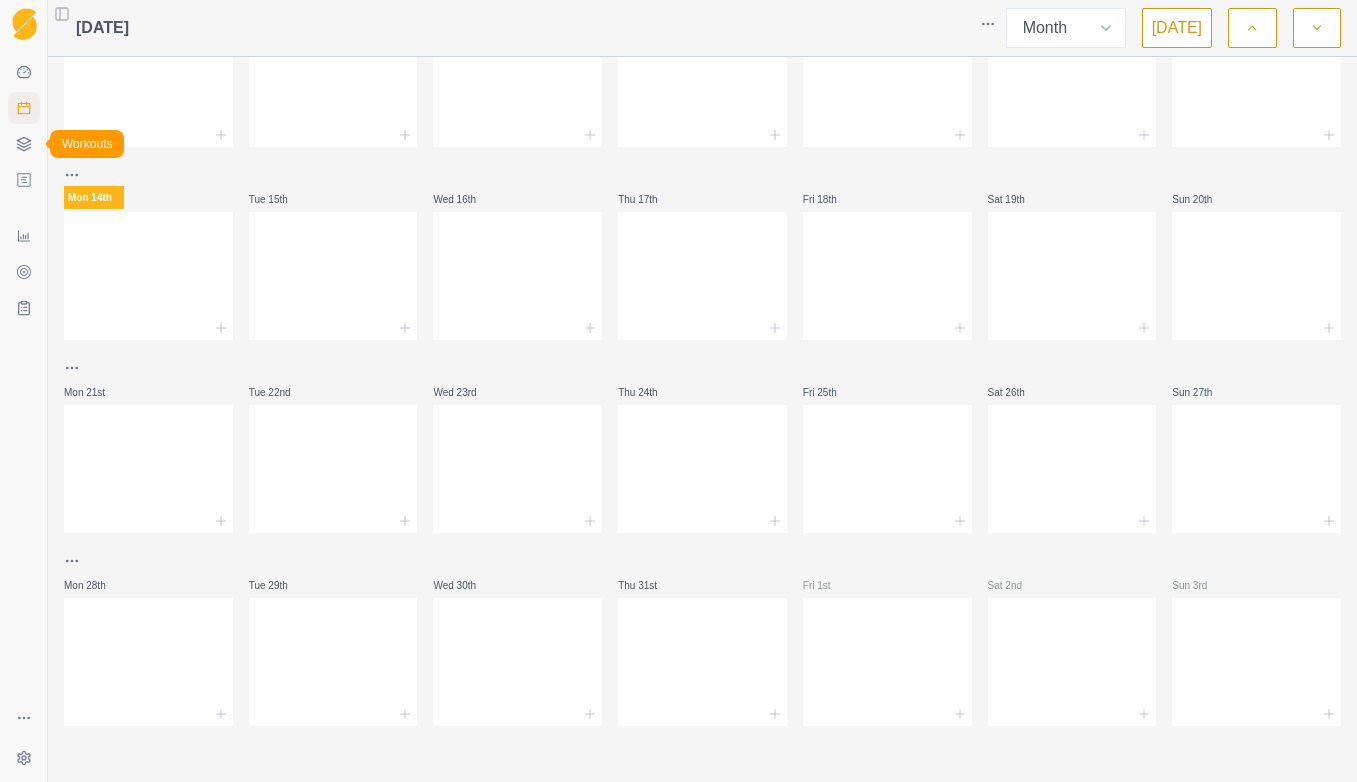 click 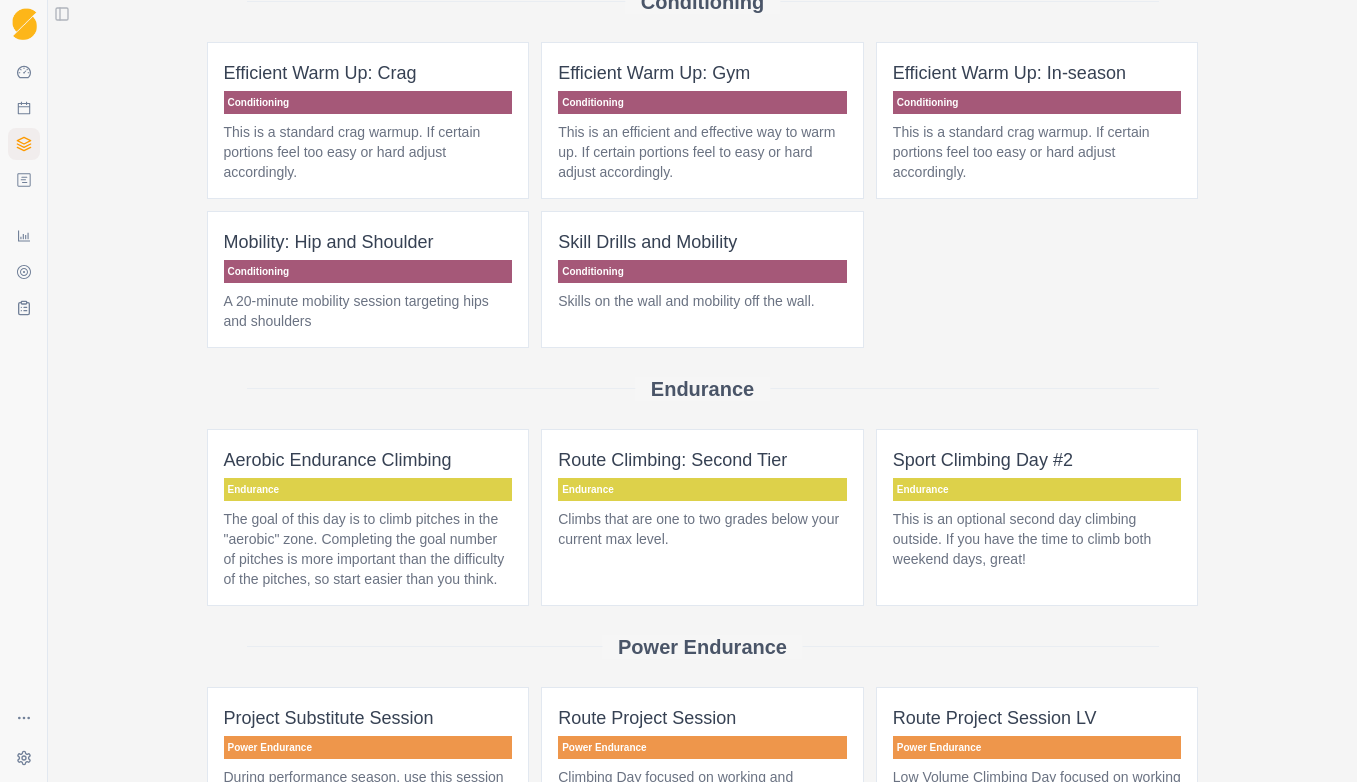 scroll, scrollTop: 400, scrollLeft: 0, axis: vertical 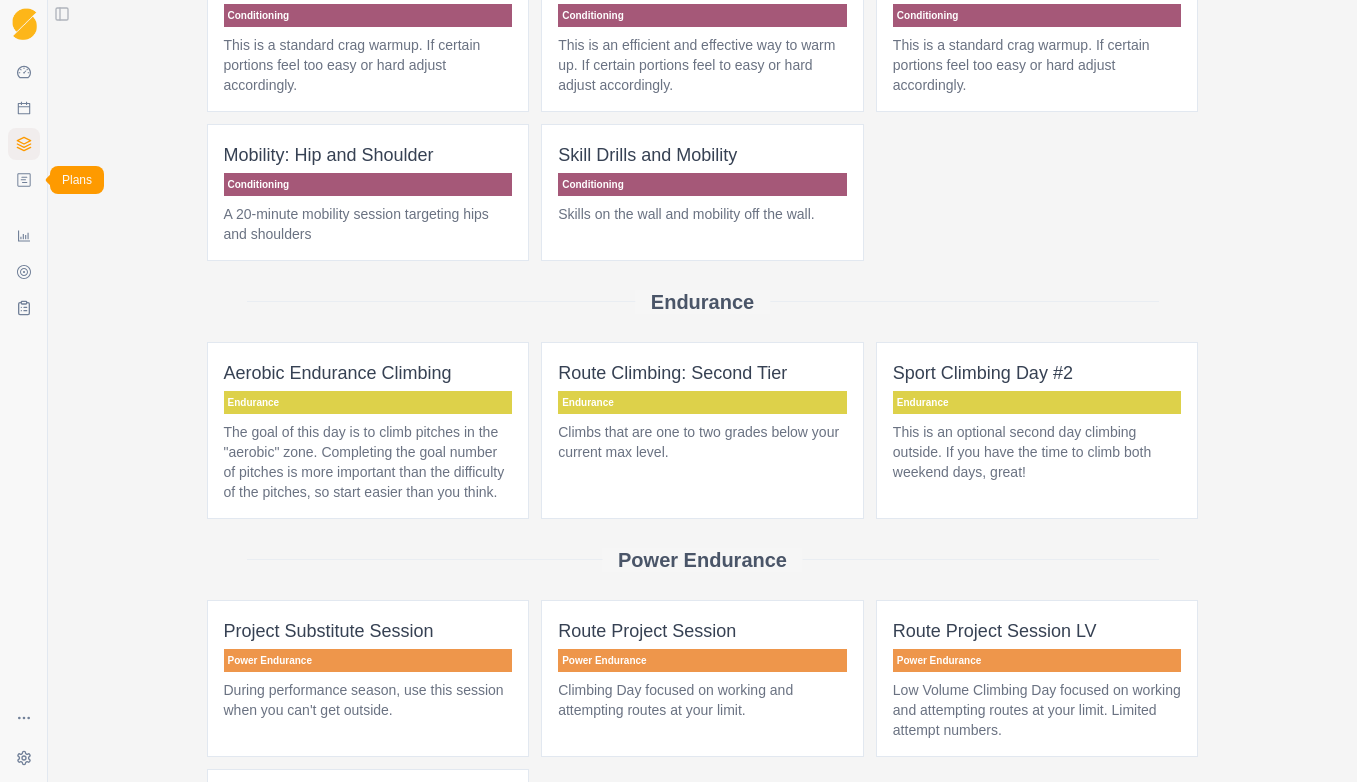 click on "Sequence Dashboard Planner Workouts Plans Performance Metrics Goals Tests Settings Toggle Sidebar Widgets New Workout Cardio Light Cardio Cardio Easy walk, hike, or bike ride (30-45min max).
Conditioning Efficient Warm Up: Crag Conditioning This is a standard crag warmup. If certain portions feel too easy or hard adjust accordingly. Efficient Warm Up: Gym Conditioning This is an efficient and effective way to warm up. If certain portions feel to easy or hard adjust accordingly. Efficient Warm Up: In-season Conditioning This is a standard crag warmup. If certain portions feel too easy or hard adjust accordingly. Mobility: Hip and Shoulder Conditioning A 20-minute mobility session targeting hips and shoulders Skill Drills and Mobility Conditioning Skills on the wall and mobility off the wall. Endurance Aerobic Endurance Climbing Endurance Route Climbing: Second Tier Endurance Climbs that are one to two grades below your current max level. Sport Climbing Day #2 Endurance Power Endurance HB Ladders" at bounding box center [678, 391] 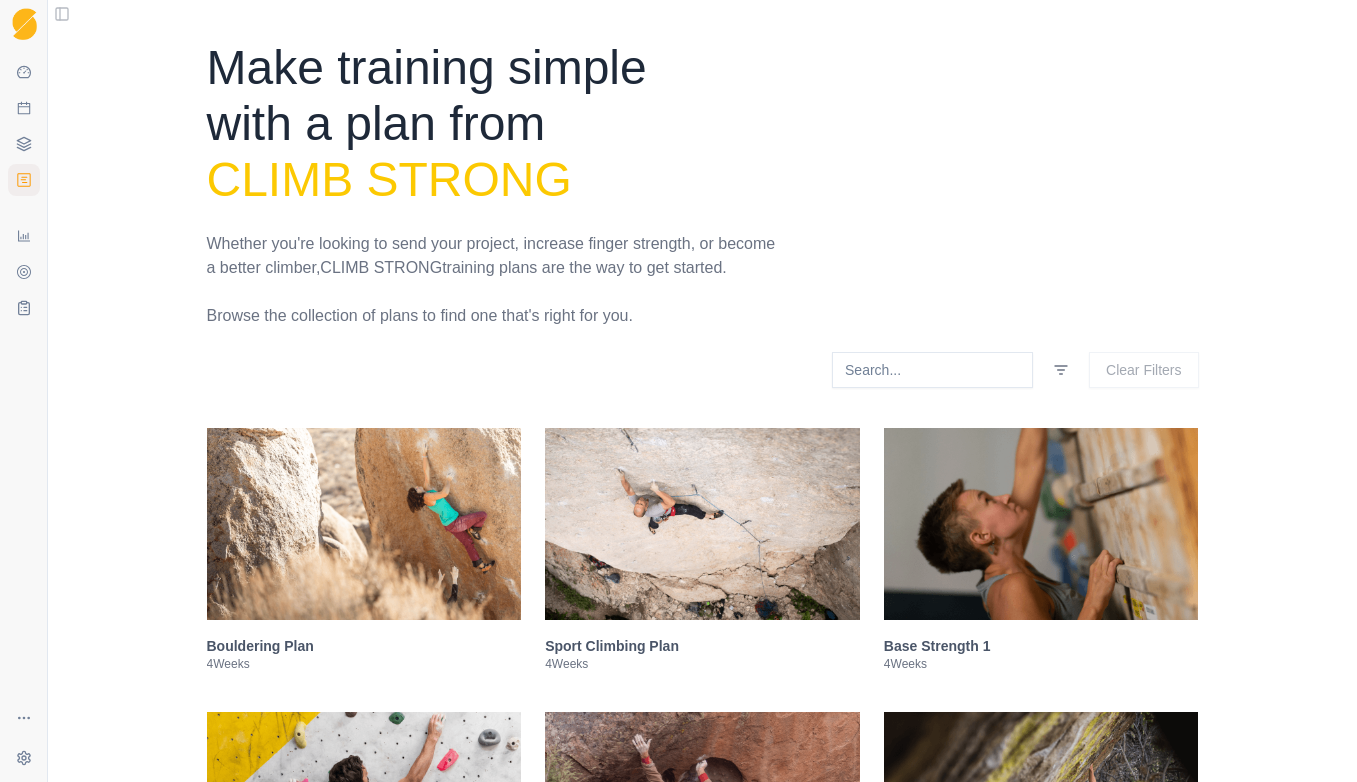 scroll, scrollTop: 100, scrollLeft: 0, axis: vertical 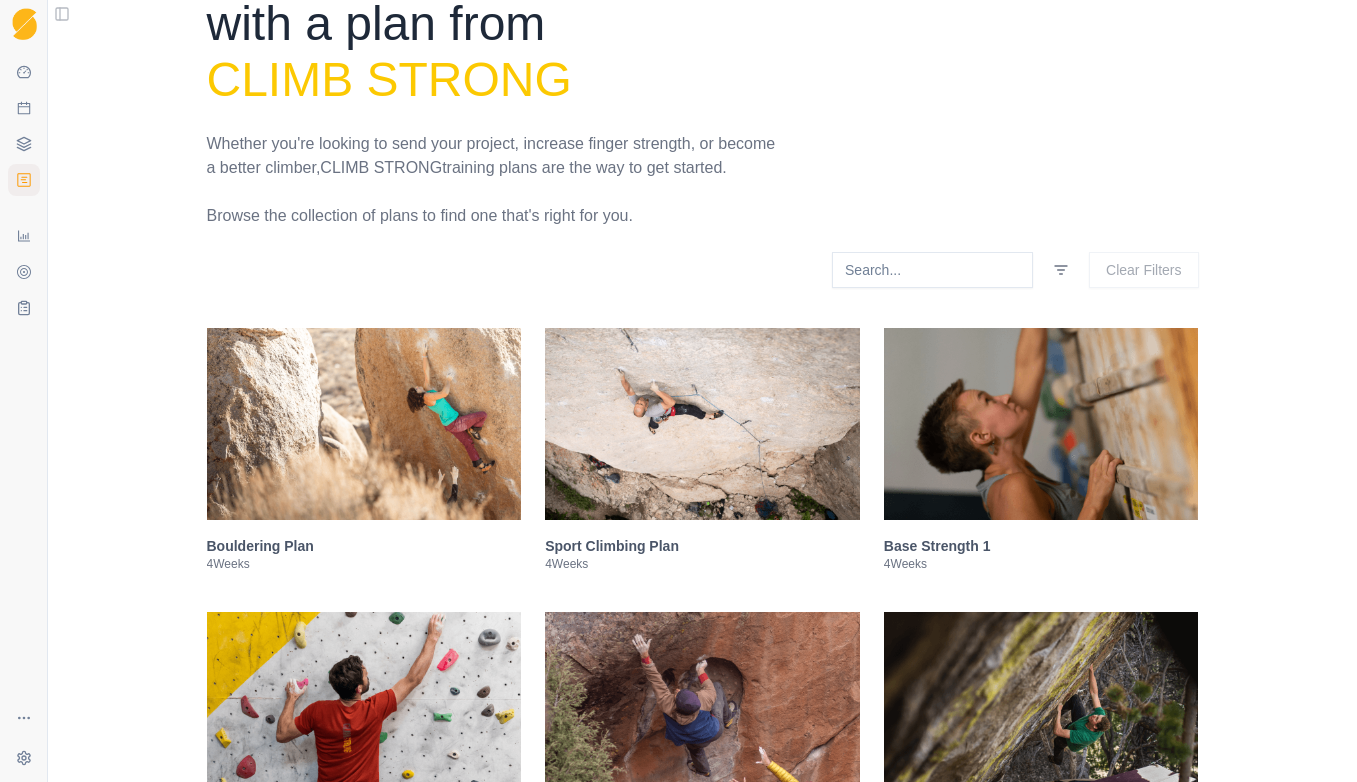 click on "Base Strength 1" at bounding box center (1041, 546) 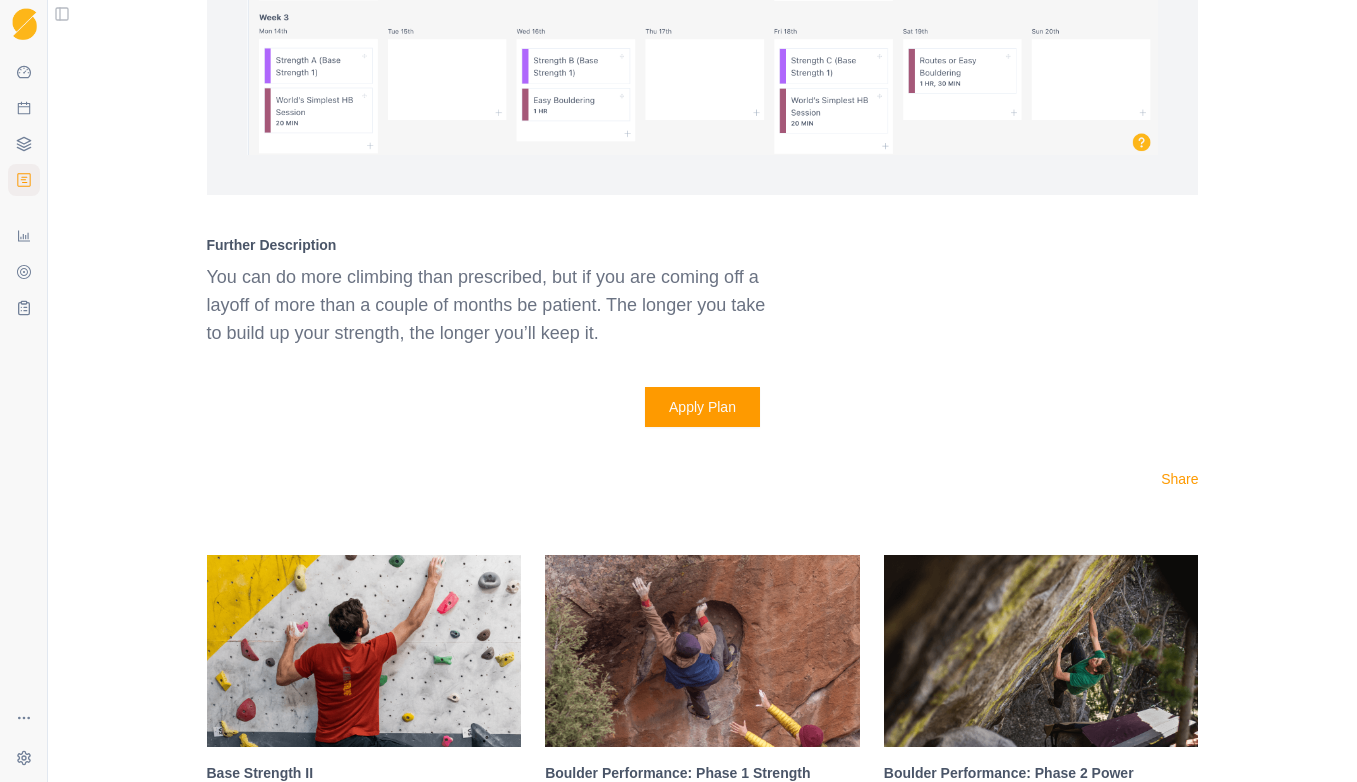 scroll, scrollTop: 1997, scrollLeft: 0, axis: vertical 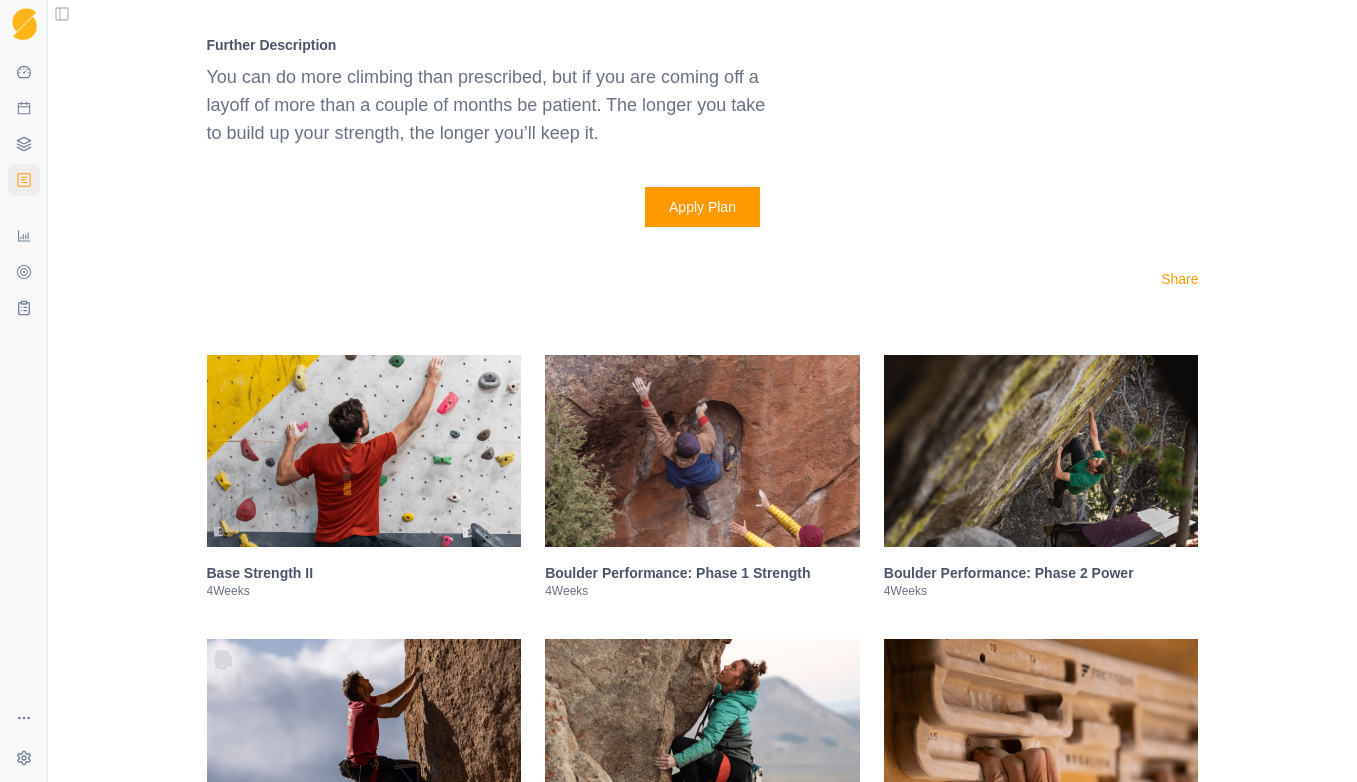 click at bounding box center [364, 451] 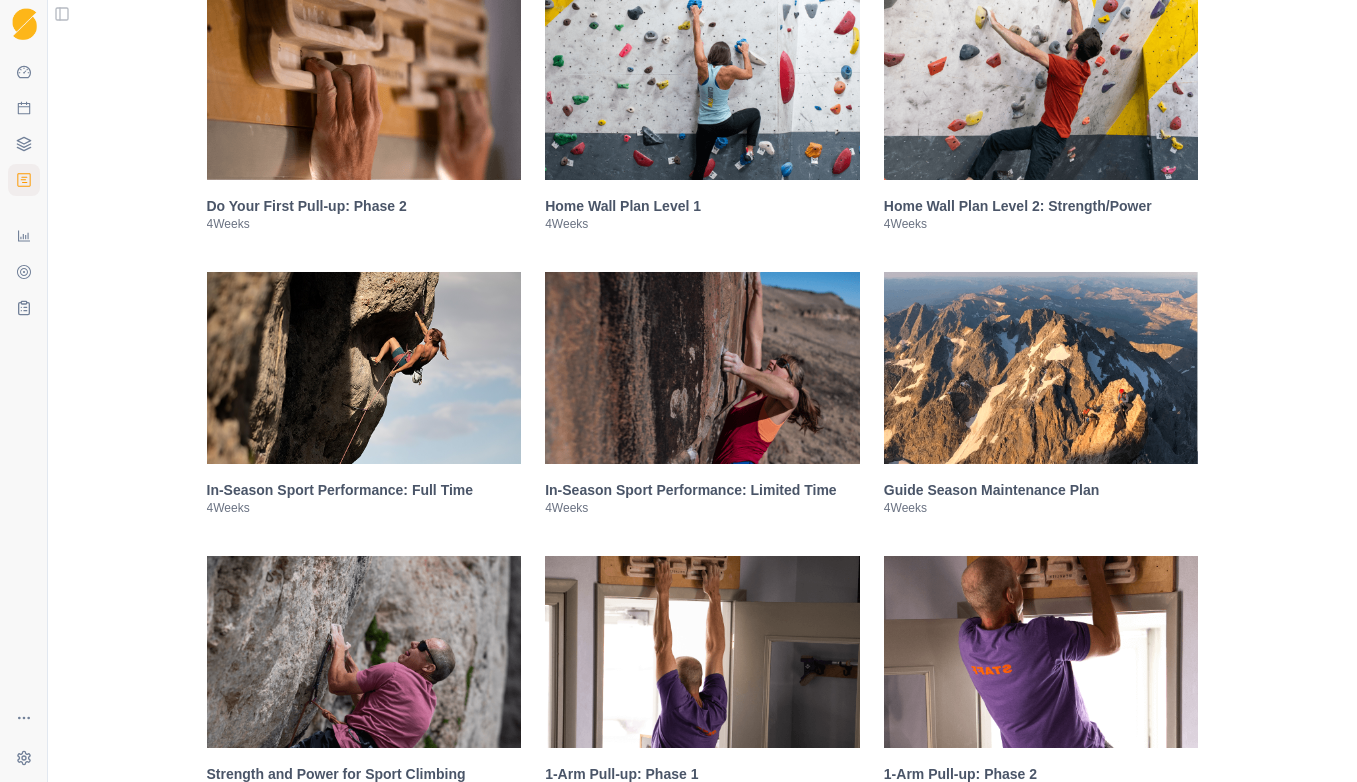 scroll, scrollTop: 4296, scrollLeft: 0, axis: vertical 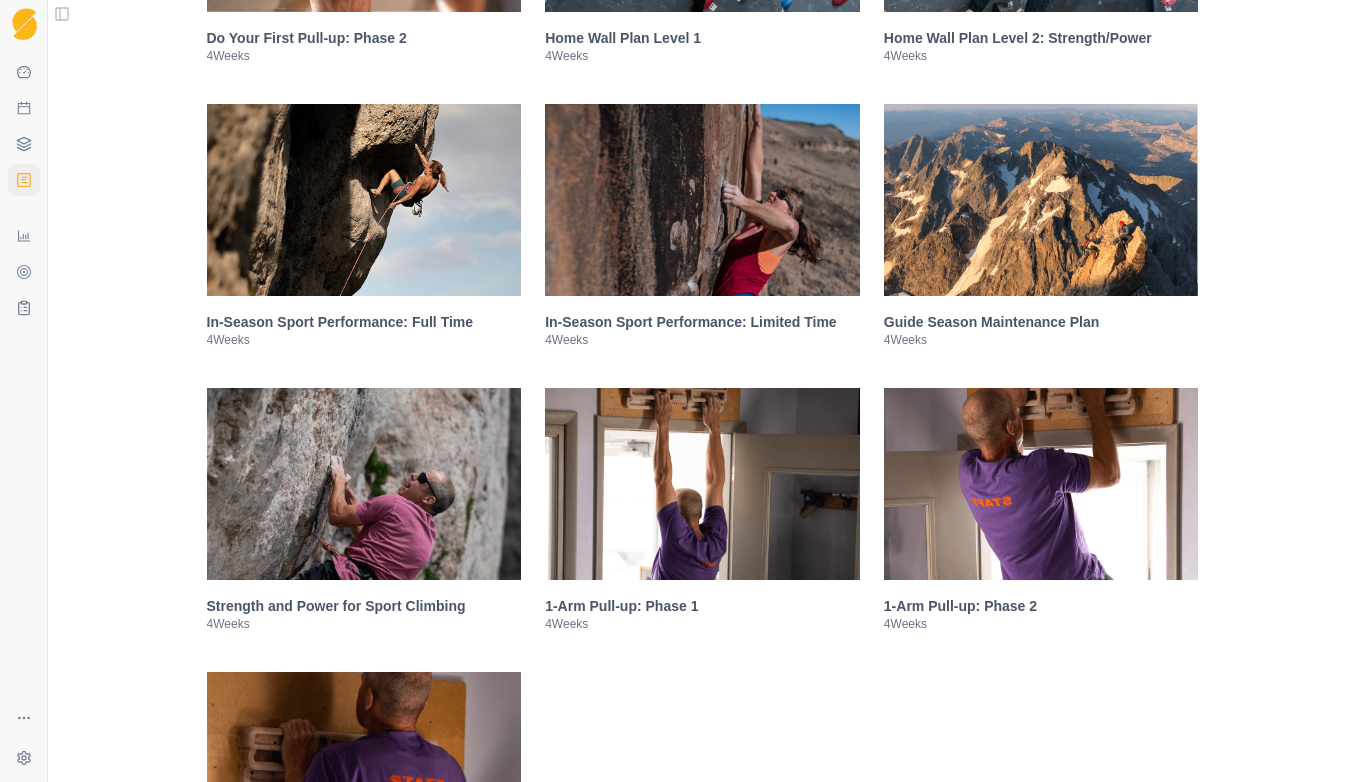 click at bounding box center (702, 484) 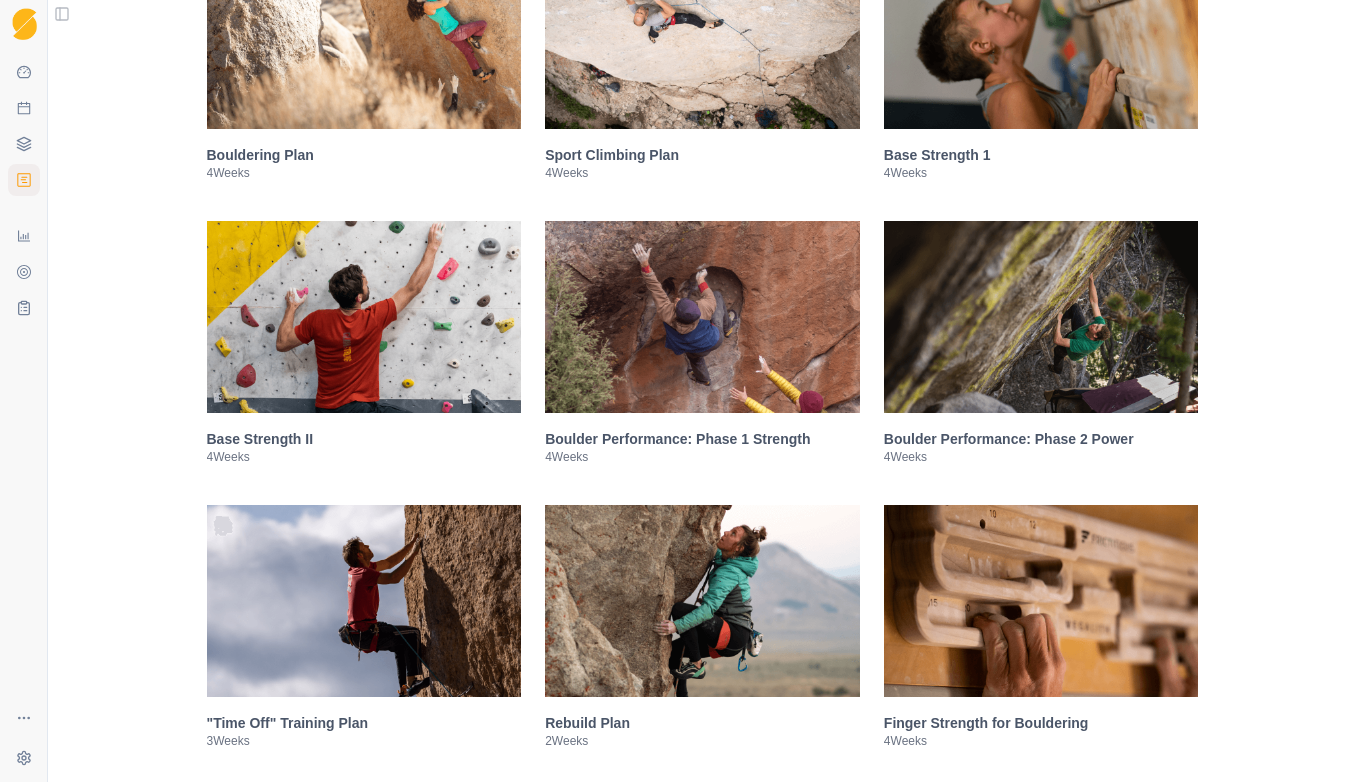 scroll, scrollTop: 449, scrollLeft: 0, axis: vertical 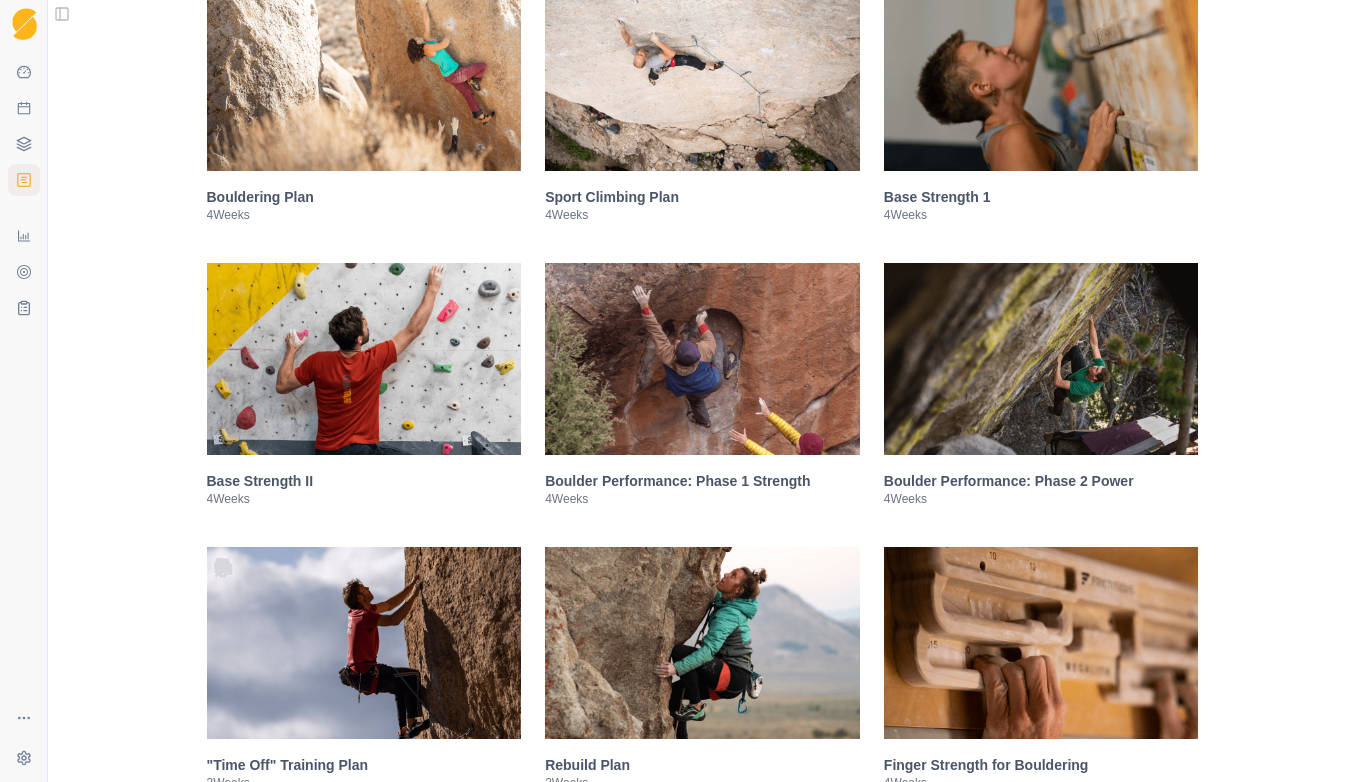 click on "Base Strength 1" at bounding box center [1041, 197] 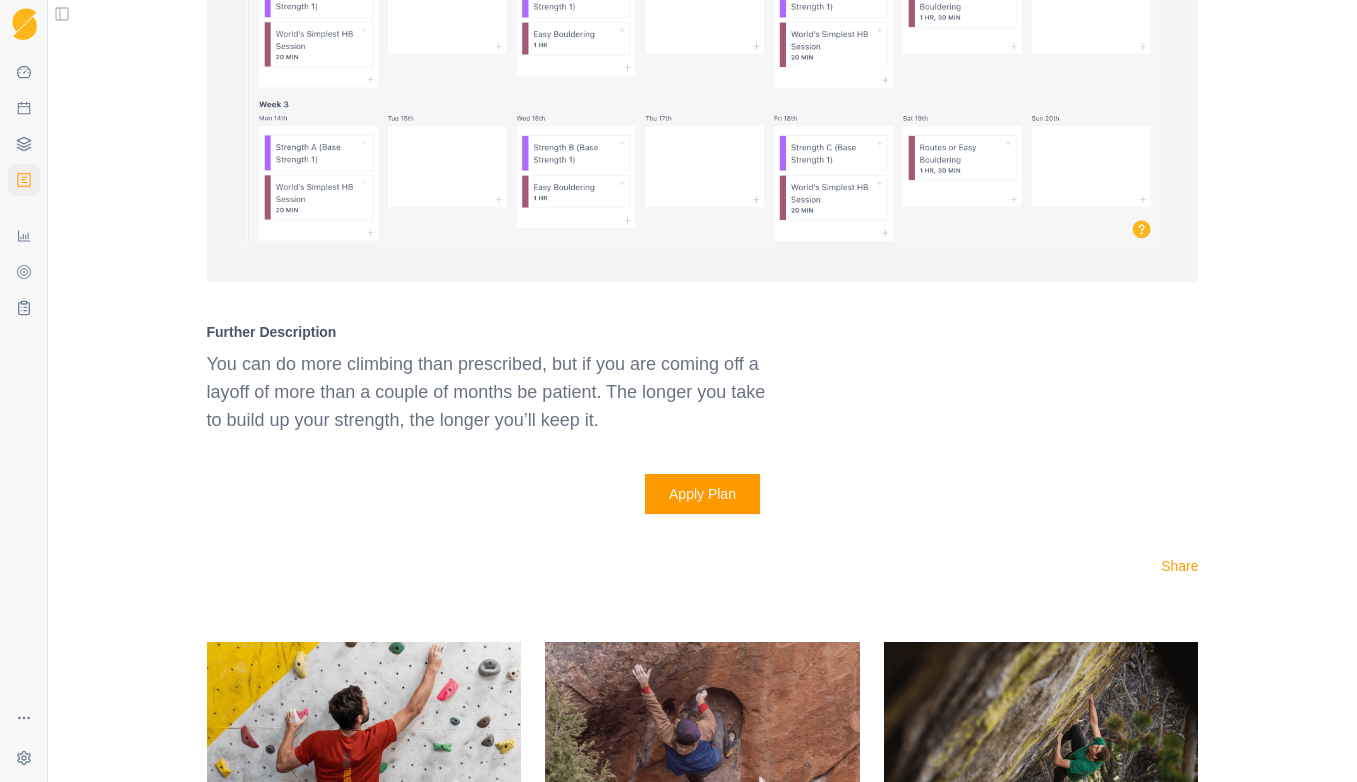 scroll, scrollTop: 1712, scrollLeft: 0, axis: vertical 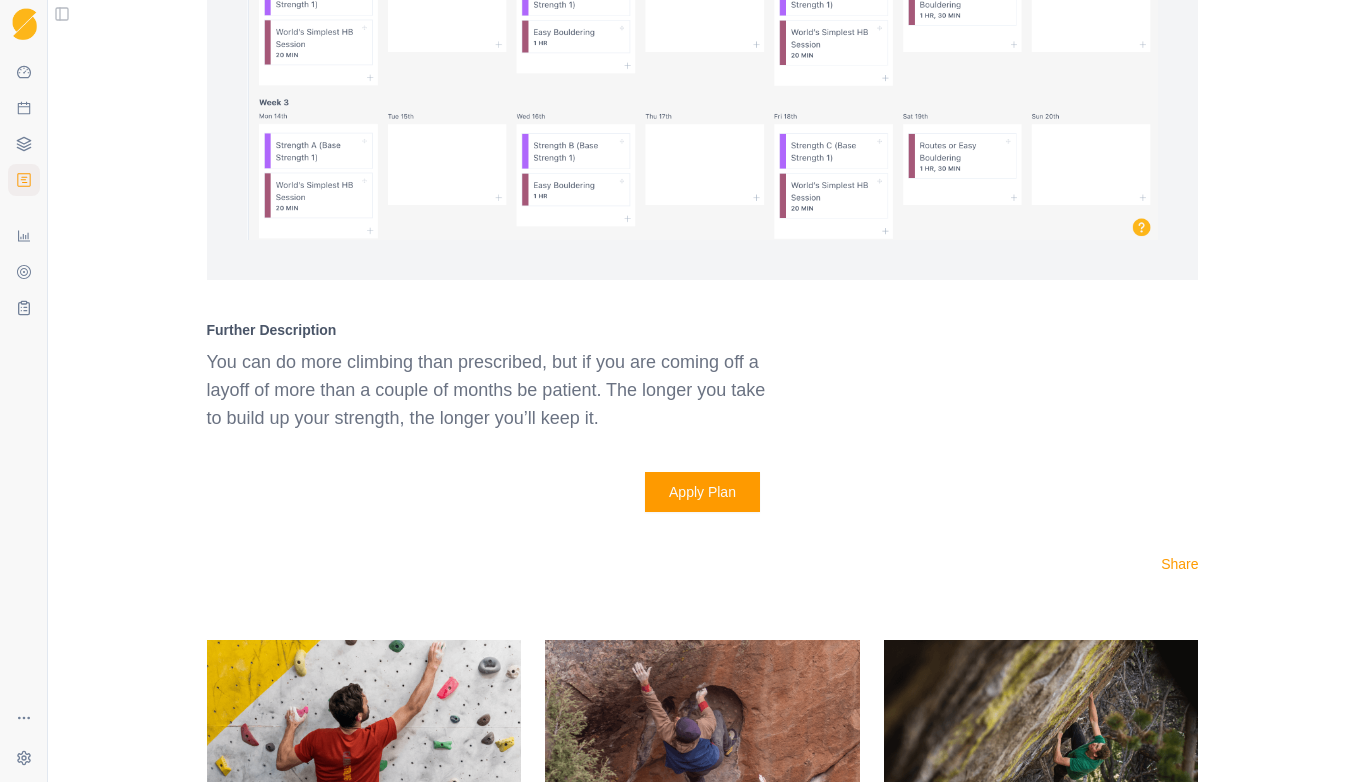 click on "Apply Plan" at bounding box center (702, 492) 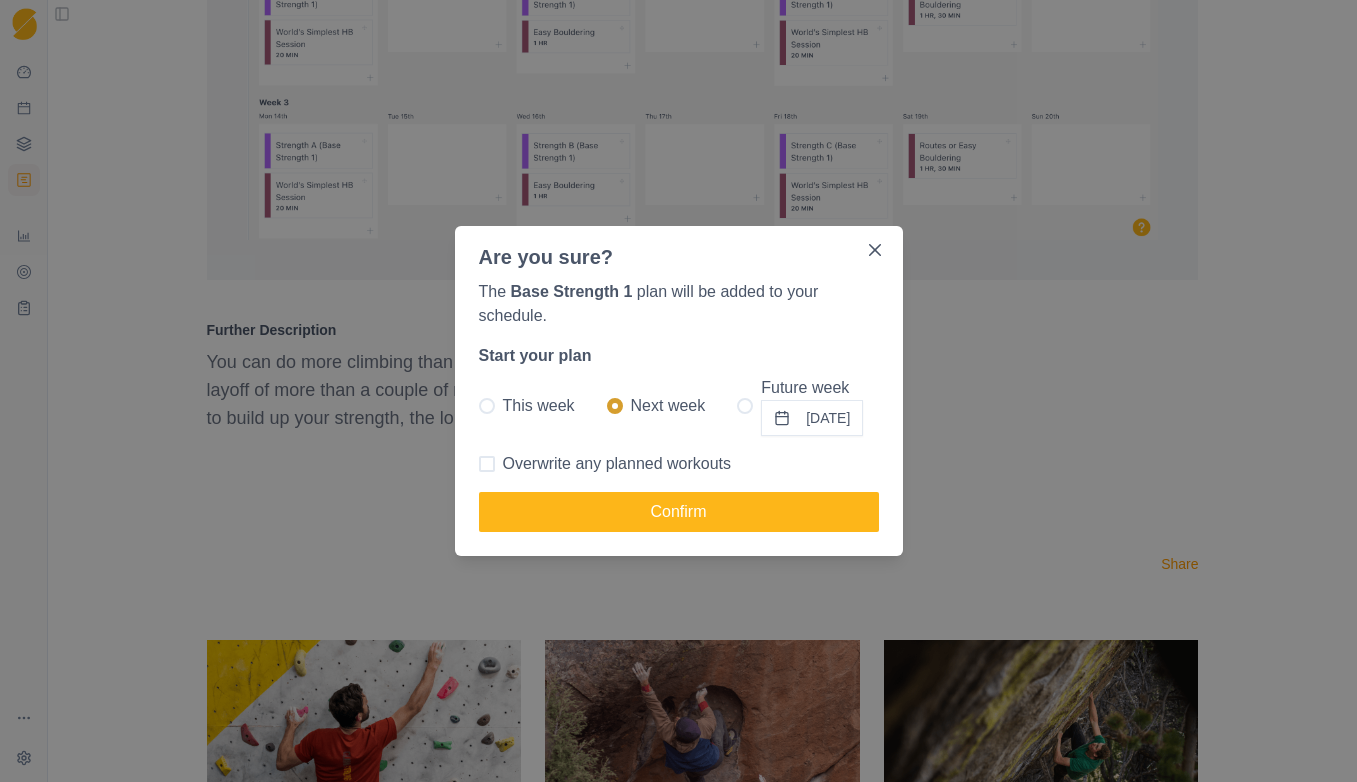 click on "This week" at bounding box center [539, 406] 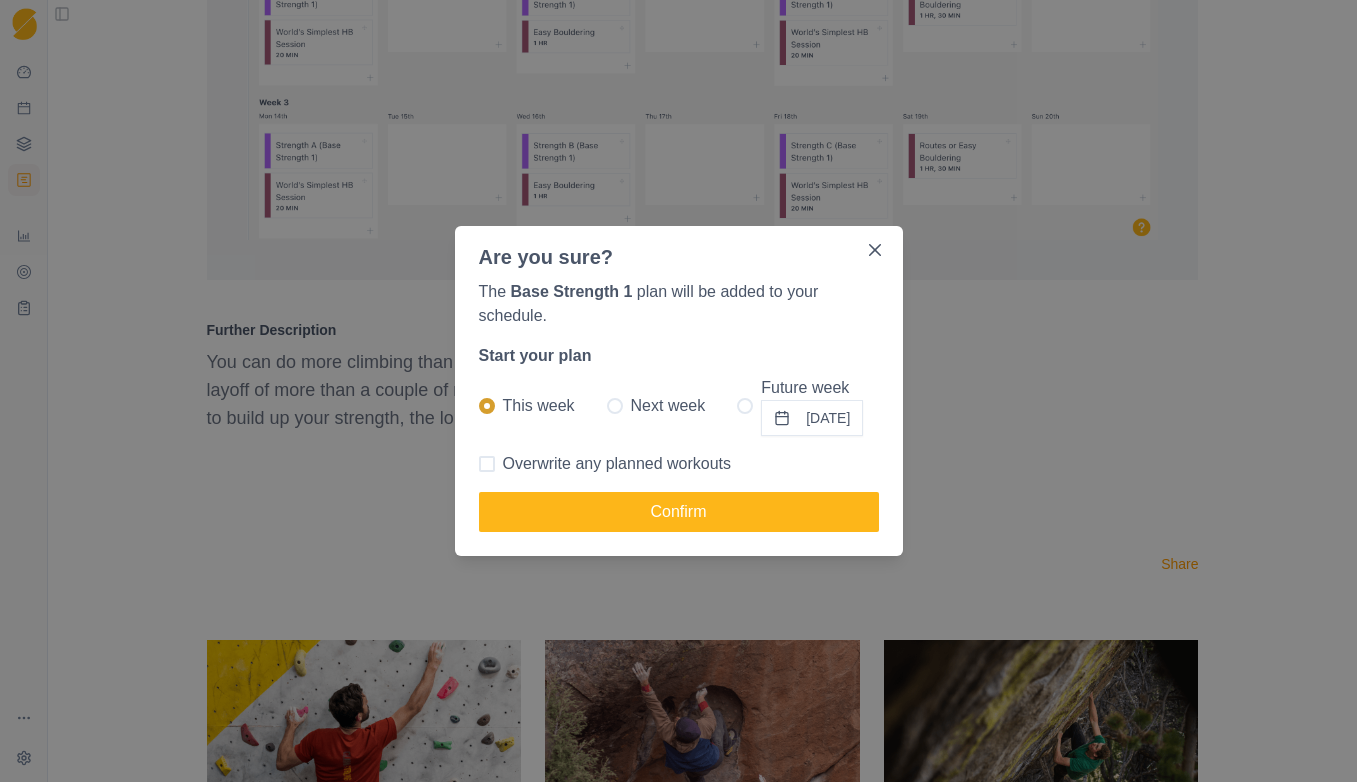 click on "The   Base Strength 1   plan will be added to your schedule. Start your plan This week Next week Future week [DATE] Overwrite any planned workouts Confirm" at bounding box center [679, 414] 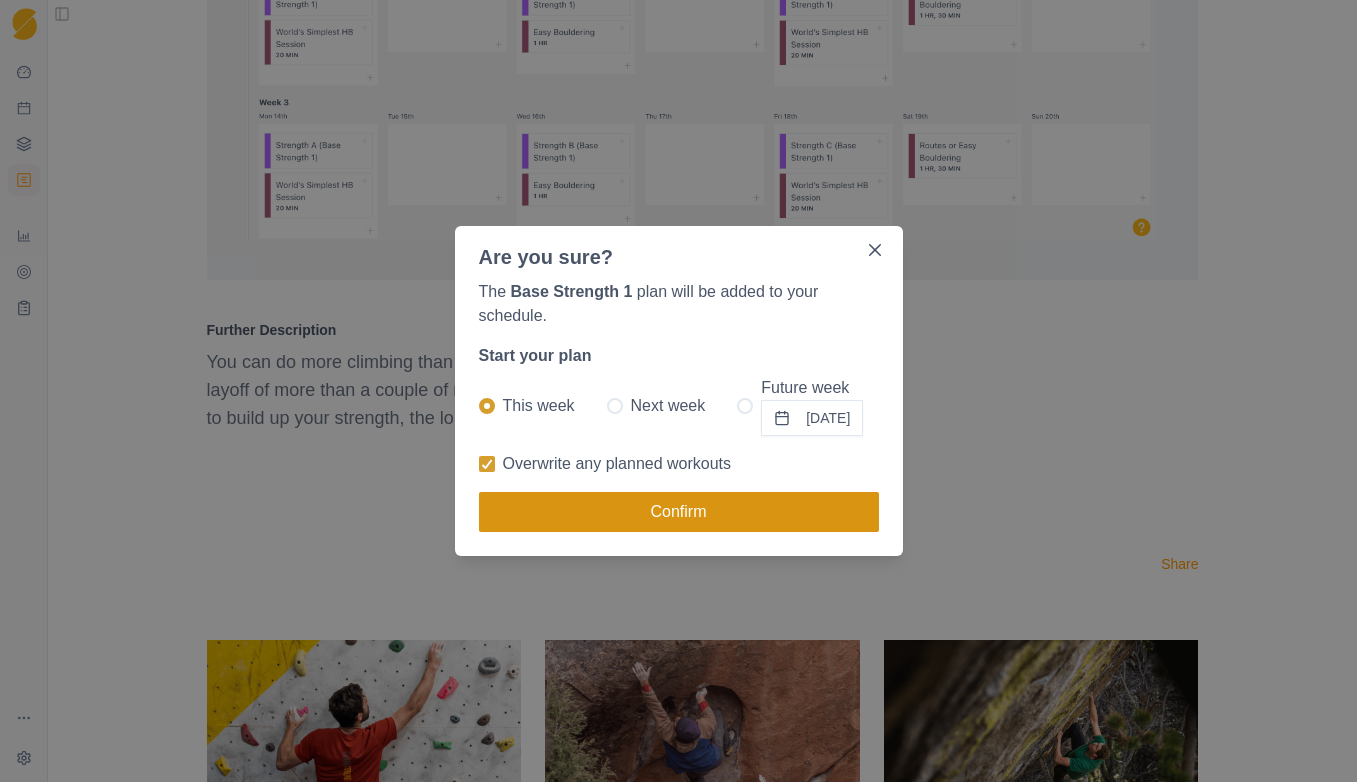 click on "Confirm" at bounding box center (679, 512) 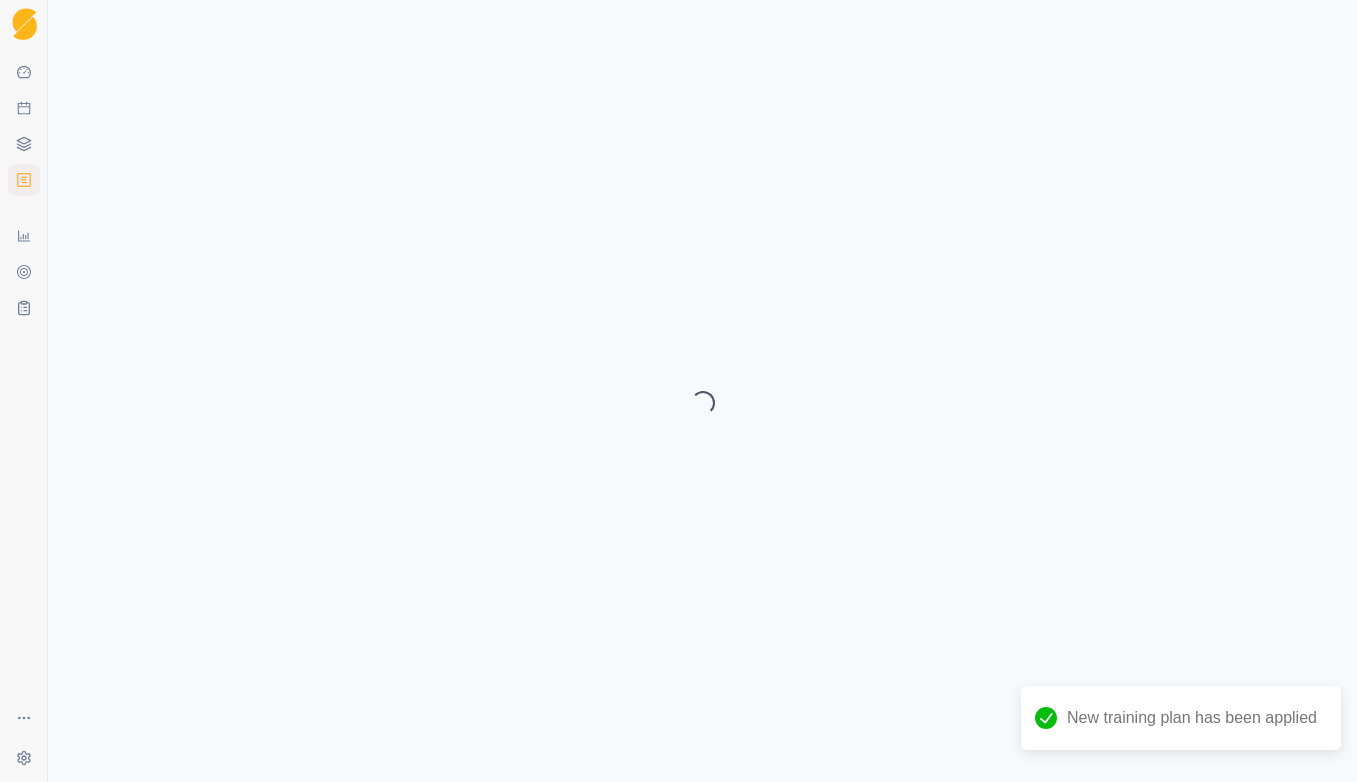 scroll, scrollTop: 0, scrollLeft: 0, axis: both 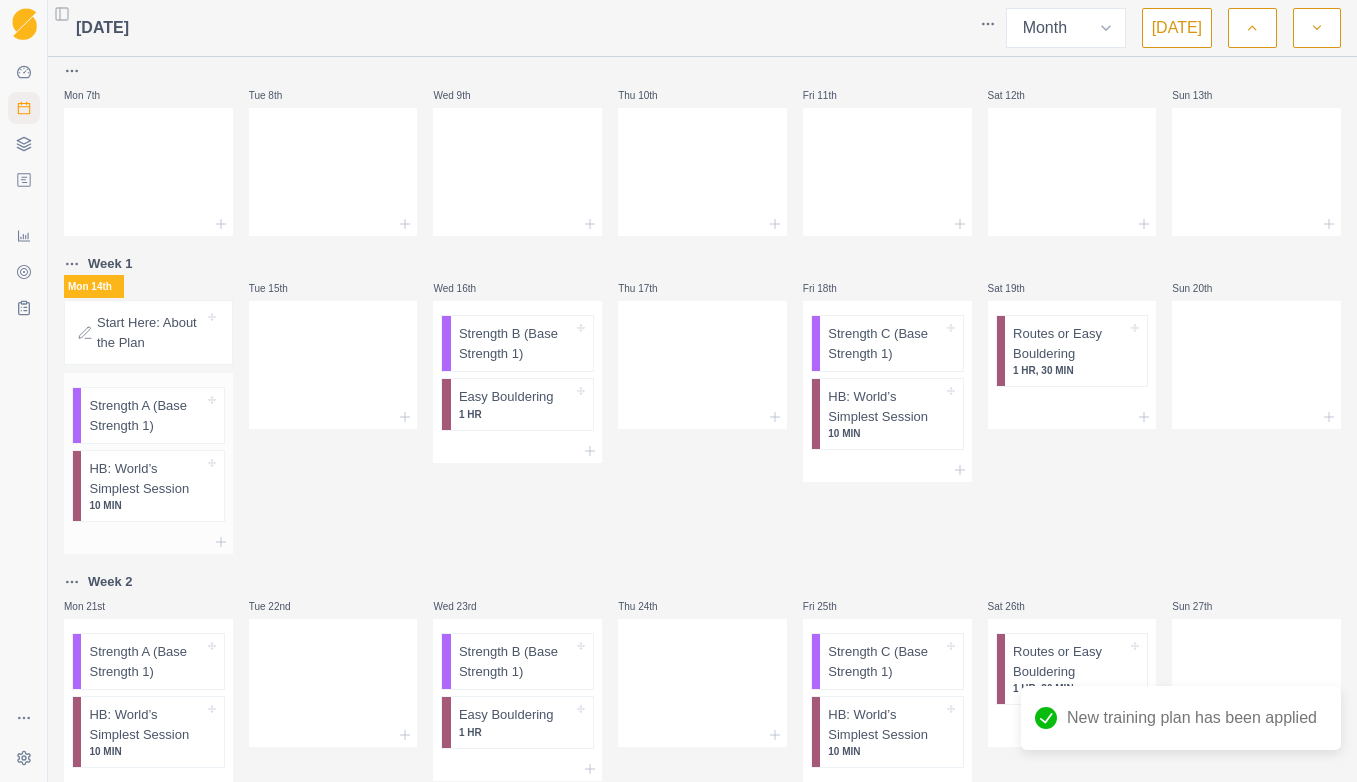 click on "Strength A (Base Strength 1)" at bounding box center [146, 415] 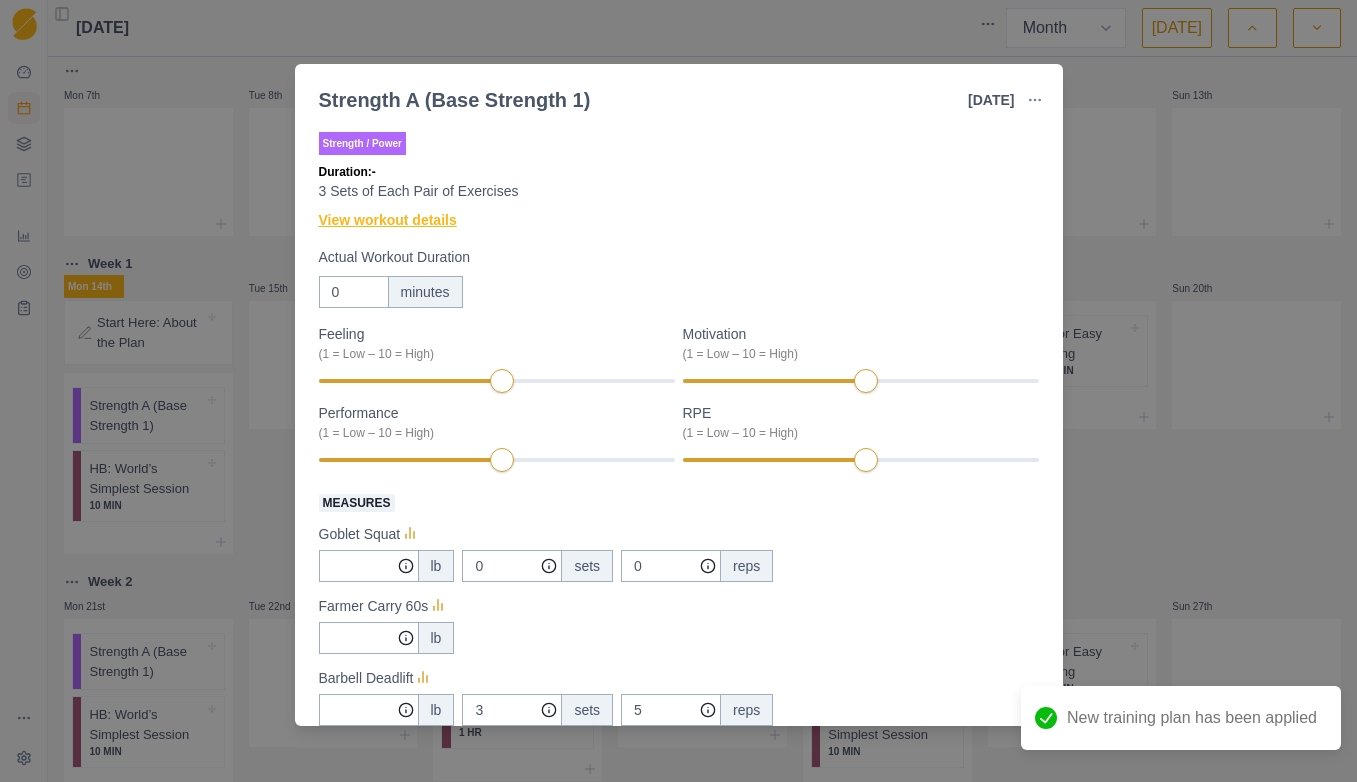 click on "View workout details" at bounding box center (388, 220) 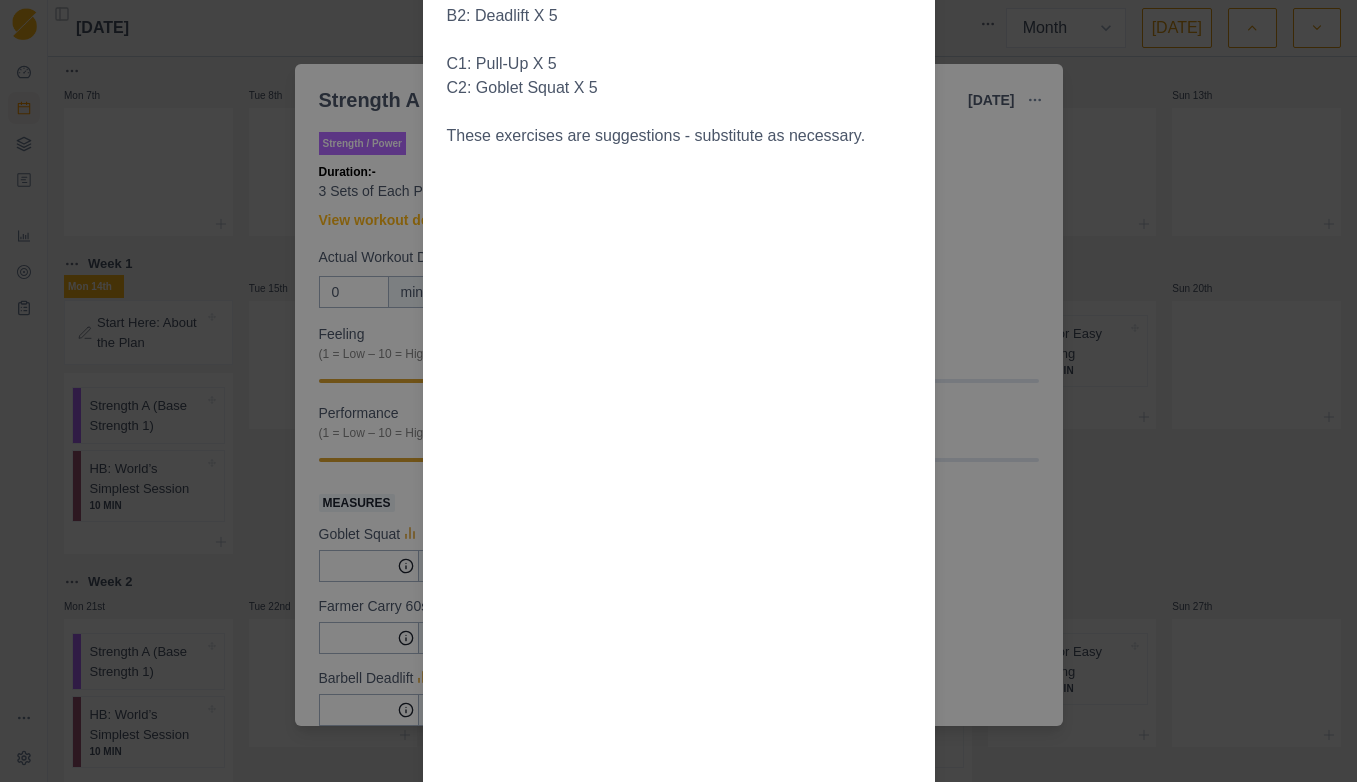scroll, scrollTop: 400, scrollLeft: 0, axis: vertical 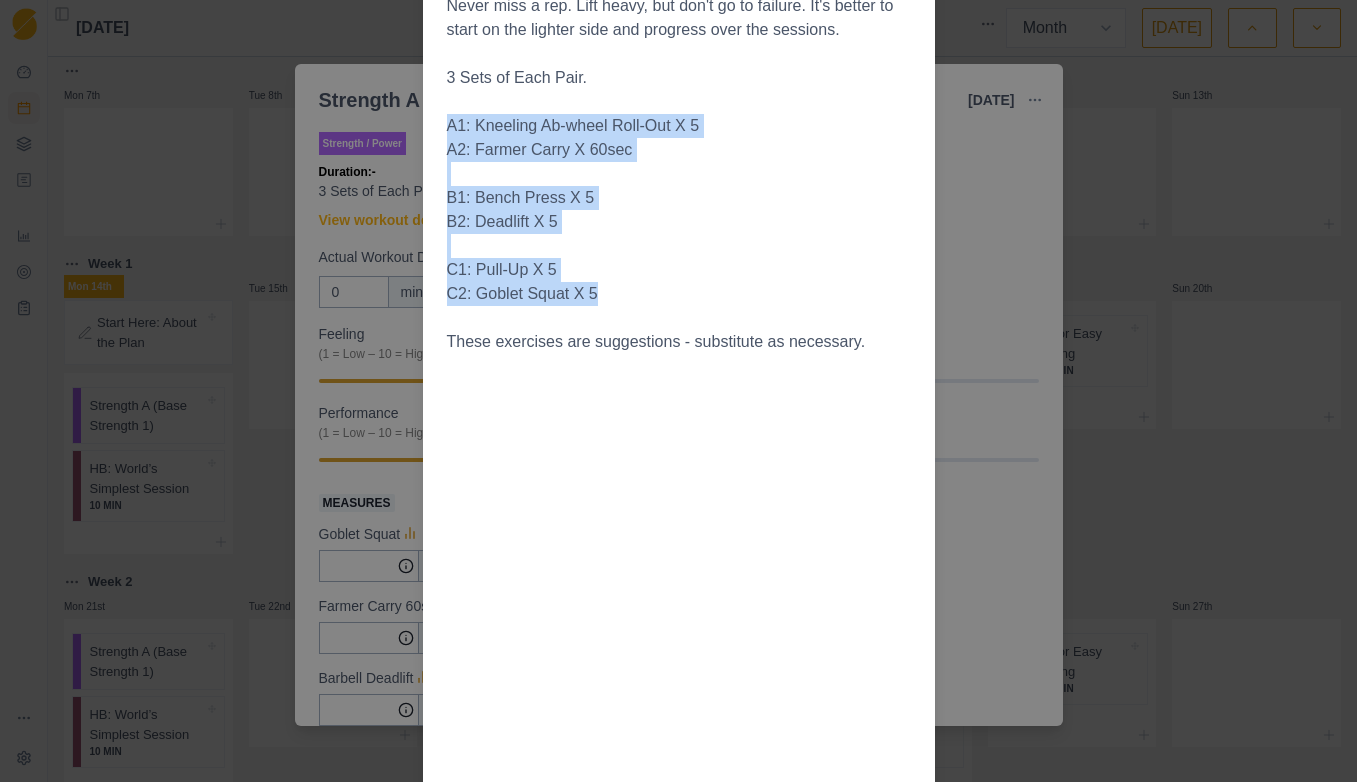 drag, startPoint x: 438, startPoint y: 127, endPoint x: 595, endPoint y: 291, distance: 227.03523 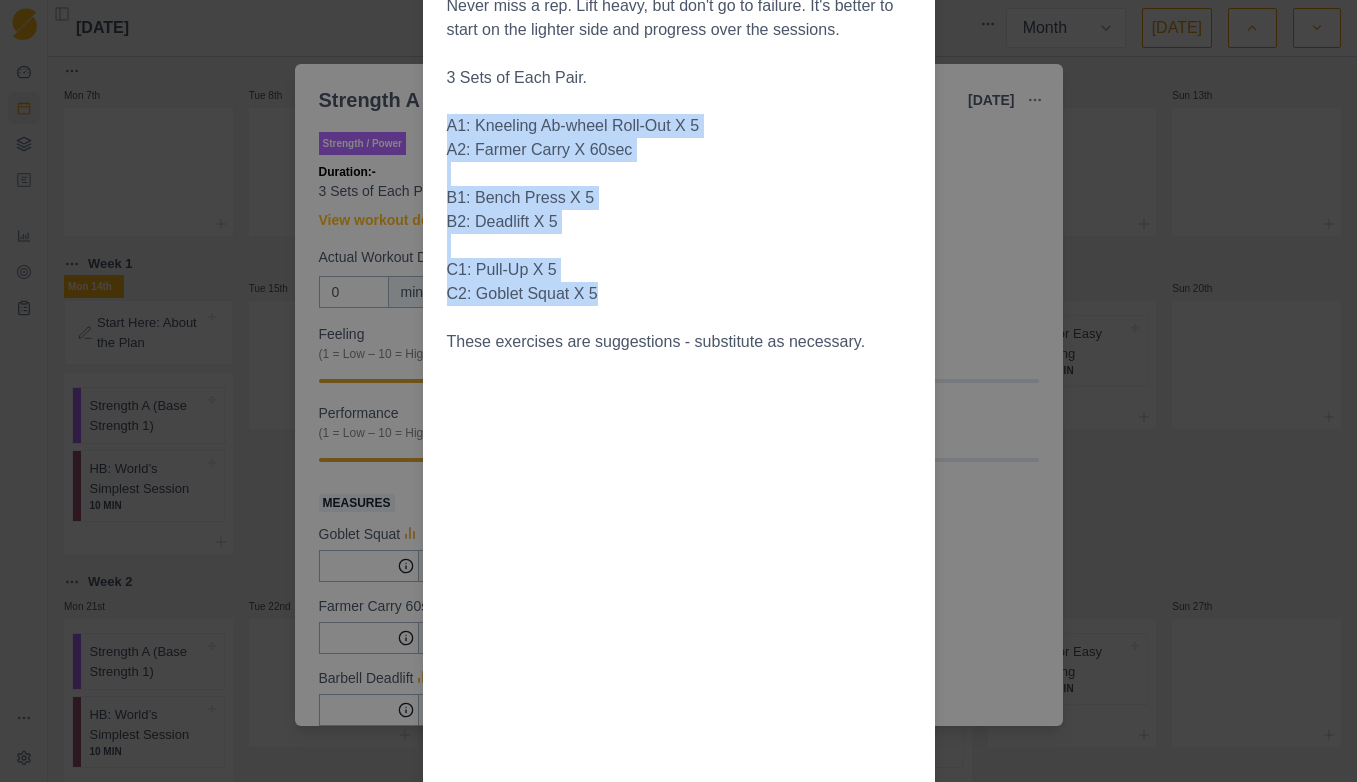 click on "C1: Pull-Up X 5" at bounding box center (679, 270) 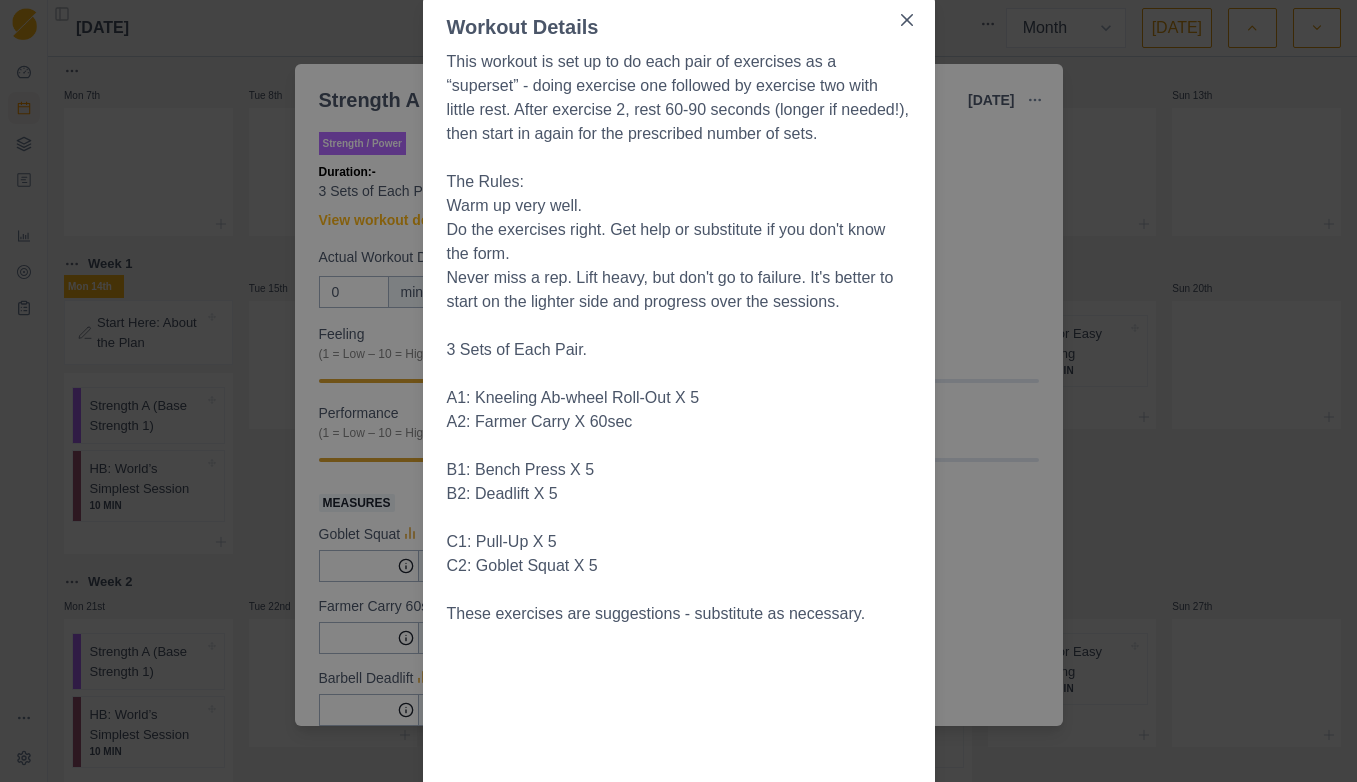 scroll, scrollTop: 44, scrollLeft: 0, axis: vertical 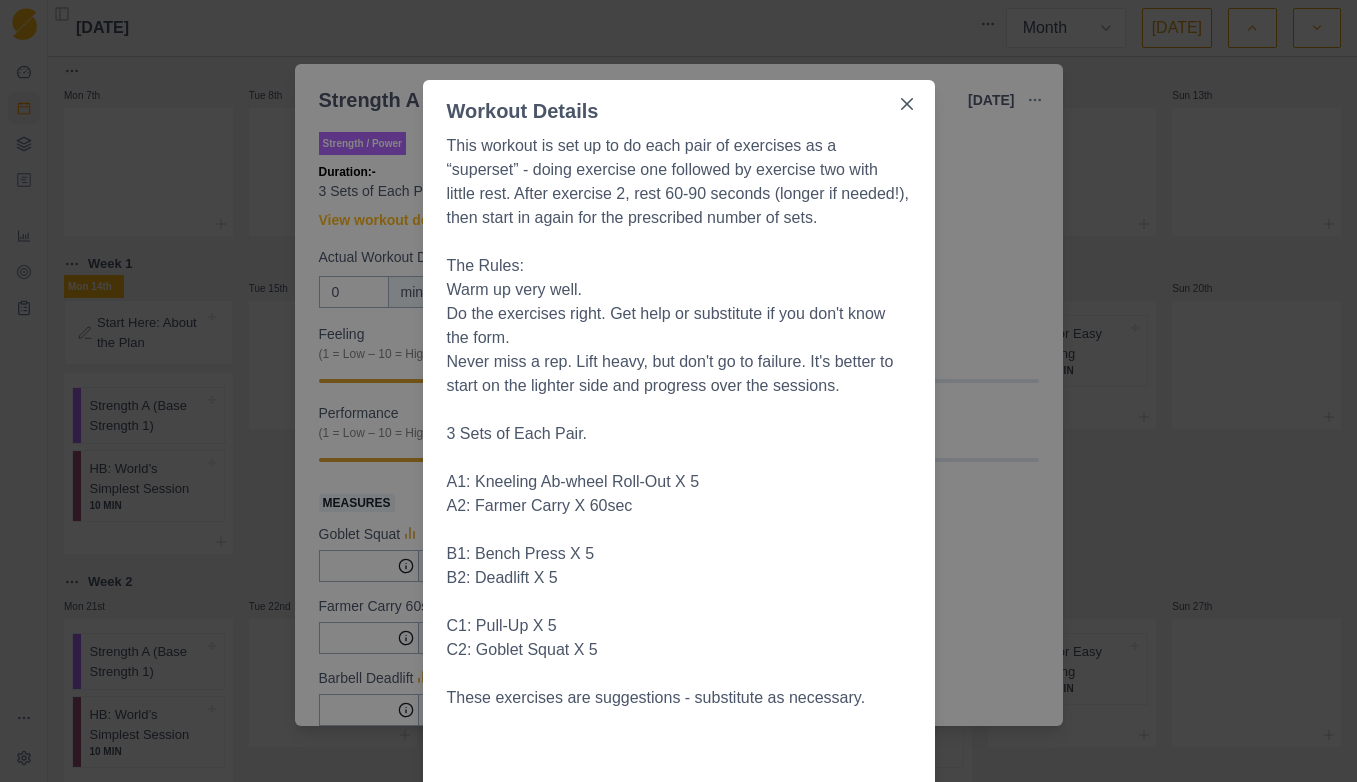 click on "Workout Details This workout is set up to do each pair of exercises as a “superset” - doing exercise one followed by exercise two with little rest. After exercise 2, rest 60-90 seconds (longer if needed!), then start in again for the prescribed number of sets.  The Rules: Warm up very well. Do the exercises right. Get help or substitute if you don't know the form. Never miss a rep. Lift heavy, but don't go to failure. It's better to start on the lighter side and progress over the sessions. 3 Sets of Each Pair. A1: Kneeling Ab-wheel Roll-Out X 5 A2: Farmer Carry X 60sec B1: Bench Press X 5 B2: Deadlift X 5 C1: Pull-Up X 5 C2: Goblet Squat X 5 These exercises are suggestions - substitute as necessary." at bounding box center [678, 391] 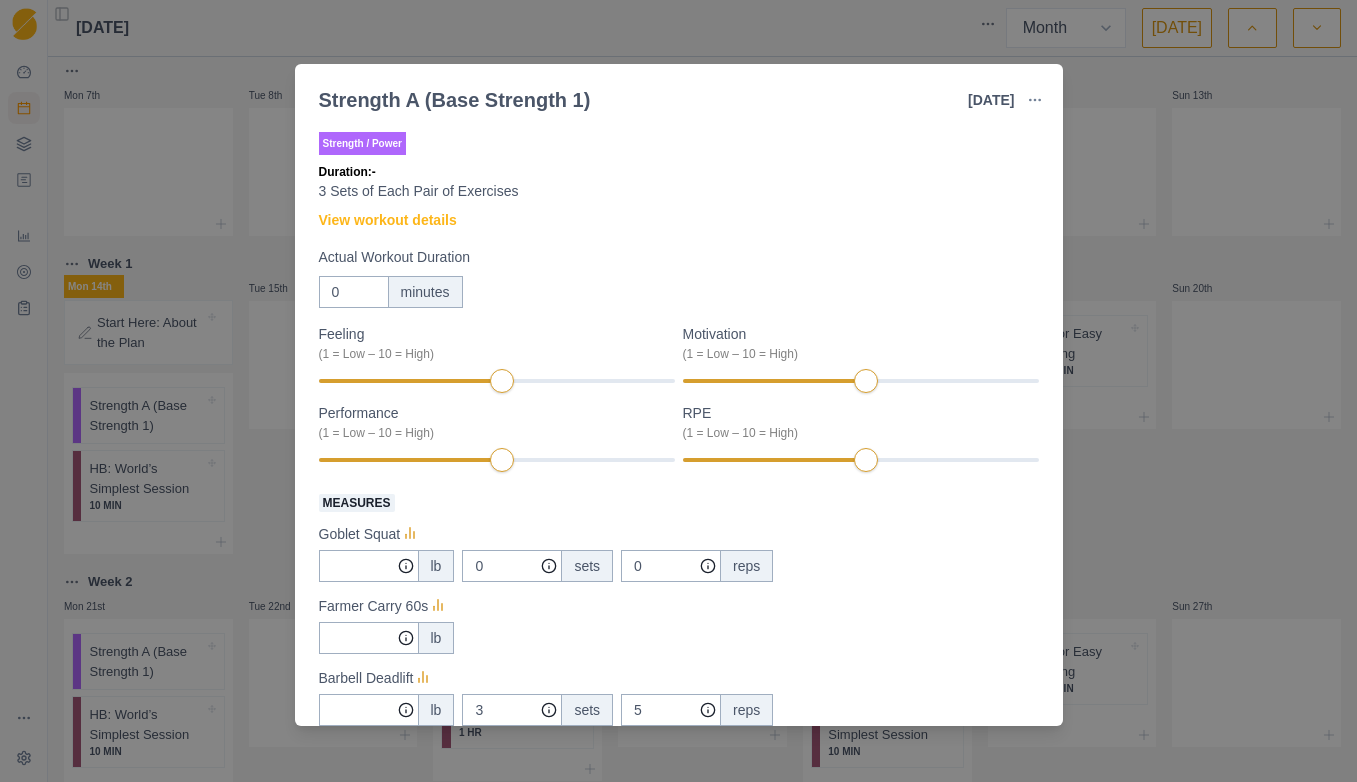 click on "Strength A (Base Strength 1) [DATE] Link To Goal View Workout Metrics Edit Original Workout Reschedule Workout Remove From Schedule Strength / Power Duration:  - 3 Sets of Each Pair of Exercises View workout details Actual Workout Duration 0 minutes Feeling (1 = Low – 10 = High) Motivation (1 = Low – 10 = High) Performance (1 = Low – 10 = High) RPE (1 = Low – 10 = High) Measures Goblet Squat lb 0 sets 0 reps Farmer Carry 60s lb Barbell Deadlift lb 3 sets 5 reps Weighted Pullup 0 lb added 3 sets 5 reps Kneeling Ab-wheel  Roll-Out at bodyweight 3 sets 5 reps Bench Press 0 lb 3 sets 5 reps Training Notes View previous training notes Mark as Incomplete Complete Workout" at bounding box center (678, 391) 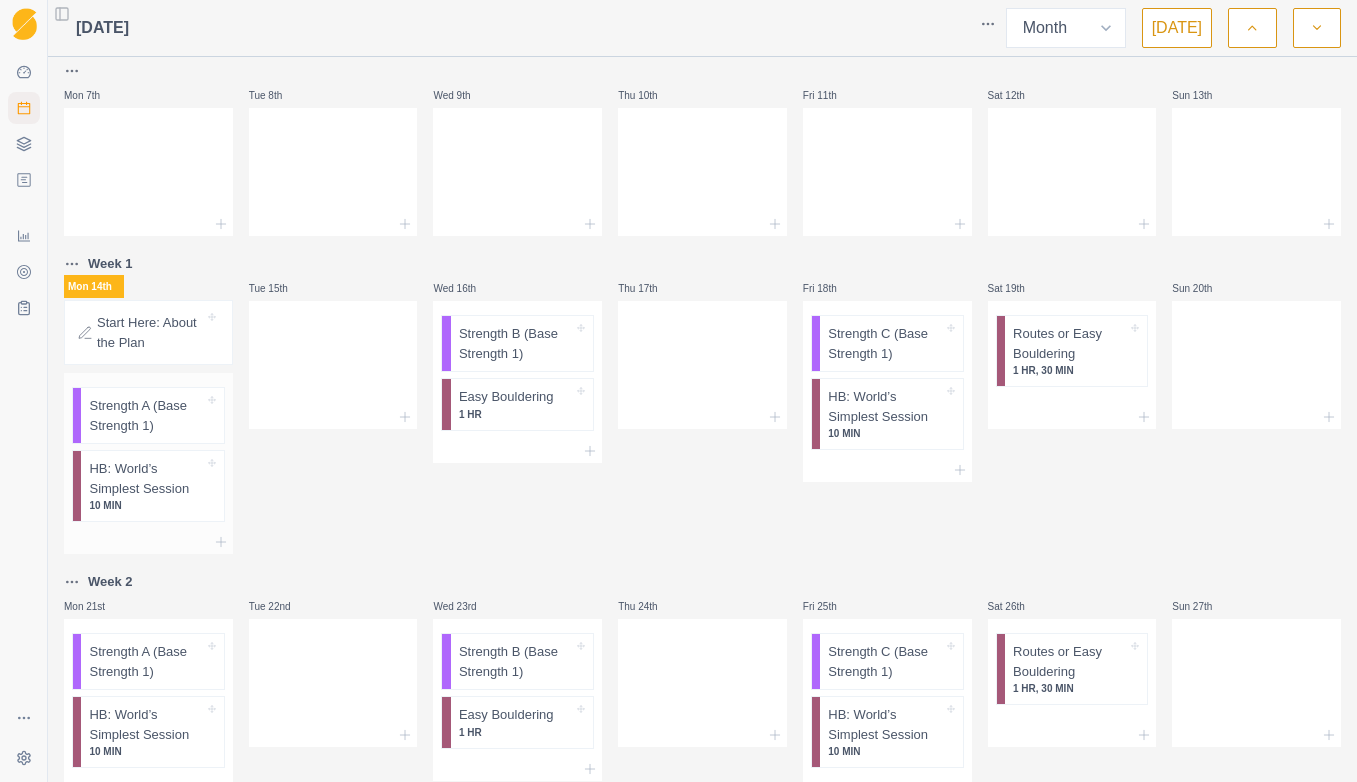 click on "10 MIN" at bounding box center (146, 505) 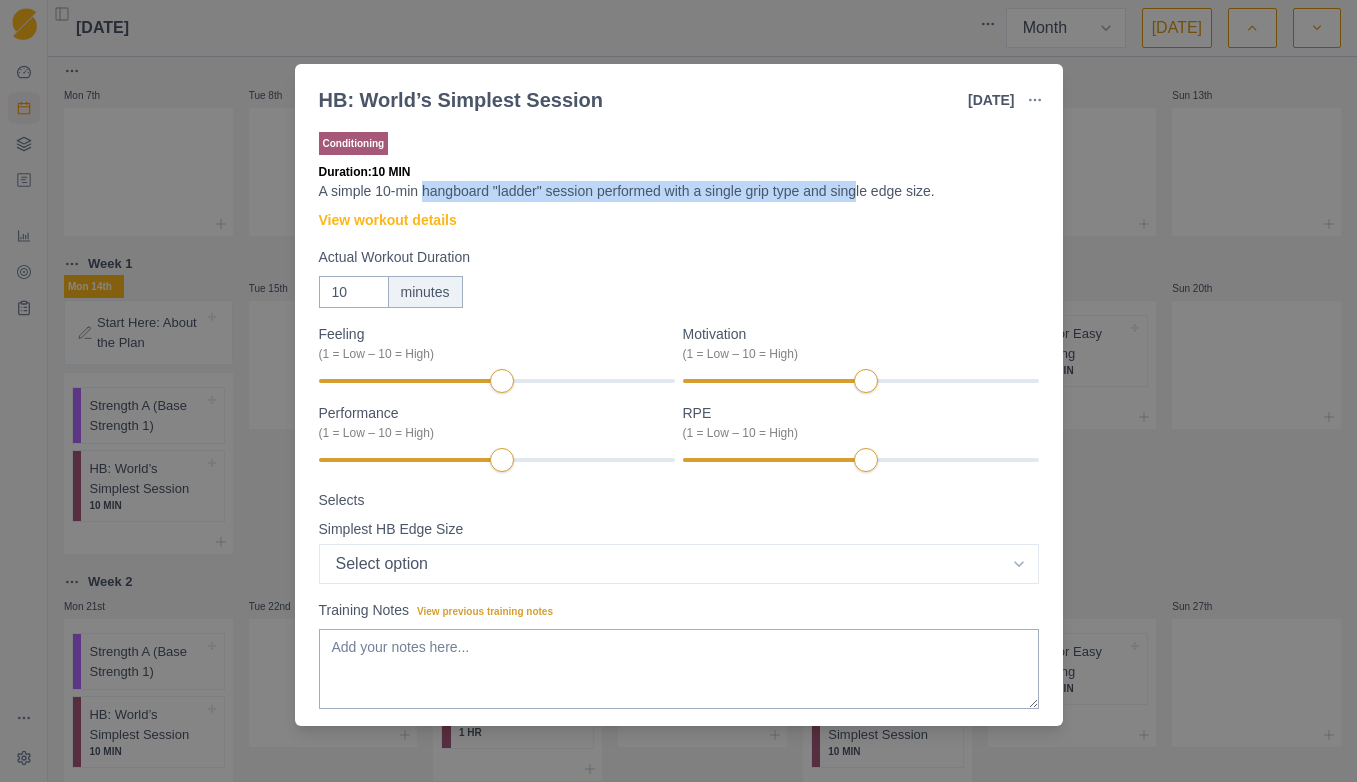 drag, startPoint x: 423, startPoint y: 200, endPoint x: 858, endPoint y: 181, distance: 435.41473 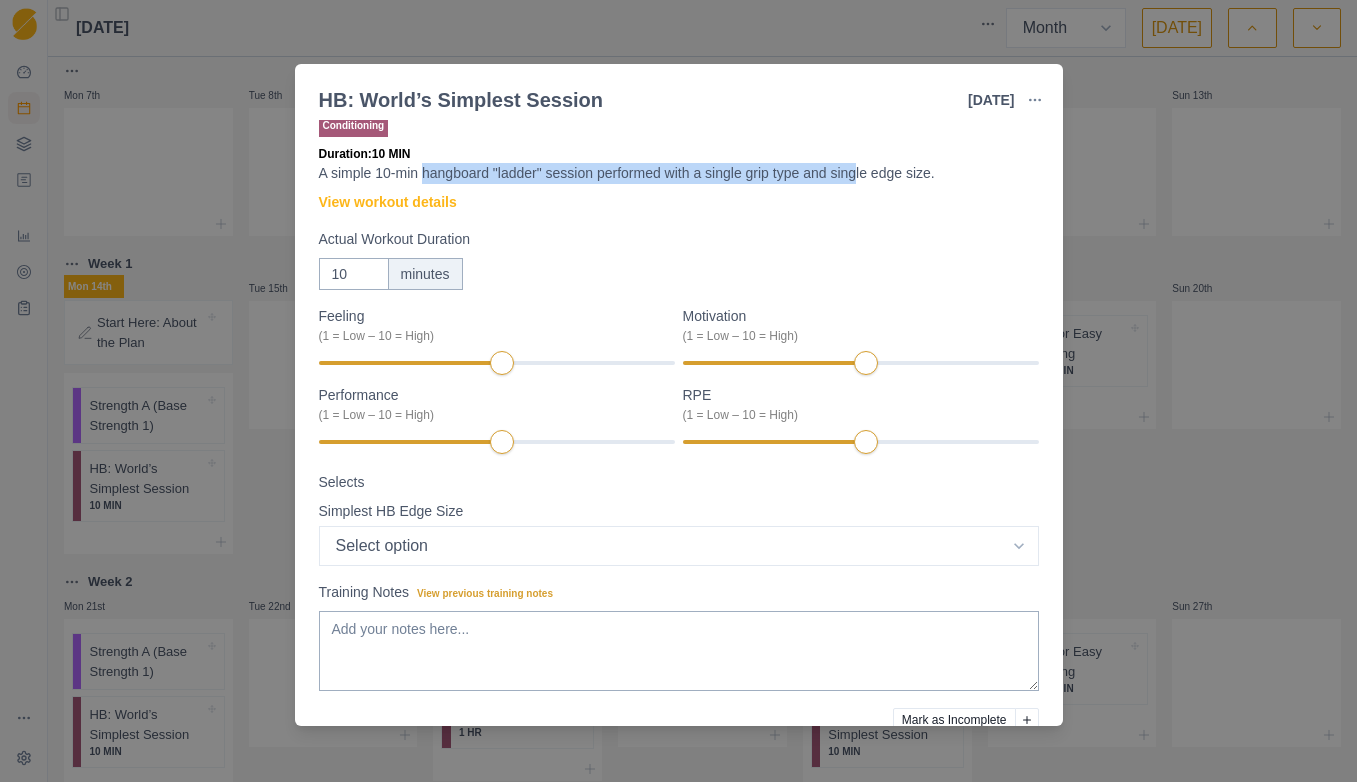 scroll, scrollTop: 0, scrollLeft: 0, axis: both 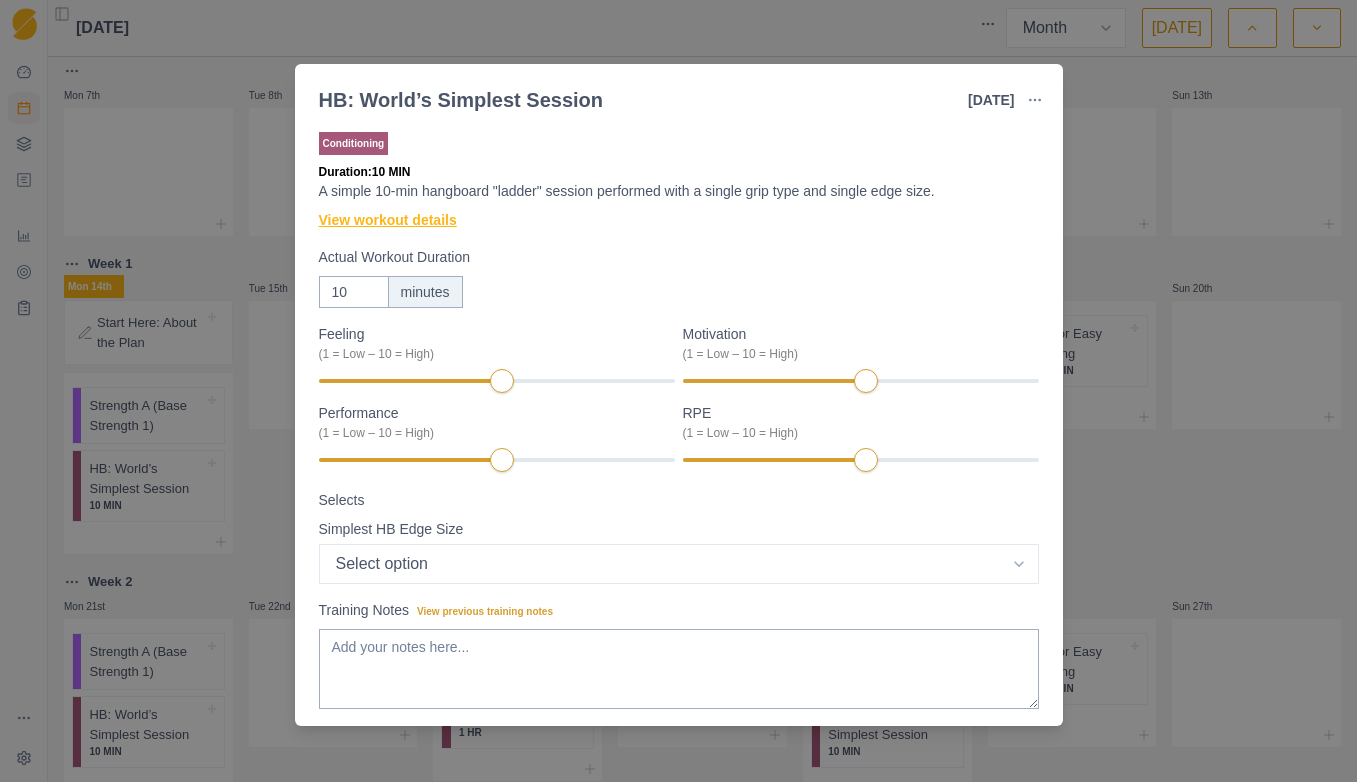 click on "View workout details" at bounding box center (388, 220) 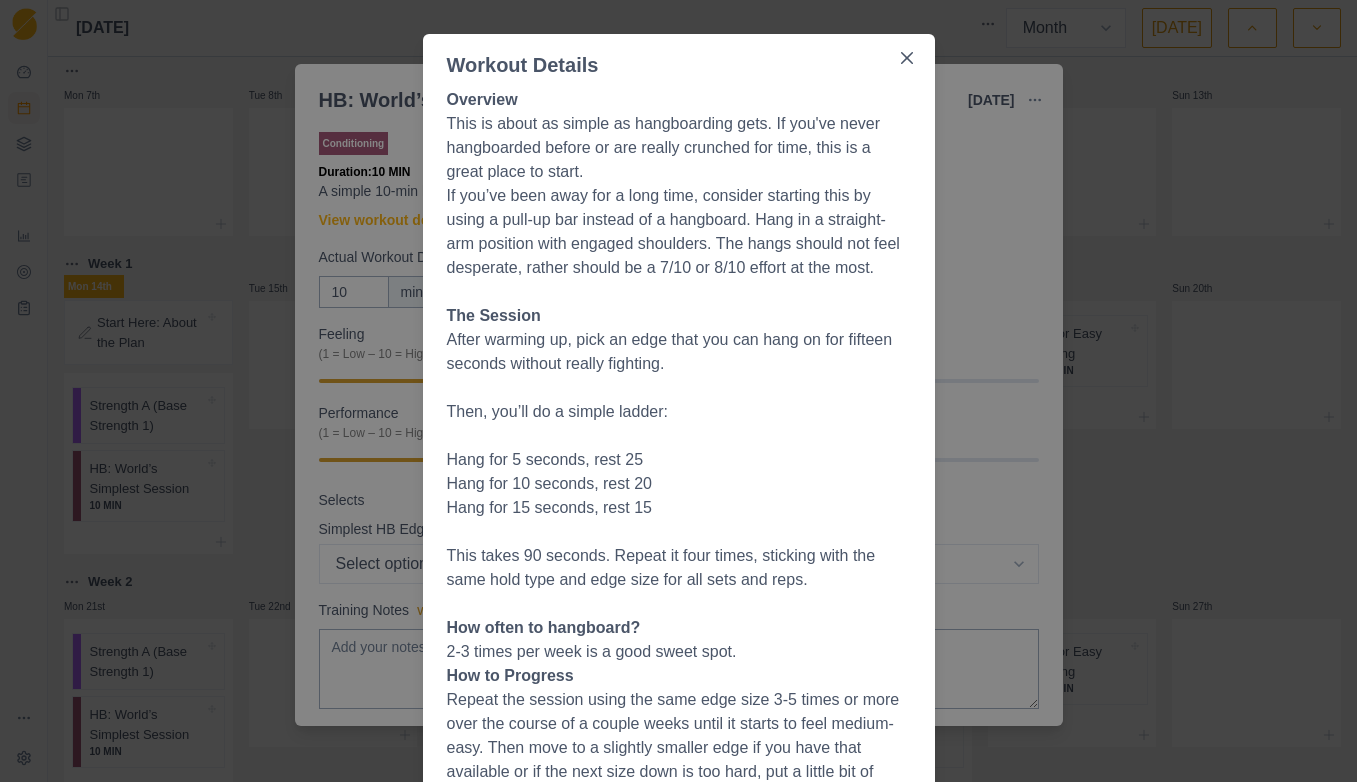 scroll, scrollTop: 60, scrollLeft: 0, axis: vertical 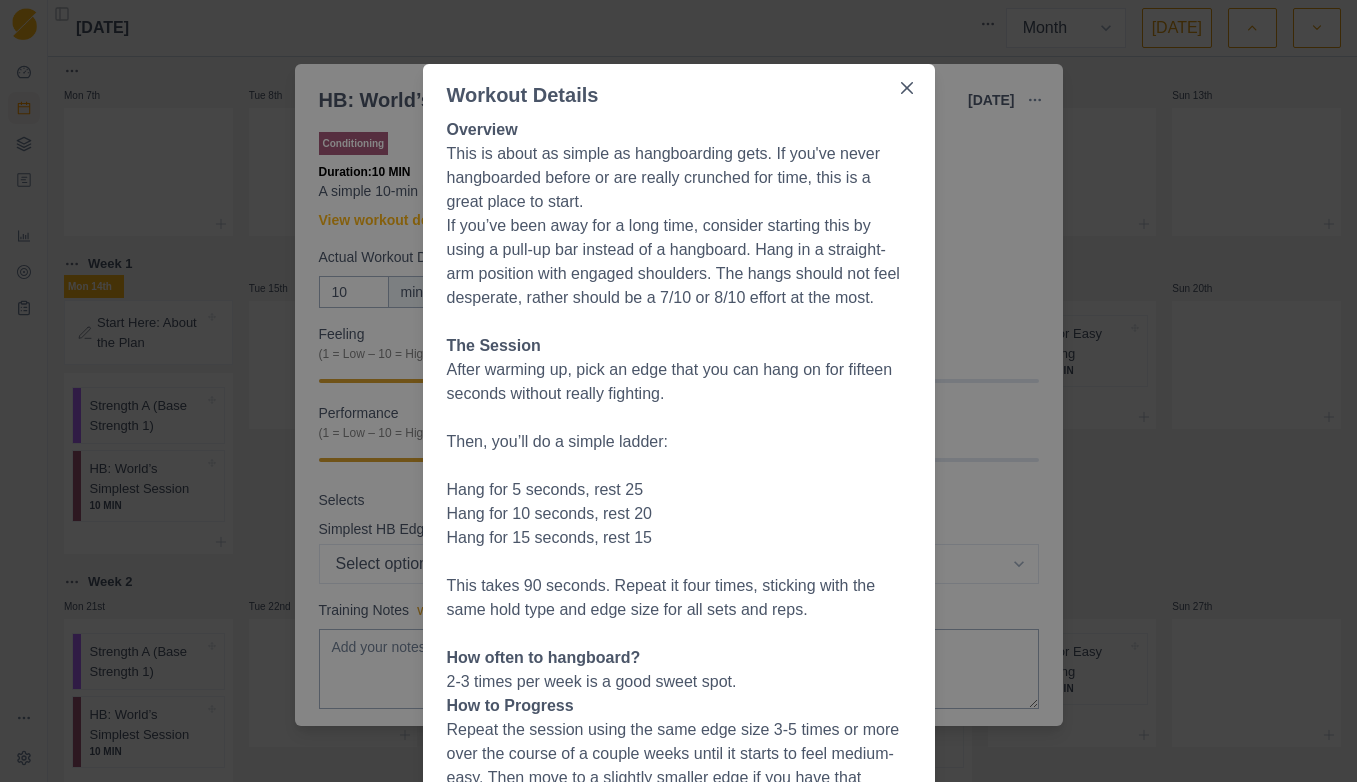 click on "Workout Details Overview This is about as simple as hangboarding gets. If you've never hangboarded before or are really crunched for time, this is a great place to start. If you’ve been away for a long time, consider starting this by using a pull-up bar instead of a hangboard. Hang in a straight-arm position with engaged shoulders.  The hangs should not feel desperate, rather should be a 7/10 or 8/10 effort at the most.   The Session After warming up, pick an edge that you can hang on for fifteen seconds without really fighting. Then, you’ll do a simple ladder: Hang for 5 seconds, rest 25 Hang for 10 seconds, rest 20 Hang for 15 seconds, rest 15 This takes 90 seconds. Repeat it four times, sticking with the same hold type and edge size for all sets and reps. How often to hangboard? 2-3 times per week is a good sweet spot. How to Progress" at bounding box center (678, 391) 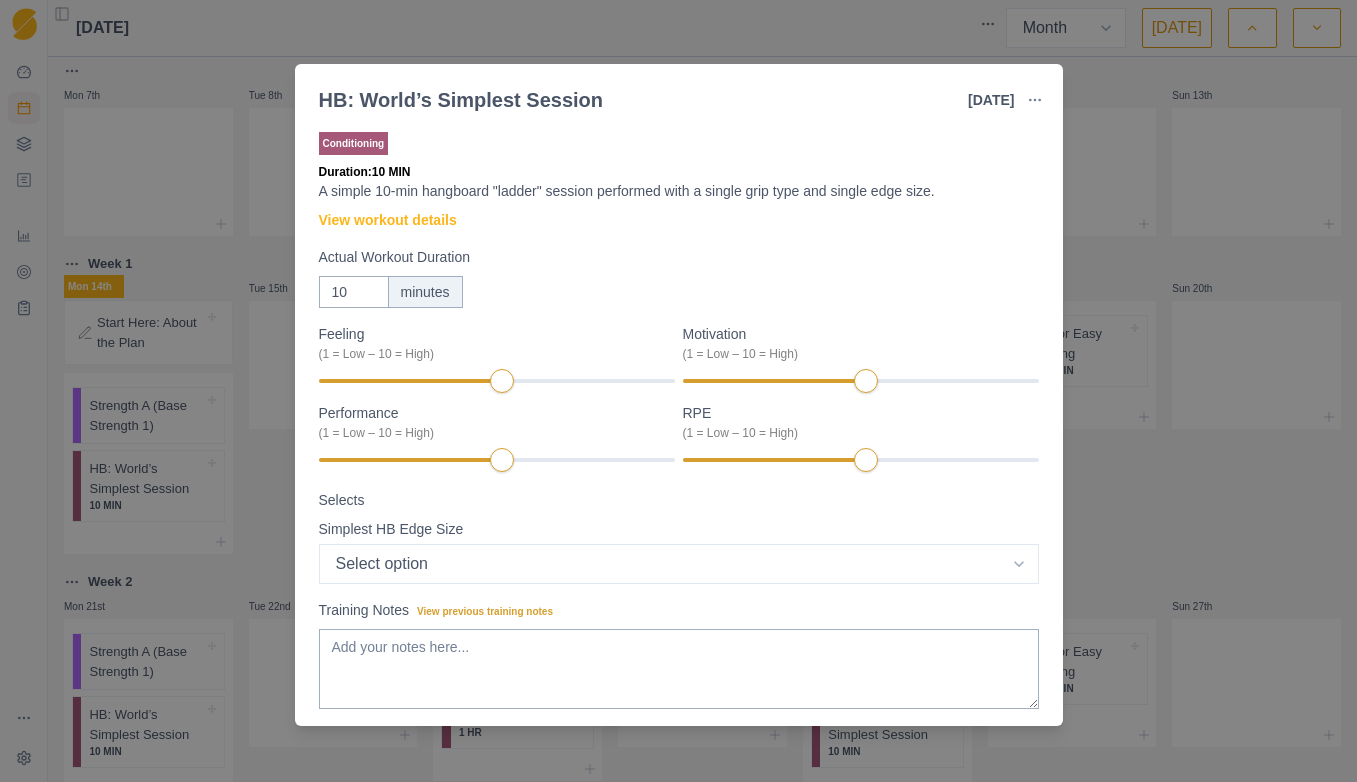 click on "HB: World’s Simplest Session [DATE] Link To Goal View Workout Metrics Edit Original Workout Reschedule Workout Remove From Schedule Conditioning Duration:  10 MIN A simple 10-min hangboard "ladder" session performed with a single grip type and single edge size. View workout details Actual Workout Duration 10 minutes Feeling (1 = Low – 10 = High) Motivation (1 = Low – 10 = High) Performance (1 = Low – 10 = High) RPE (1 = Low – 10 = High) Selects Simplest HB Edge Size Select option Bar HB Jug 30mm 25mm 20mm 15mm 10mm Training Notes View previous training notes Mark as Incomplete Complete Workout" at bounding box center (678, 391) 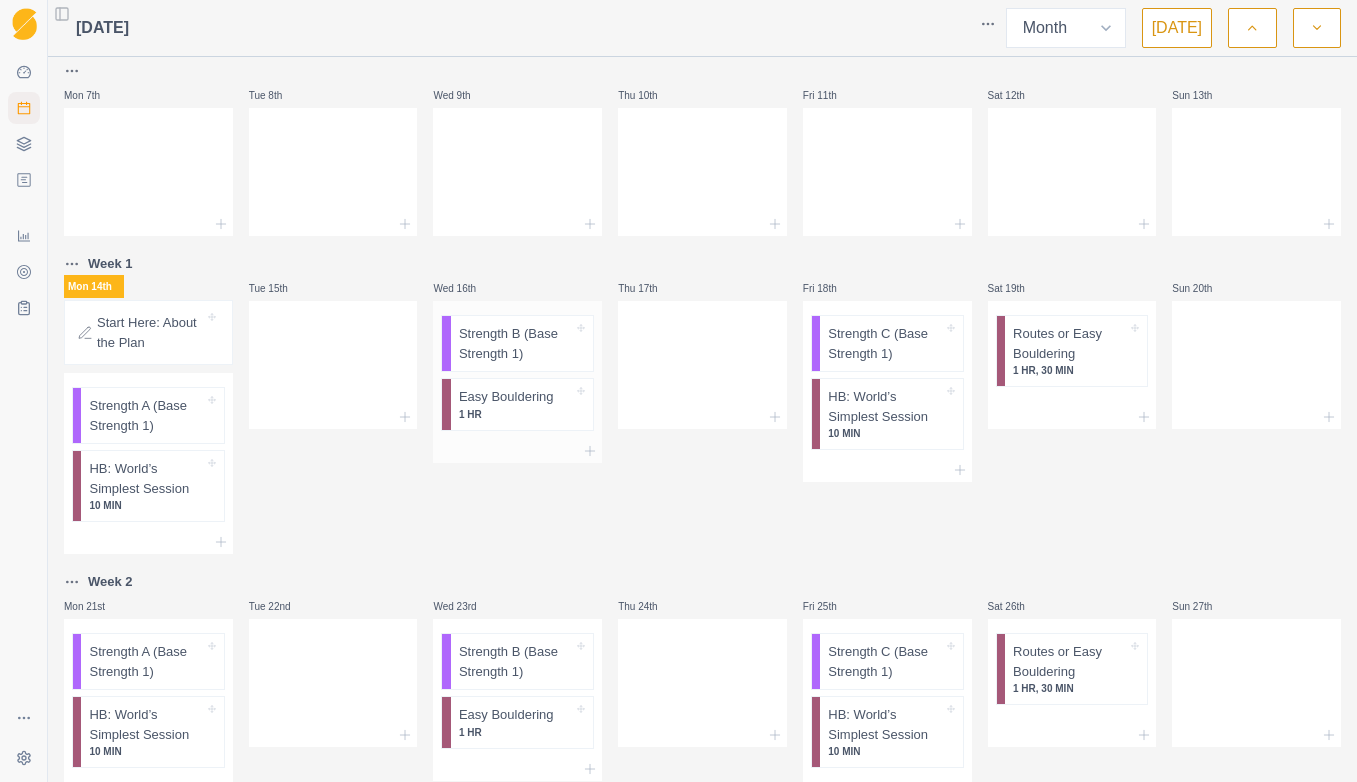 click on "Easy Bouldering" at bounding box center [506, 397] 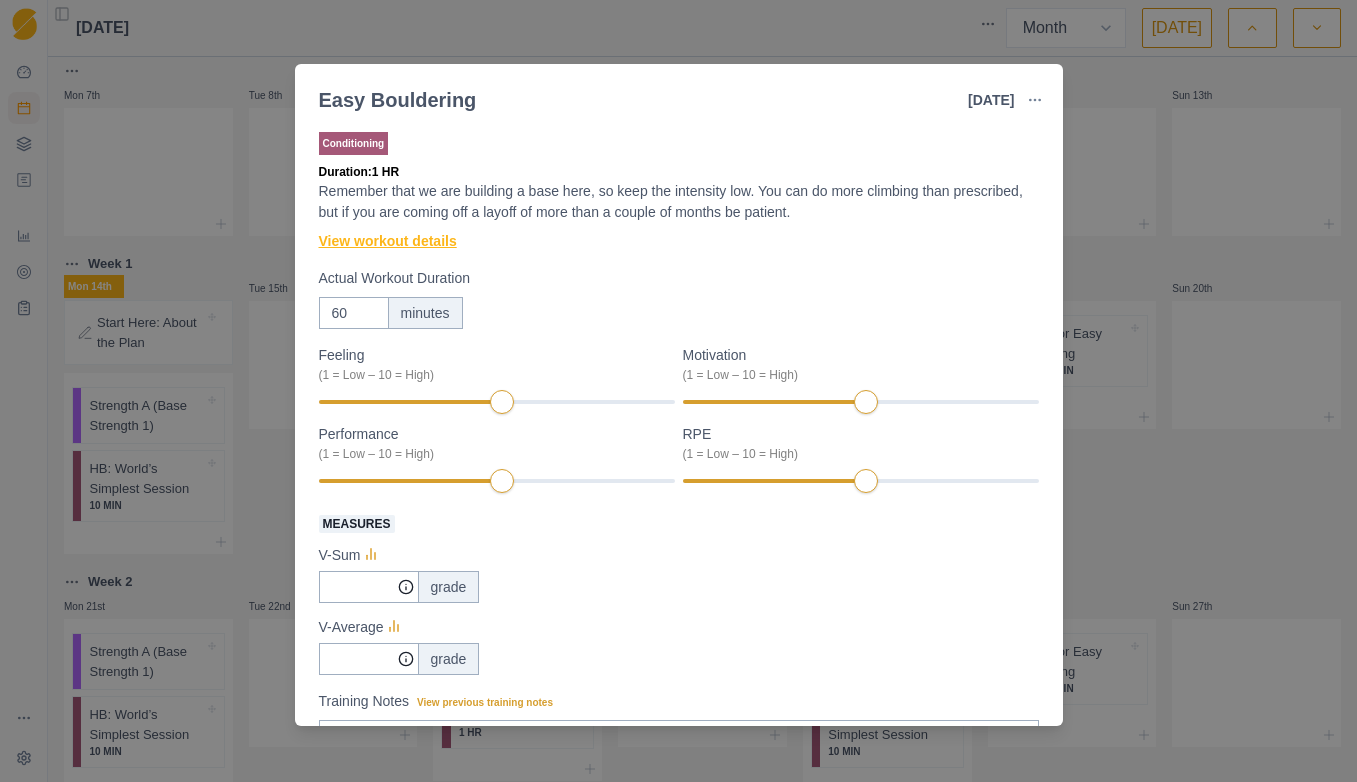 click on "View workout details" at bounding box center (388, 241) 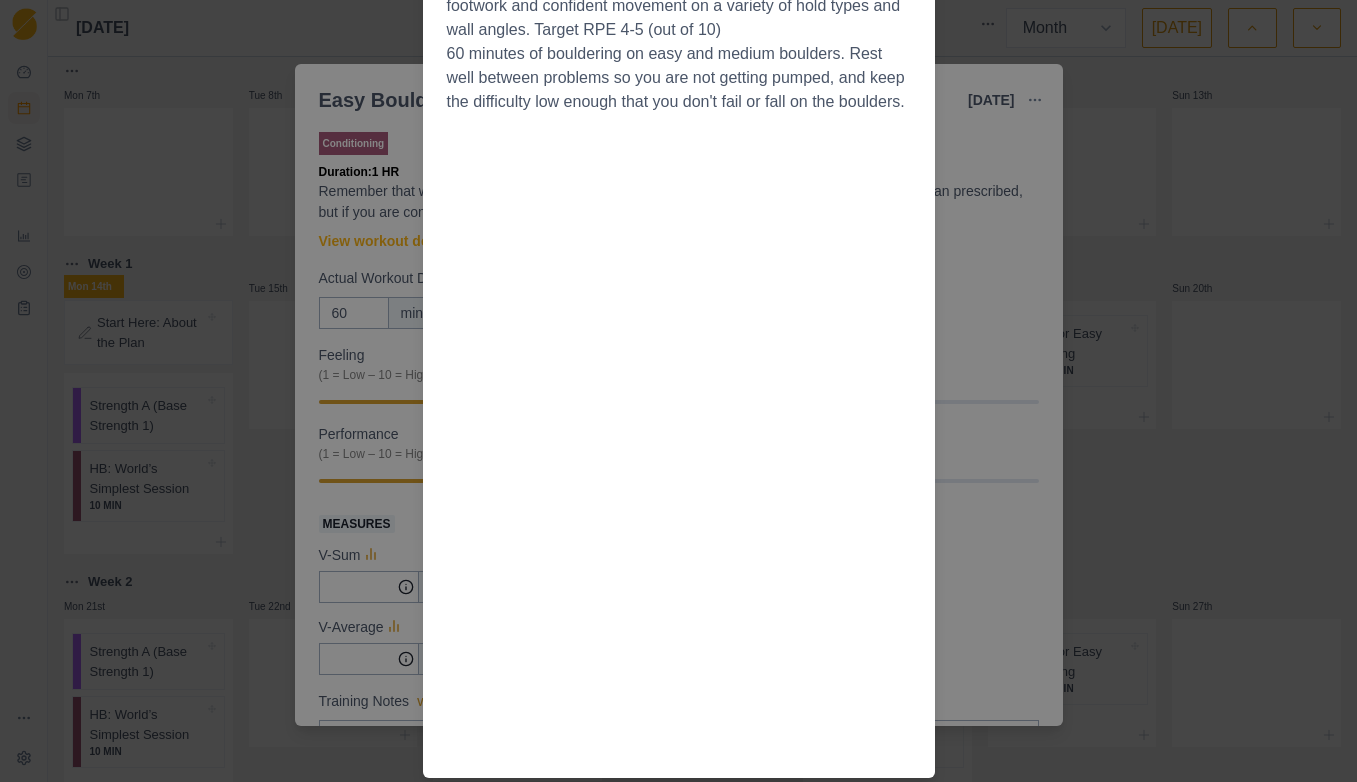scroll, scrollTop: 132, scrollLeft: 0, axis: vertical 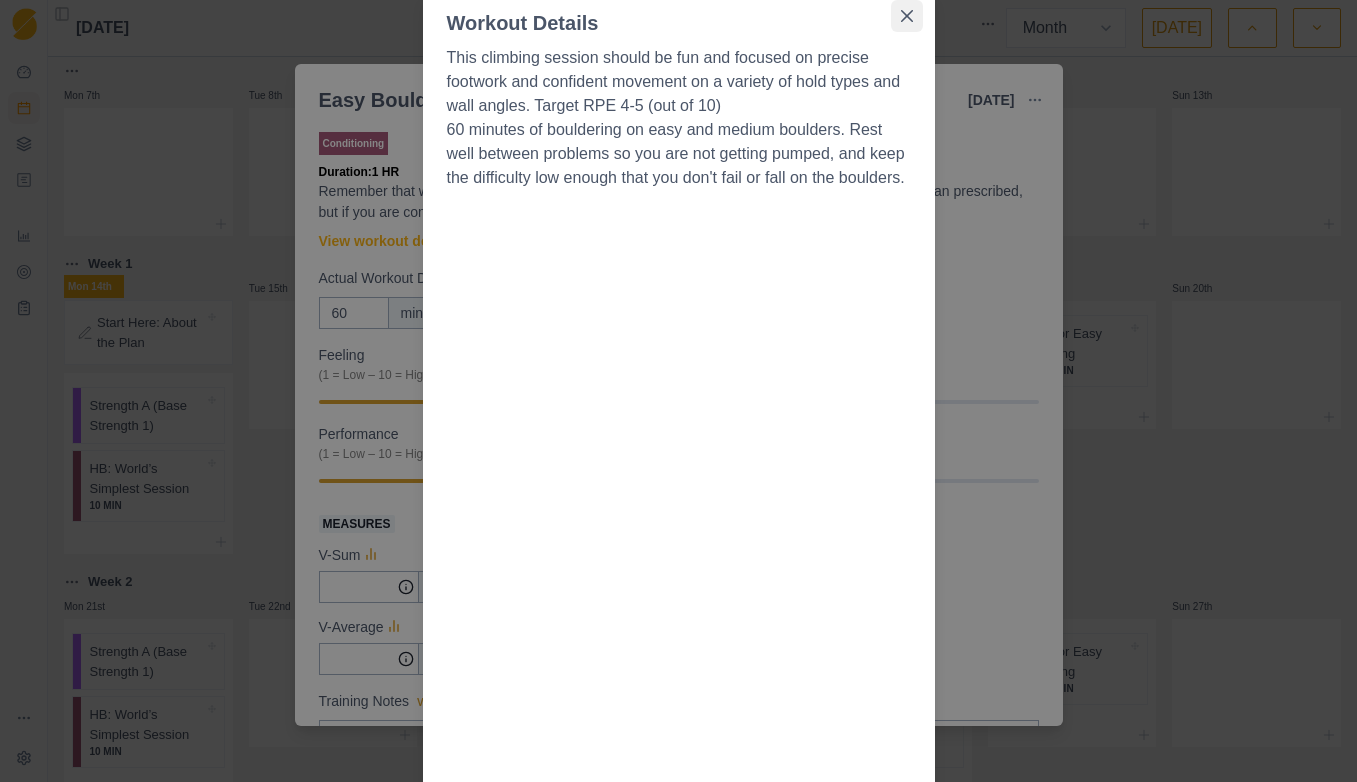 click 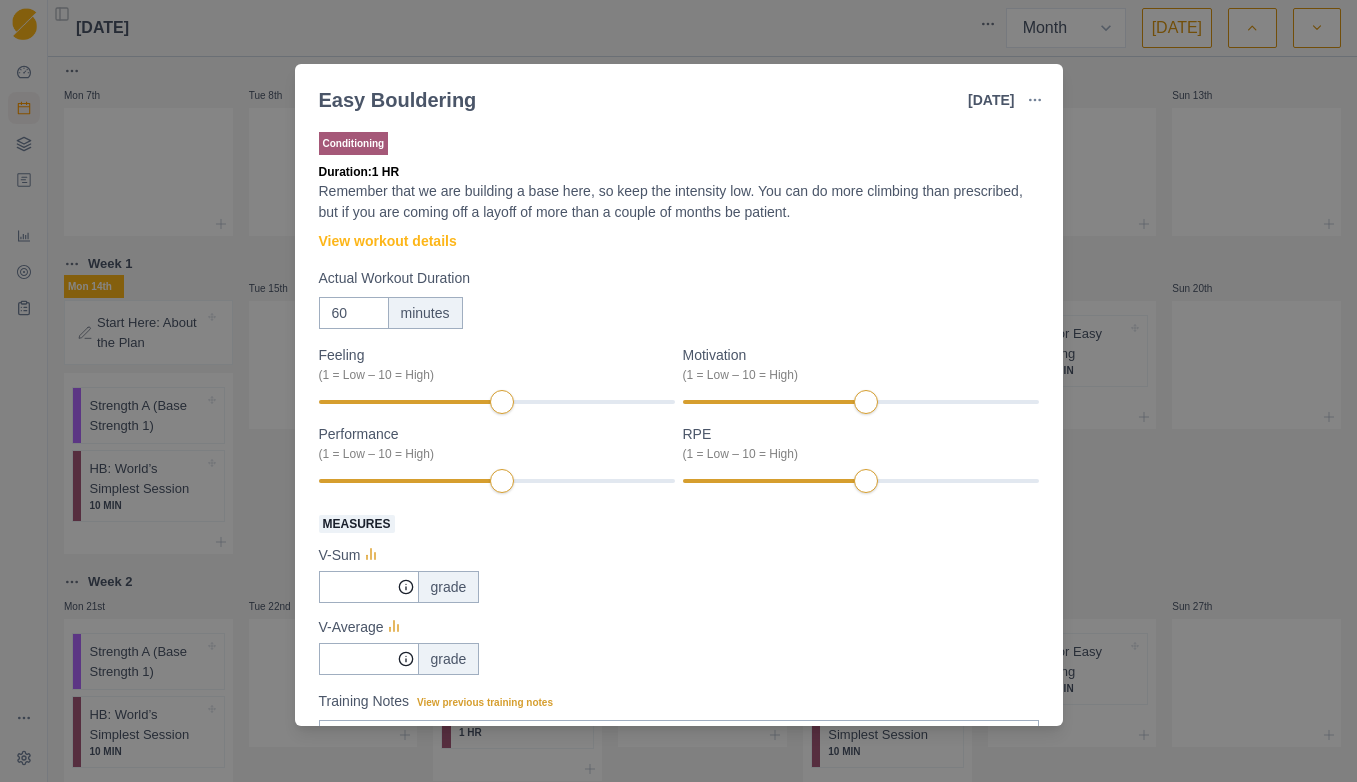 click on "Conditioning Duration:  1 HR Remember that we are building a base here, so keep the intensity low. You can do more climbing than prescribed, but if you are coming off a layoff of more than a couple of months be patient.  View workout details Actual Workout Duration 60 minutes Feeling (1 = Low – 10 = High) Motivation (1 = Low – 10 = High) Performance (1 = Low – 10 = High) RPE (1 = Low – 10 = High) Measures V-Sum grade V-Average grade Training Notes View previous training notes Mark as Incomplete Complete Workout" at bounding box center [679, 524] 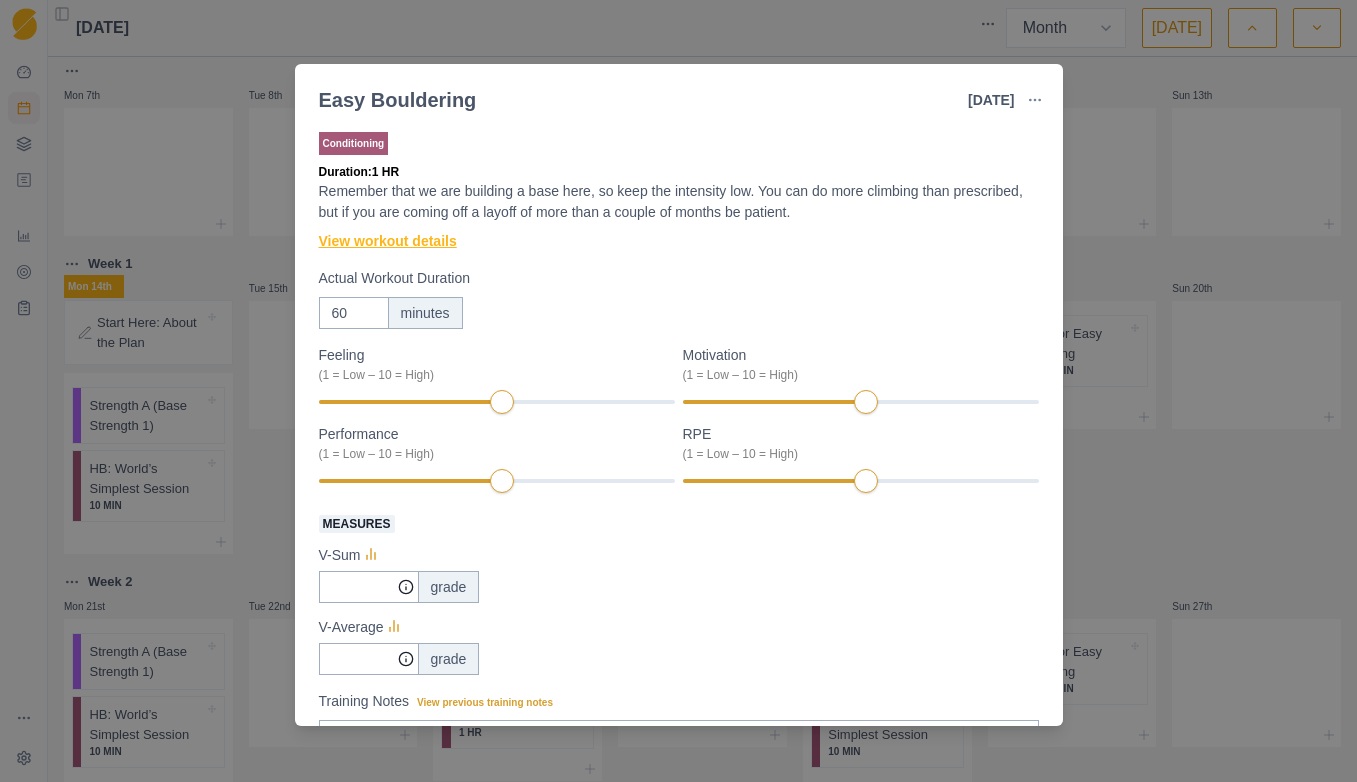 click on "View workout details" at bounding box center [388, 241] 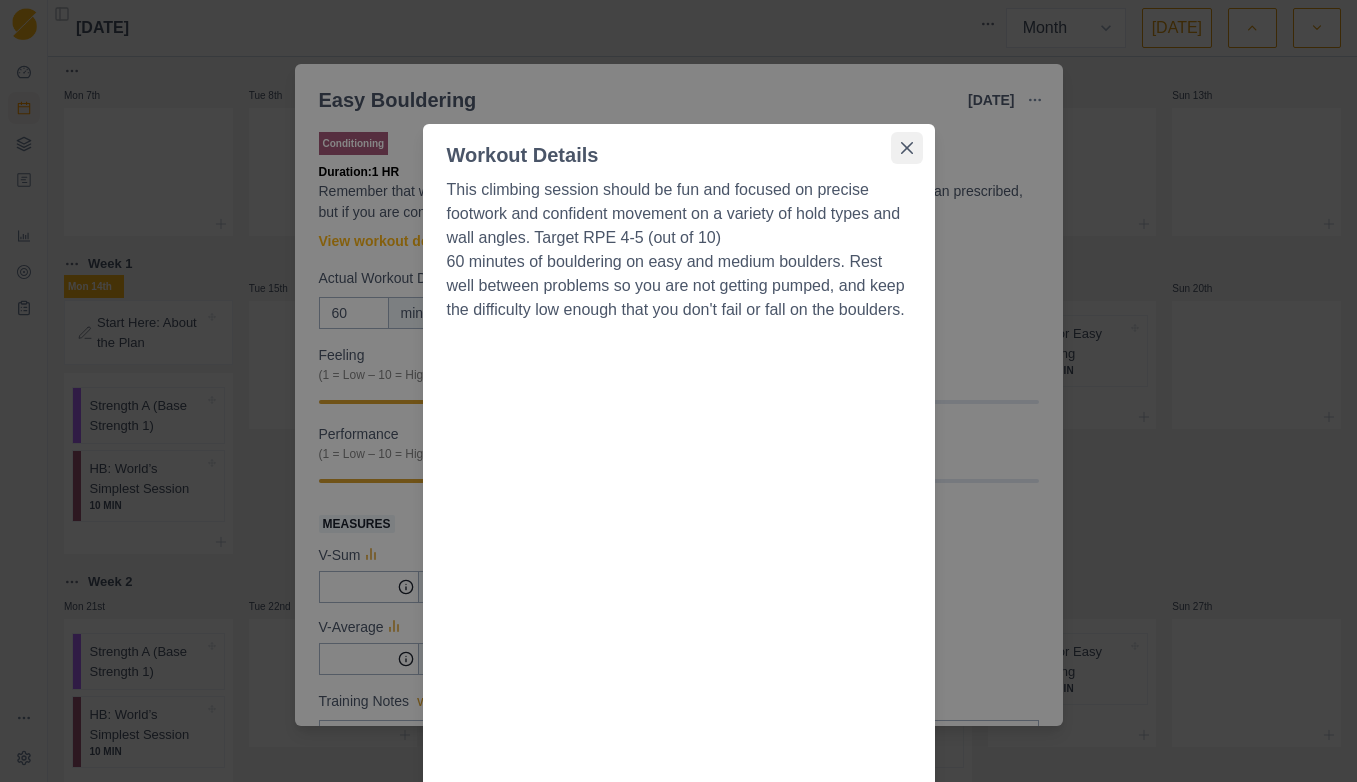 click at bounding box center [907, 148] 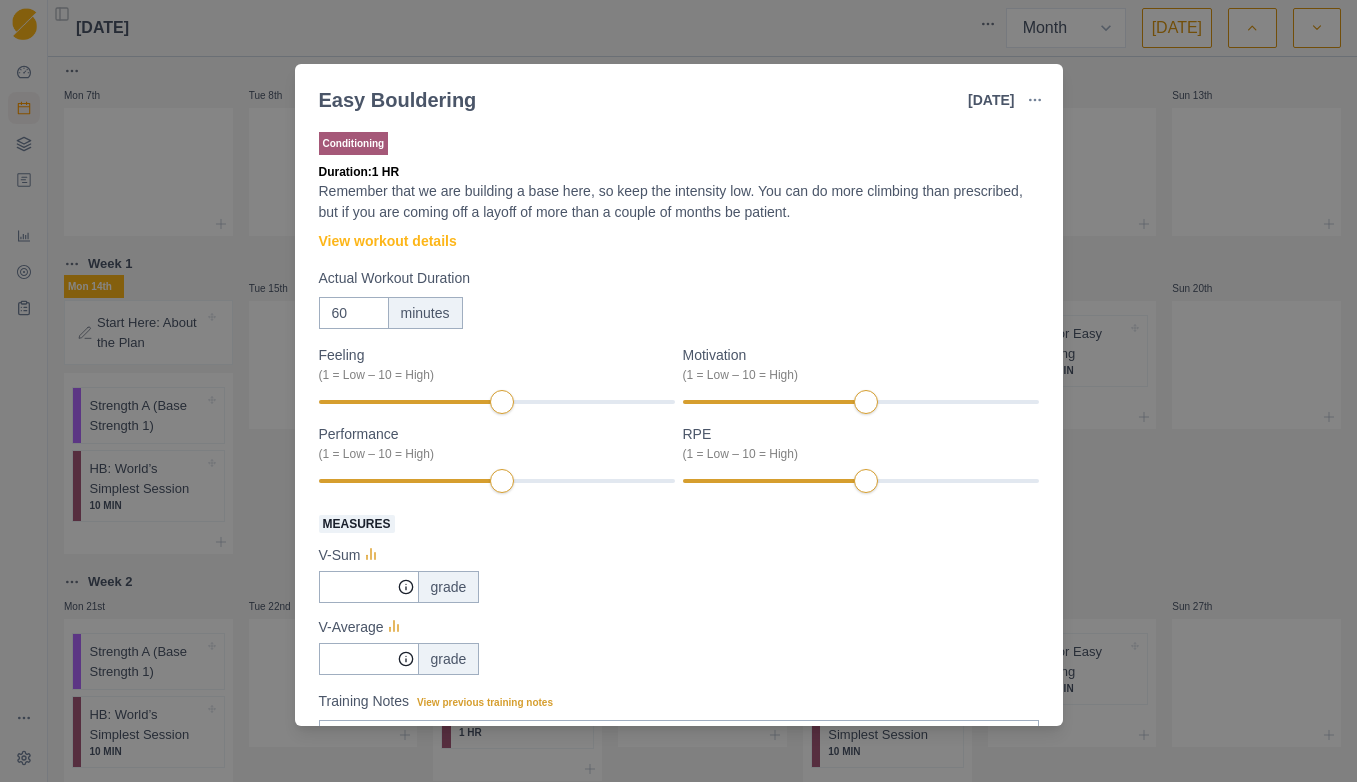 click on "Easy Bouldering [DATE] Link To Goal View Workout Metrics Edit Original Workout Reschedule Workout Remove From Schedule Conditioning Duration:  1 HR Remember that we are building a base here, so keep the intensity low. You can do more climbing than prescribed, but if you are coming off a layoff of more than a couple of months be patient.  View workout details Actual Workout Duration 60 minutes Feeling (1 = Low – 10 = High) Motivation (1 = Low – 10 = High) Performance (1 = Low – 10 = High) RPE (1 = Low – 10 = High) Measures V-Sum grade V-Average grade Training Notes View previous training notes Mark as Incomplete Complete Workout" at bounding box center [678, 391] 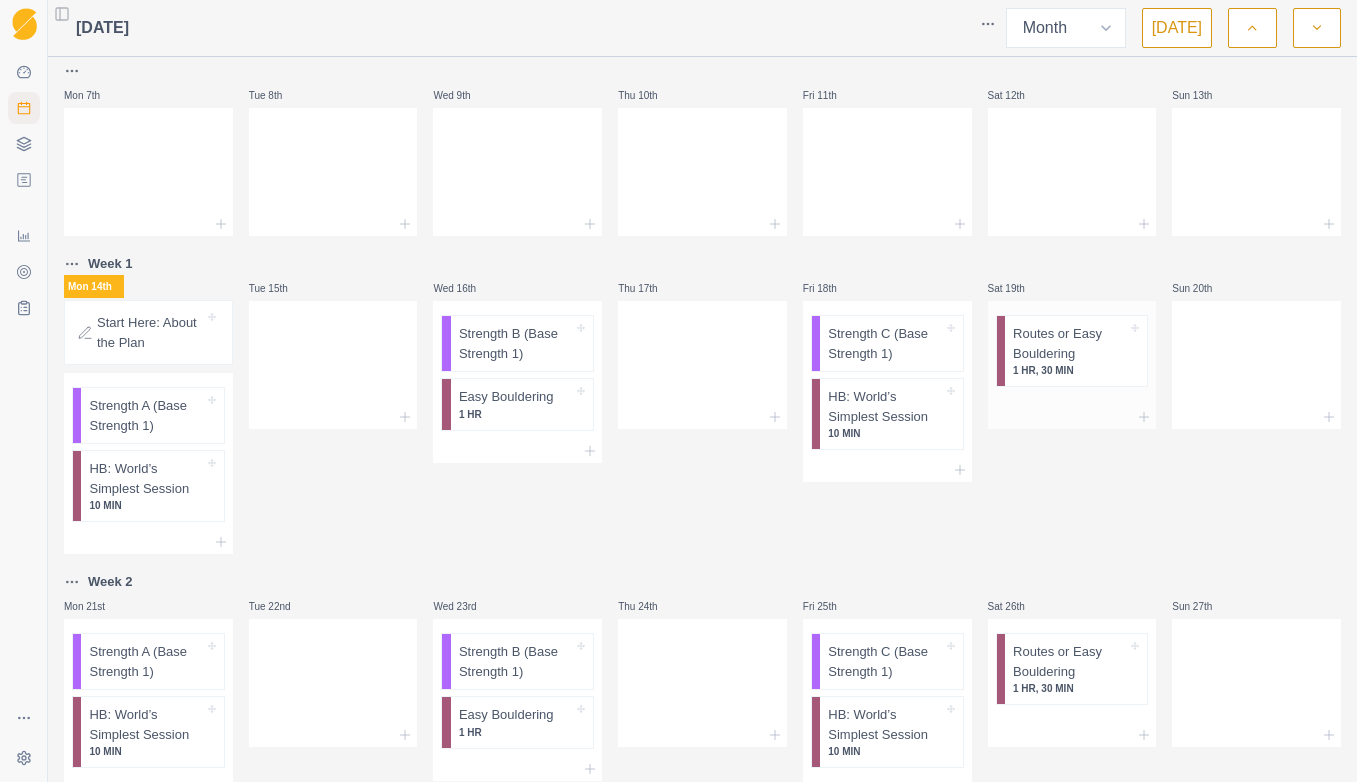 click on "Routes or Easy Bouldering" at bounding box center (1070, 343) 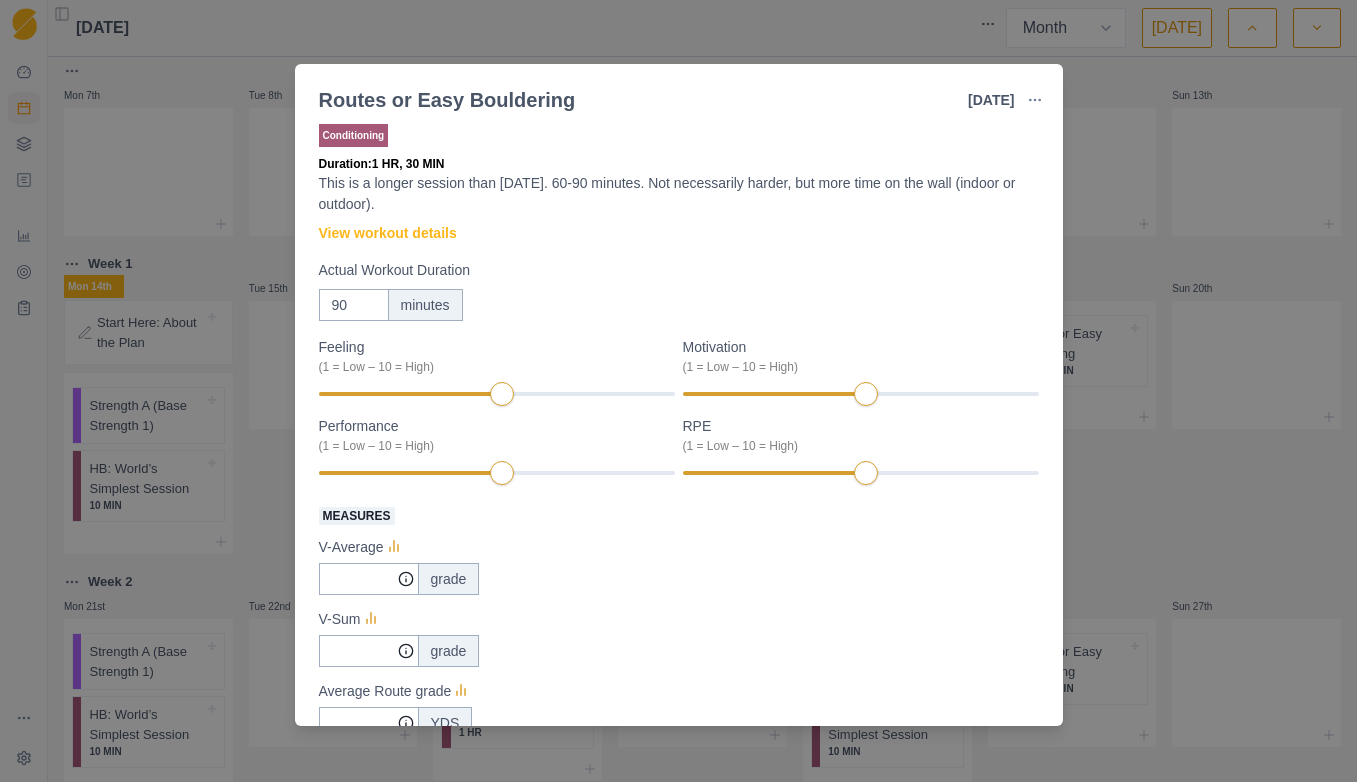 scroll, scrollTop: 0, scrollLeft: 0, axis: both 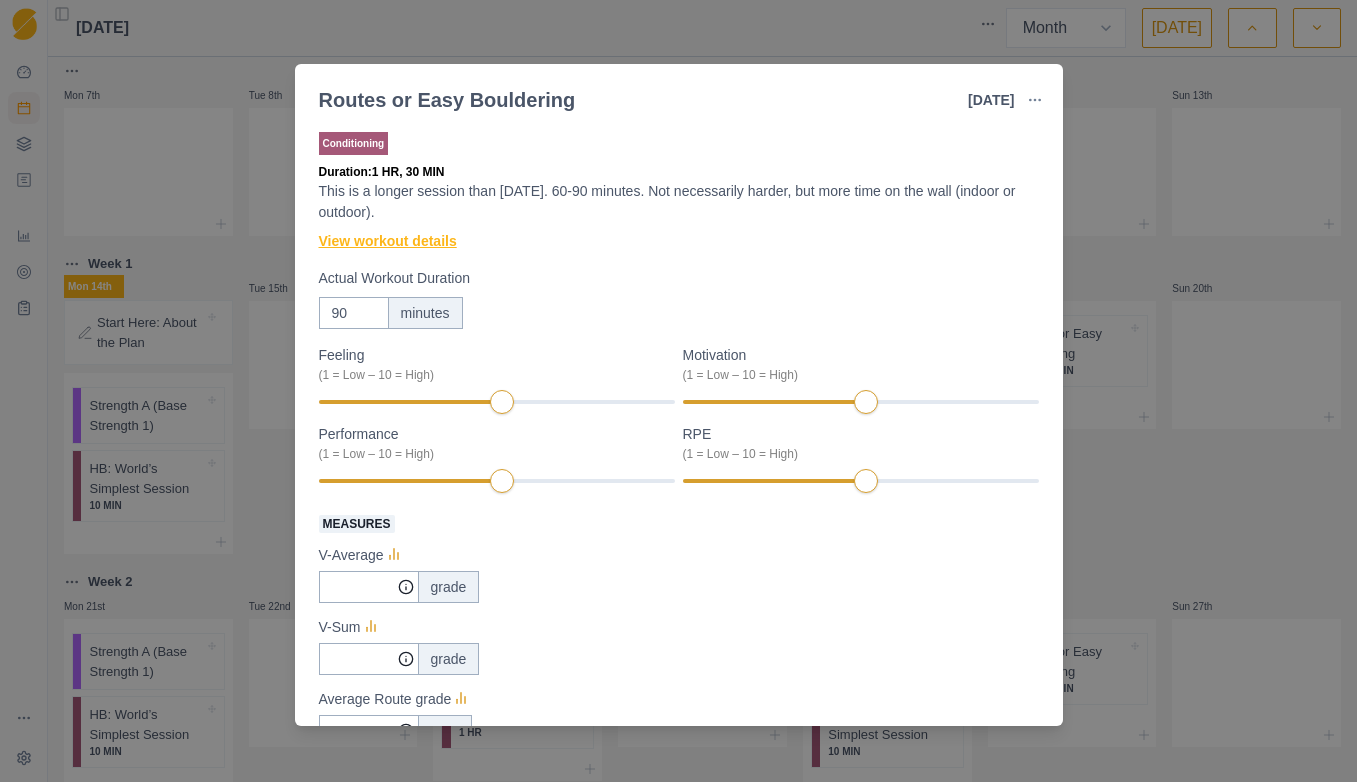 click on "View workout details" at bounding box center [388, 241] 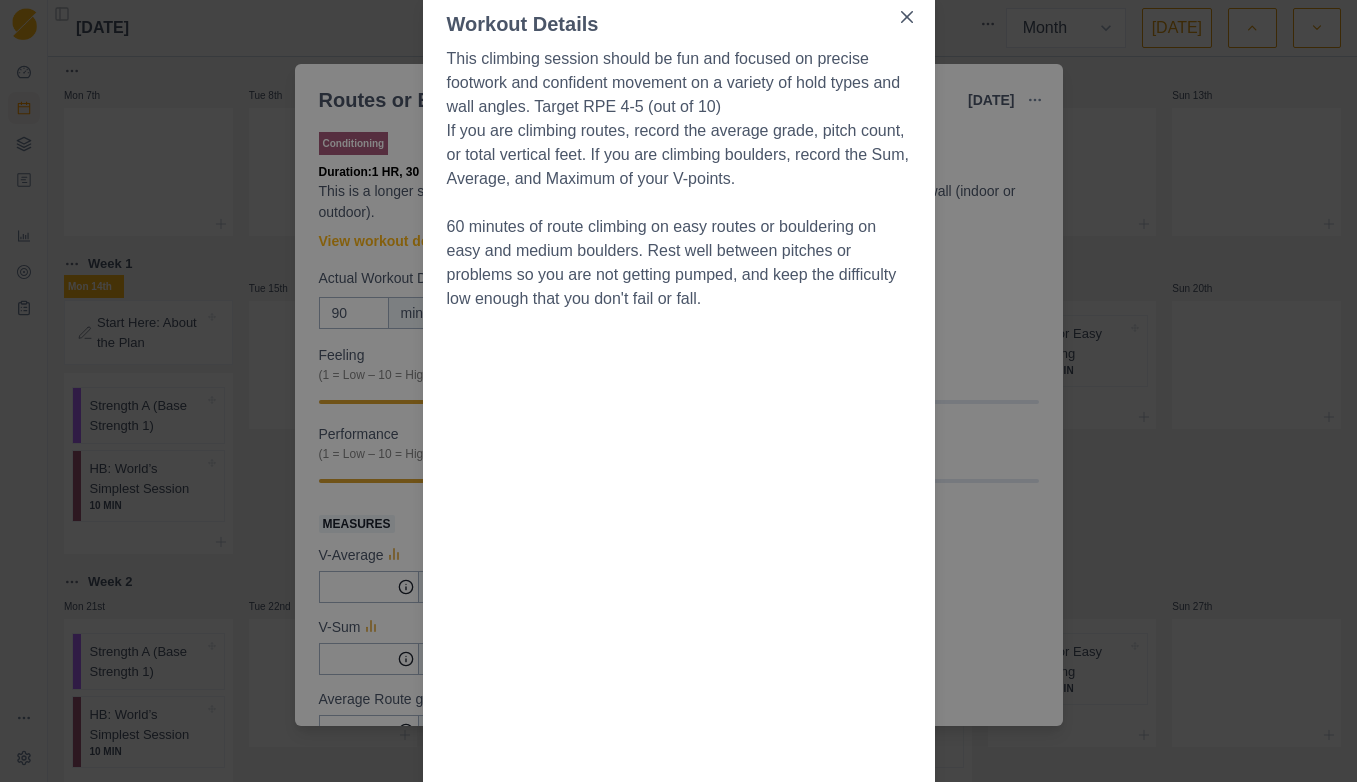 scroll, scrollTop: 0, scrollLeft: 0, axis: both 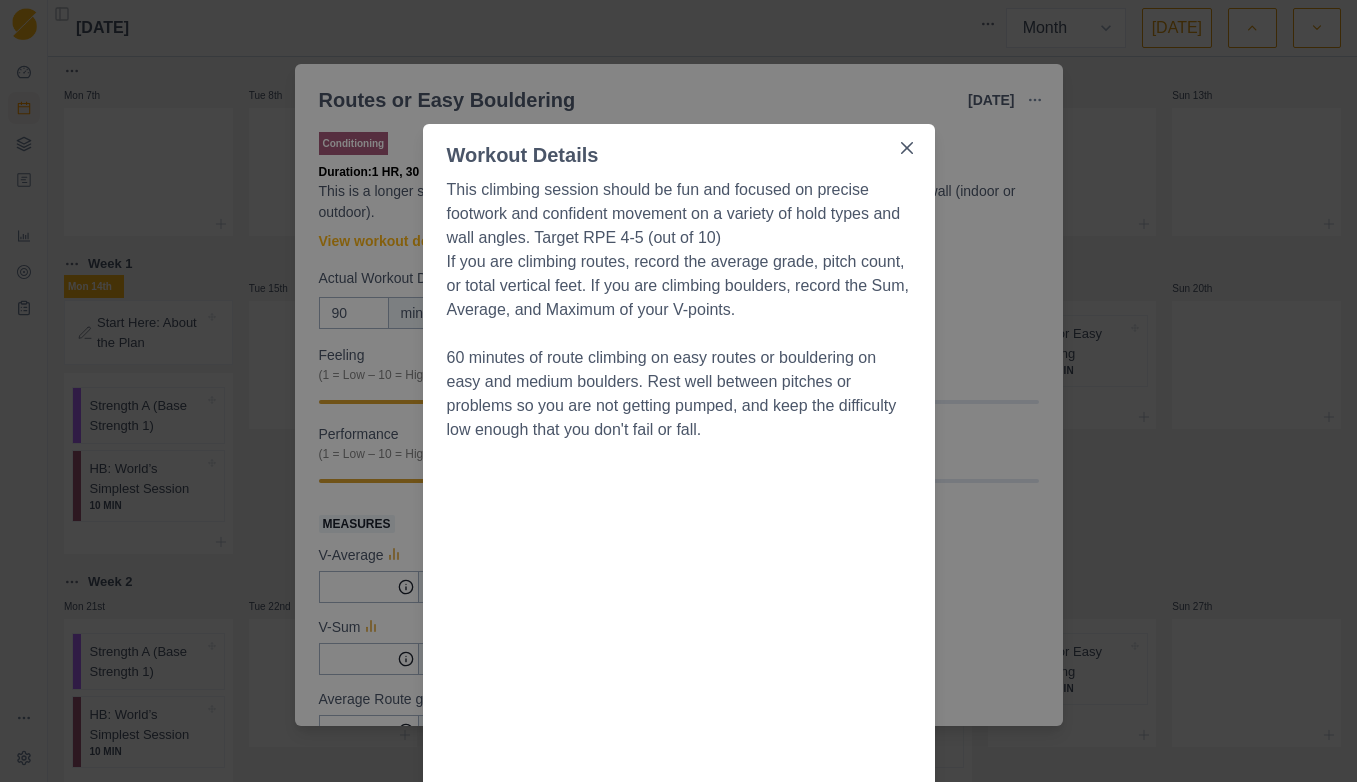 click on "Workout Details This climbing session should be fun and focused on precise footwork and confident movement on a variety of hold types and wall angles. Target RPE 4-5 (out of 10) If you are climbing routes, record the average grade, pitch count, or total vertical feet. If you are climbing boulders, record the Sum, Average, and Maximum of your V-points. 60 minutes of route climbing on easy routes or bouldering on easy and medium boulders. Rest well between pitches or problems so you are not getting pumped, and keep the difficulty low enough that you don't fail or fall." at bounding box center [678, 391] 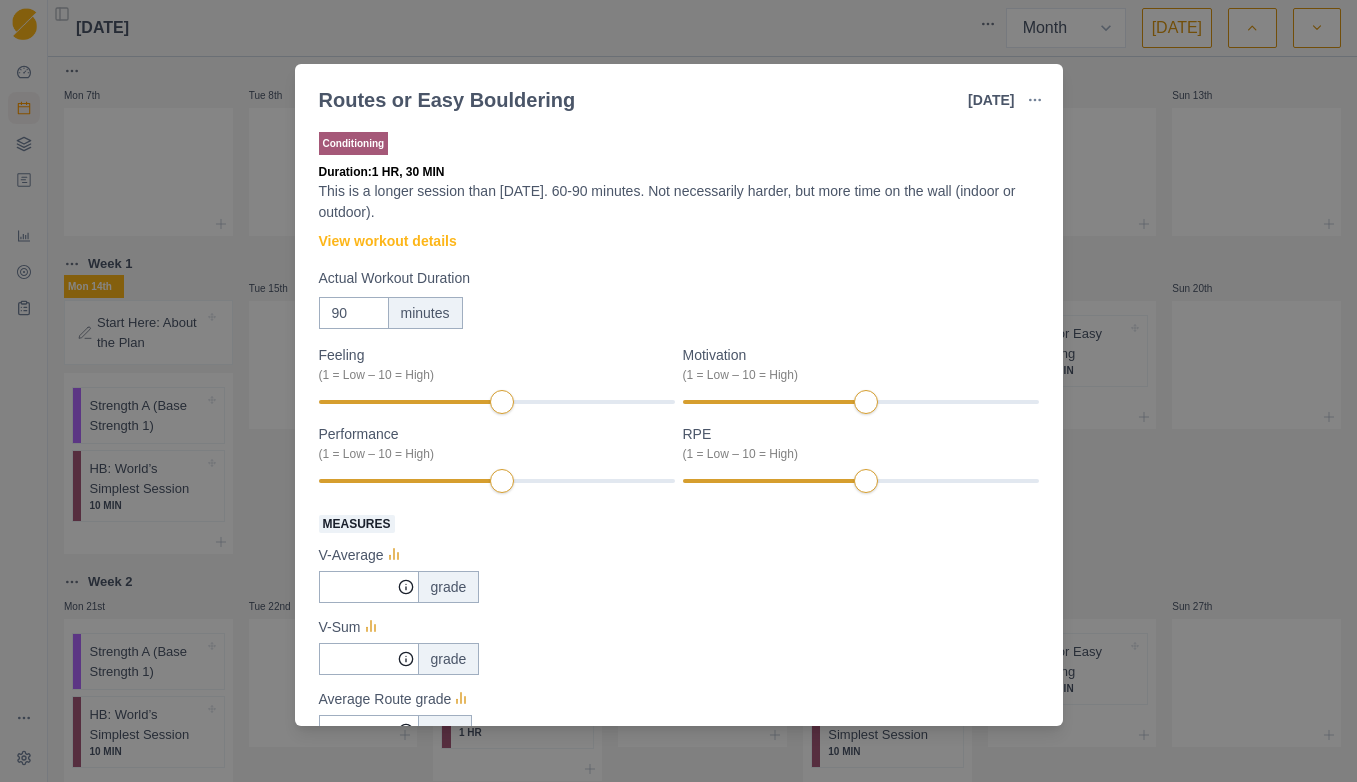 click on "Routes or Easy Bouldering [DATE] Link To Goal View Workout Metrics Edit Original Workout Reschedule Workout Remove From Schedule Conditioning Duration:  1 HR, 30 MIN This is a longer session than [DATE]. 60-90 minutes. Not necessarily harder, but more time on the wall (indoor or outdoor). View workout details Actual Workout Duration 90 minutes Feeling (1 = Low – 10 = High) Motivation (1 = Low – 10 = High) Performance (1 = Low – 10 = High) RPE (1 = Low – 10 = High) Measures V-Average grade V-Sum grade Average Route grade YDS Pitch count number Vertical feet climbed feet Training Notes View previous training notes Mark as Incomplete Complete Workout" at bounding box center (678, 391) 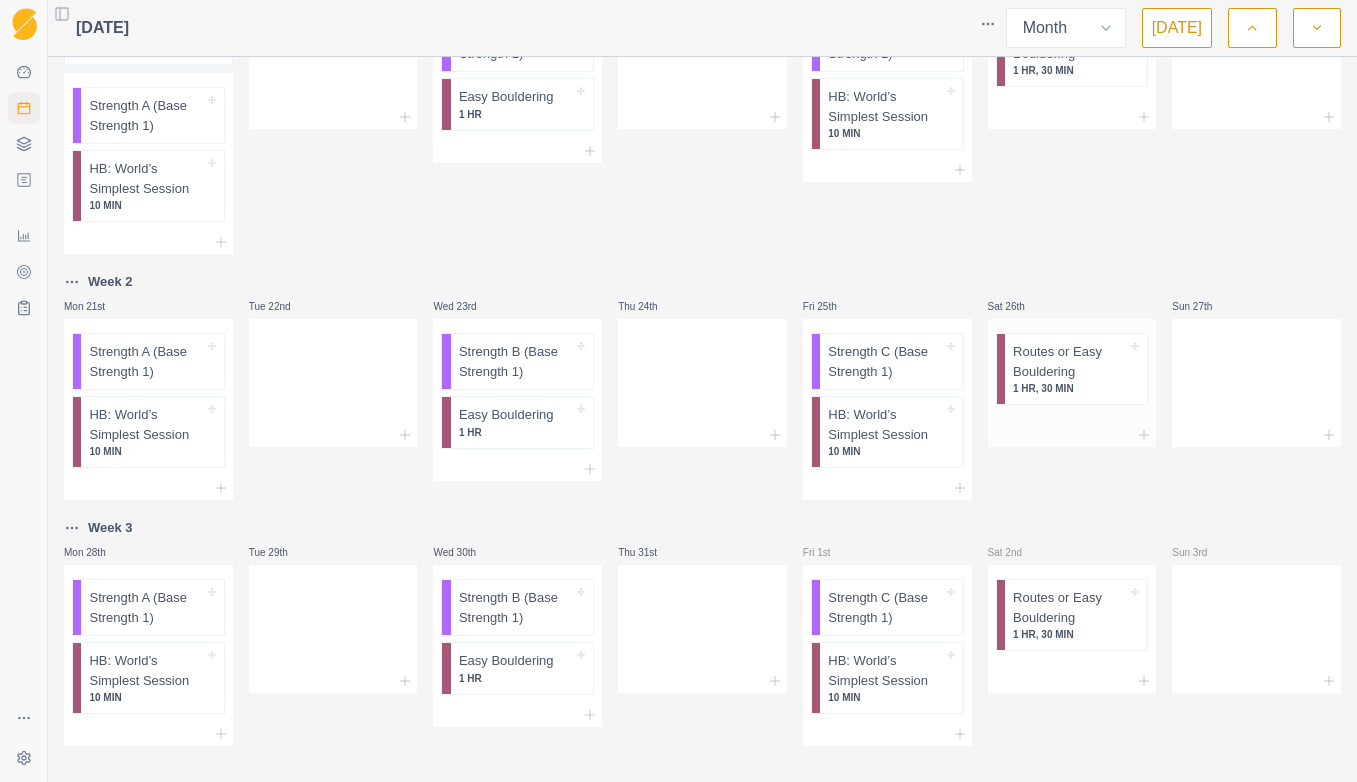 scroll, scrollTop: 520, scrollLeft: 0, axis: vertical 